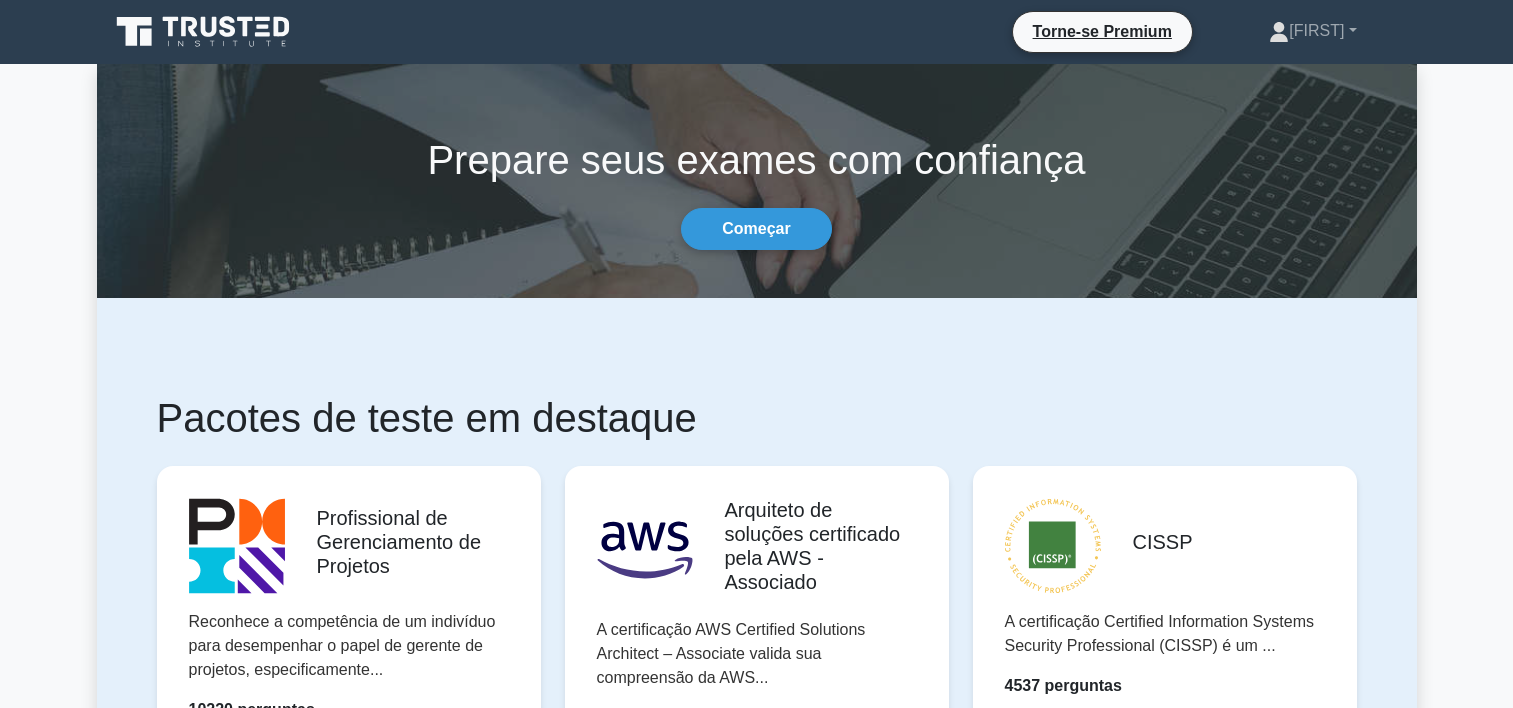 scroll, scrollTop: 0, scrollLeft: 0, axis: both 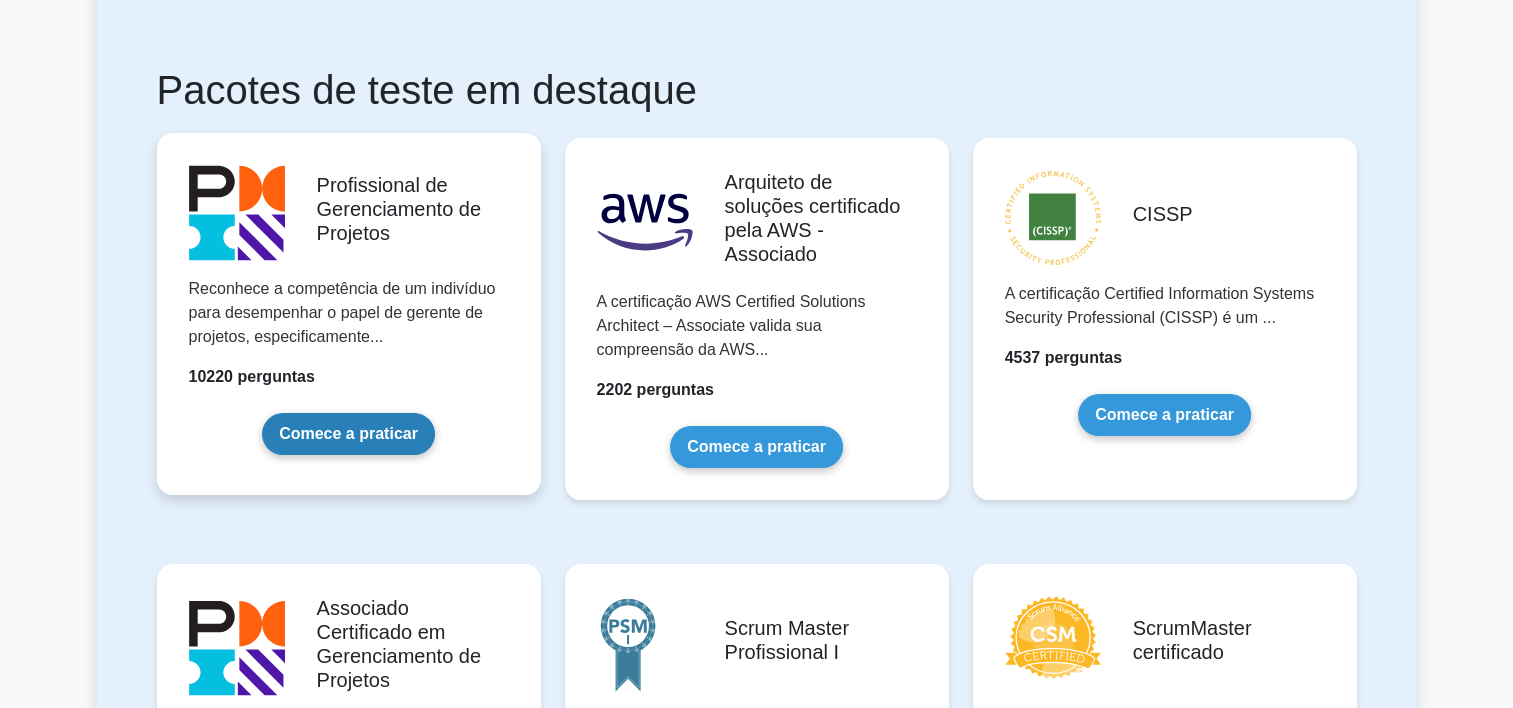 click on "Comece a praticar" at bounding box center [348, 434] 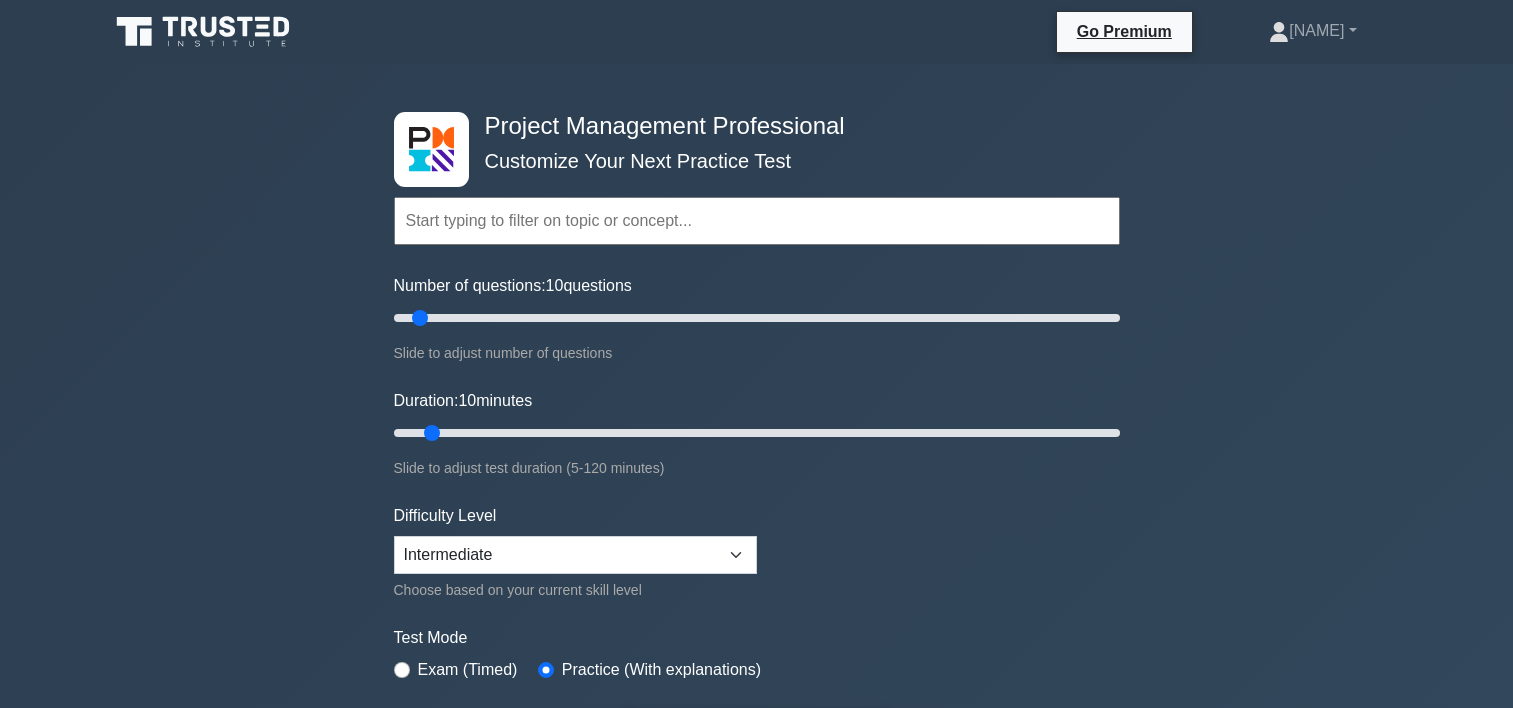 scroll, scrollTop: 0, scrollLeft: 0, axis: both 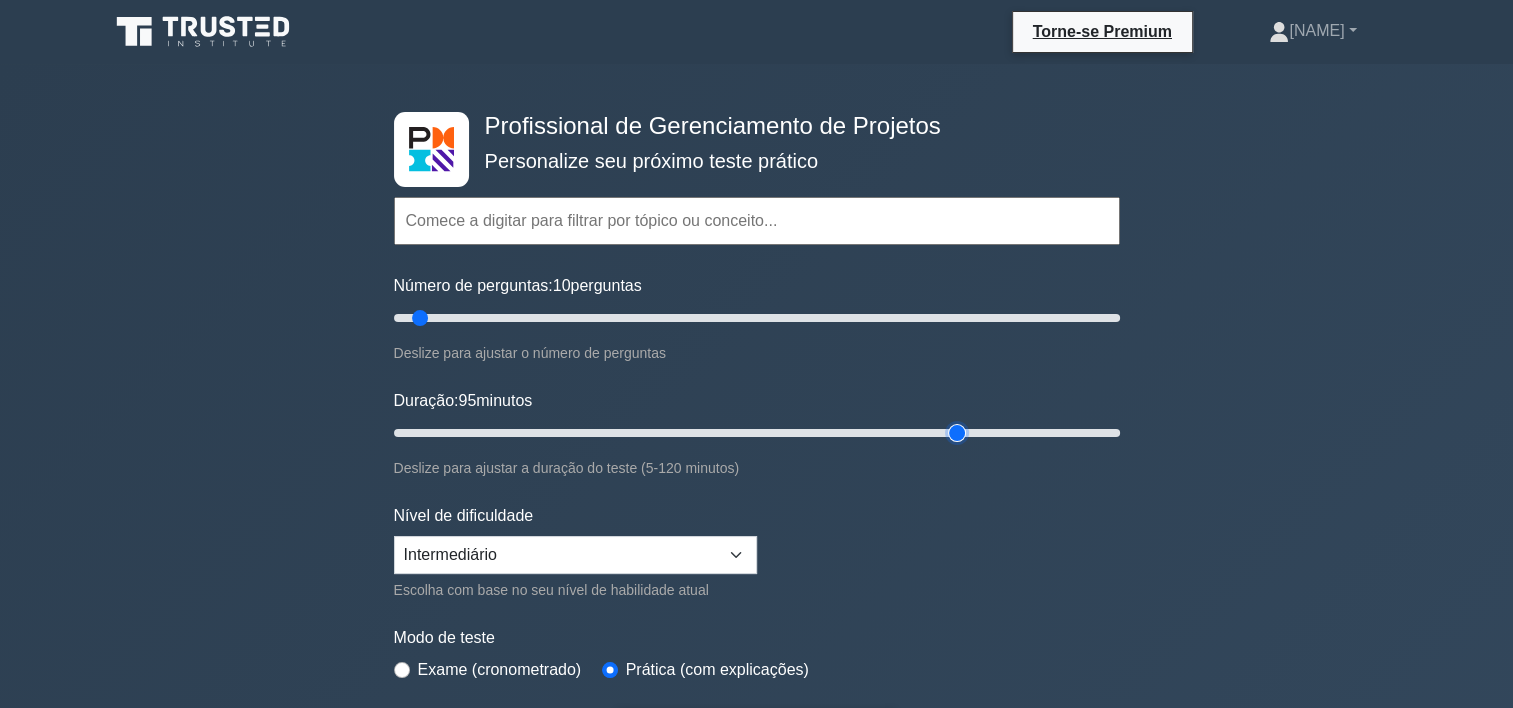 type on "95" 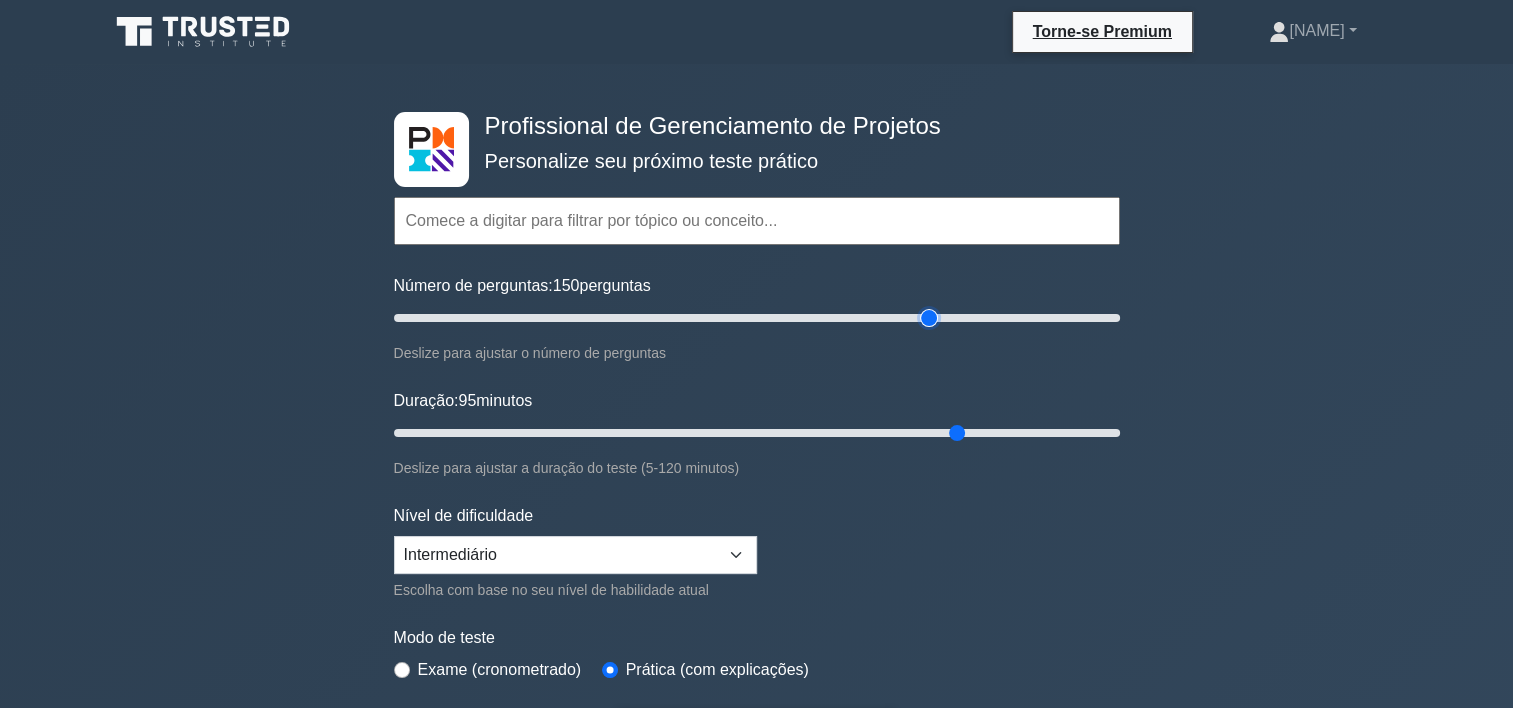 click on "Número de perguntas:  150  perguntas" at bounding box center [757, 318] 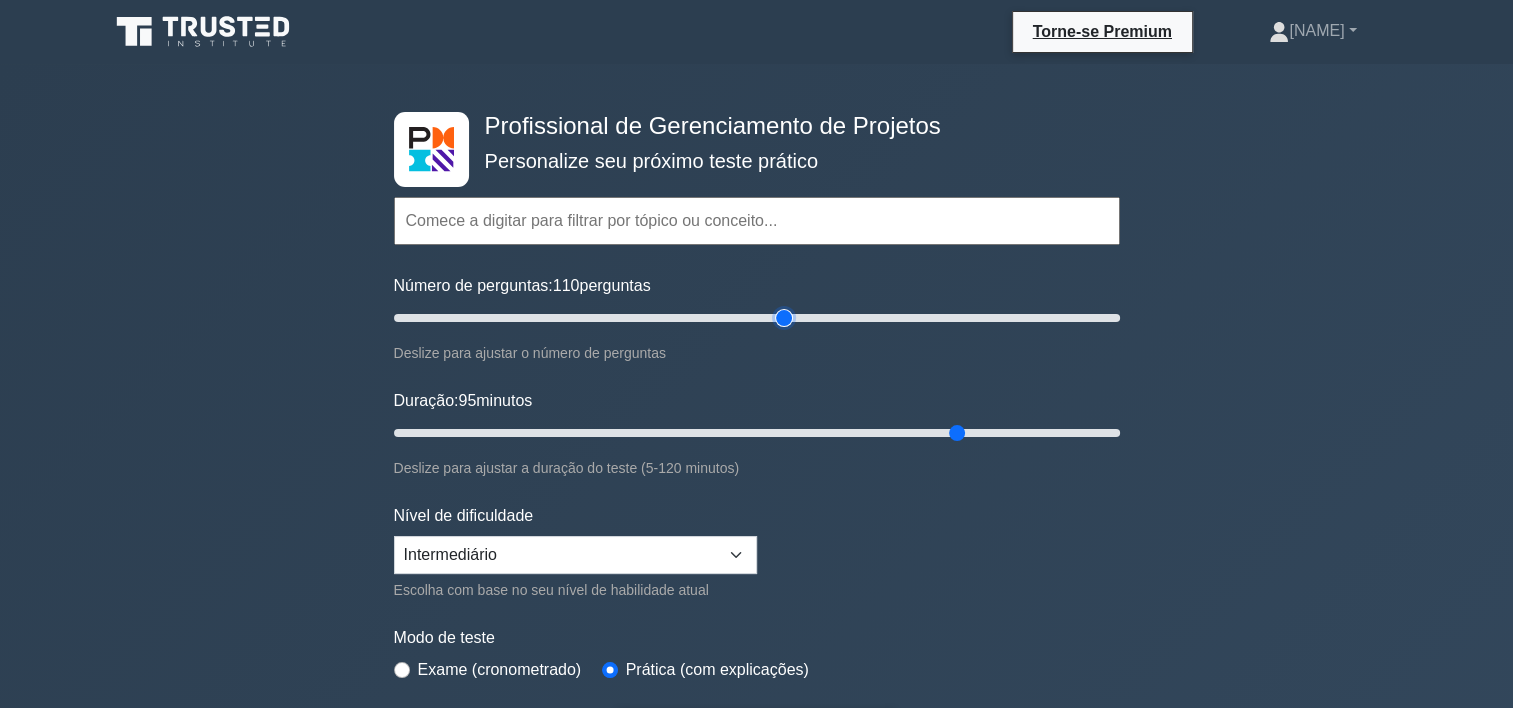 click on "Número de perguntas:  110  perguntas" at bounding box center (757, 318) 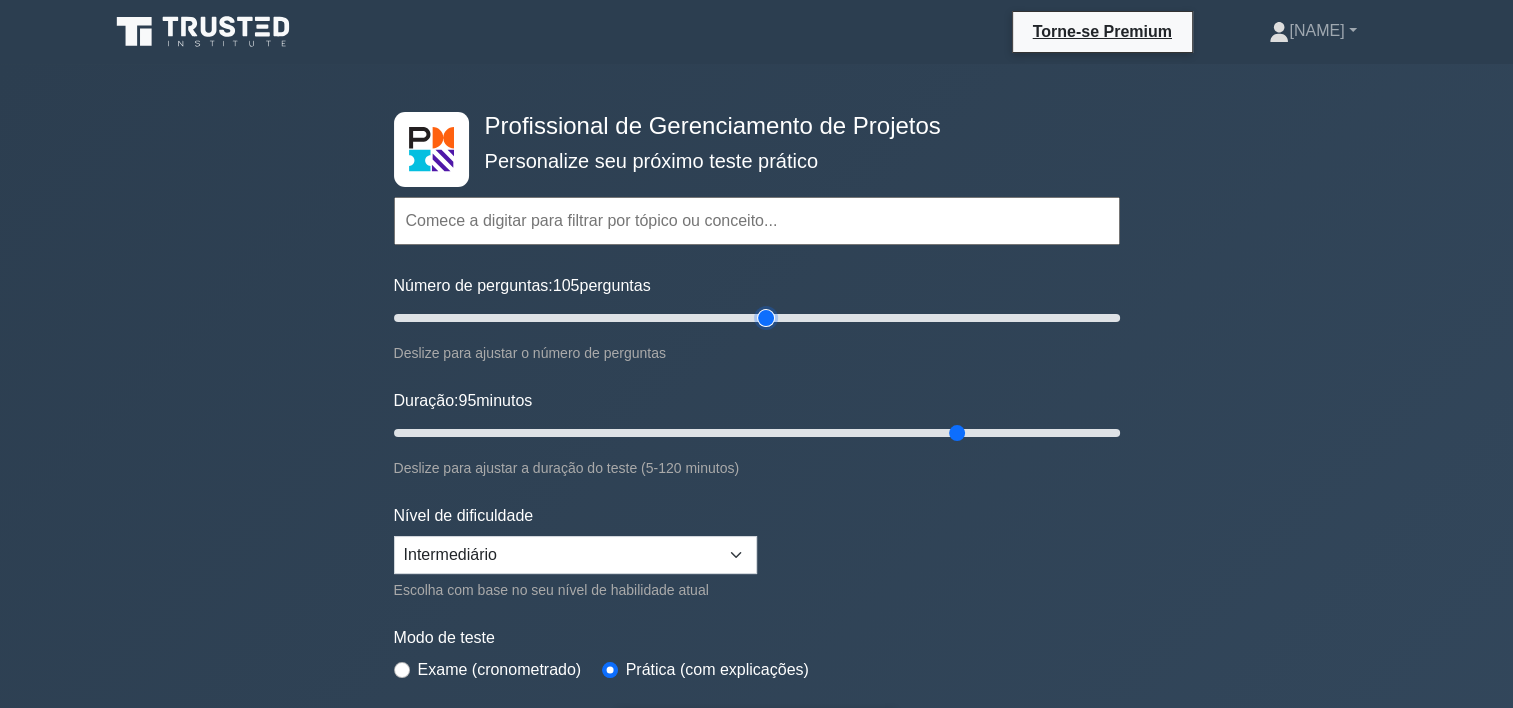 click on "Número de perguntas:  105  perguntas" at bounding box center [757, 318] 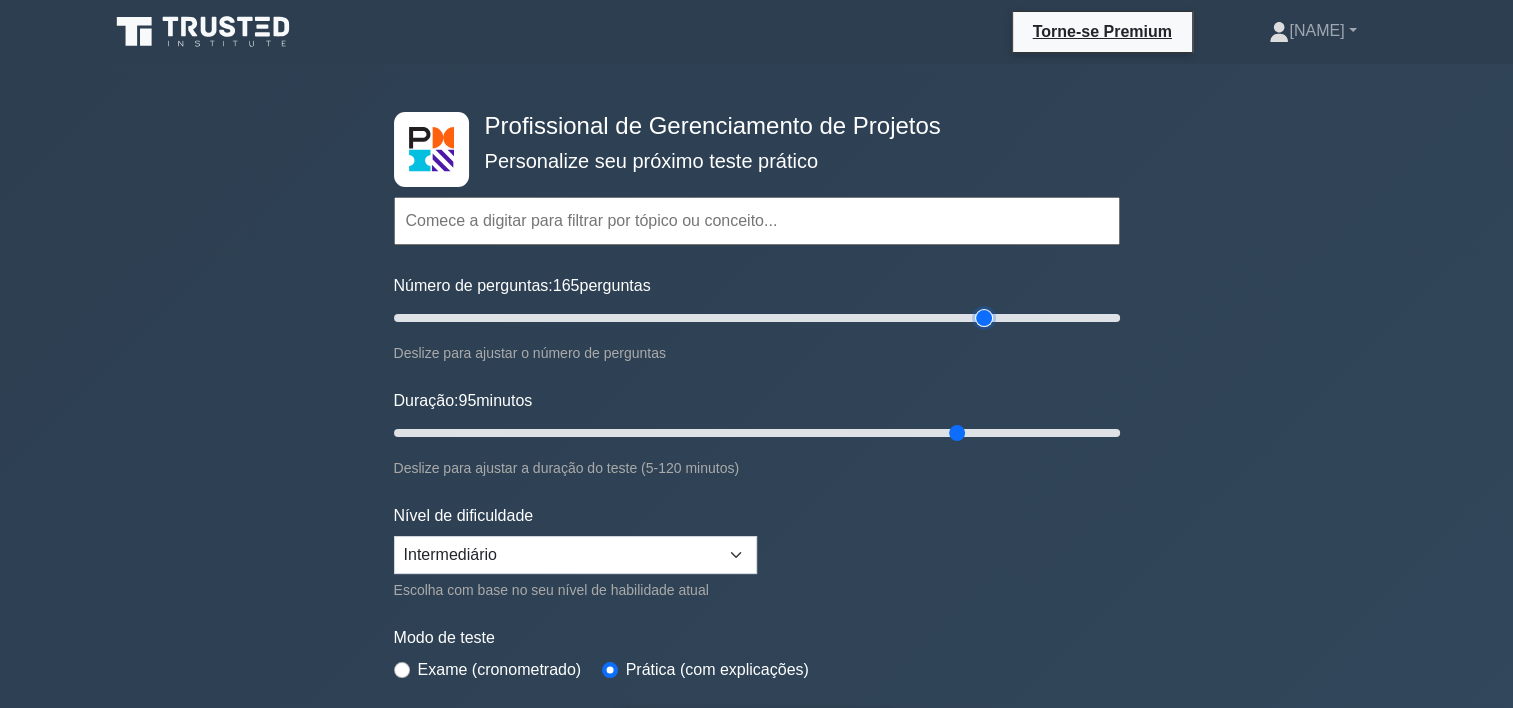 click on "Número de perguntas:  165  perguntas" at bounding box center (757, 318) 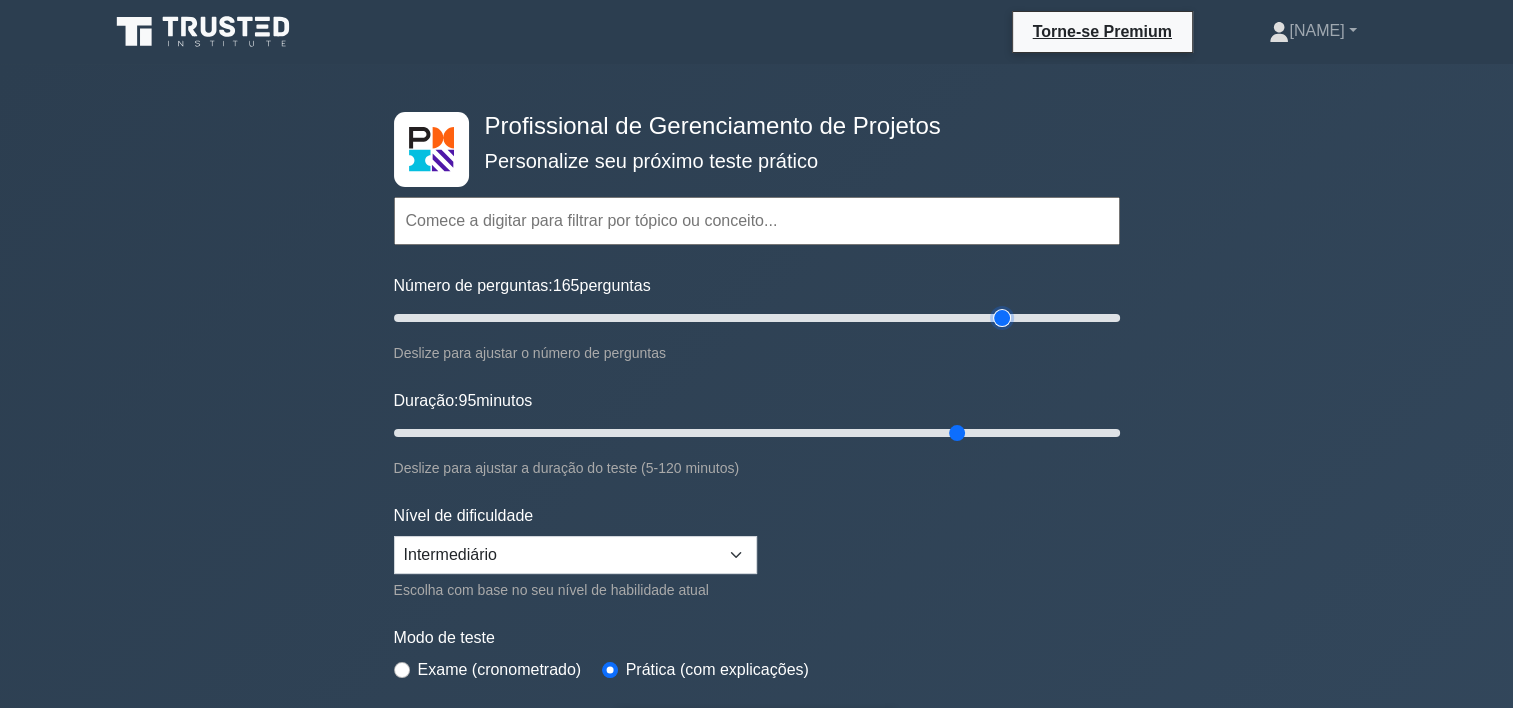 click on "Número de perguntas:  165  perguntas" at bounding box center [757, 318] 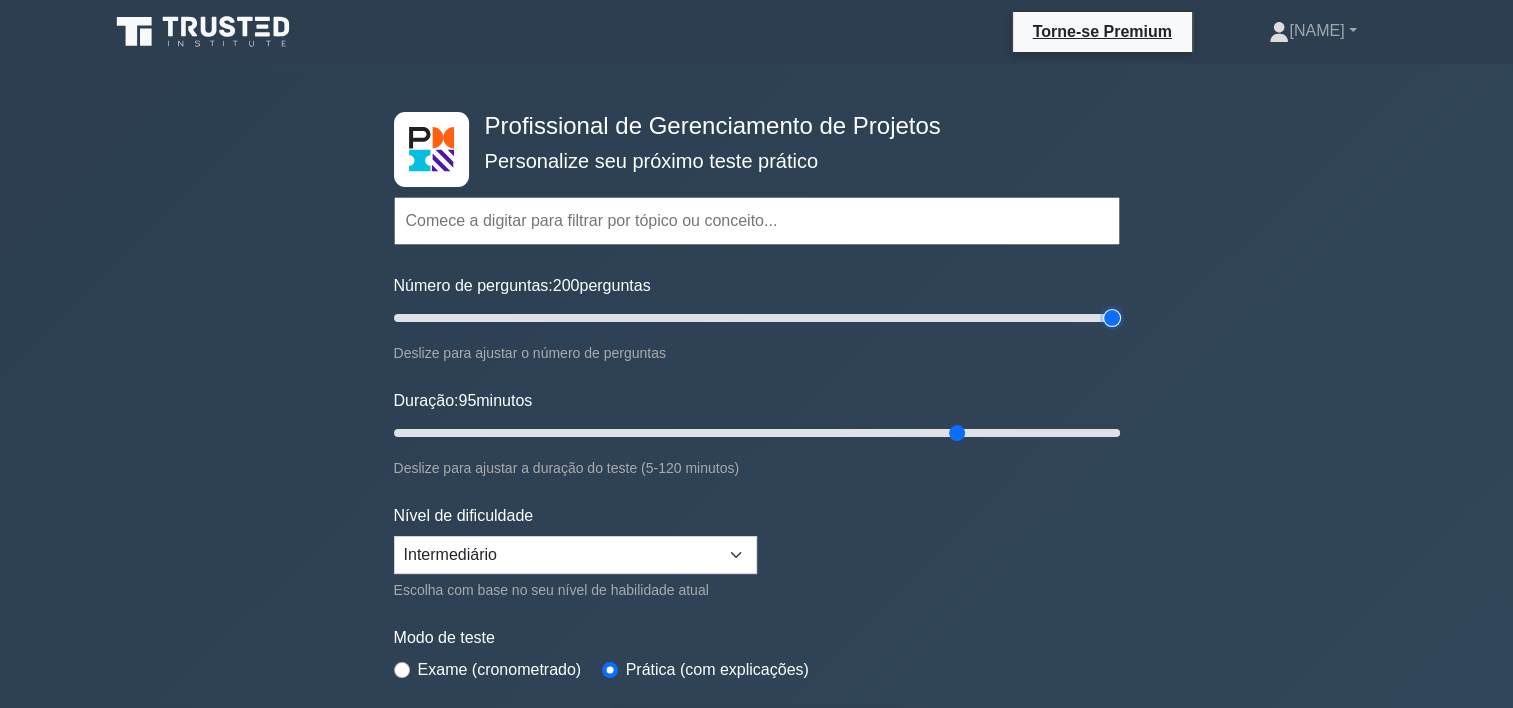 type on "200" 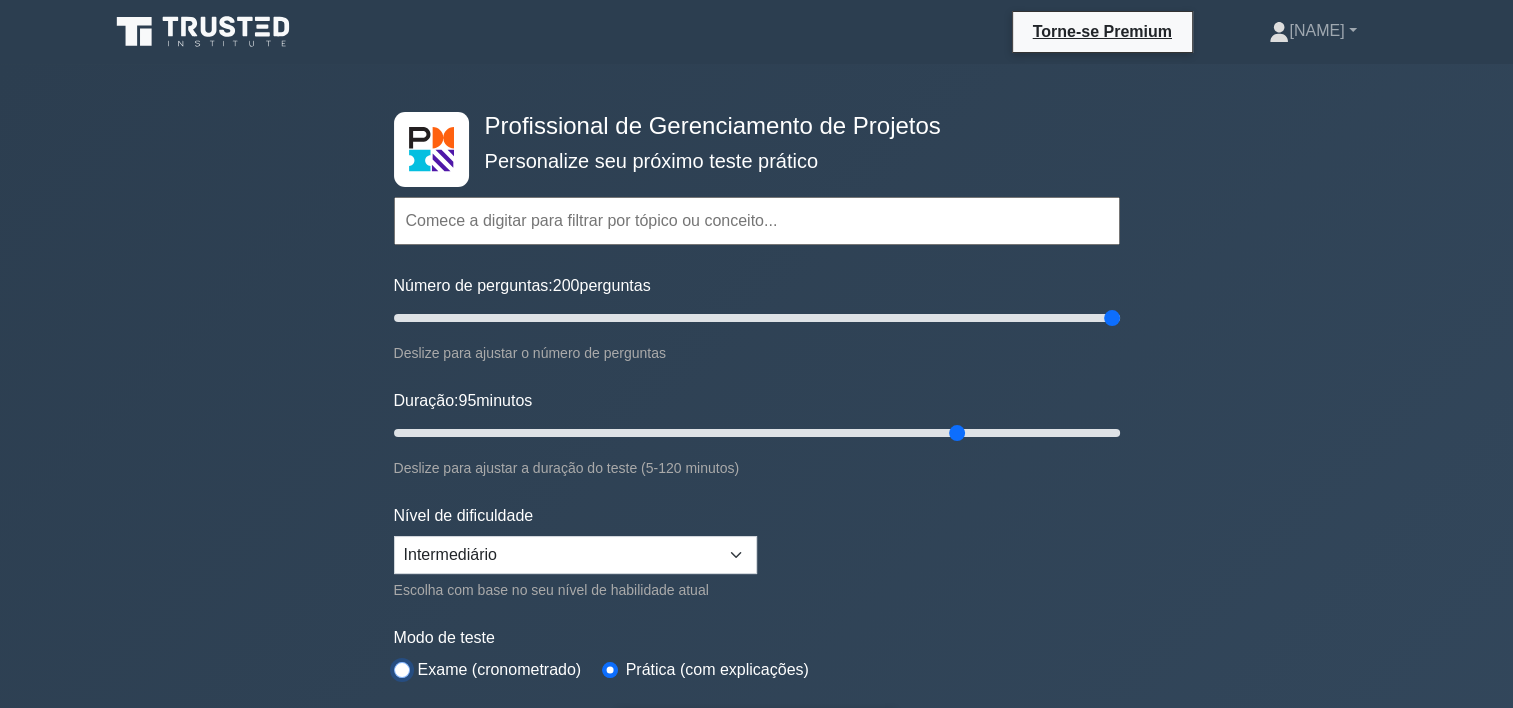 click at bounding box center [402, 670] 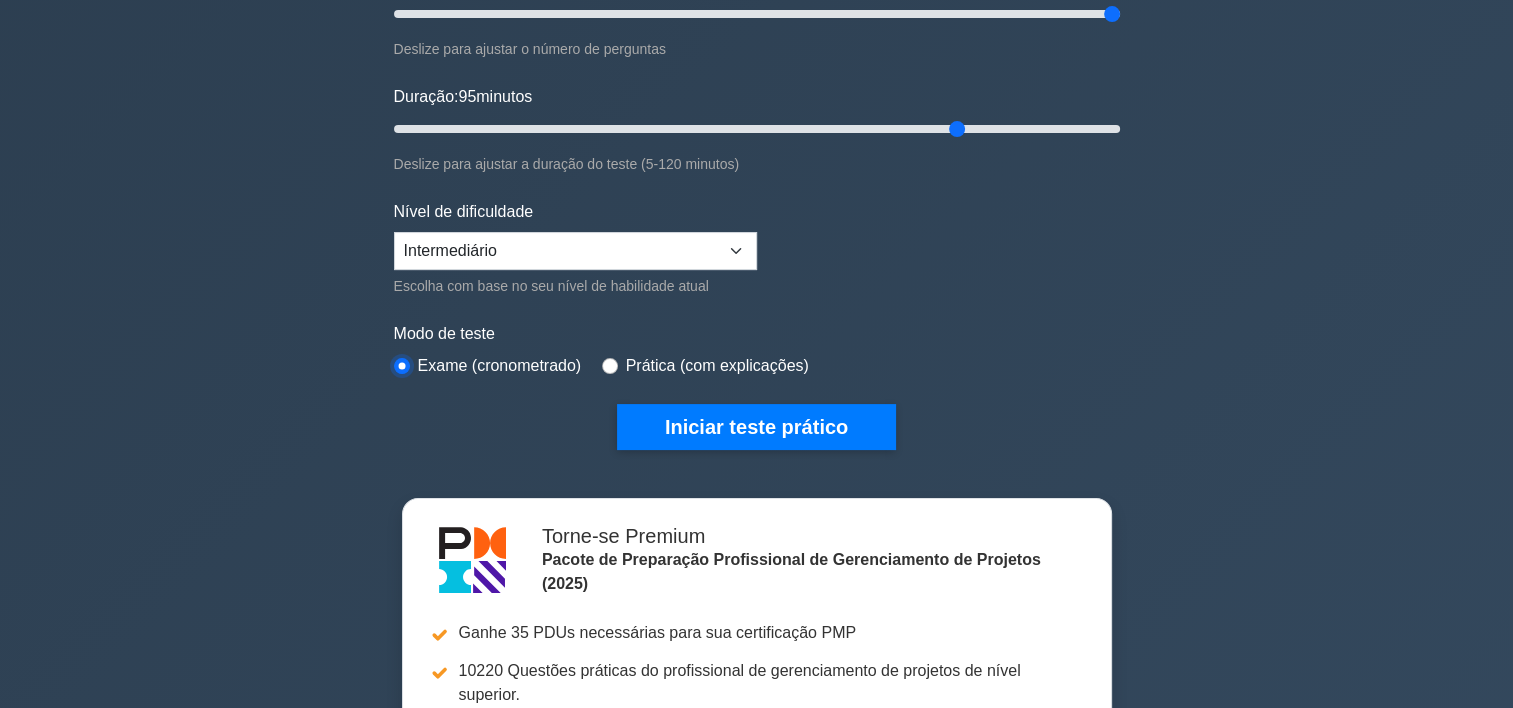 scroll, scrollTop: 335, scrollLeft: 0, axis: vertical 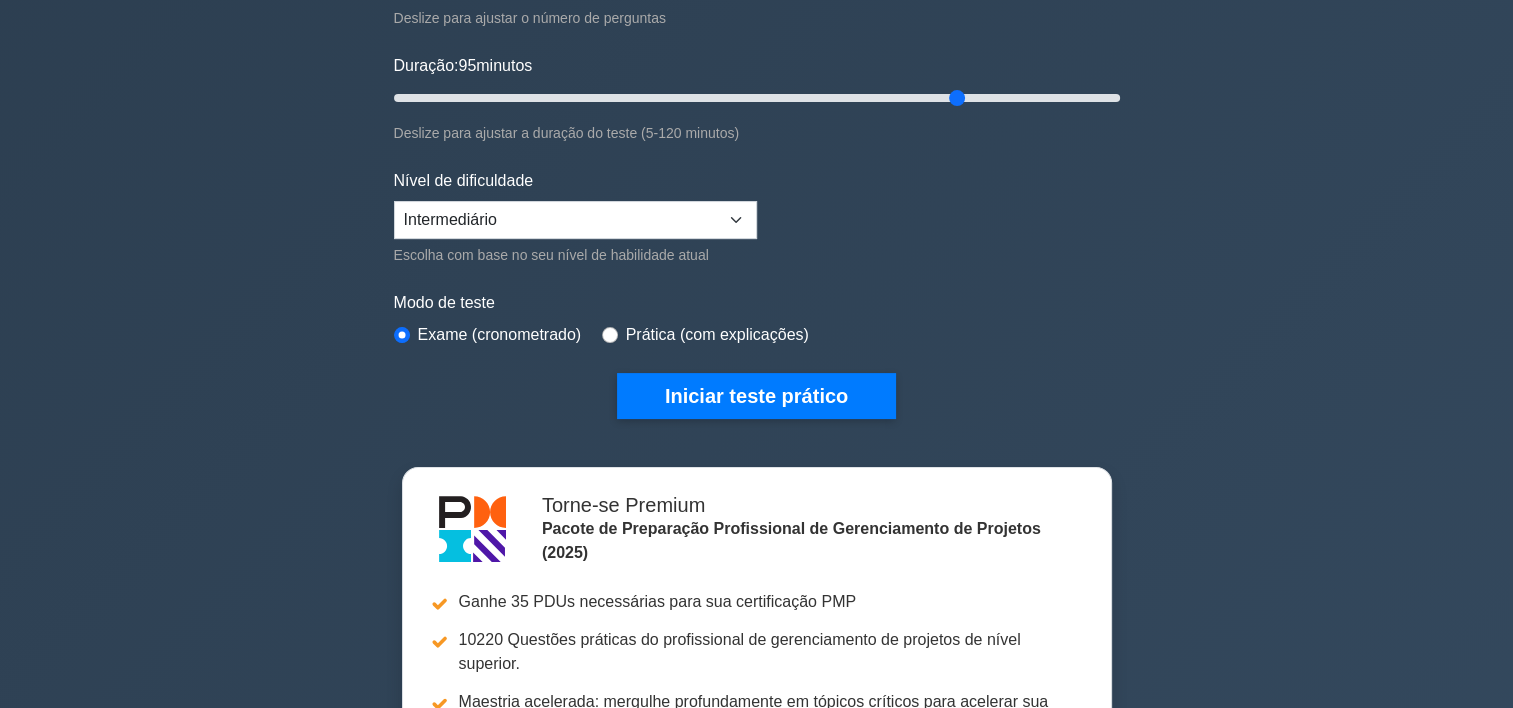 click on "Prática (com explicações)" at bounding box center (705, 335) 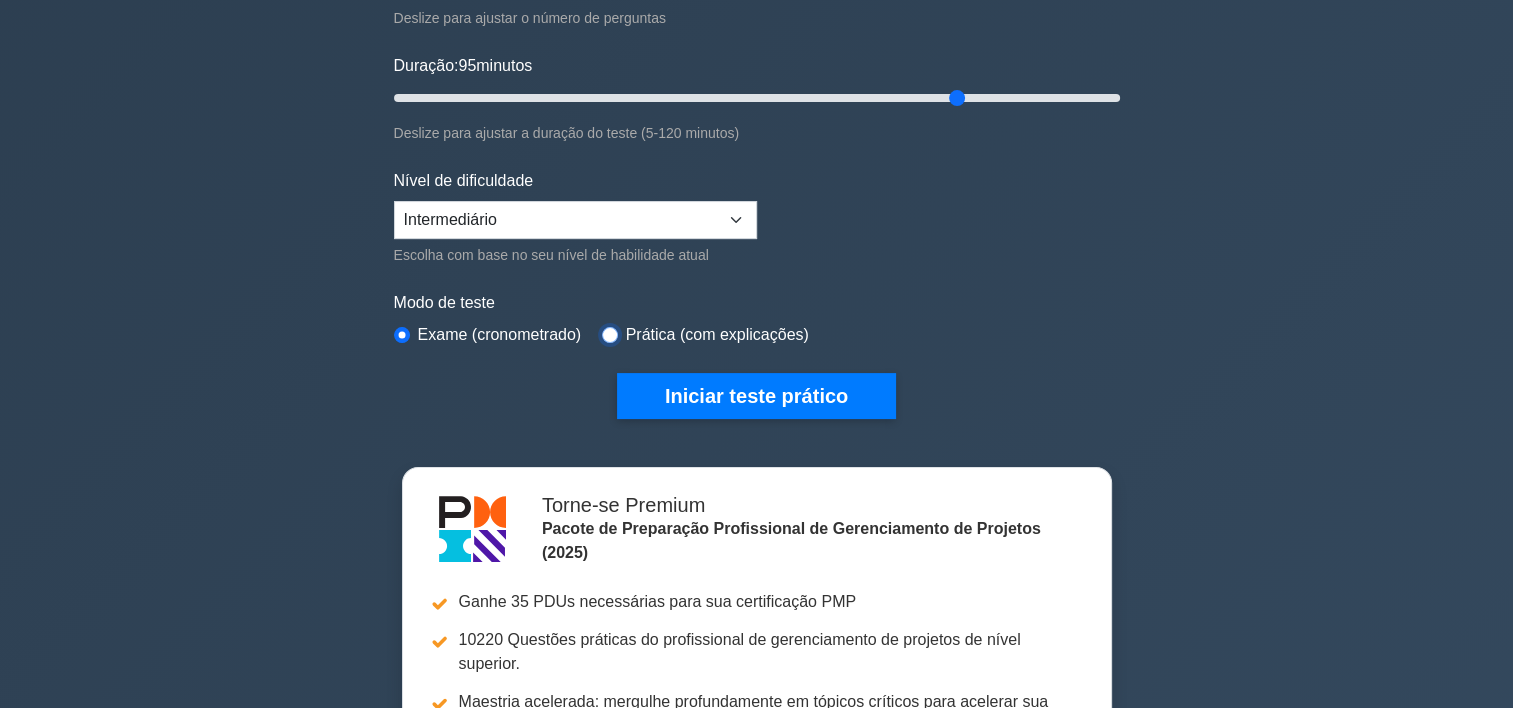 click at bounding box center [610, 335] 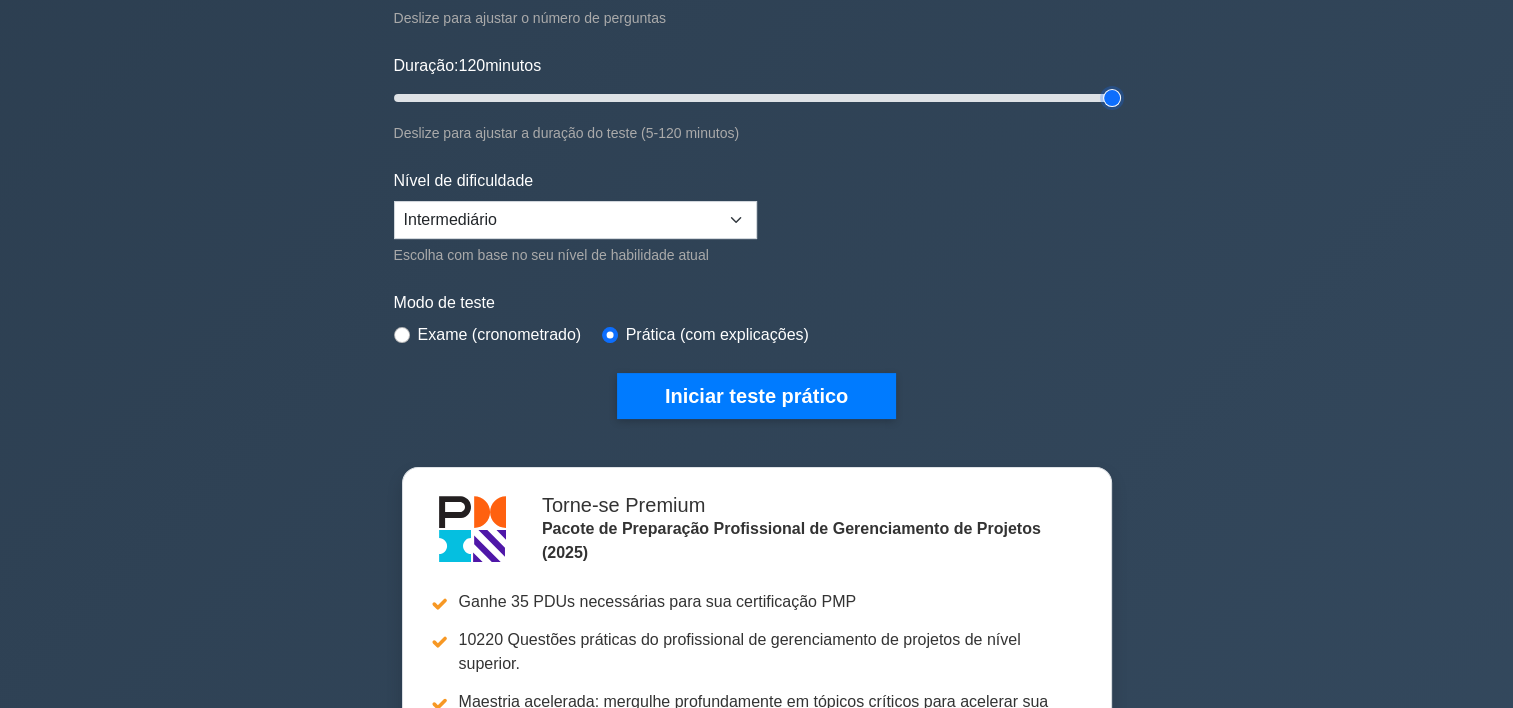 type on "120" 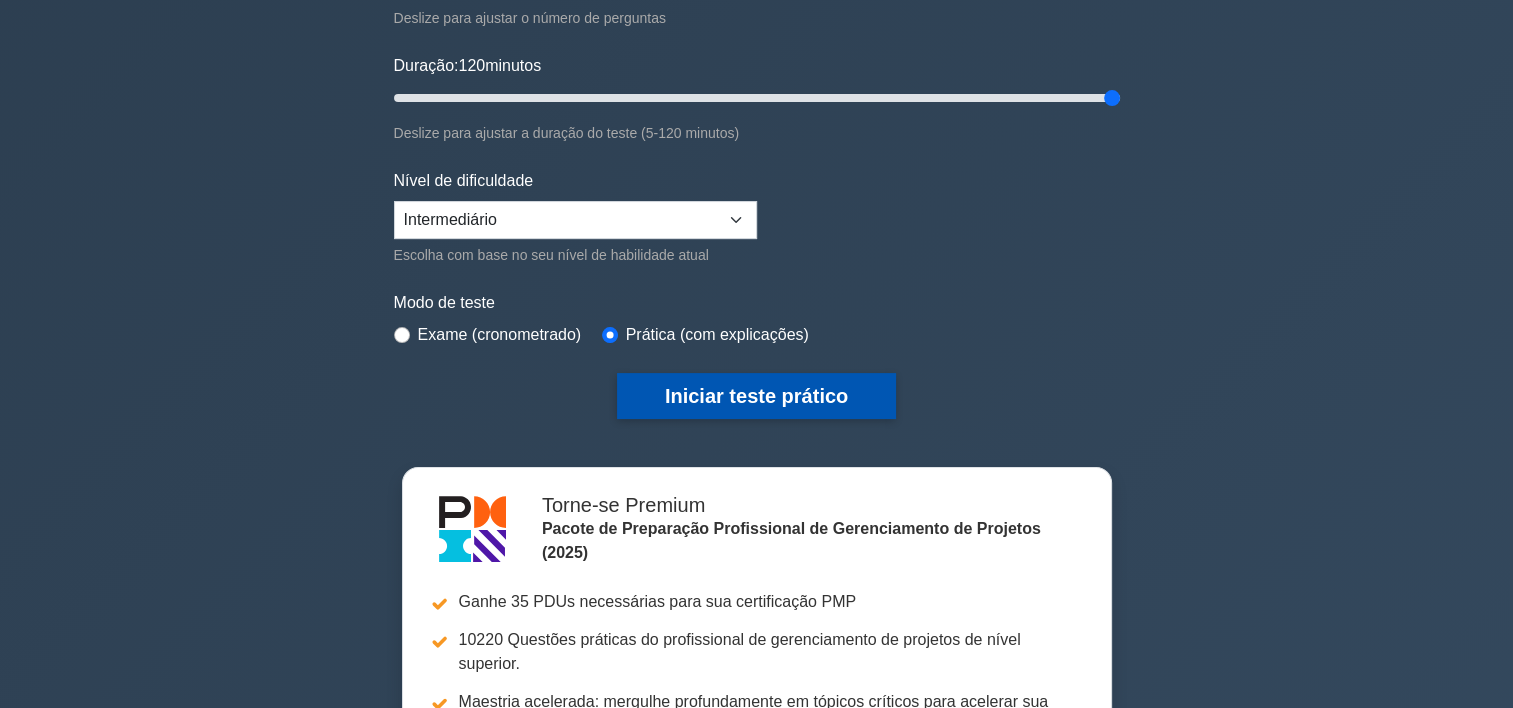 click on "Iniciar teste prático" at bounding box center [756, 396] 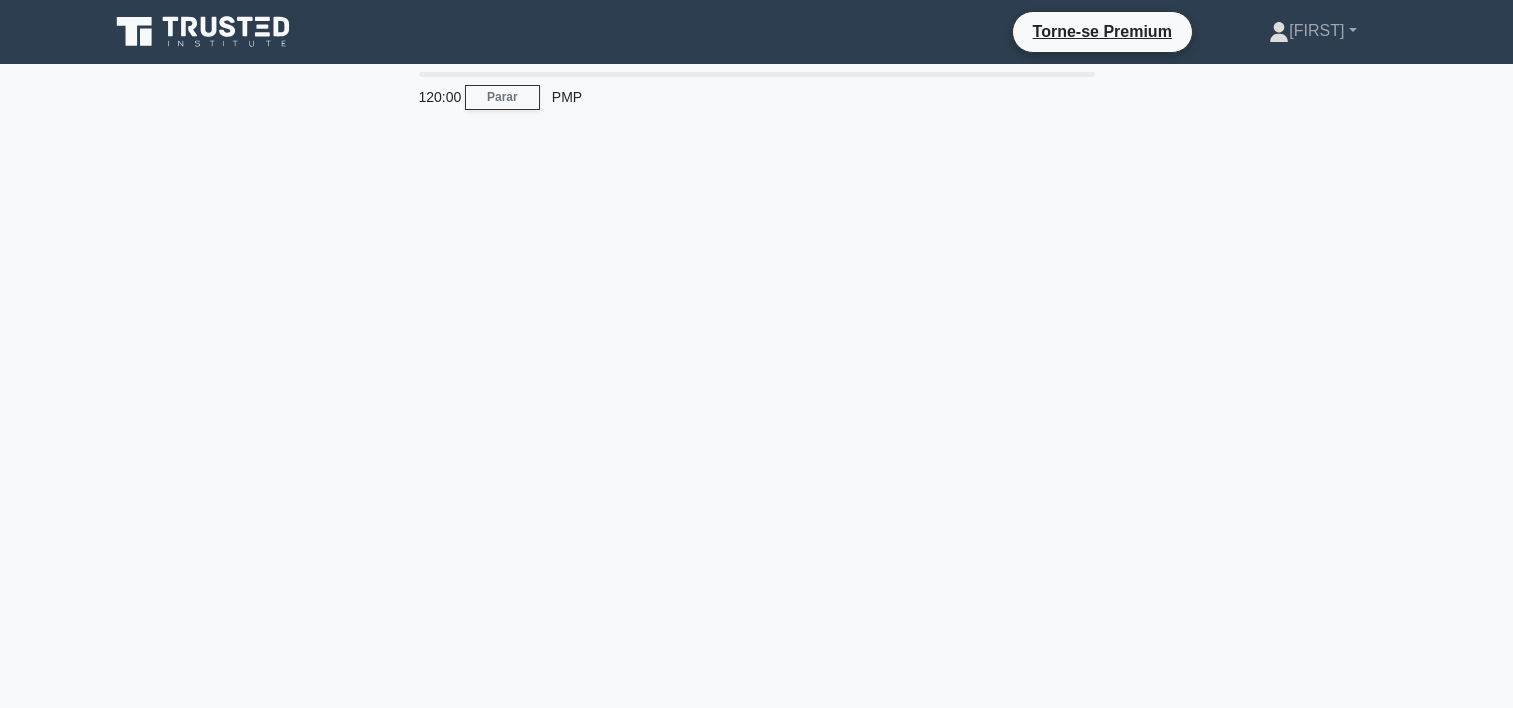 scroll, scrollTop: 0, scrollLeft: 0, axis: both 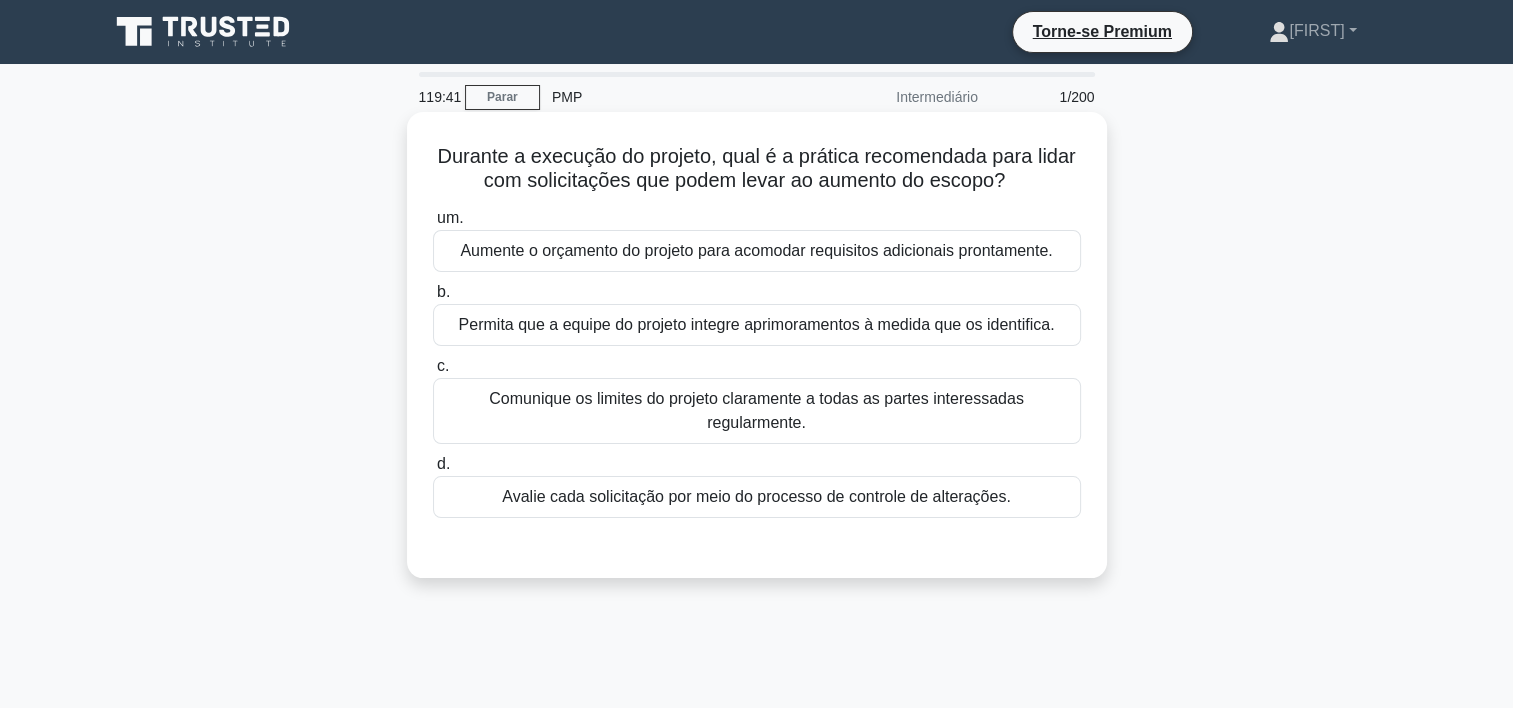click on "Avalie cada solicitação por meio do processo de controle de alterações." at bounding box center (757, 497) 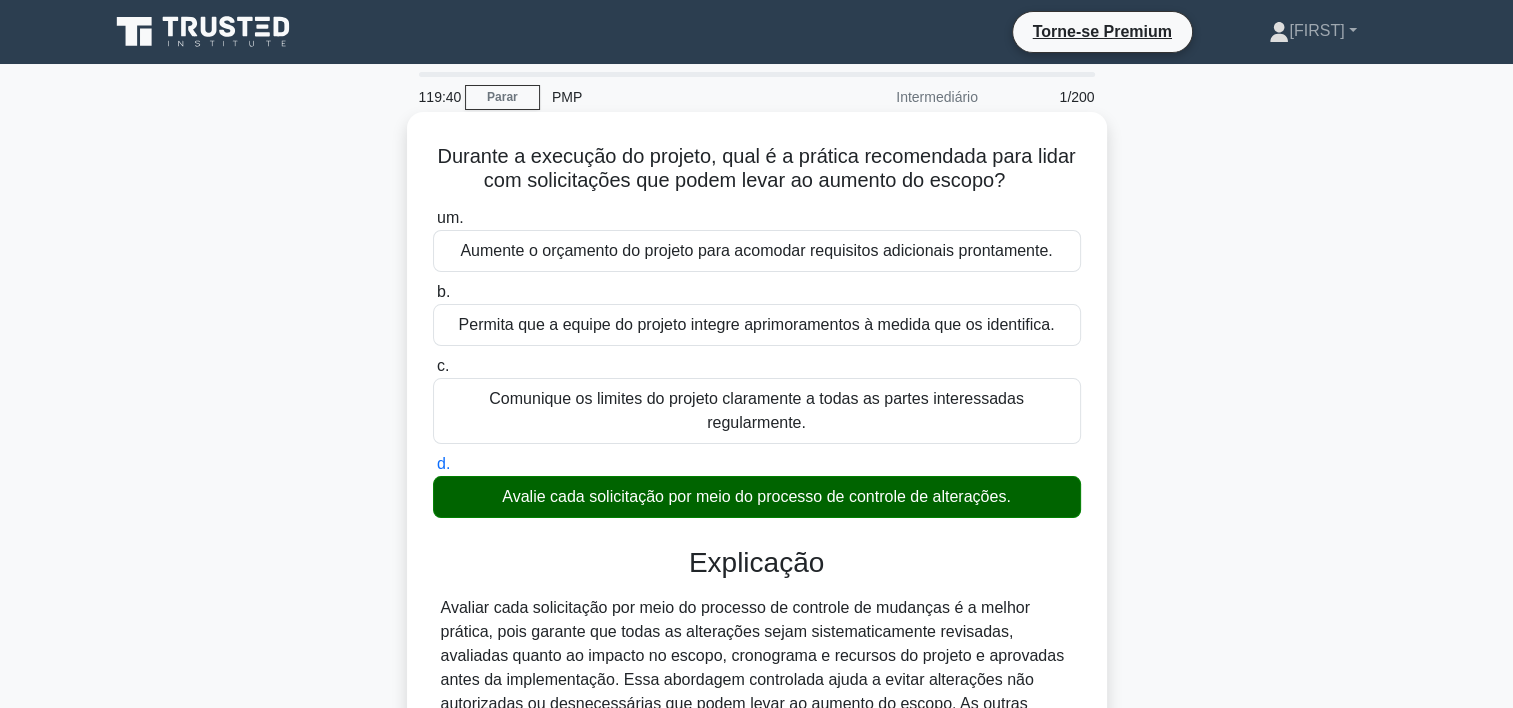 scroll, scrollTop: 372, scrollLeft: 0, axis: vertical 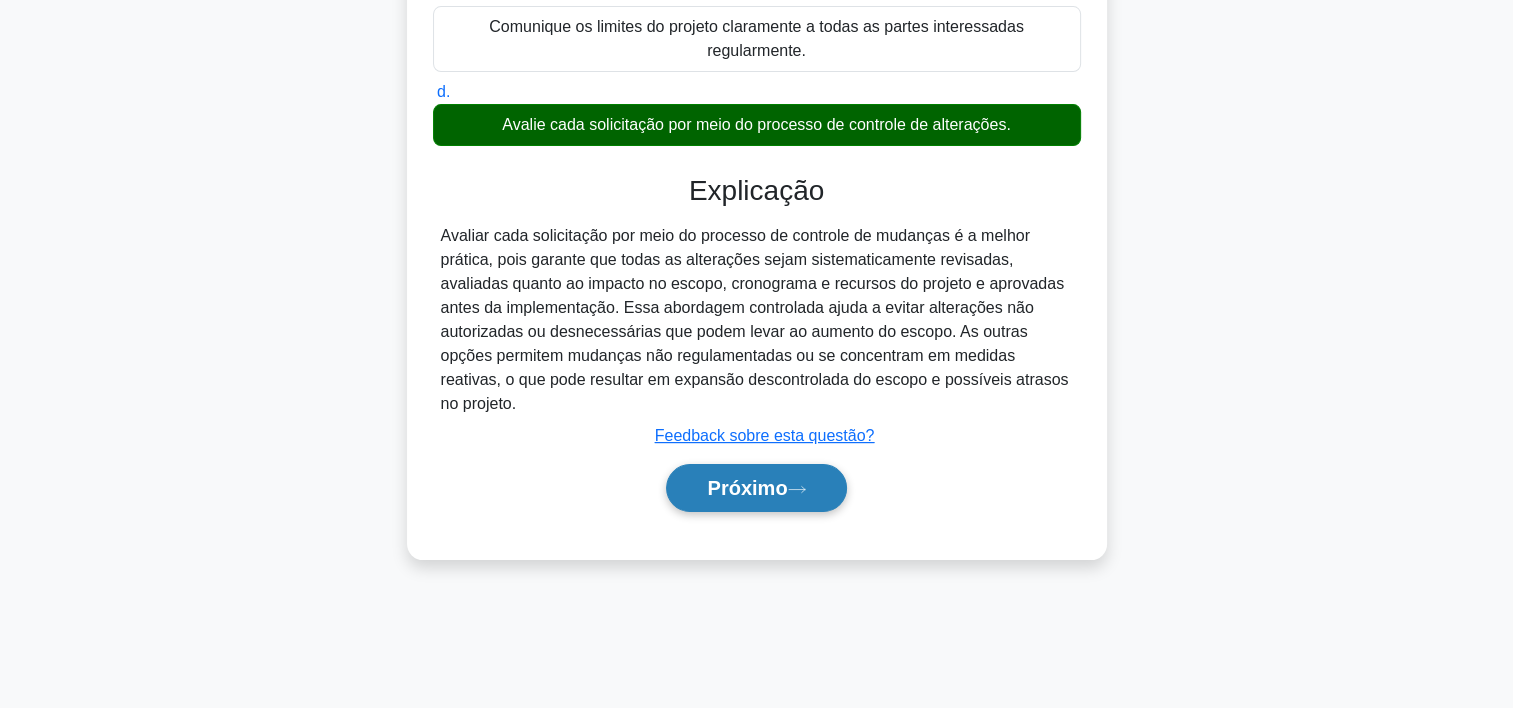click on "Próximo" at bounding box center [756, 488] 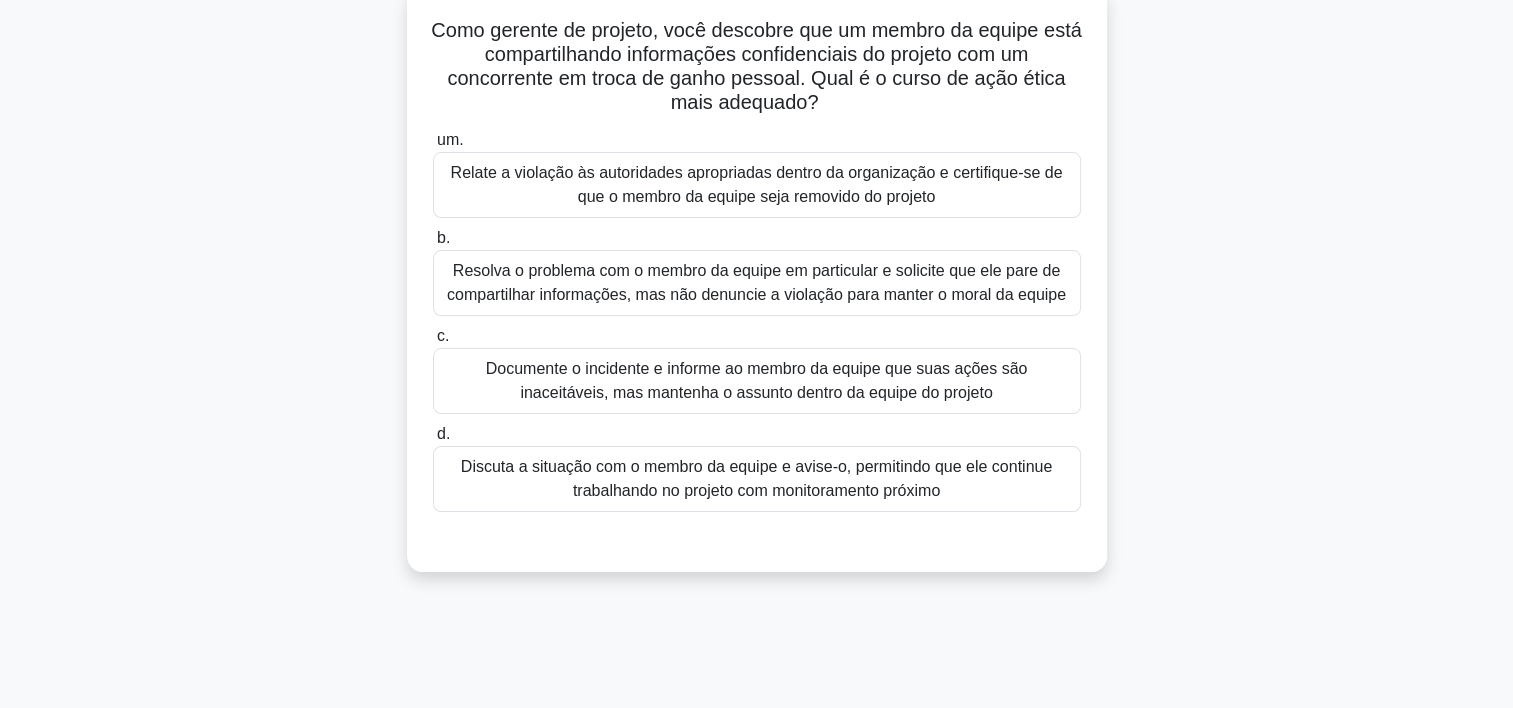 scroll, scrollTop: 120, scrollLeft: 0, axis: vertical 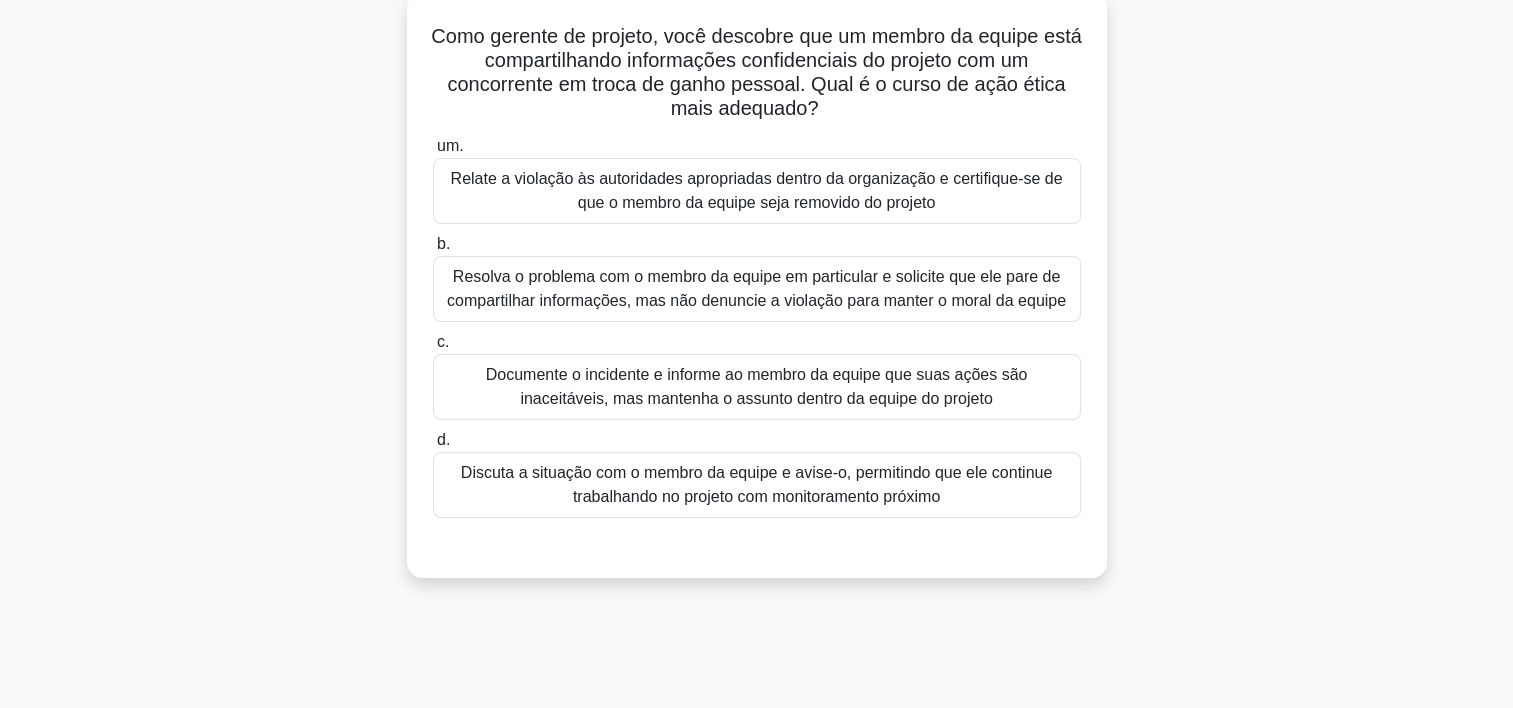 click on "Relate a violação às autoridades apropriadas dentro da organização e certifique-se de que o membro da equipe seja removido do projeto" at bounding box center [757, 191] 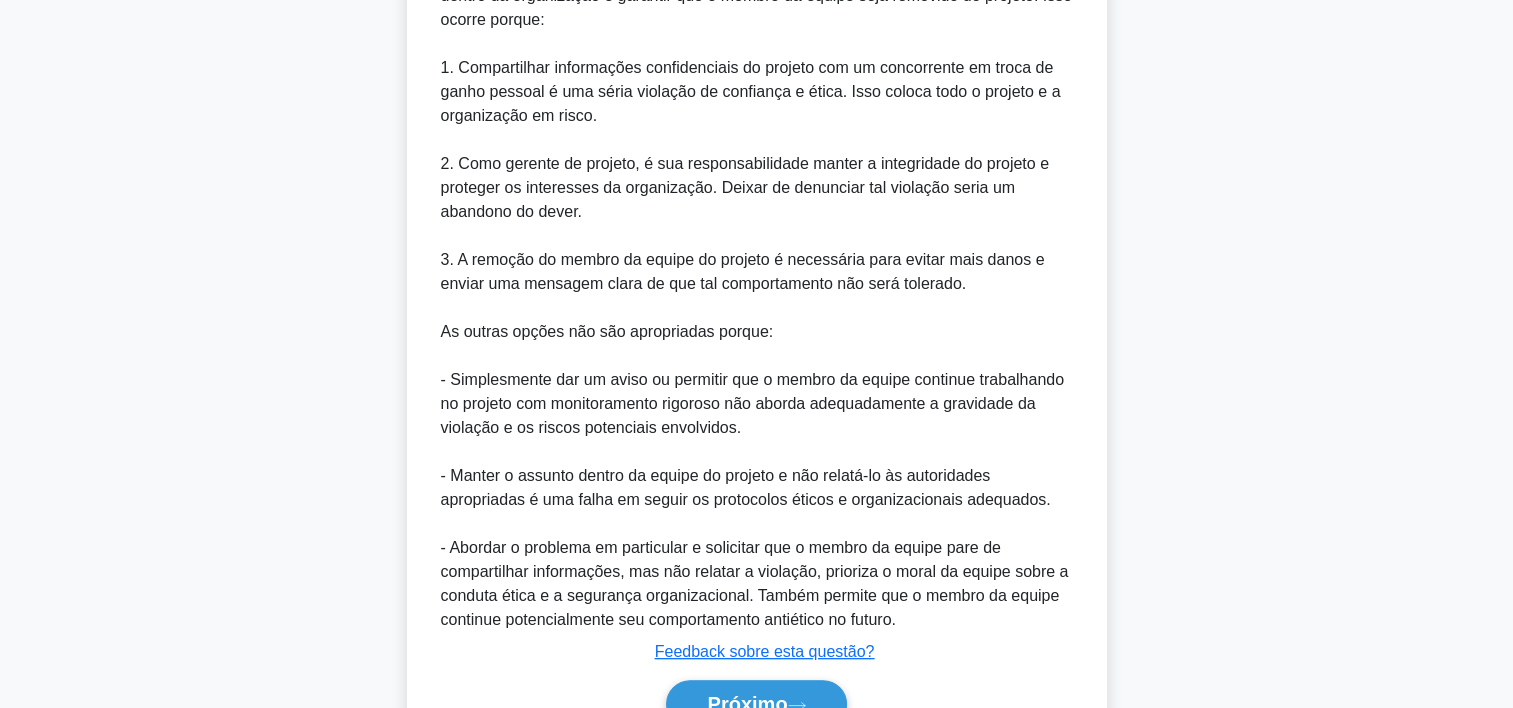 scroll, scrollTop: 860, scrollLeft: 0, axis: vertical 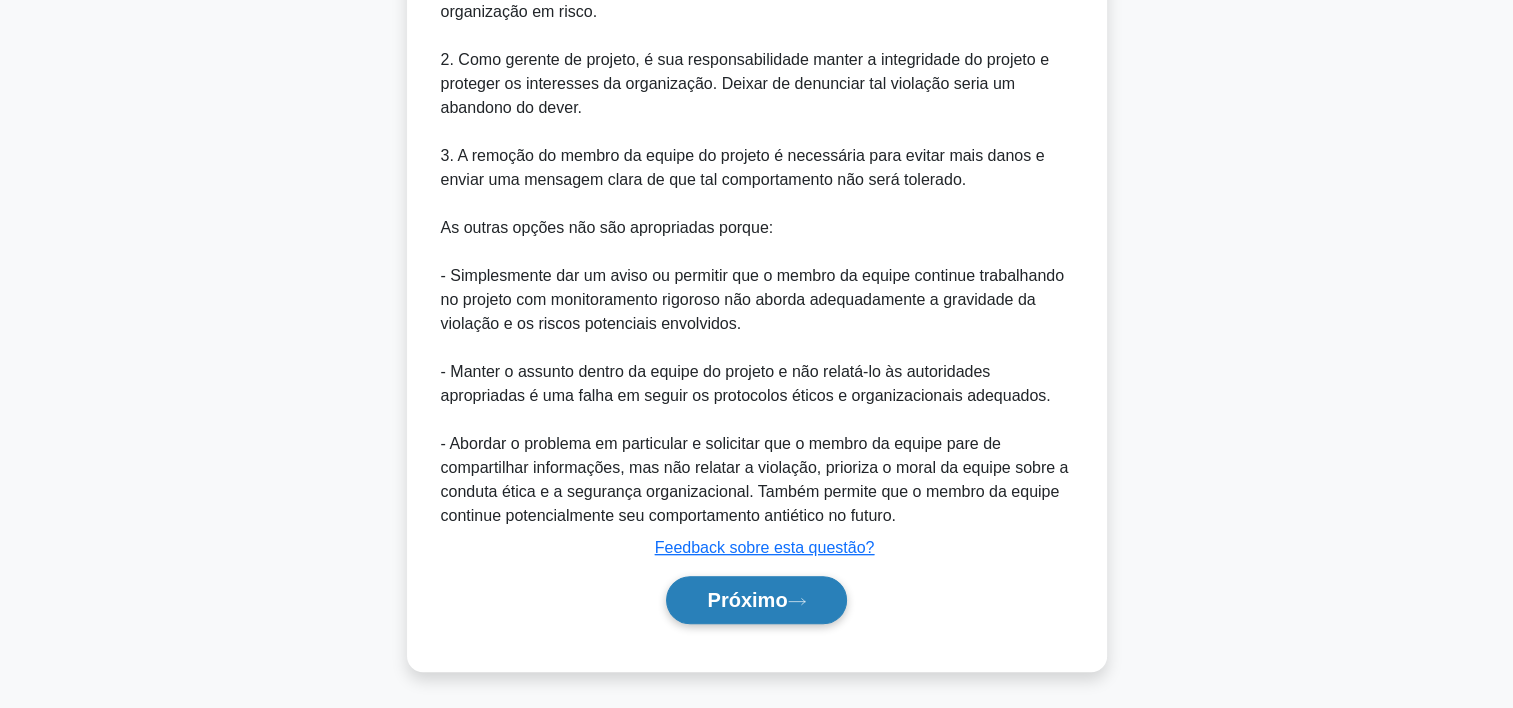 click on "Próximo" at bounding box center [747, 600] 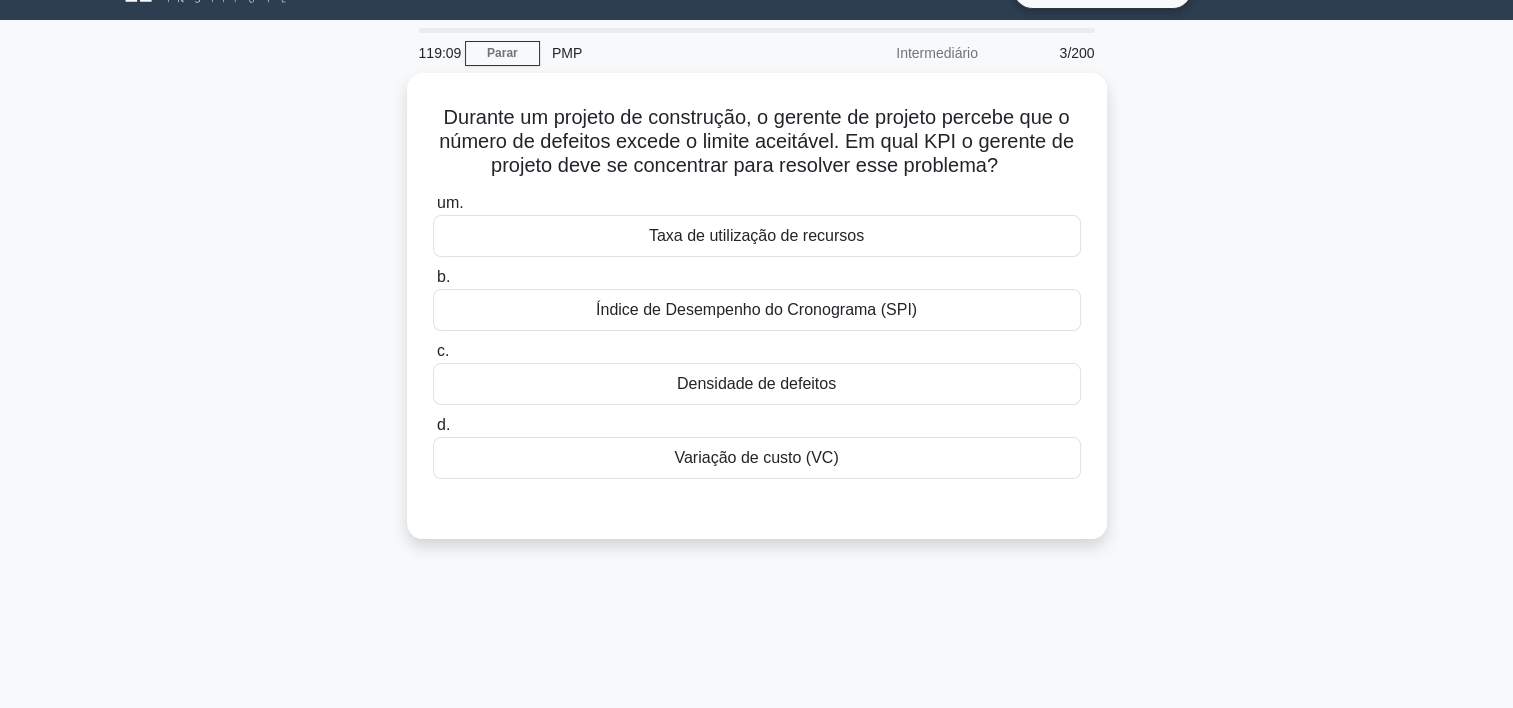 scroll, scrollTop: 40, scrollLeft: 0, axis: vertical 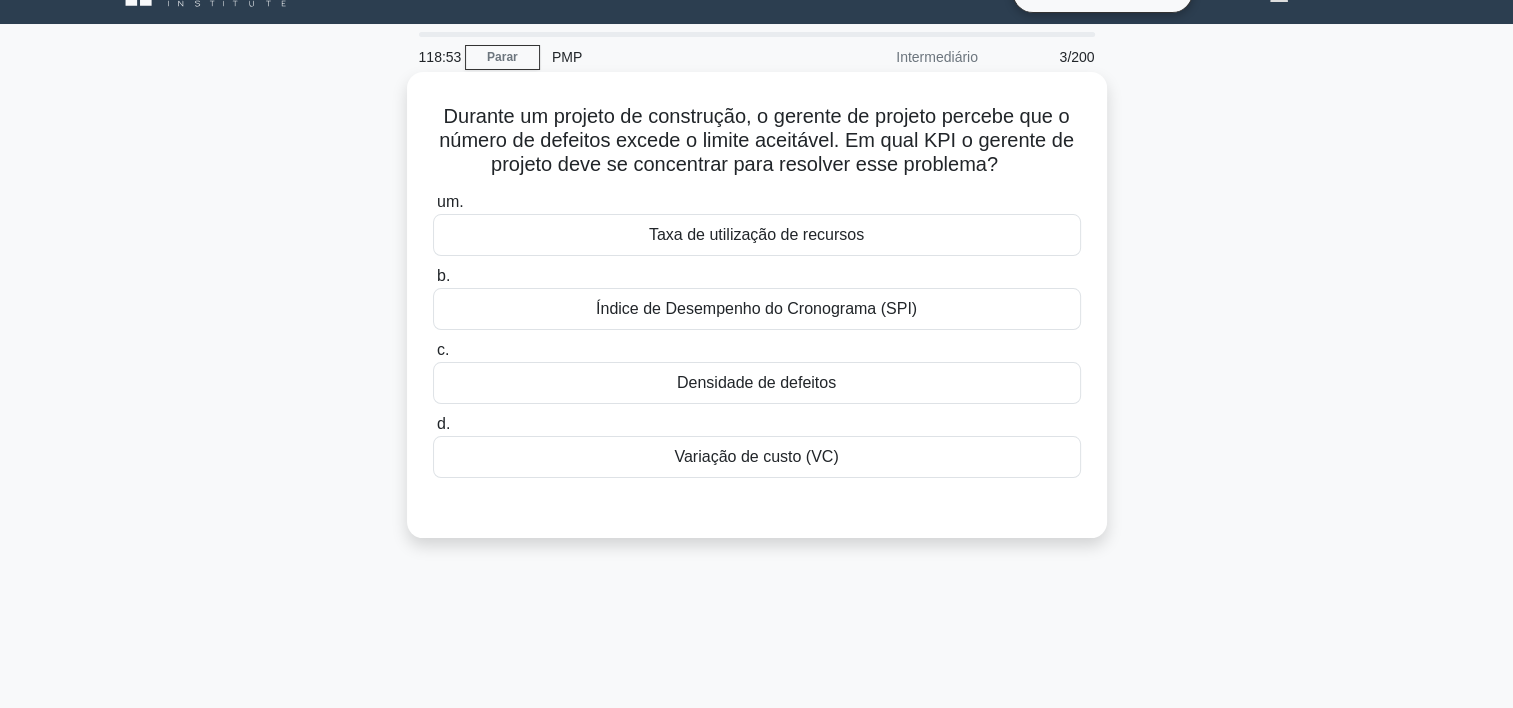 click on "Densidade de defeitos" at bounding box center [757, 383] 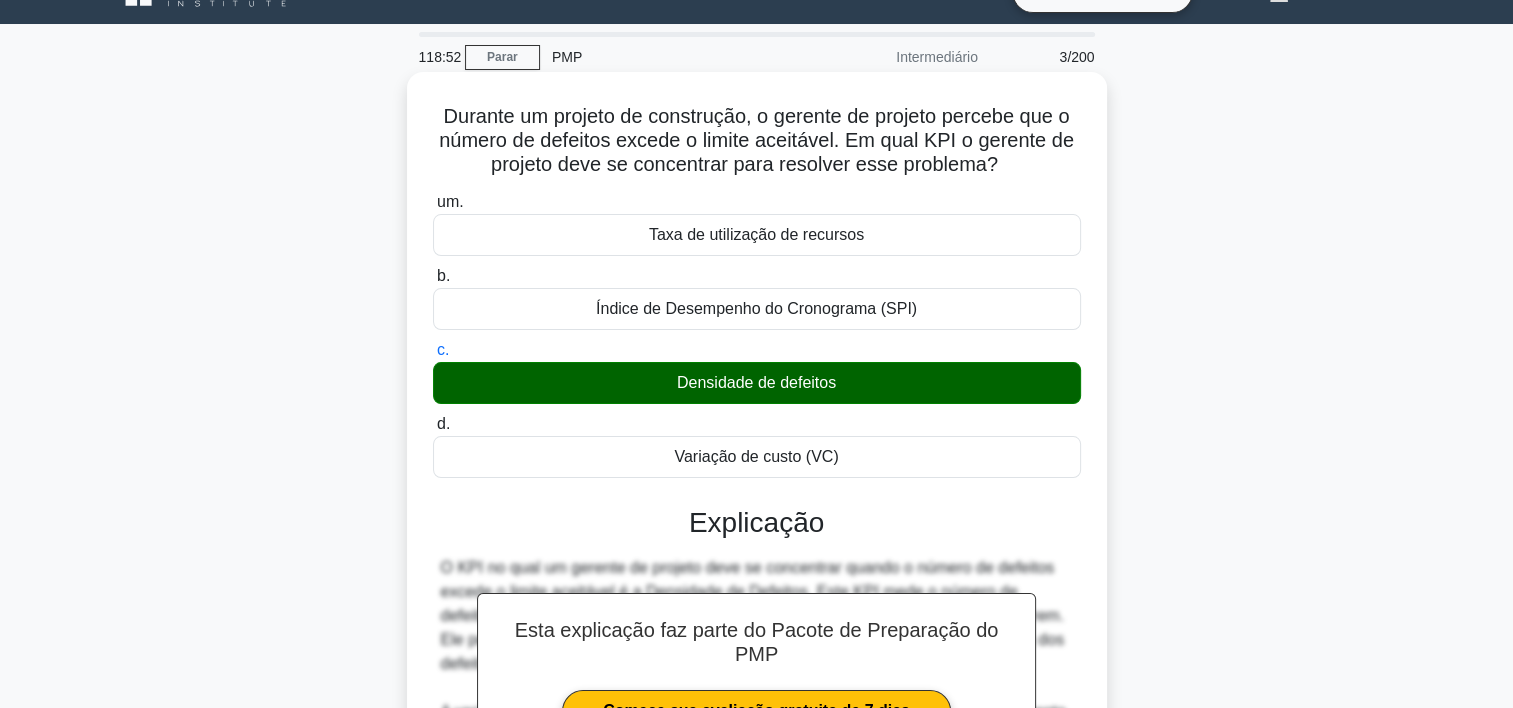 scroll, scrollTop: 404, scrollLeft: 0, axis: vertical 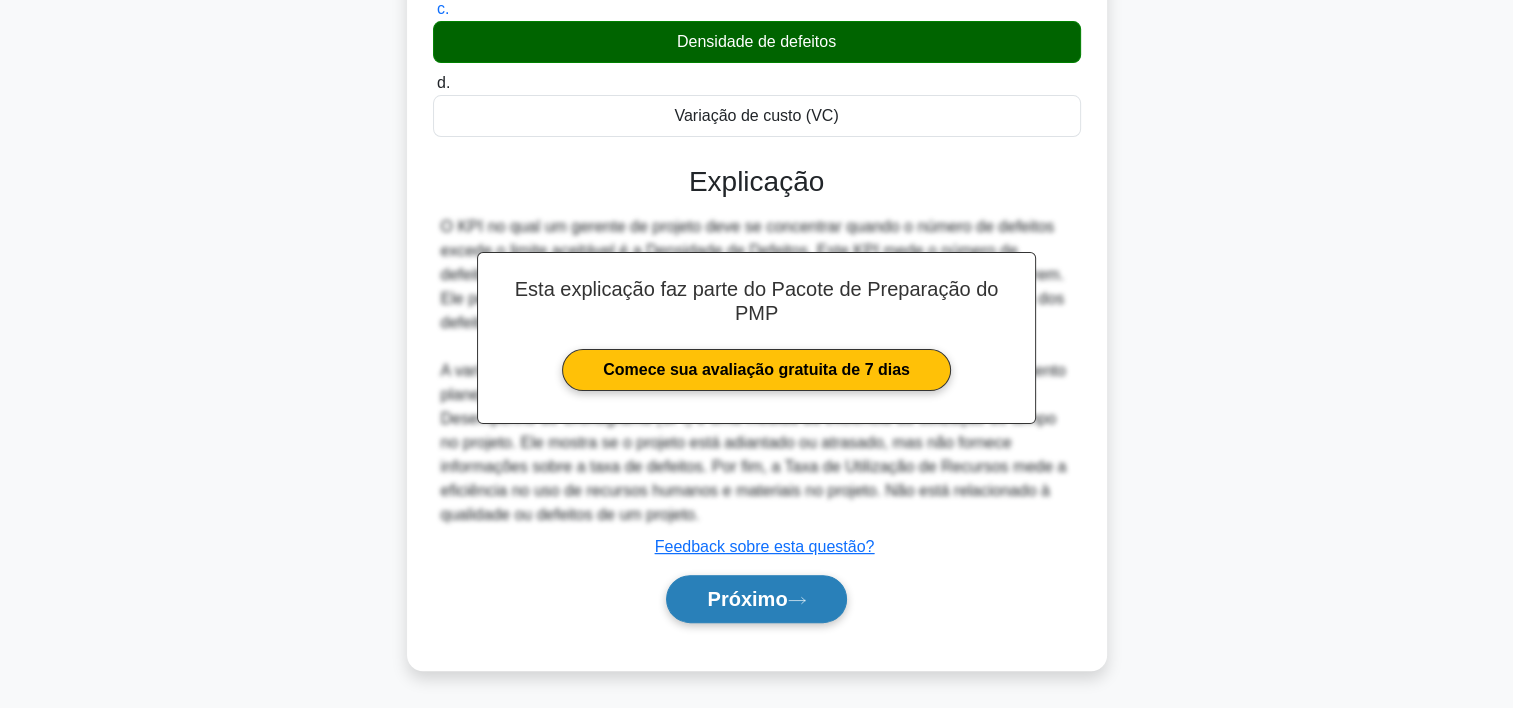click on "Próximo" at bounding box center [756, 599] 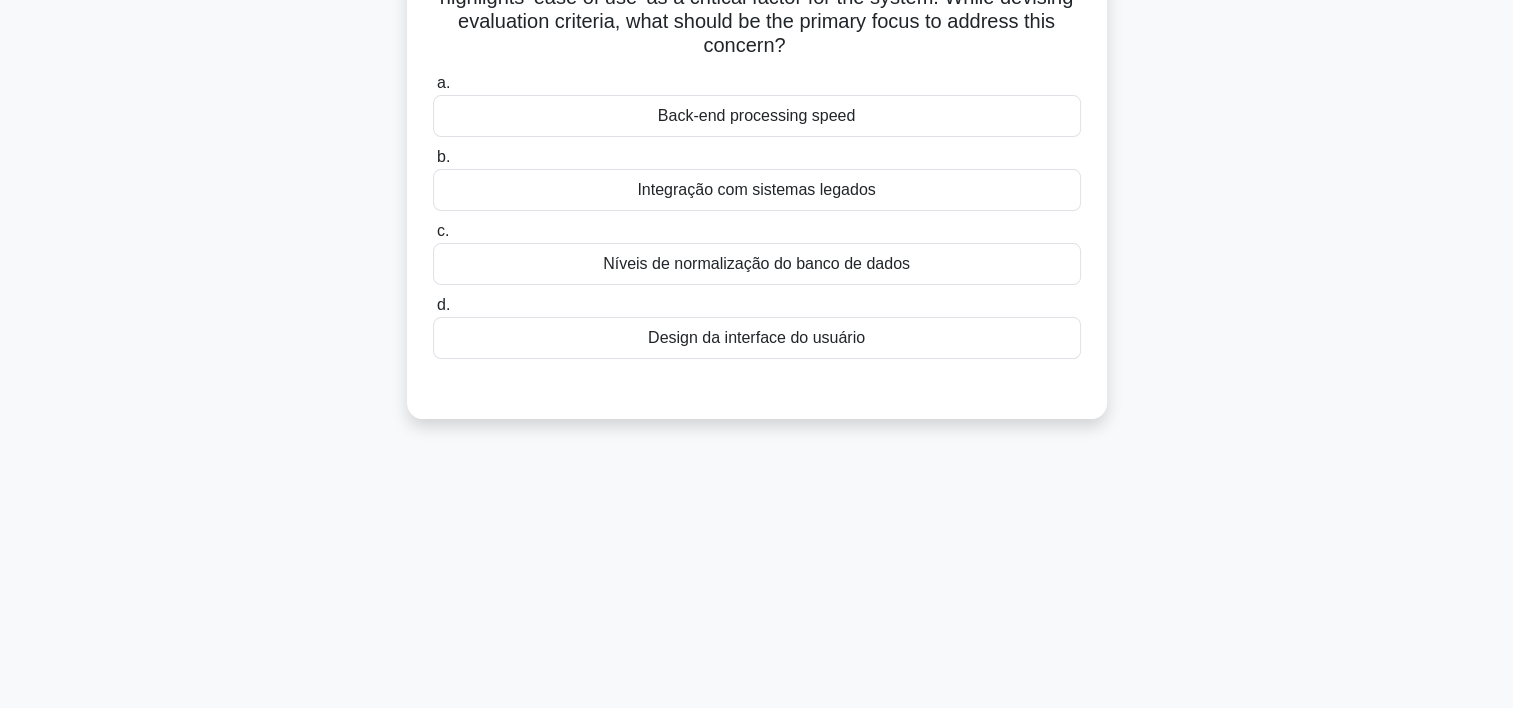 scroll, scrollTop: 0, scrollLeft: 0, axis: both 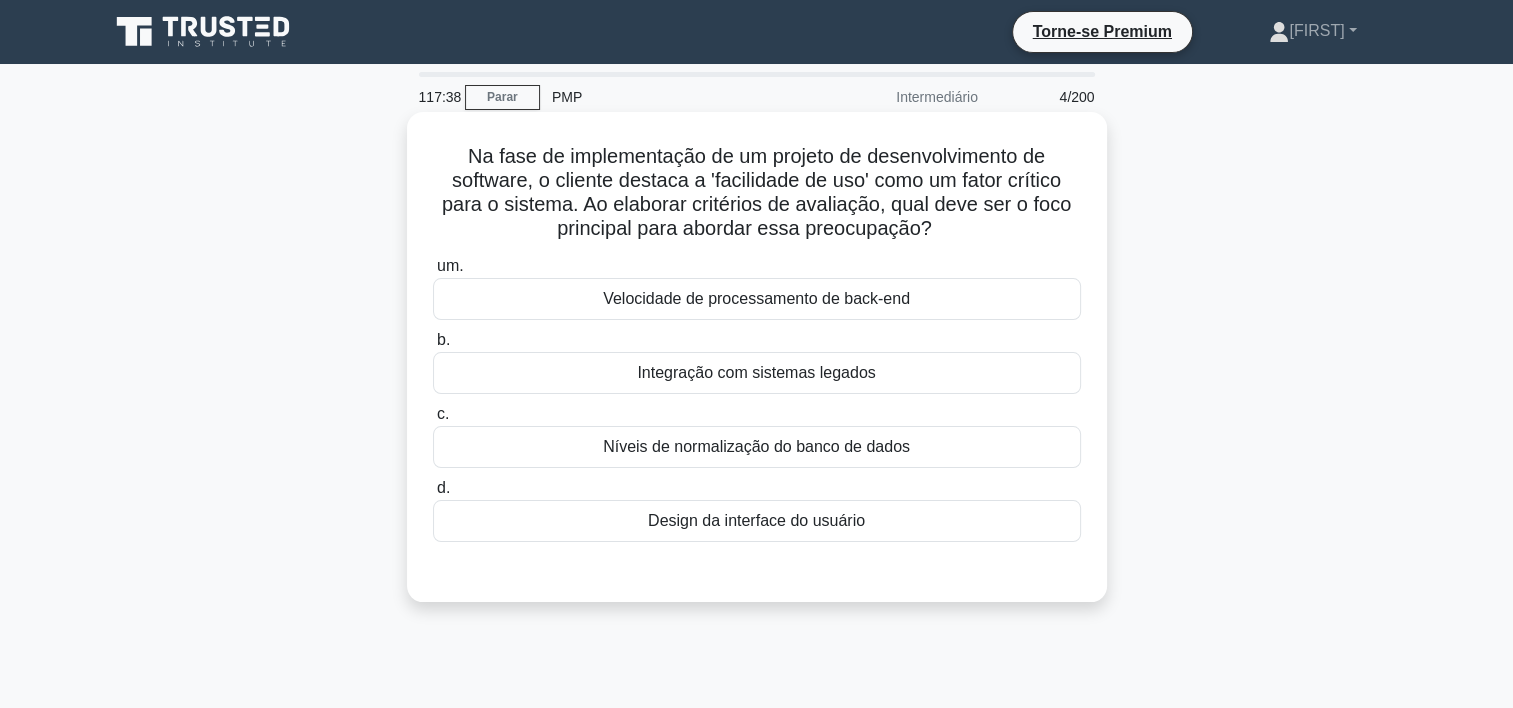 click on "Design da interface do usuário" at bounding box center [757, 521] 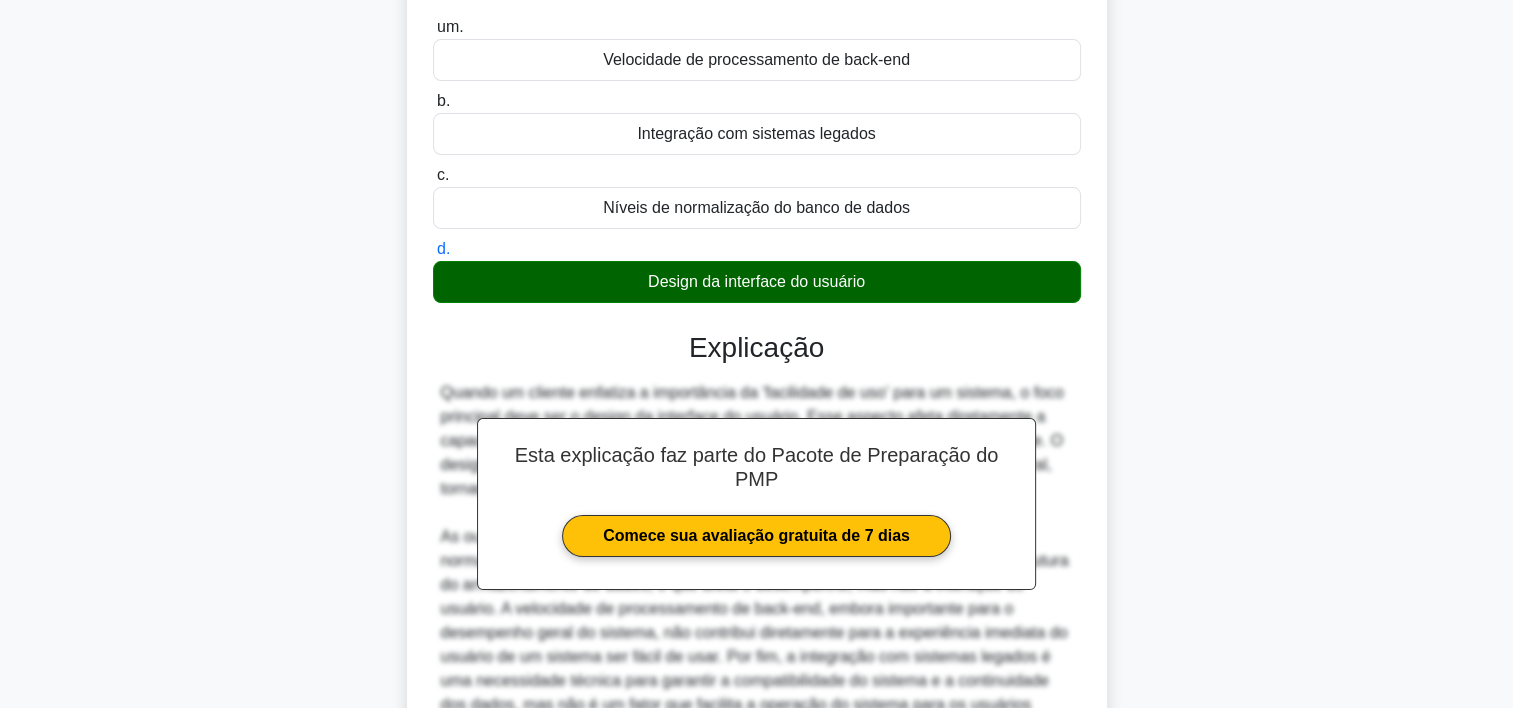 scroll, scrollTop: 428, scrollLeft: 0, axis: vertical 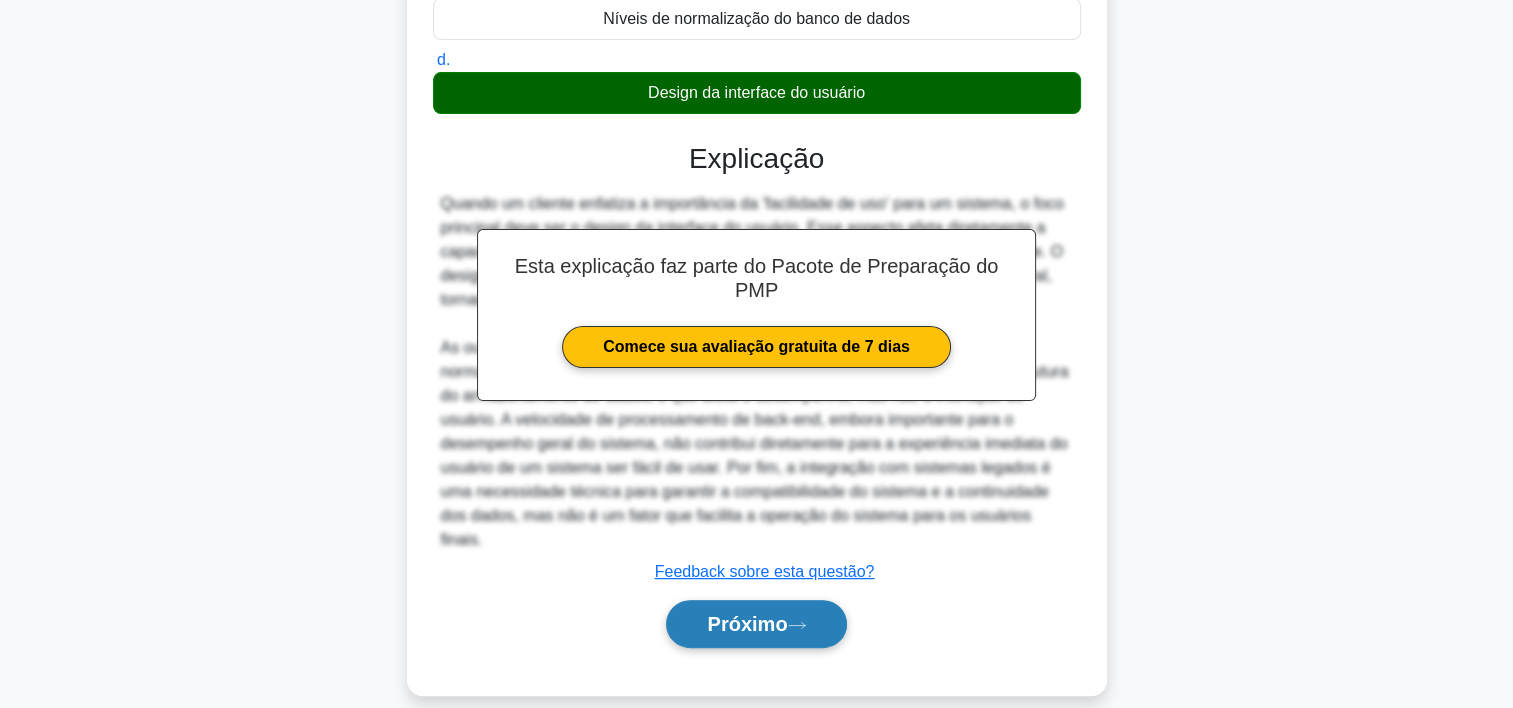 click on "Próximo" at bounding box center (756, 624) 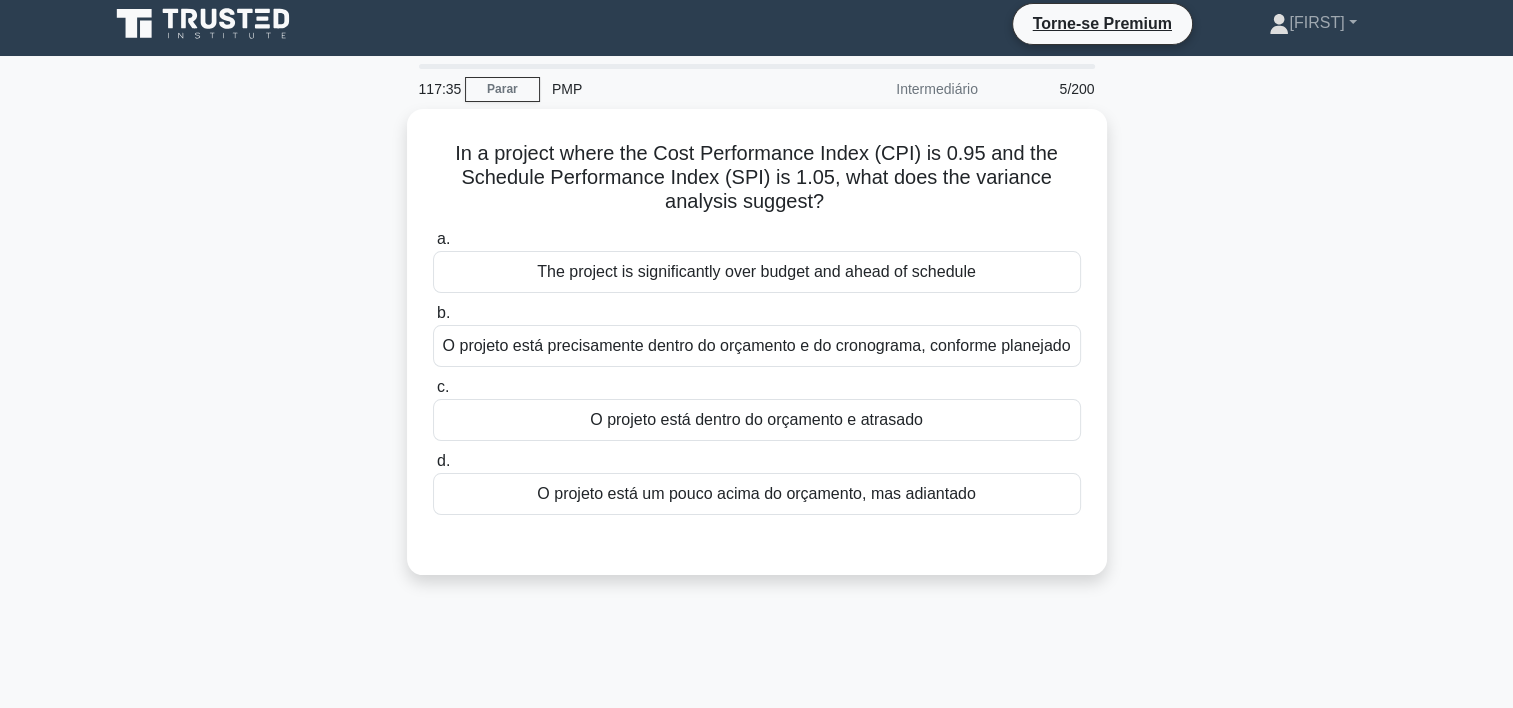 scroll, scrollTop: 0, scrollLeft: 0, axis: both 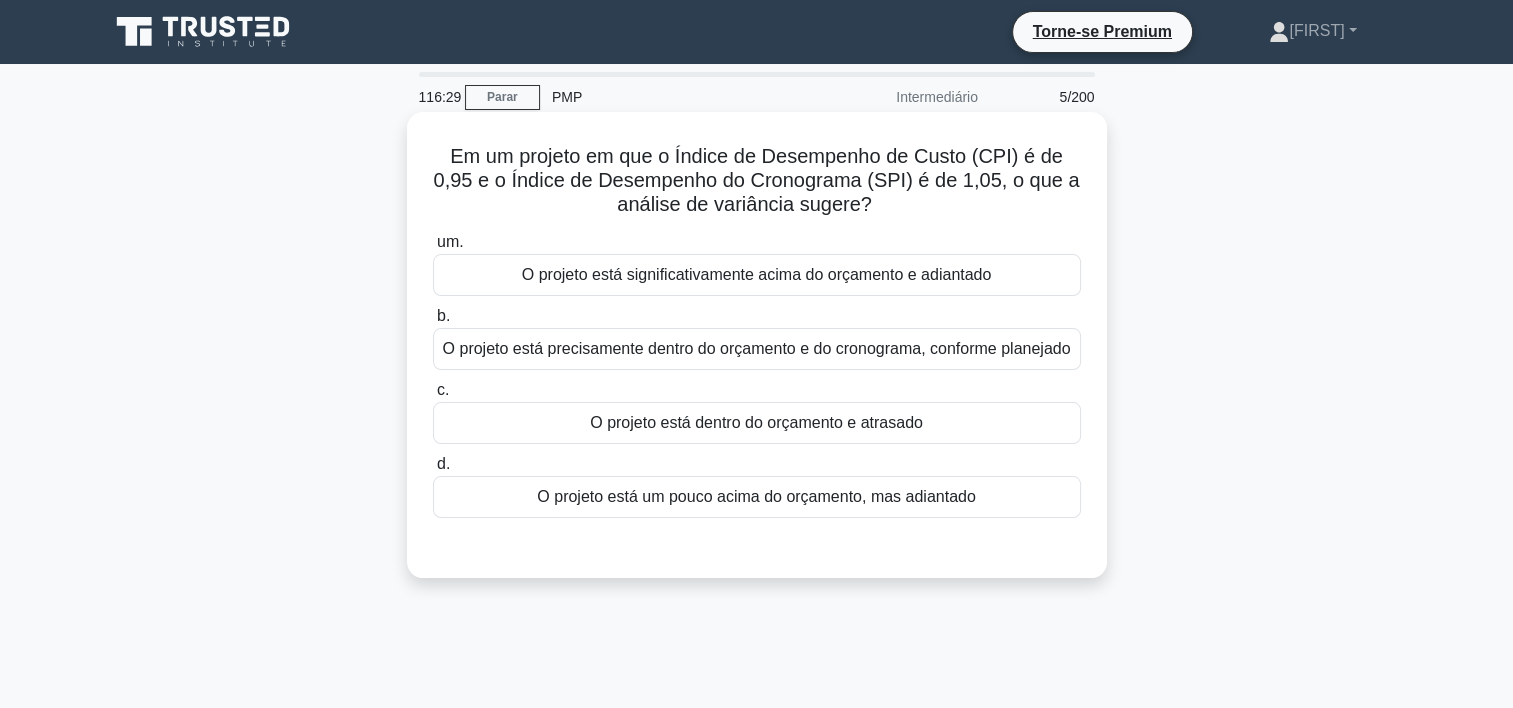 drag, startPoint x: 874, startPoint y: 204, endPoint x: 414, endPoint y: 150, distance: 463.15872 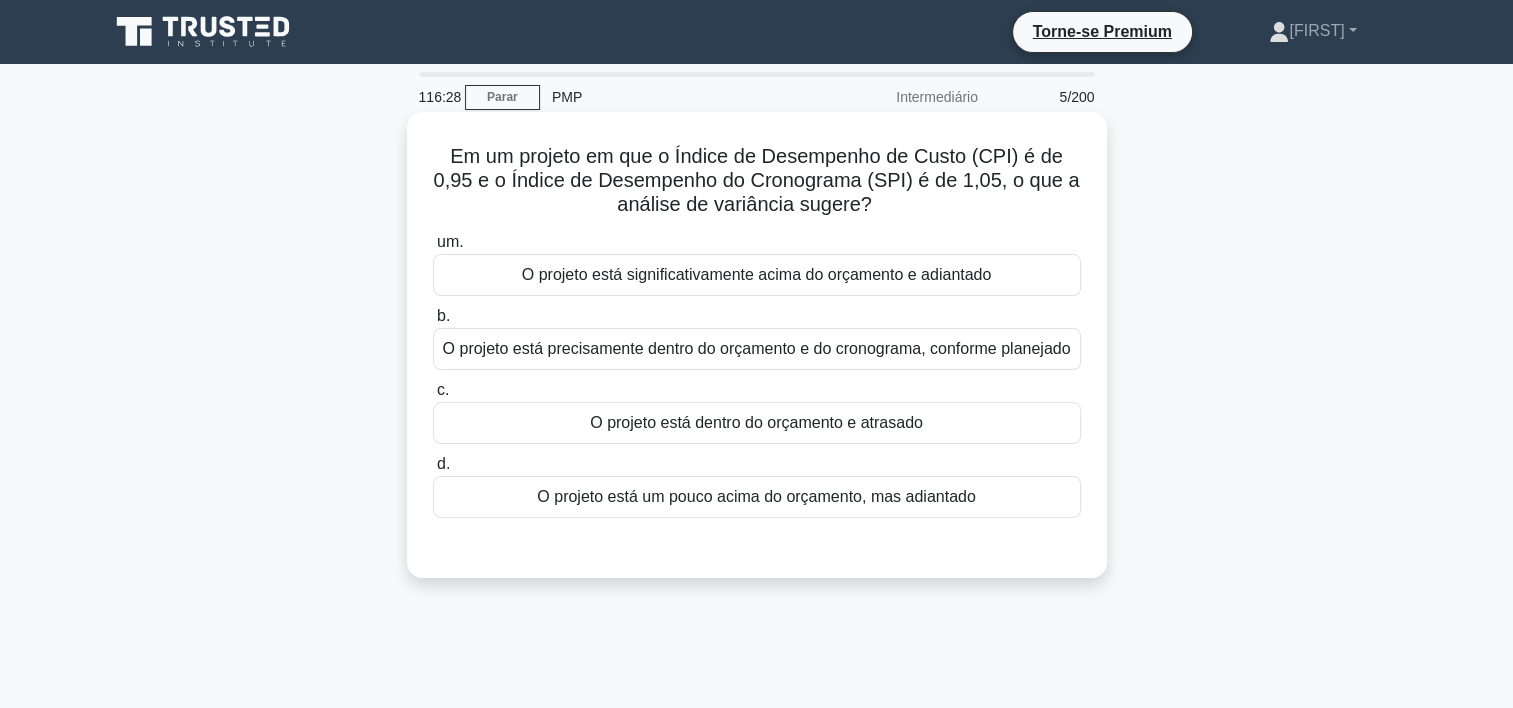 copy on "Em um projeto em que o Índice de Desempenho de Custo (CPI) é de 0,95 e o Índice de Desempenho do Cronograma (SPI) é de 1,05, o que a análise de variância sugere?" 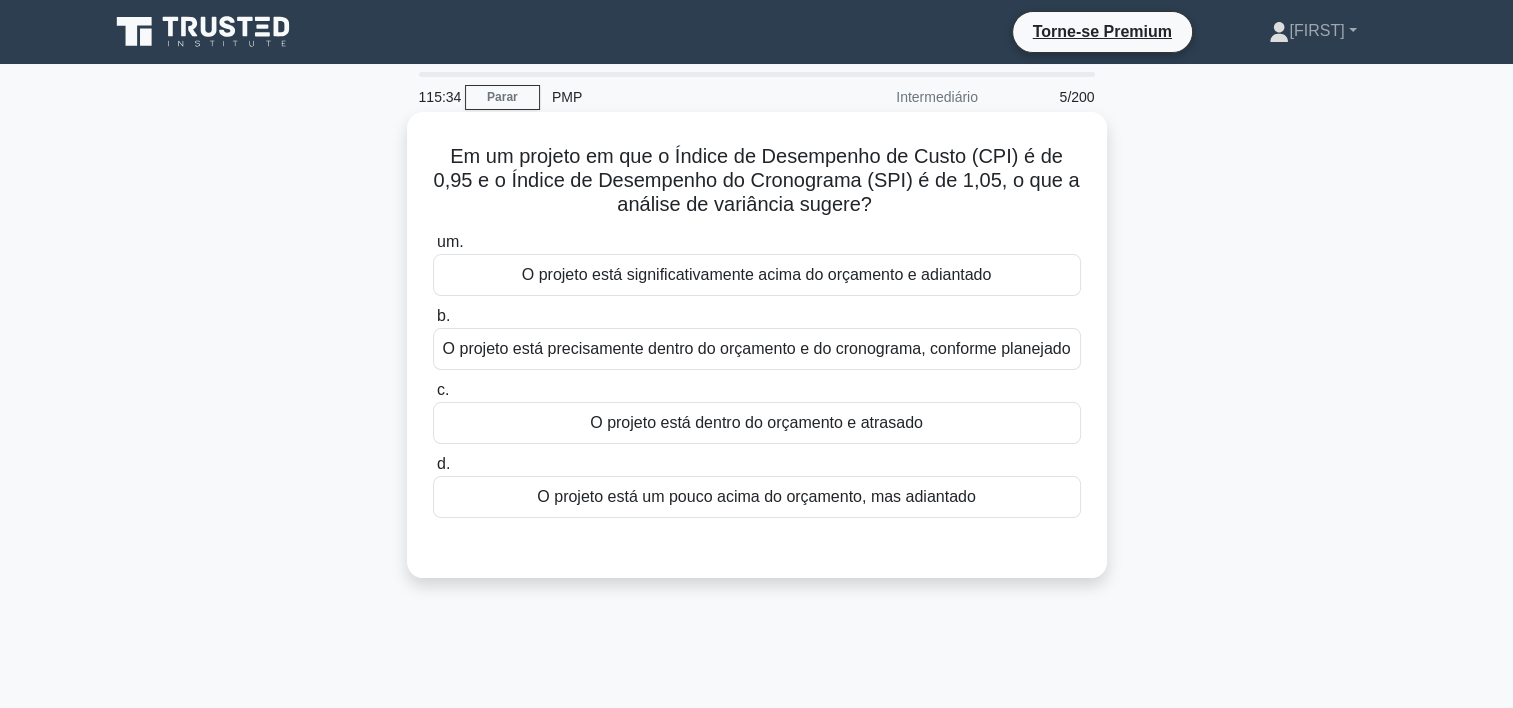 click on "O projeto está um pouco acima do orçamento, mas adiantado" at bounding box center (757, 497) 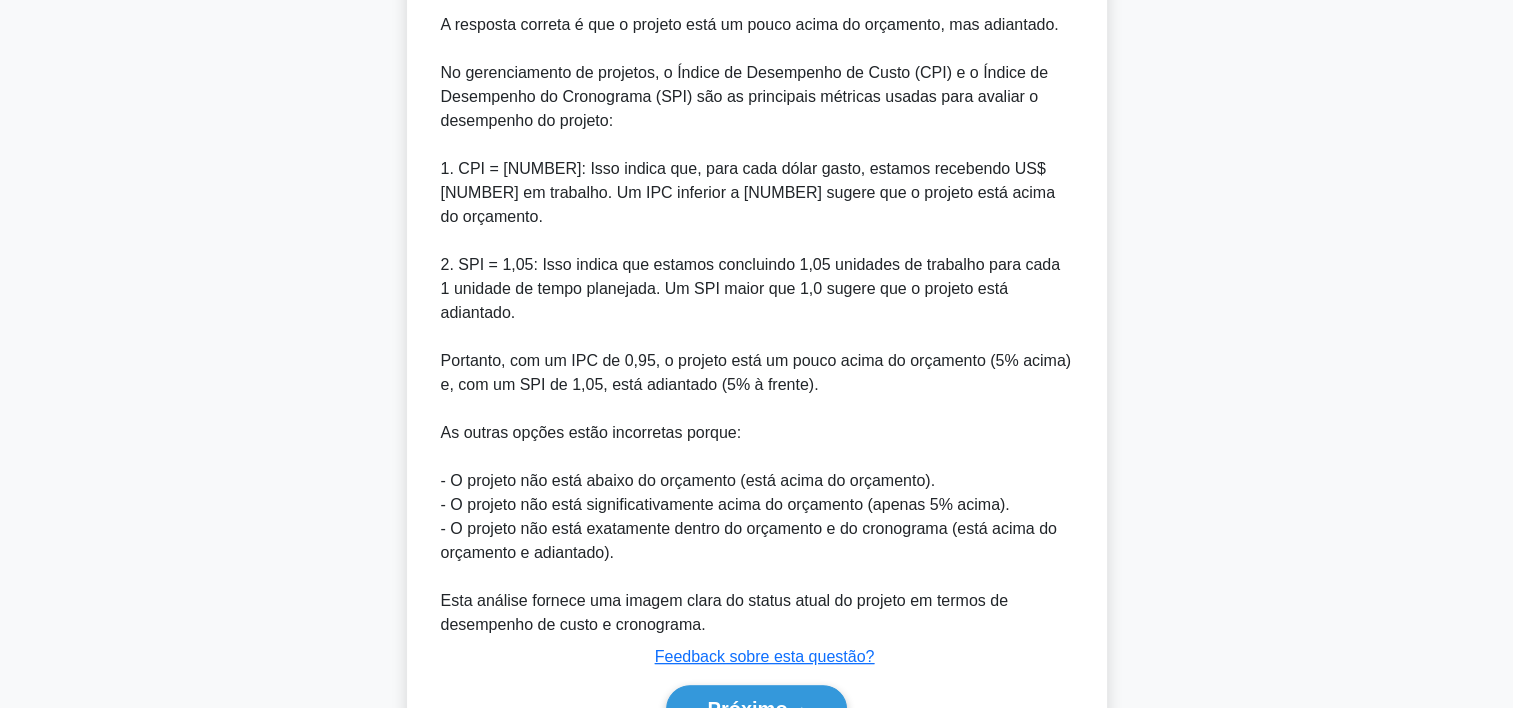scroll, scrollTop: 583, scrollLeft: 0, axis: vertical 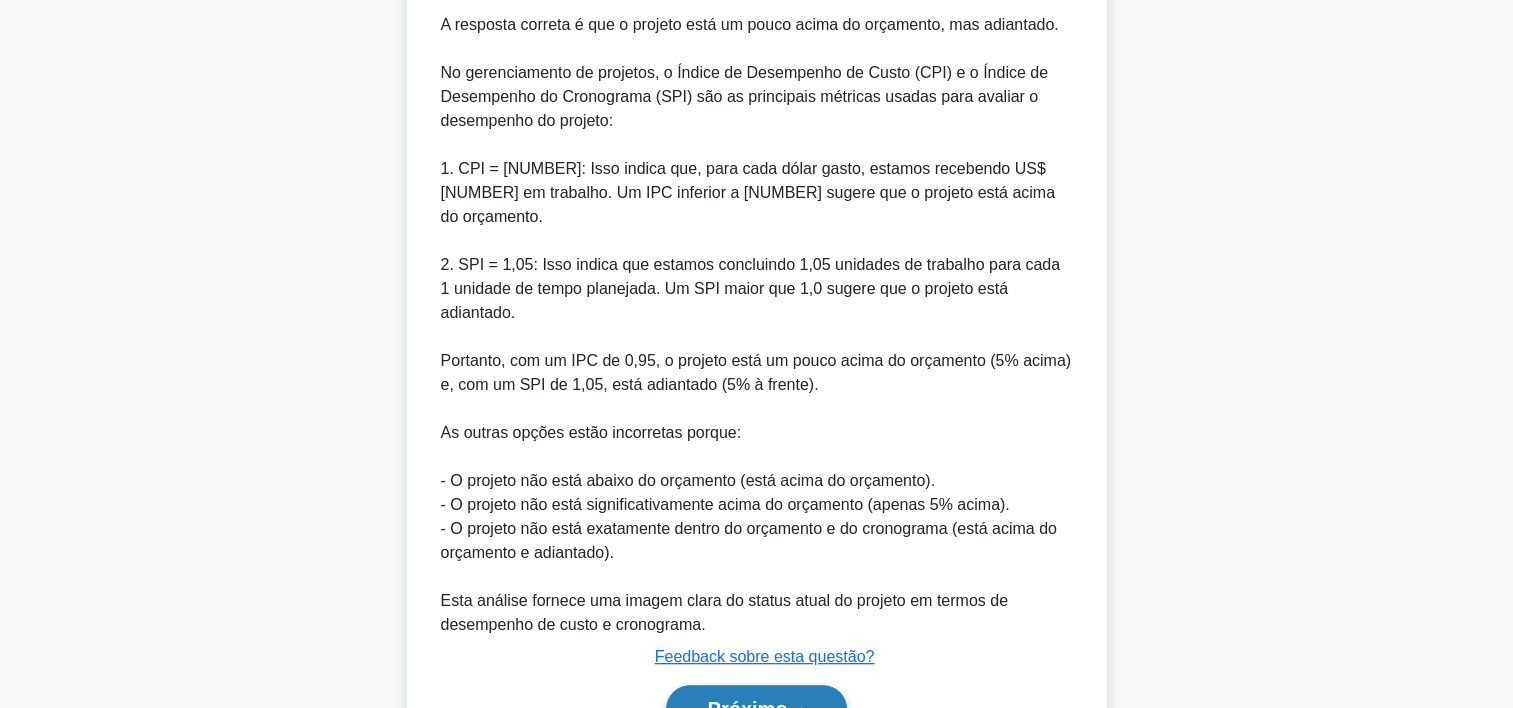 click on "Próximo" at bounding box center [747, 709] 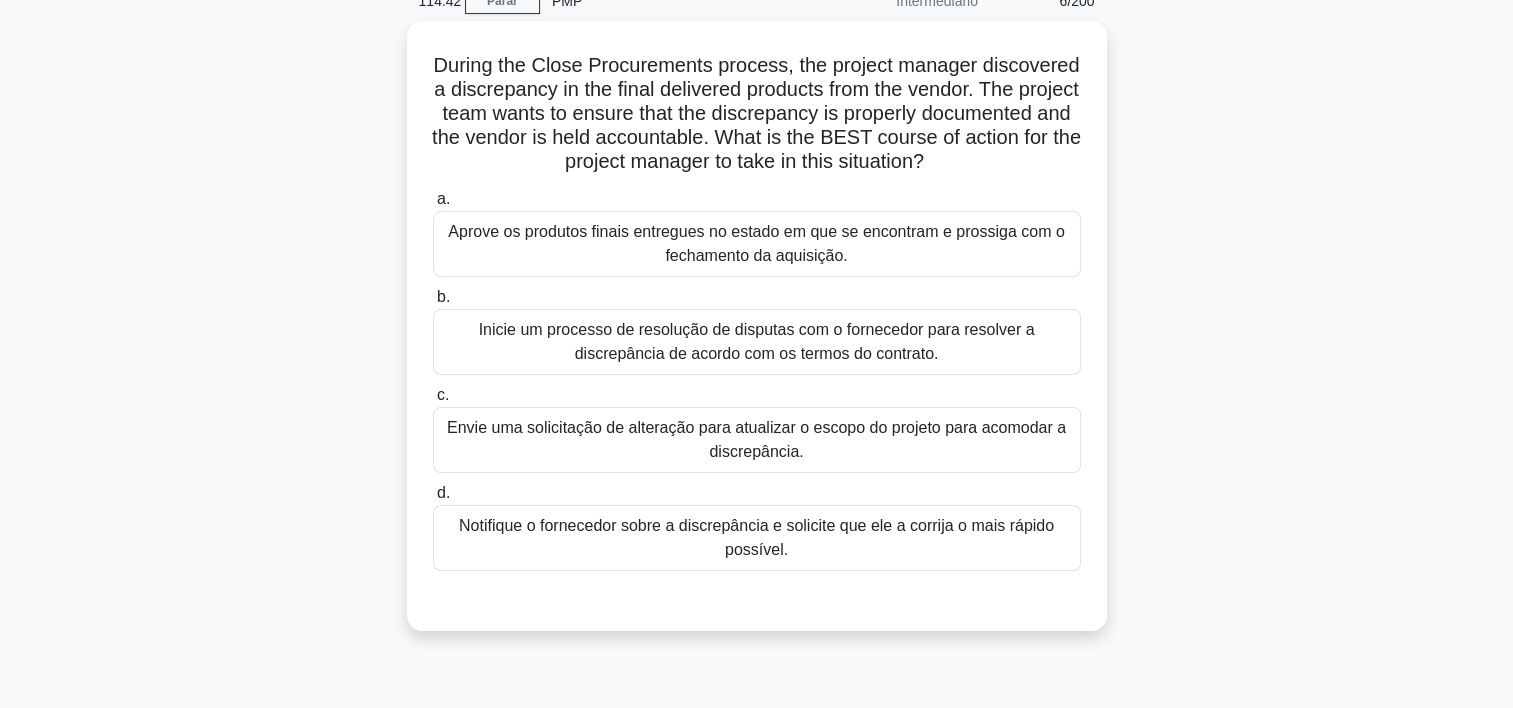 scroll, scrollTop: 92, scrollLeft: 0, axis: vertical 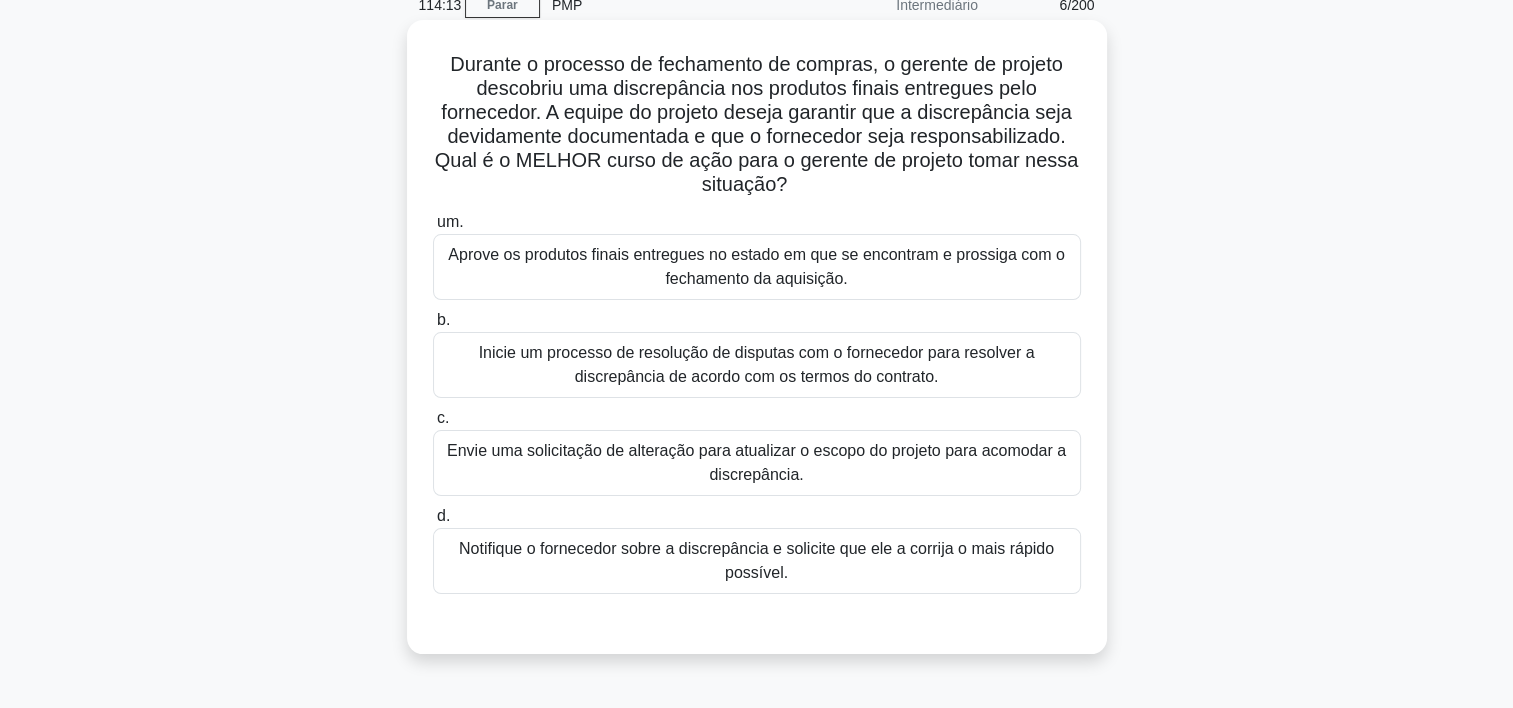 click on "Notifique o fornecedor sobre a discrepância e solicite que ele a corrija o mais rápido possível." at bounding box center [757, 561] 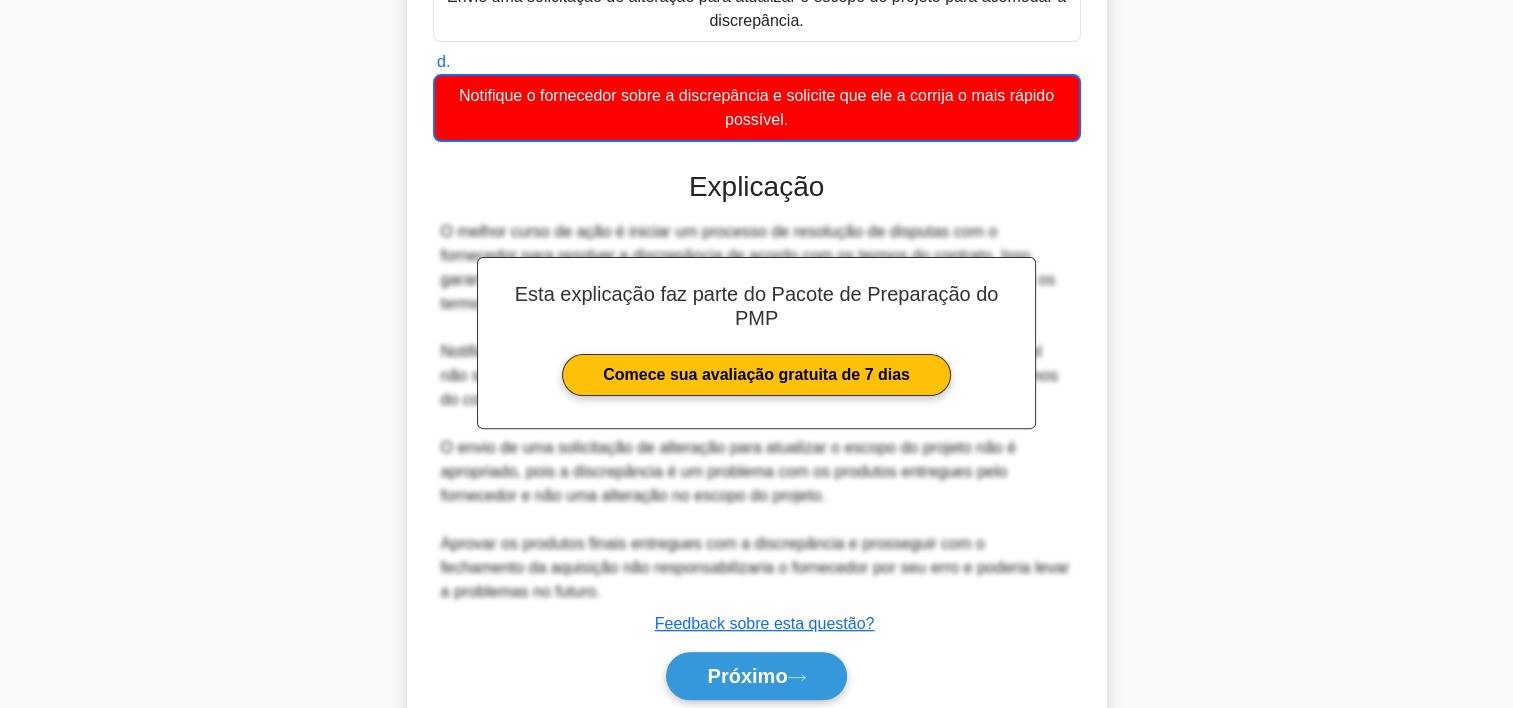 scroll, scrollTop: 621, scrollLeft: 0, axis: vertical 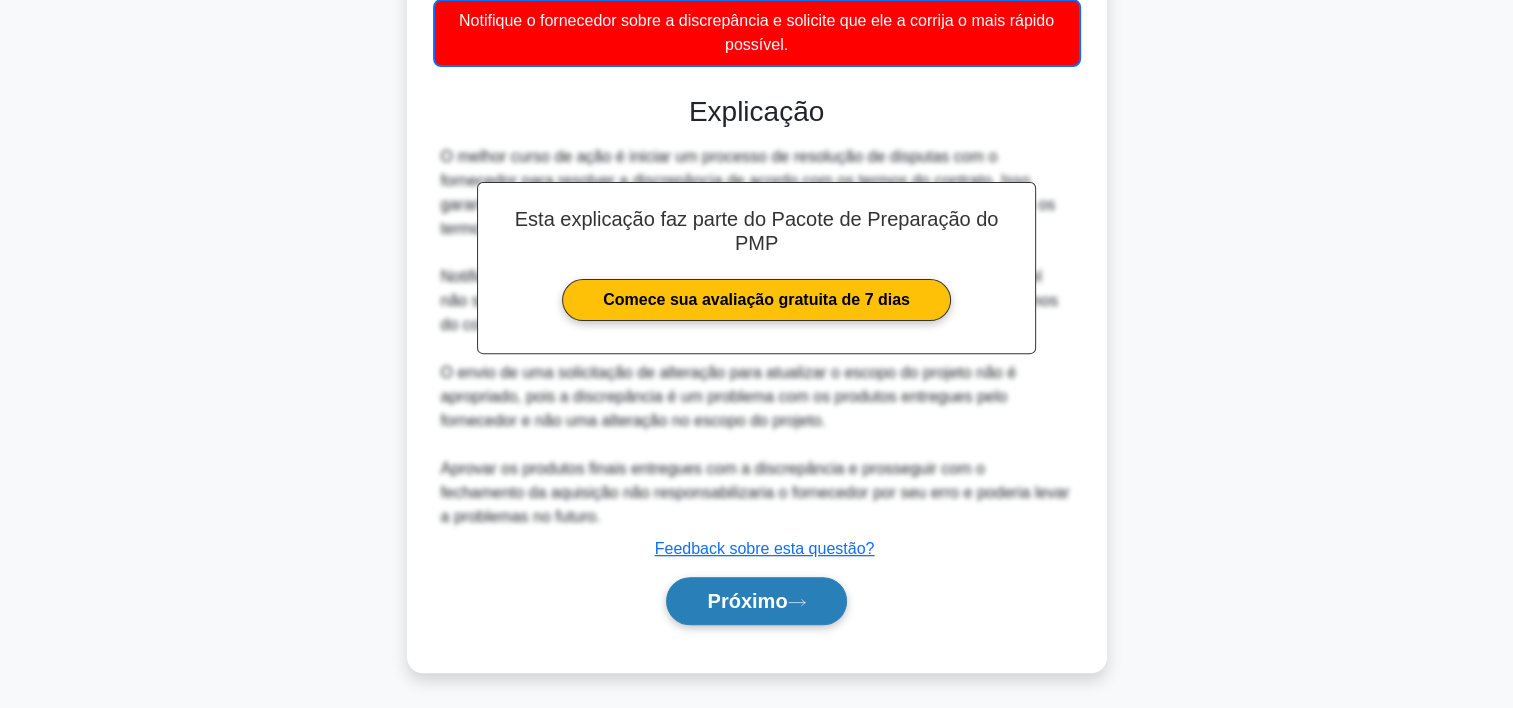 click on "Próximo" at bounding box center (747, 601) 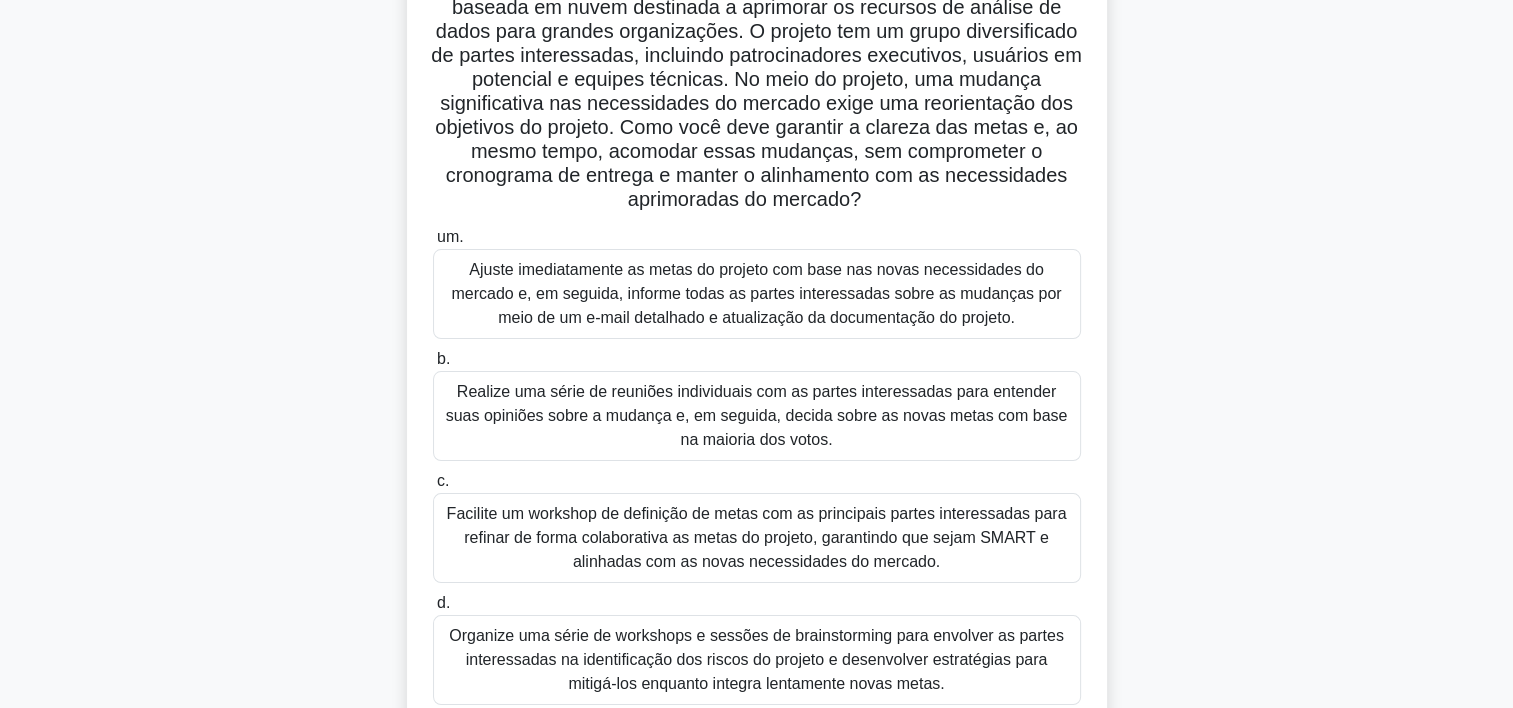 scroll, scrollTop: 180, scrollLeft: 0, axis: vertical 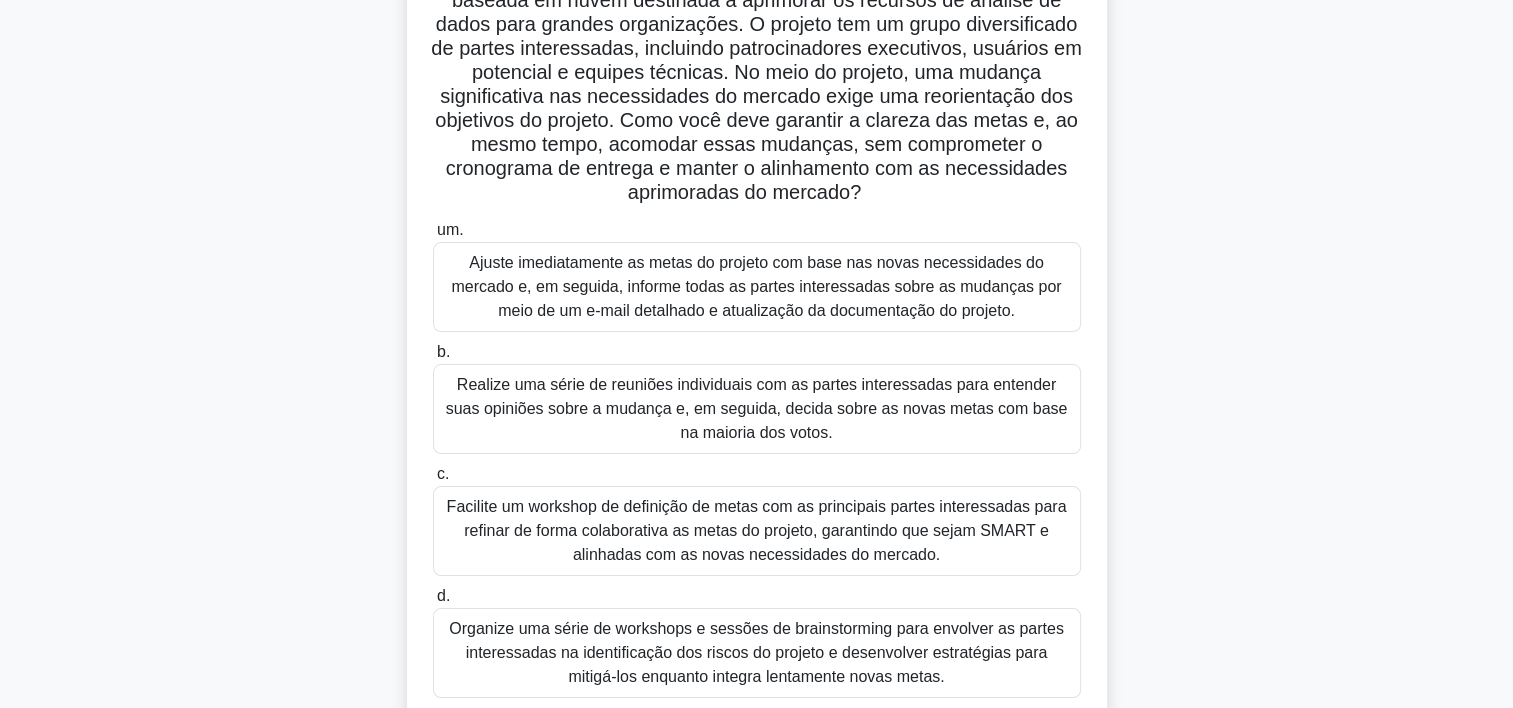 click on "Facilite um workshop de definição de metas com as principais partes interessadas para refinar de forma colaborativa as metas do projeto, garantindo que sejam SMART e alinhadas com as novas necessidades do mercado." at bounding box center (757, 531) 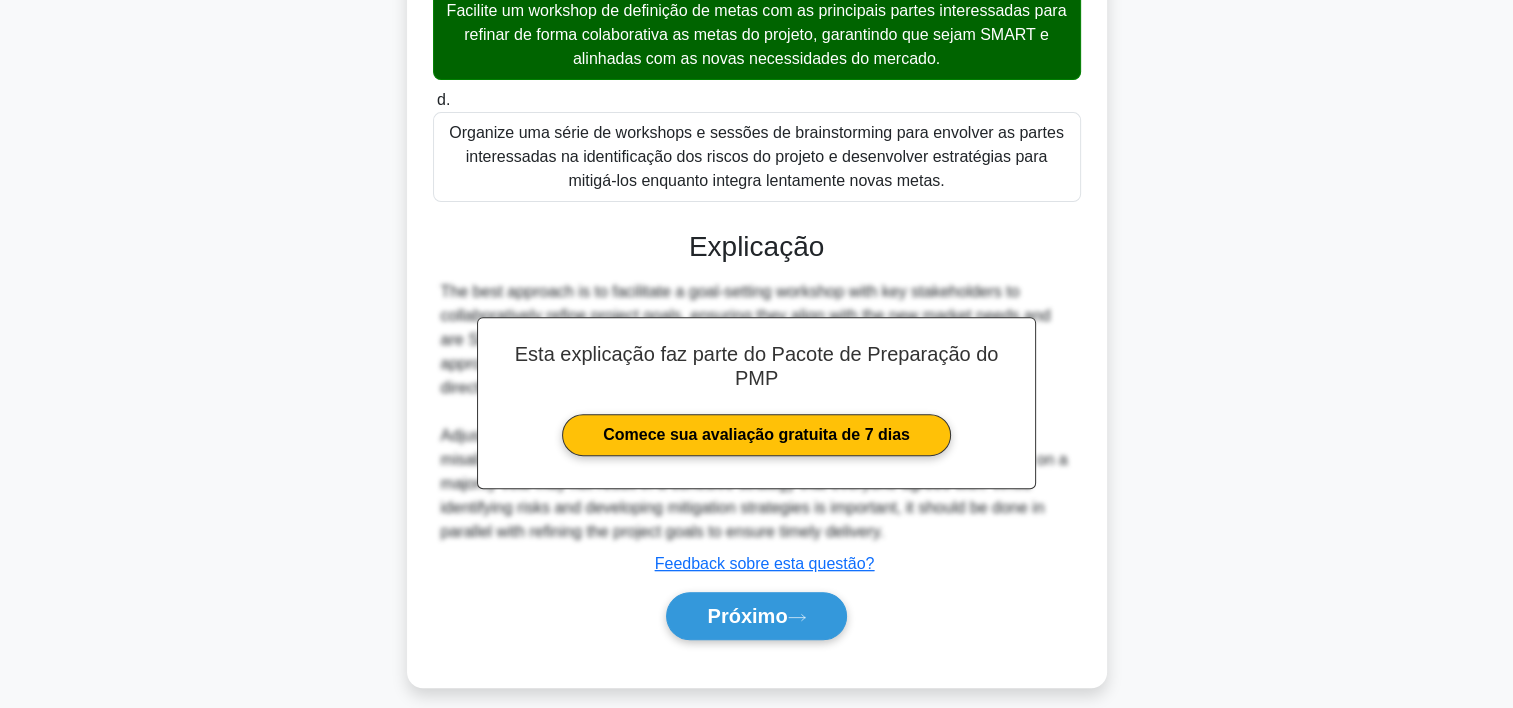 scroll, scrollTop: 740, scrollLeft: 0, axis: vertical 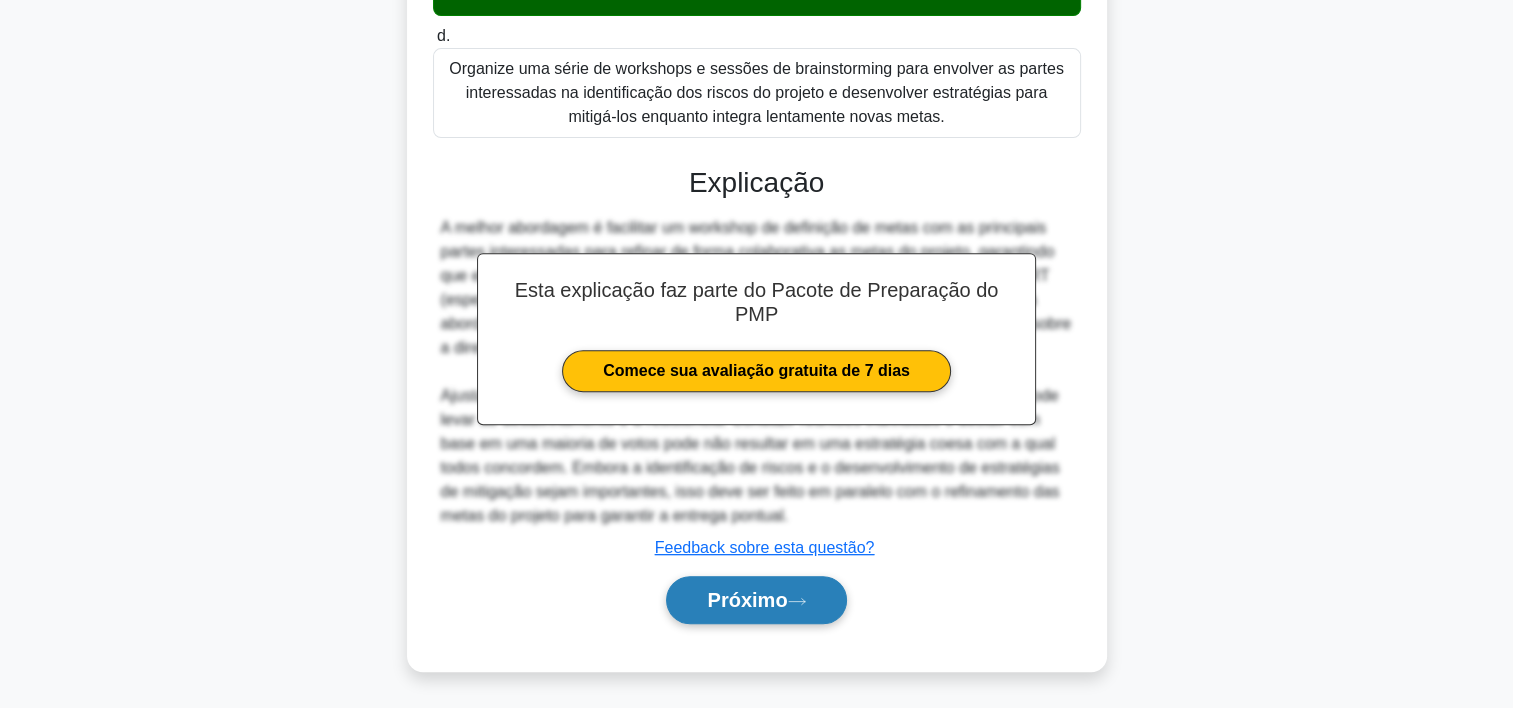 click on "Próximo" at bounding box center [756, 600] 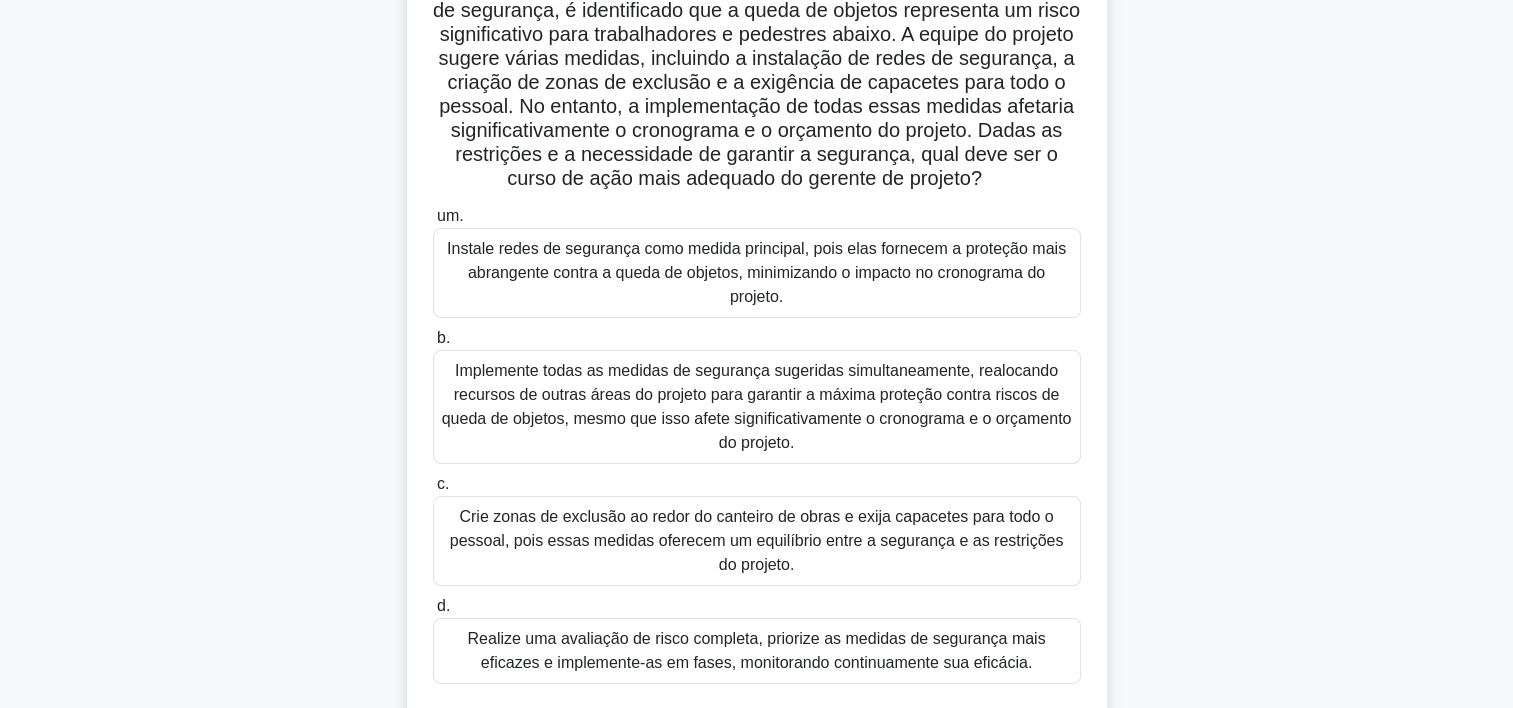 scroll, scrollTop: 207, scrollLeft: 0, axis: vertical 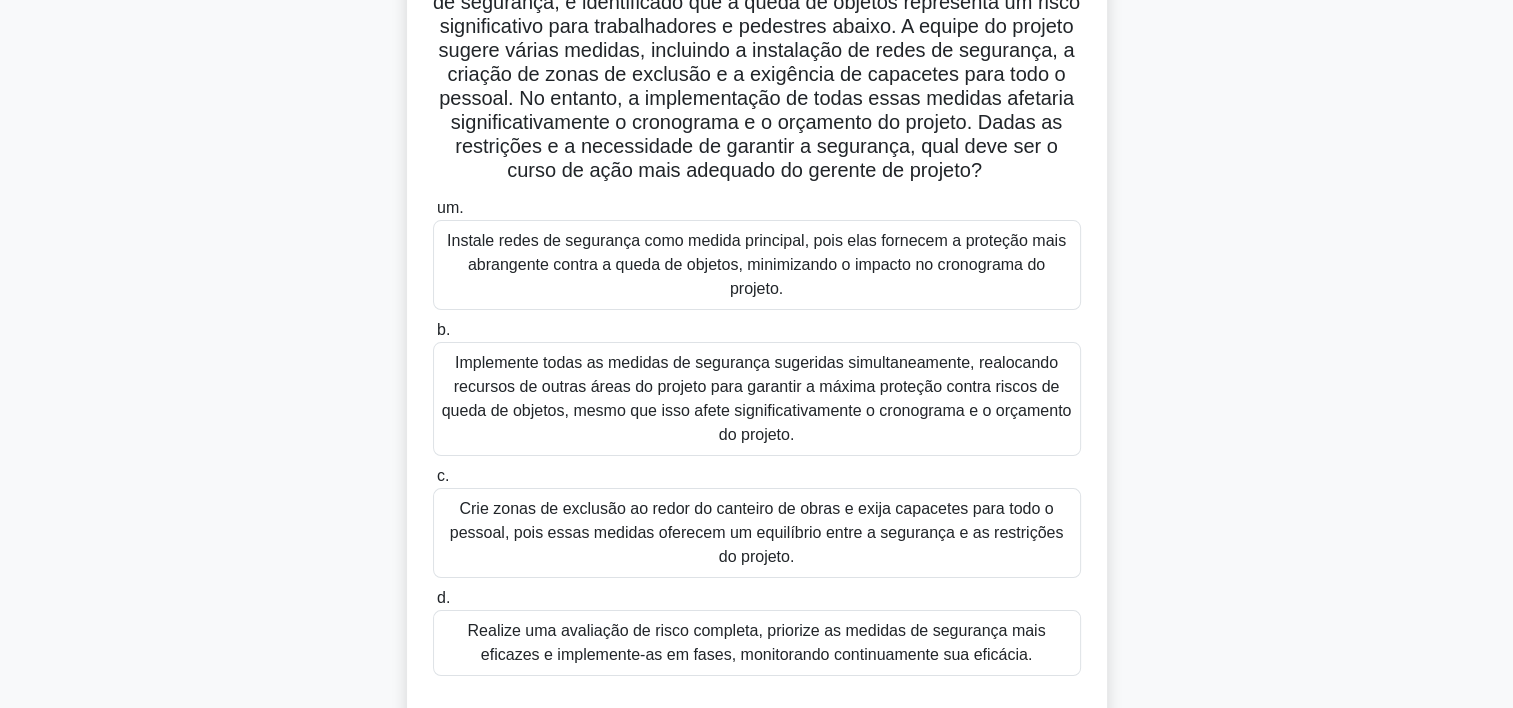 click on "Um gerente de projeto está supervisionando a construção de um arranha-céu em uma área urbana movimentada. Durante o planejamento de segurança, é identificado que a queda de objetos representa um risco significativo para trabalhadores e pedestres abaixo. A equipe do projeto sugere várias medidas, incluindo a instalação de redes de segurança, a criação de zonas de exclusão e a exigência de capacetes para todo o pessoal. No entanto, a implementação de todas essas medidas afetaria significativamente o cronograma e o orçamento do projeto. Dadas as restrições e a necessidade de garantir a segurança, qual deve ser o curso de ação mais adequado do gerente de projeto?    .spinner_0XTQ {origem da transformação: centro; animação:spinner_y6GP .75s linear infinito}@keyframes spinner_y6GP{100%{transformar:girar(360deg)}}
um." at bounding box center [757, 335] 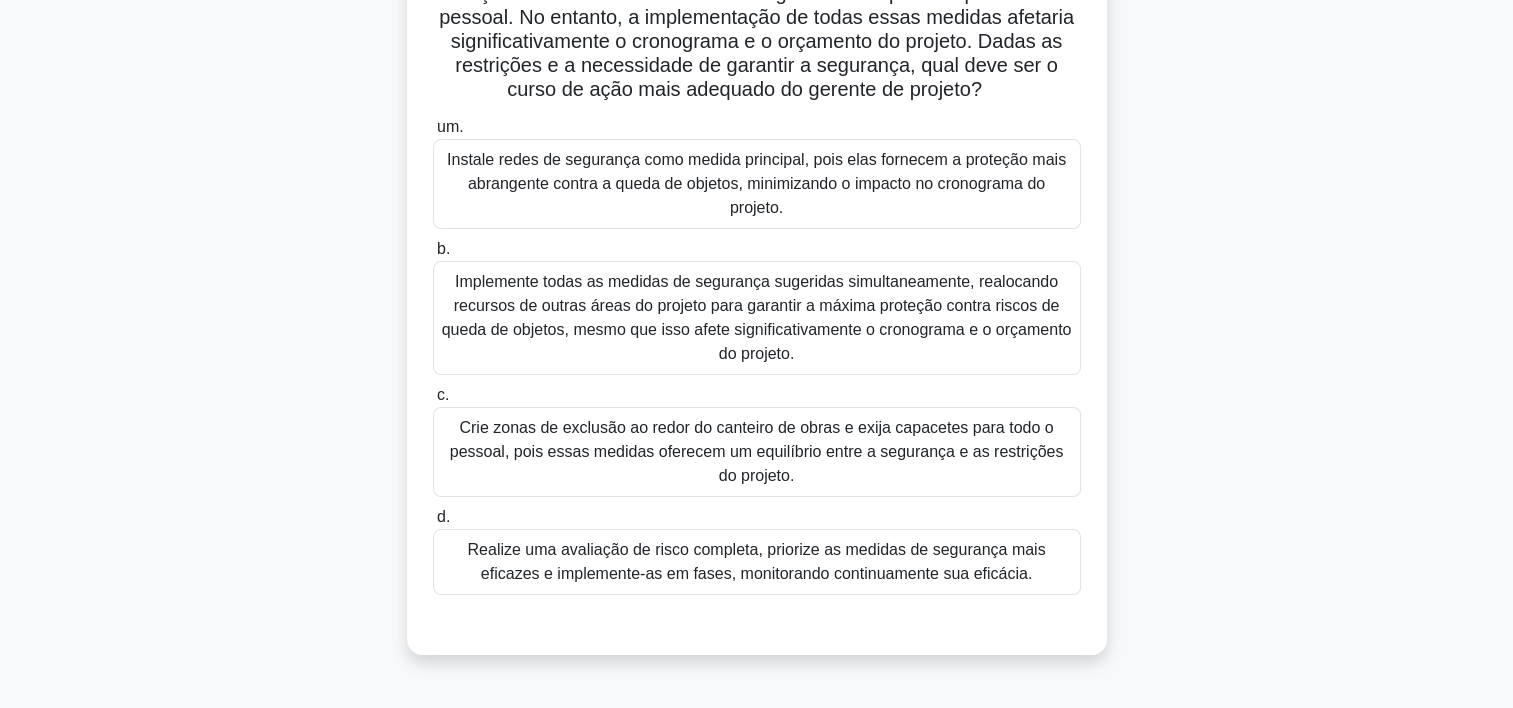 scroll, scrollTop: 289, scrollLeft: 0, axis: vertical 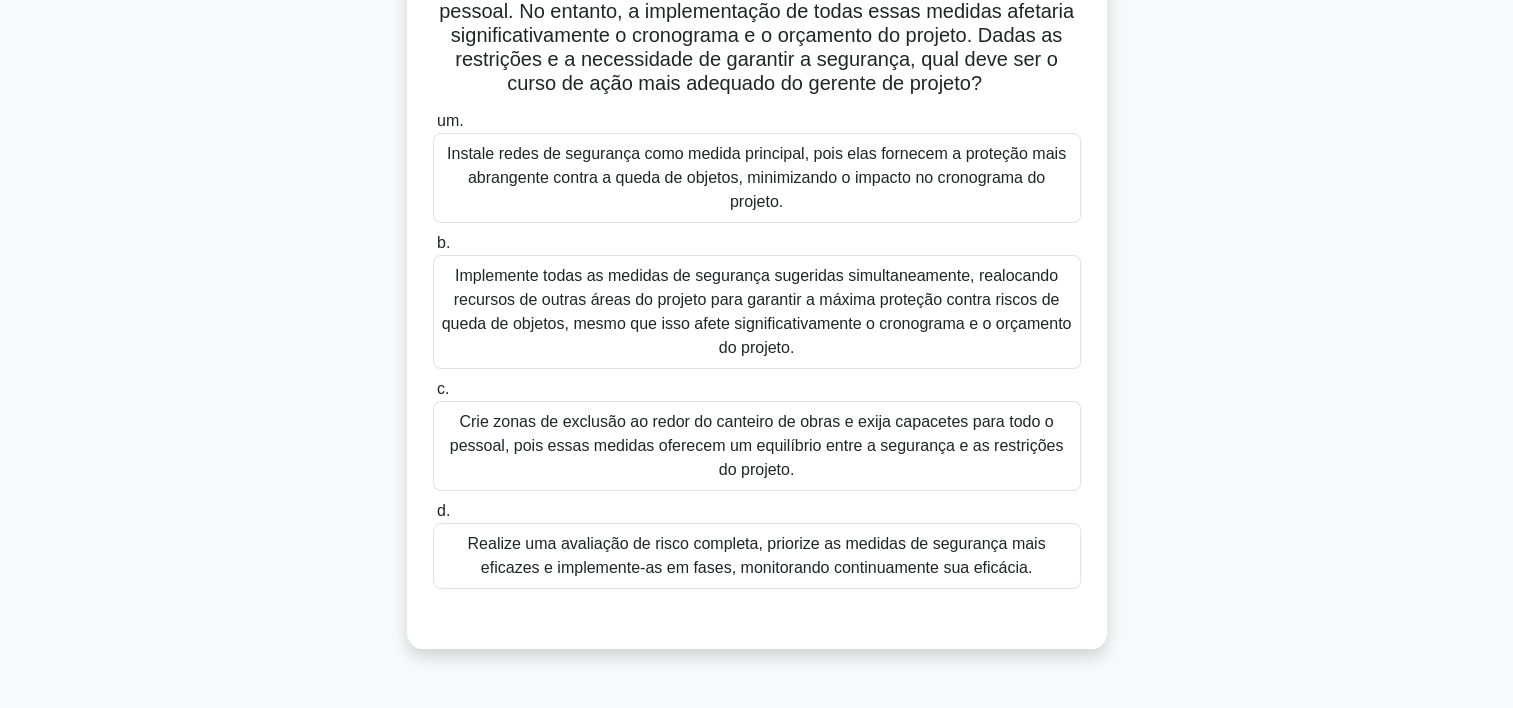 click on "Realize uma avaliação de risco completa, priorize as medidas de segurança mais eficazes e implemente-as em fases, monitorando continuamente sua eficácia." at bounding box center [757, 556] 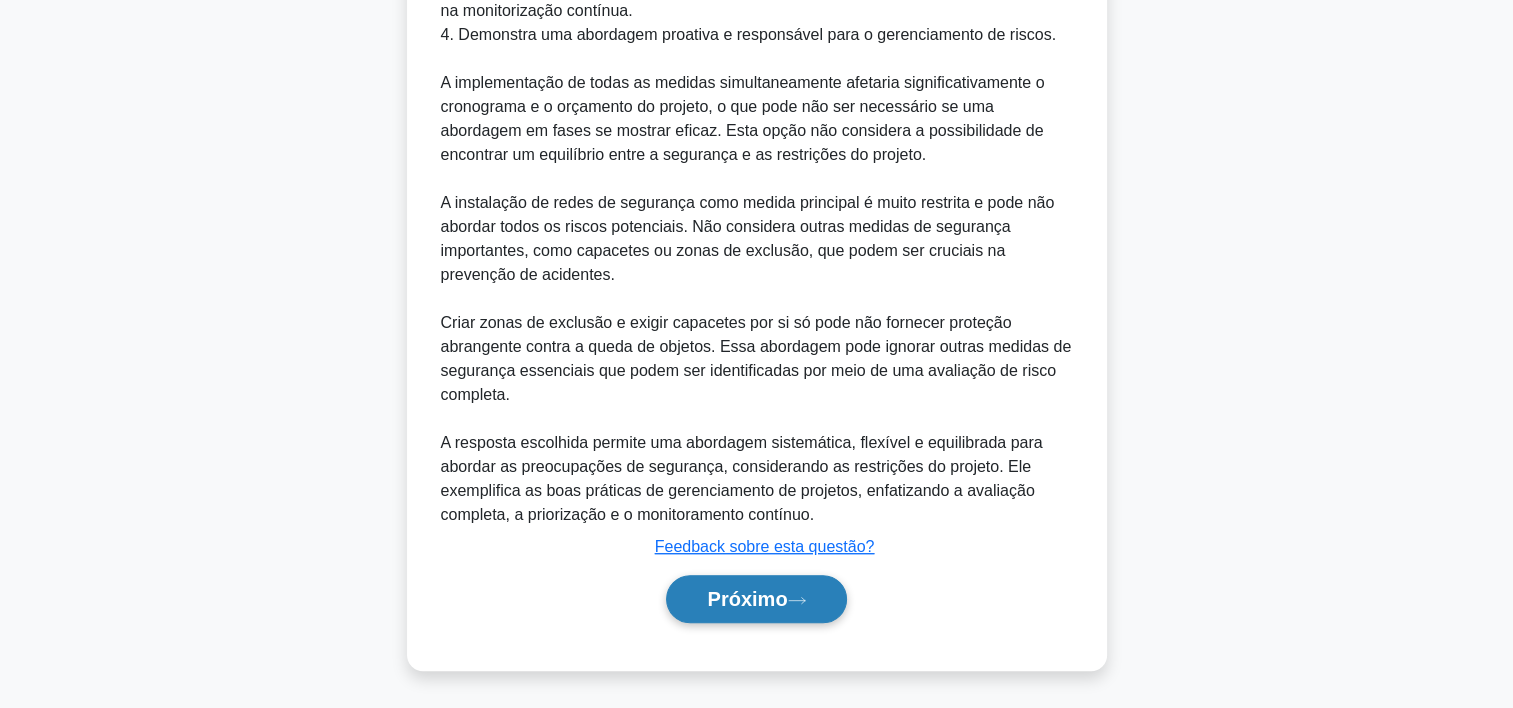 scroll, scrollTop: 1167, scrollLeft: 0, axis: vertical 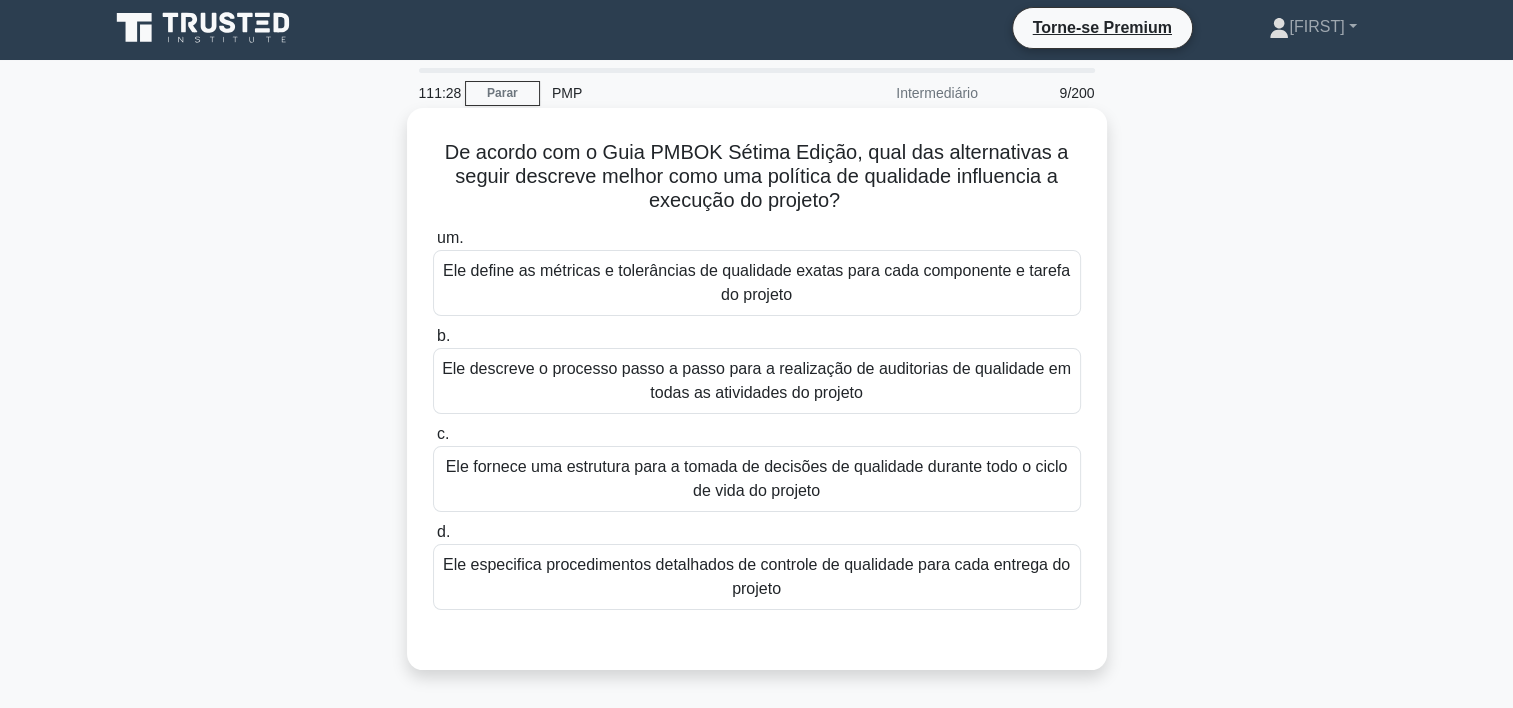 click on "Ele fornece uma estrutura para a tomada de decisões de qualidade durante todo o ciclo de vida do projeto" at bounding box center (757, 479) 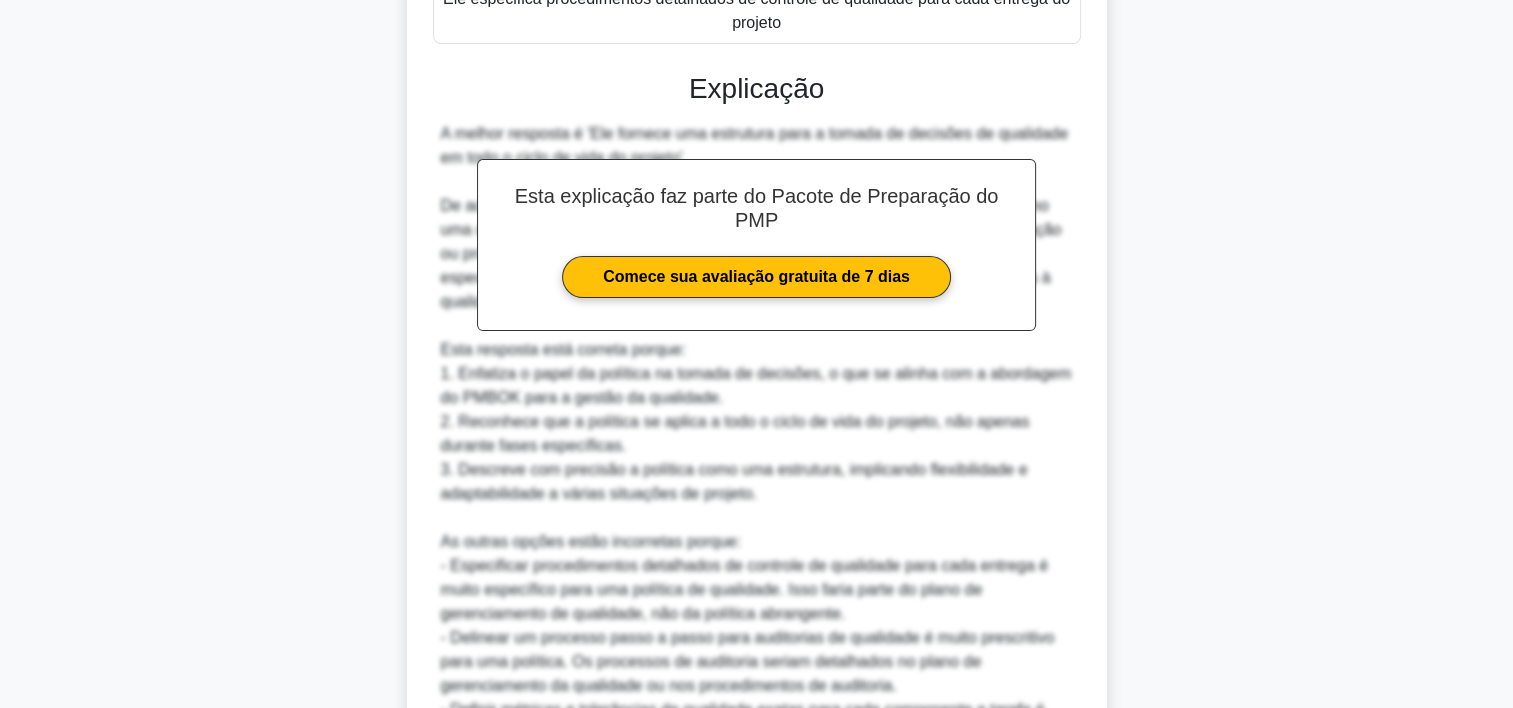 scroll, scrollTop: 812, scrollLeft: 0, axis: vertical 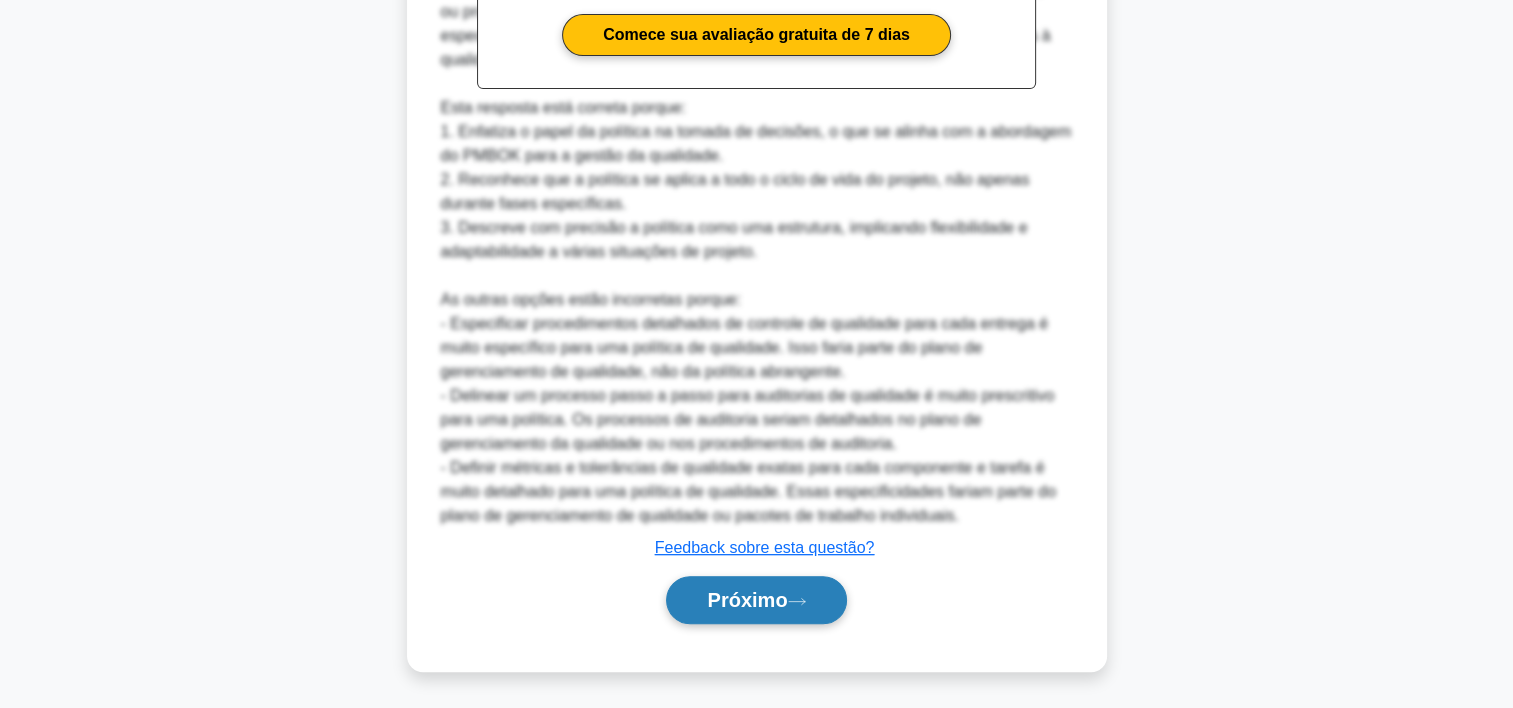 click on "Próximo" at bounding box center (747, 600) 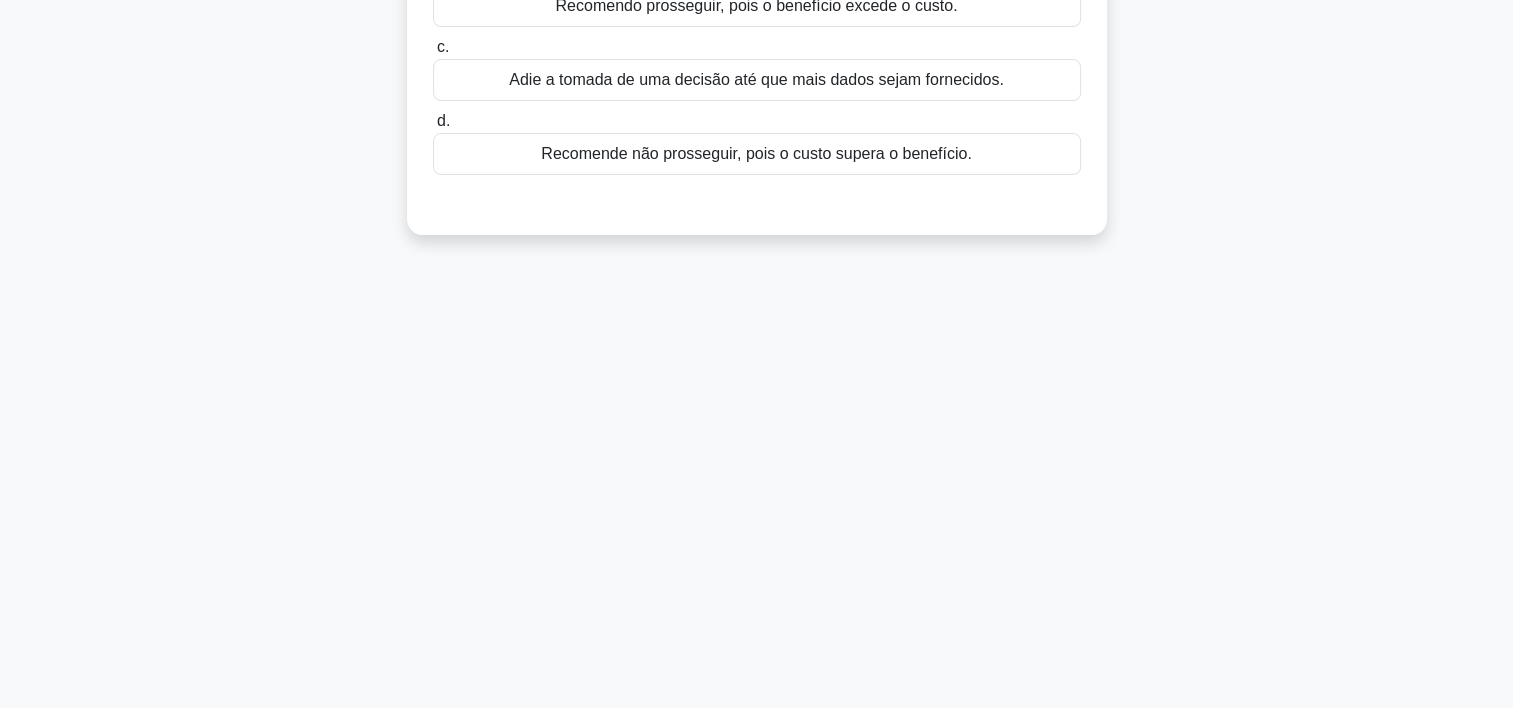 scroll, scrollTop: 0, scrollLeft: 0, axis: both 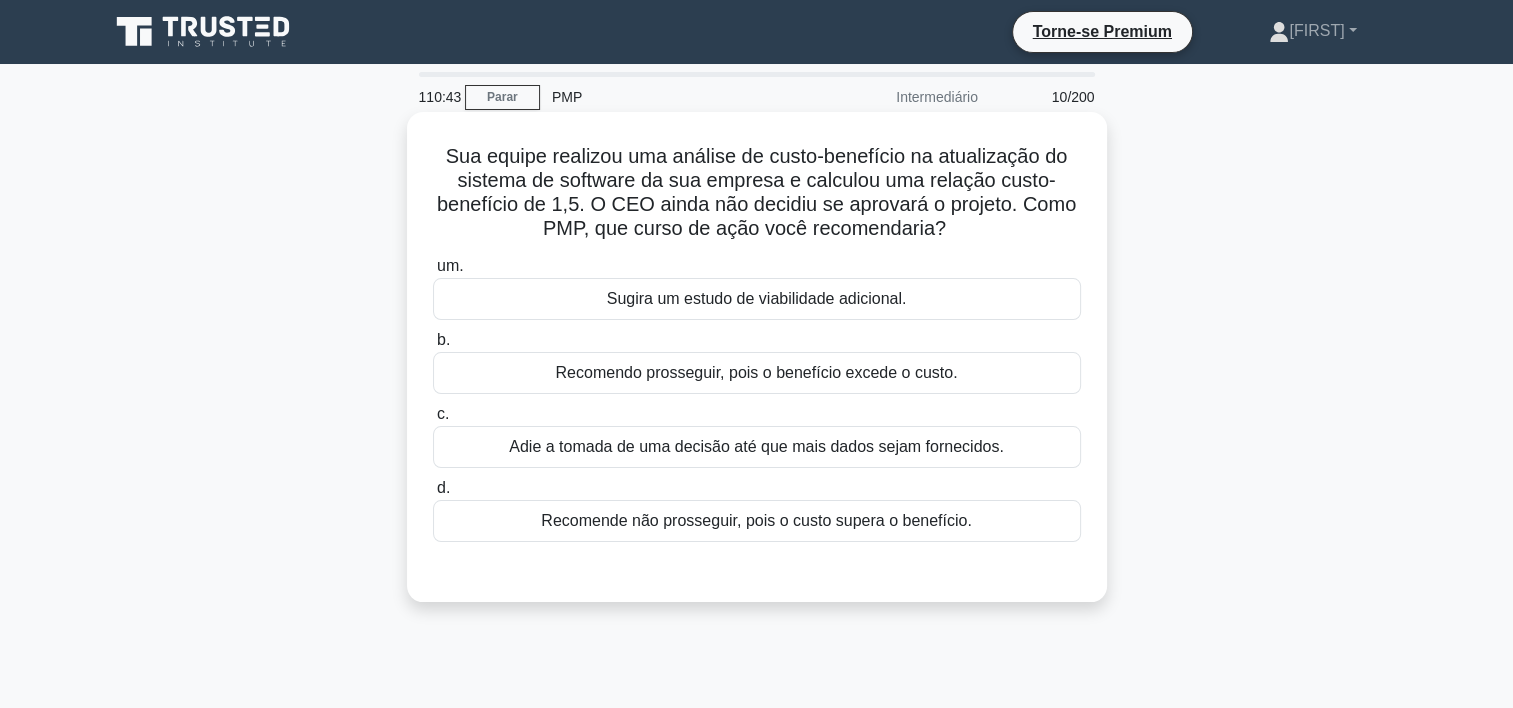 click on "Adie a tomada de uma decisão até que mais dados sejam fornecidos." at bounding box center [757, 447] 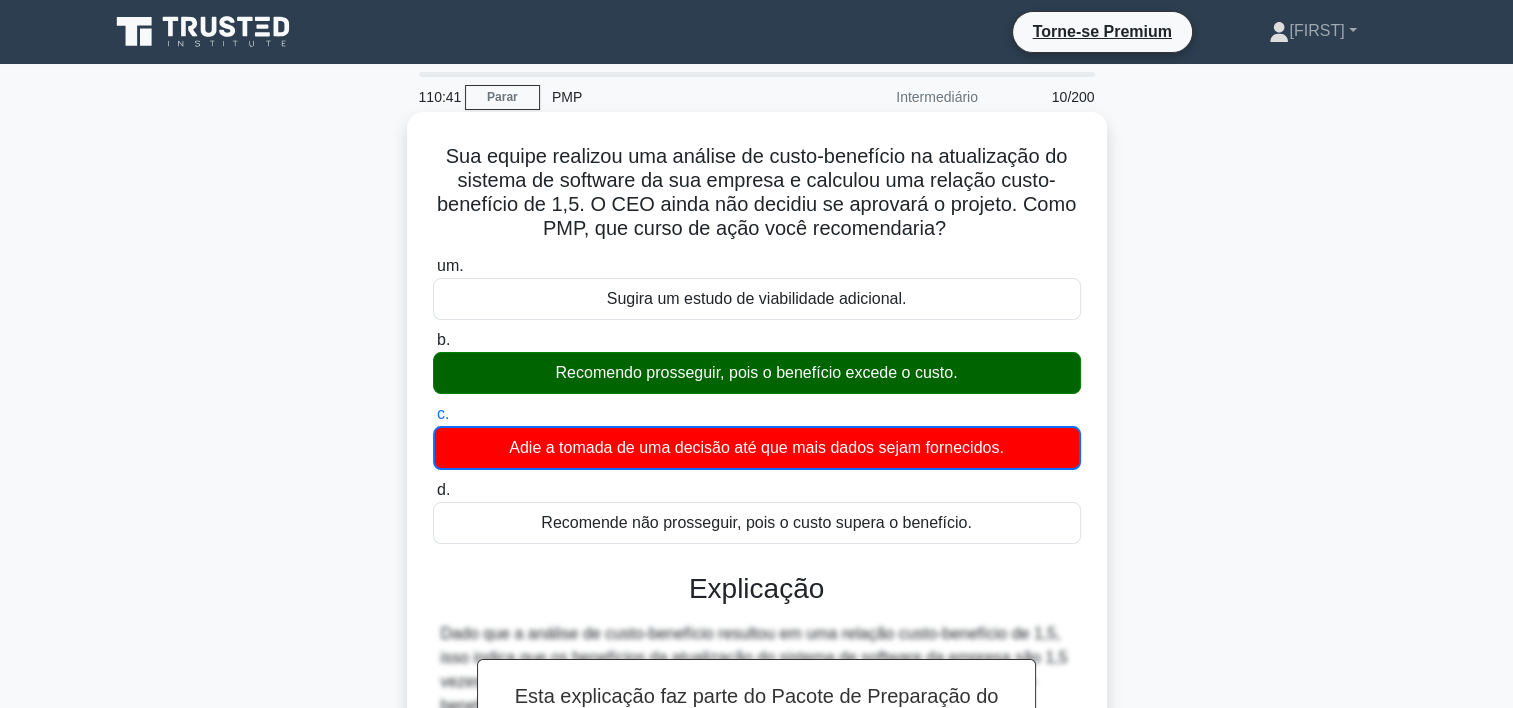 scroll, scrollTop: 477, scrollLeft: 0, axis: vertical 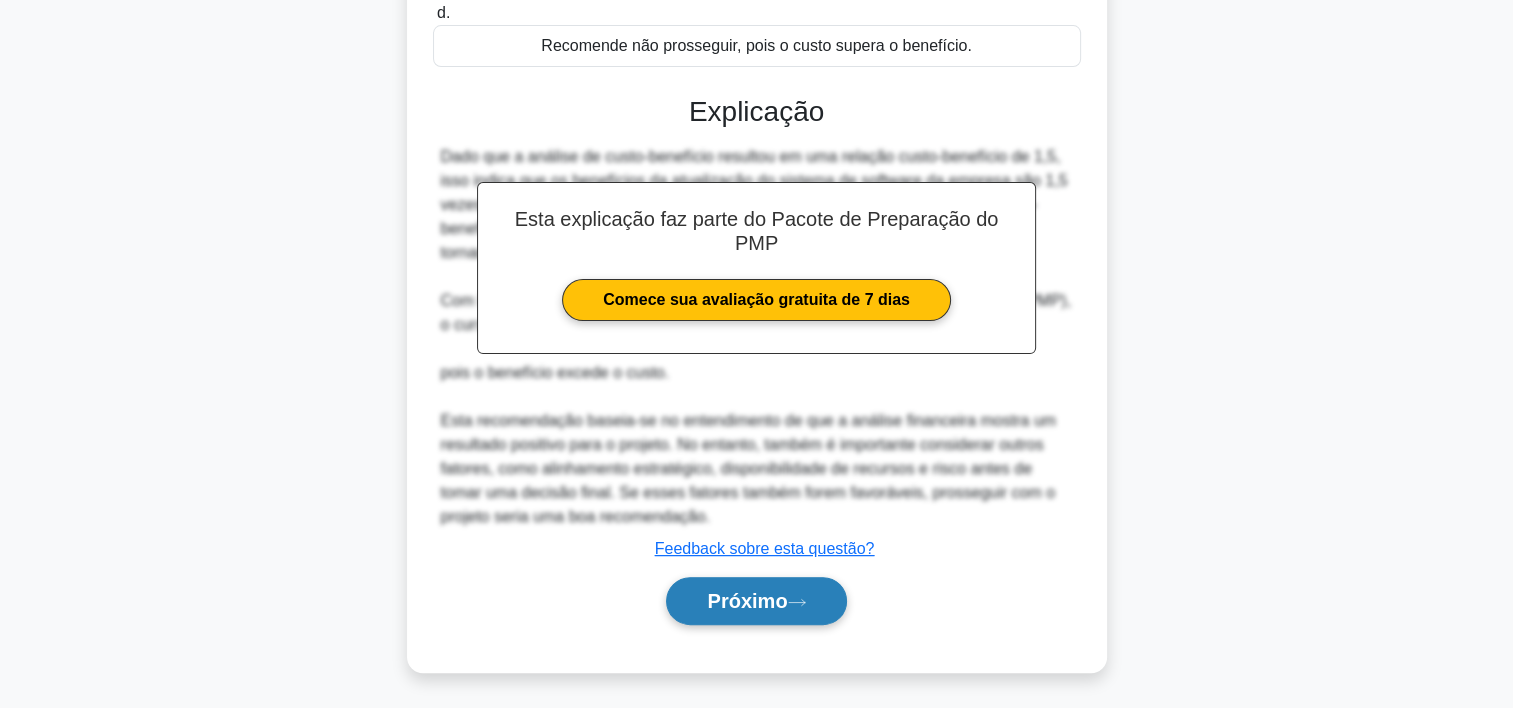 click on "Próximo" at bounding box center [747, 601] 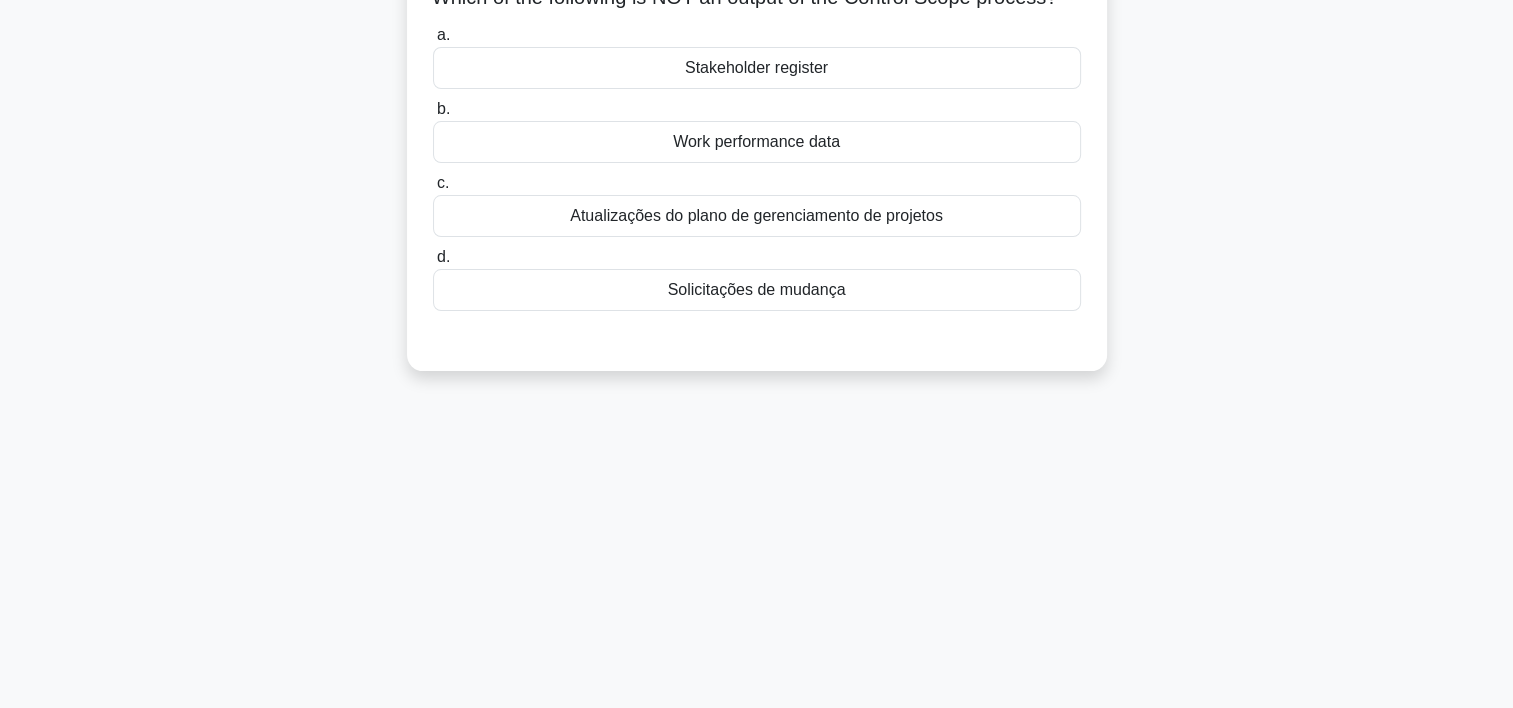 scroll, scrollTop: 0, scrollLeft: 0, axis: both 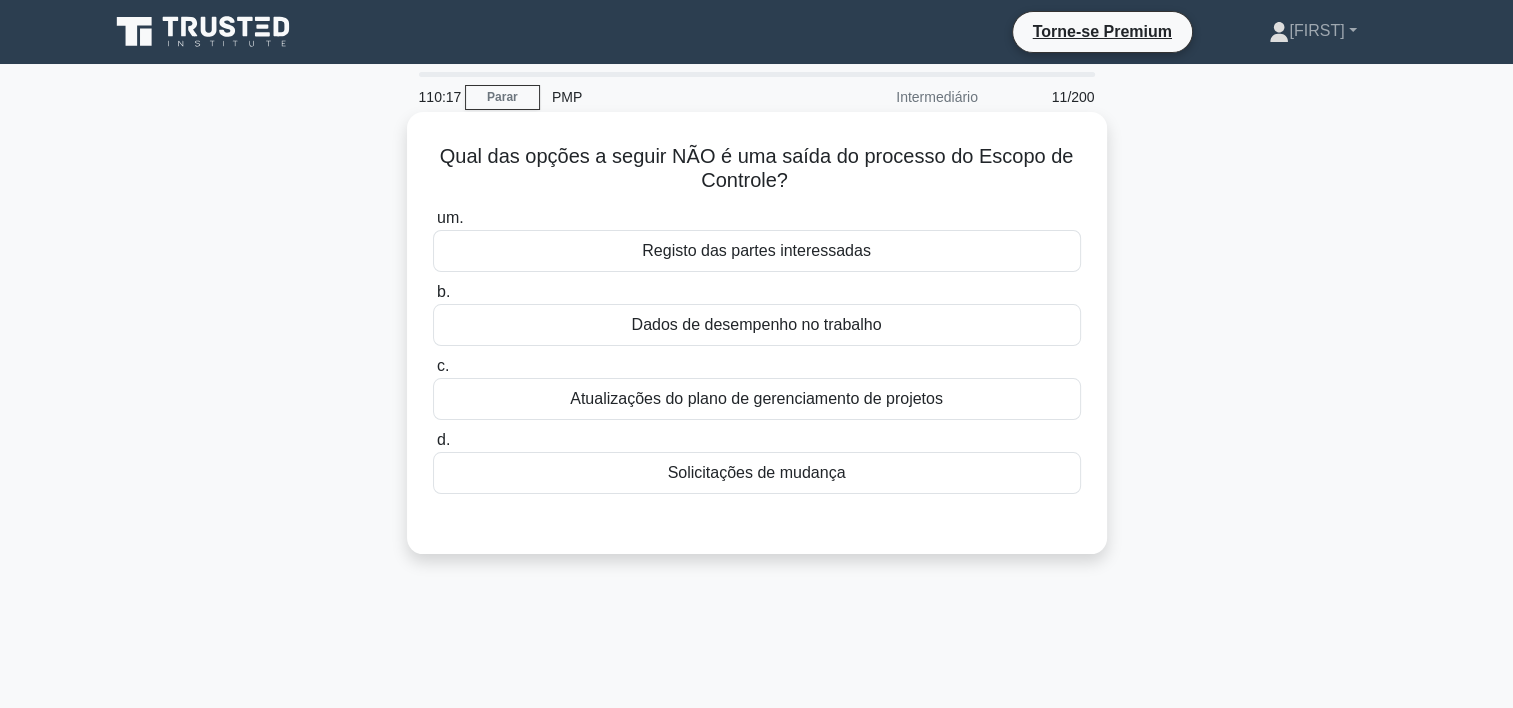 click on "Dados de desempenho no trabalho" at bounding box center (757, 325) 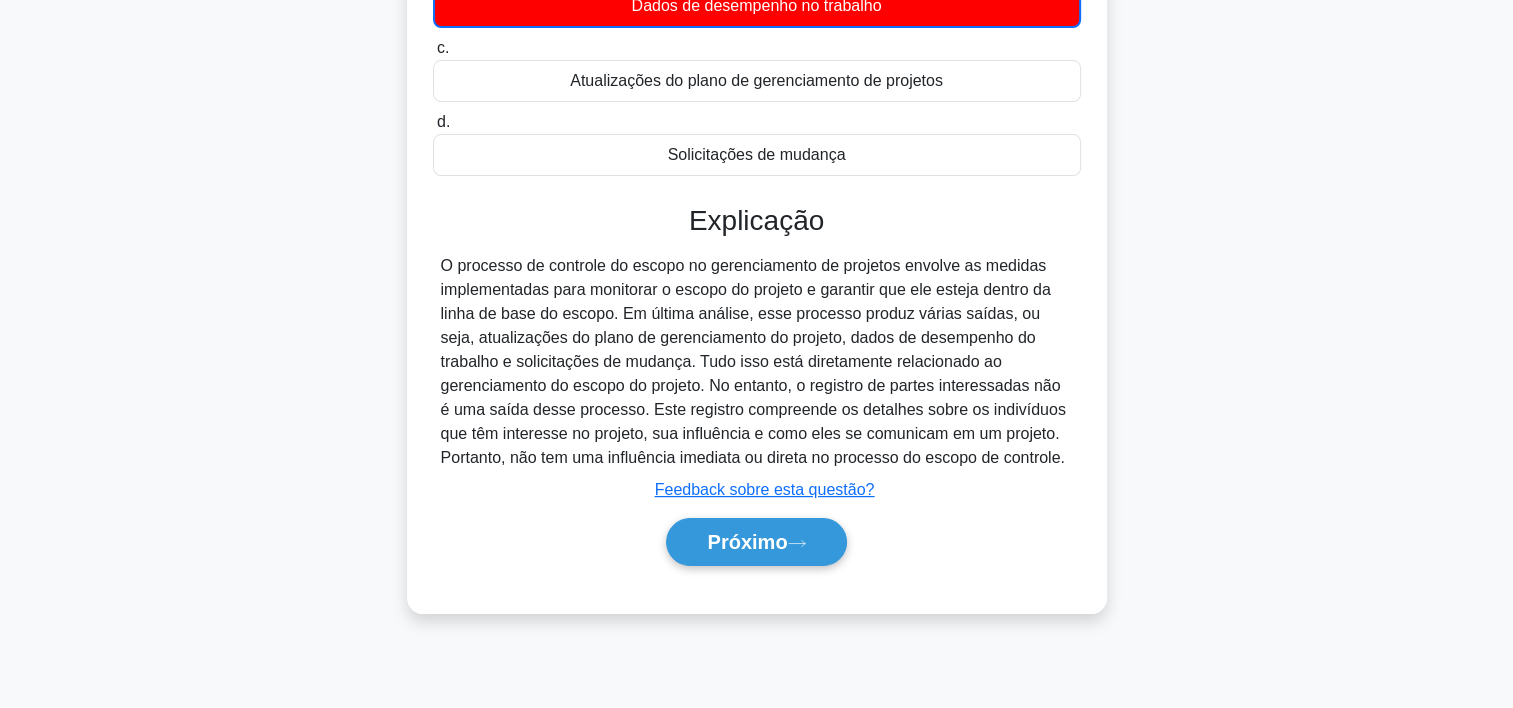 scroll, scrollTop: 324, scrollLeft: 0, axis: vertical 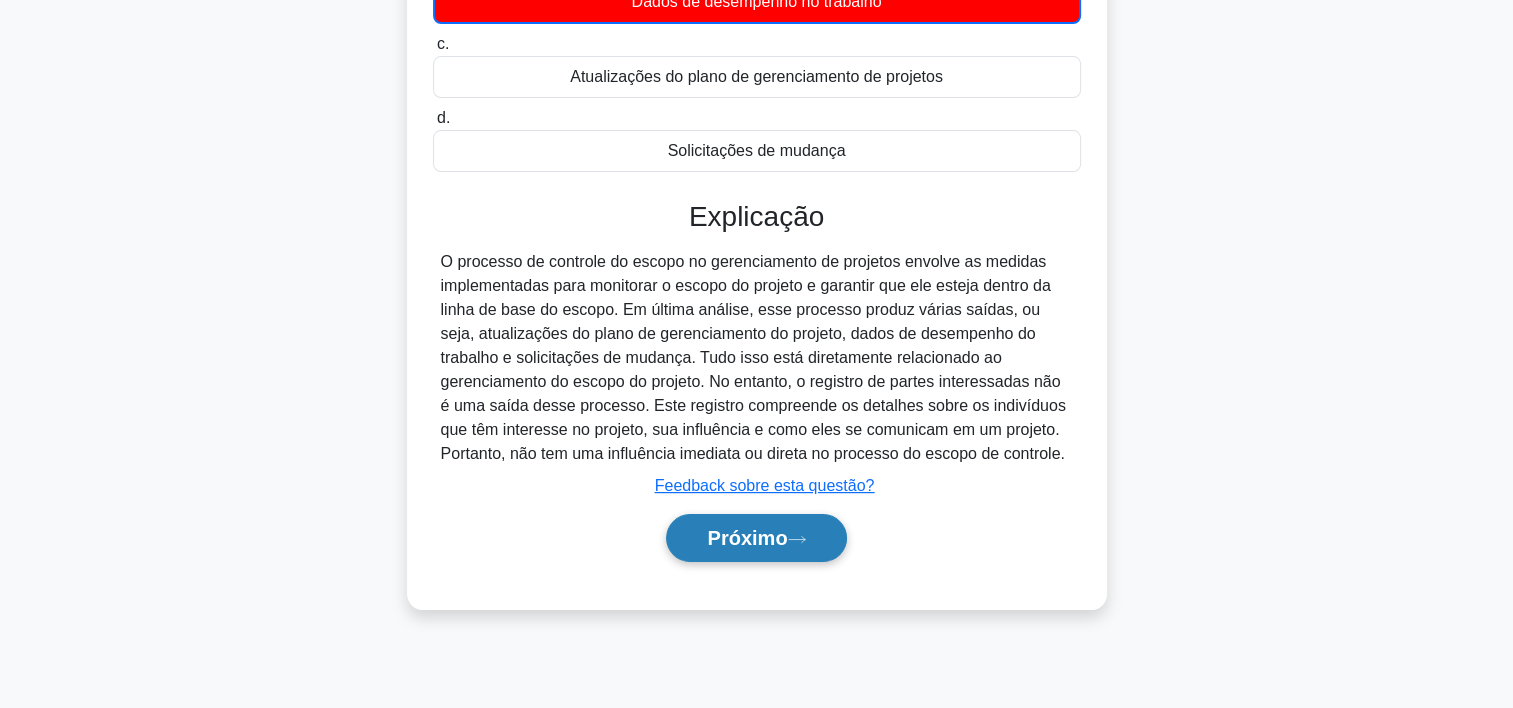 click on "Próximo" at bounding box center [747, 538] 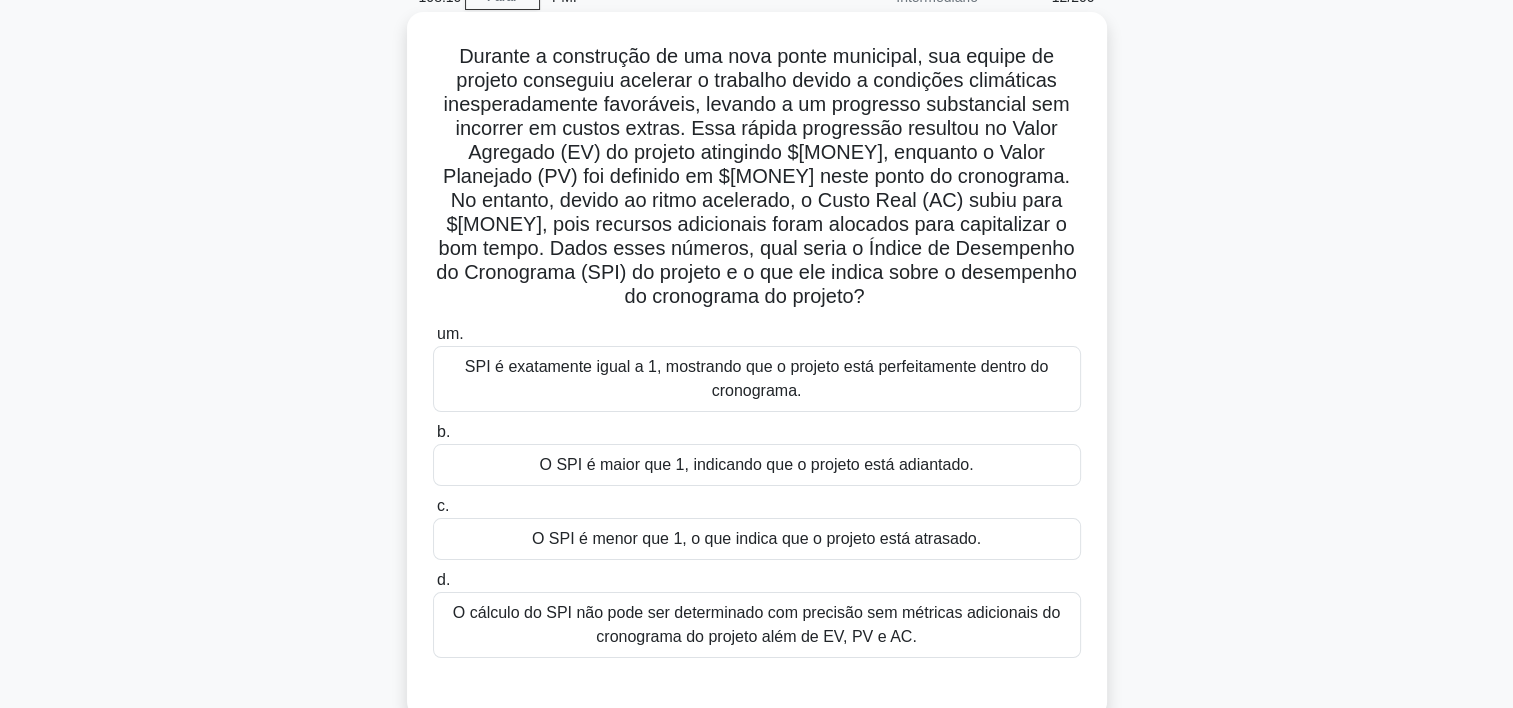 scroll, scrollTop: 103, scrollLeft: 0, axis: vertical 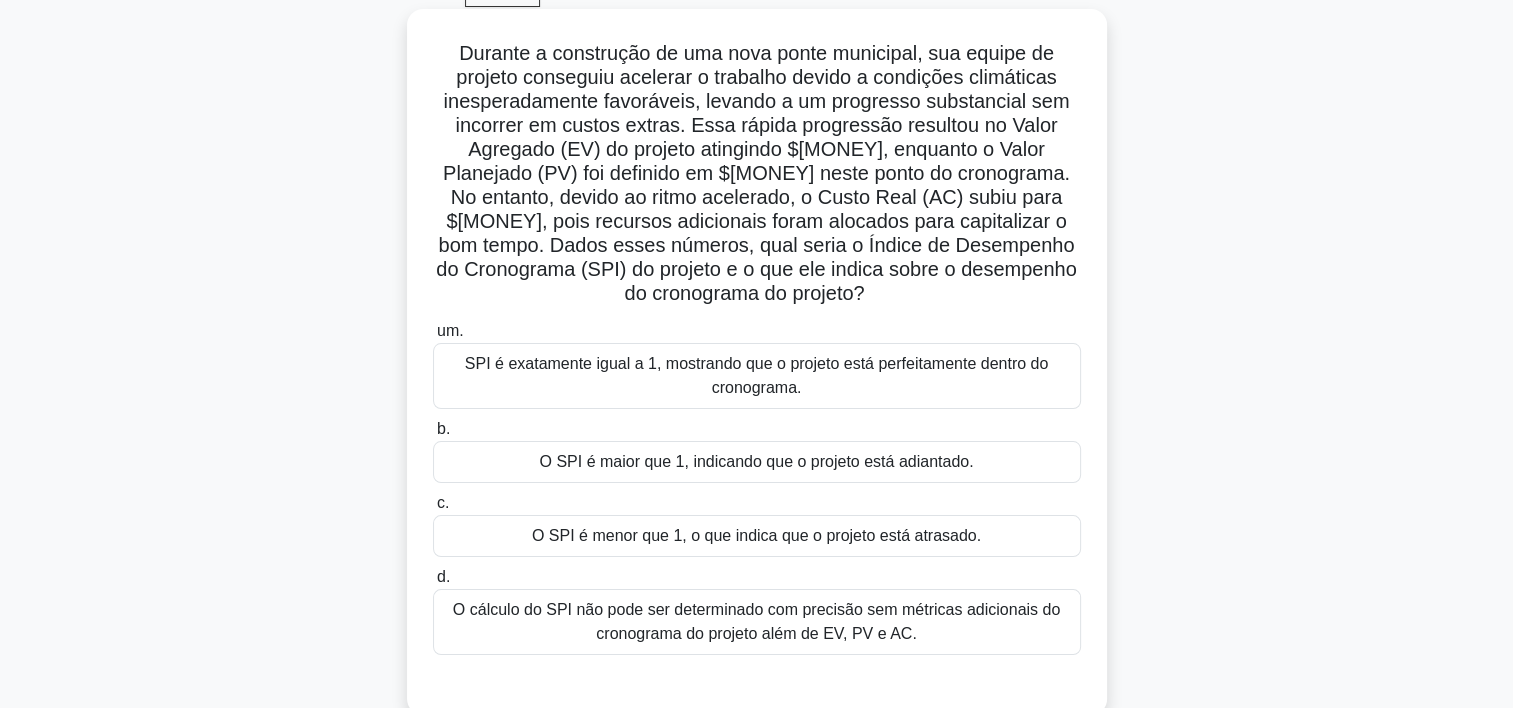 click on "O SPI é maior que 1, indicando que o projeto está adiantado." at bounding box center (757, 462) 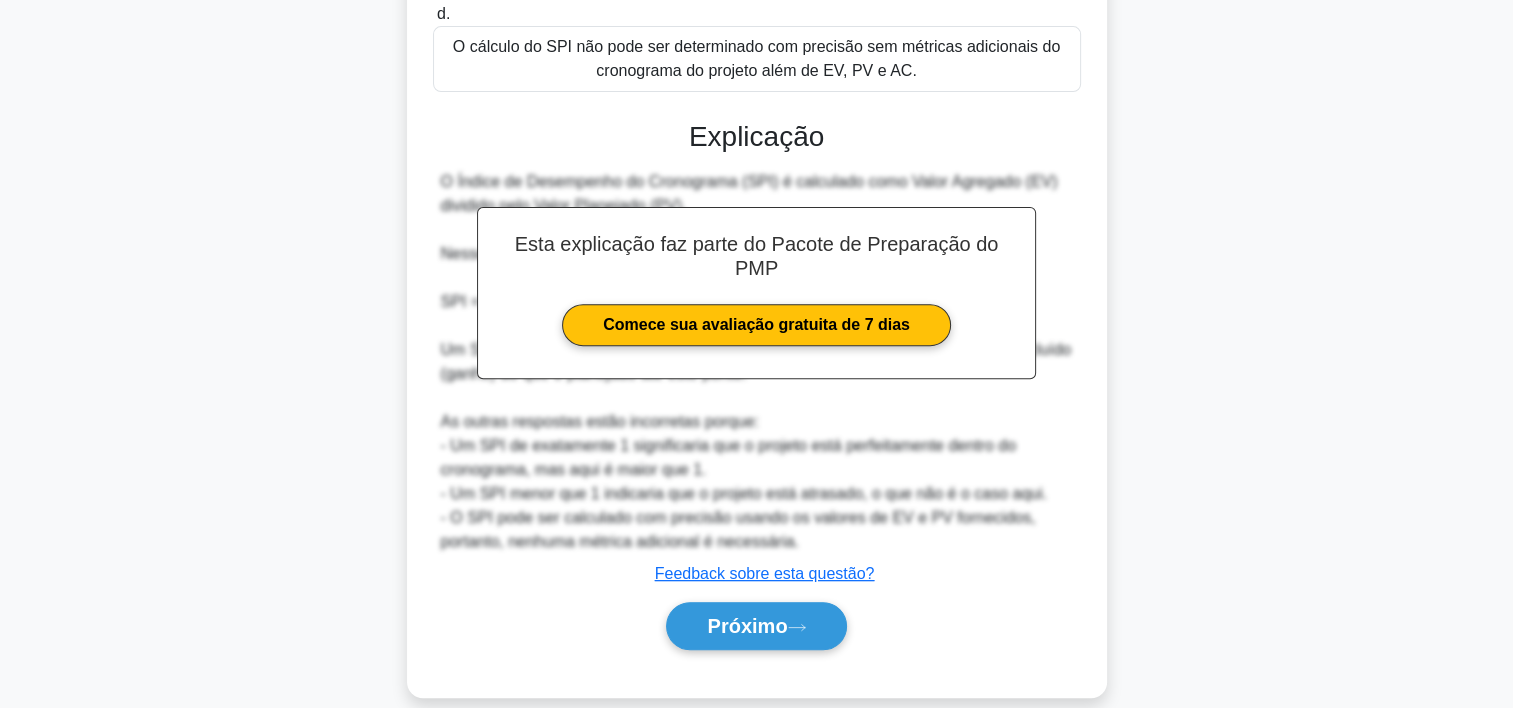 scroll, scrollTop: 692, scrollLeft: 0, axis: vertical 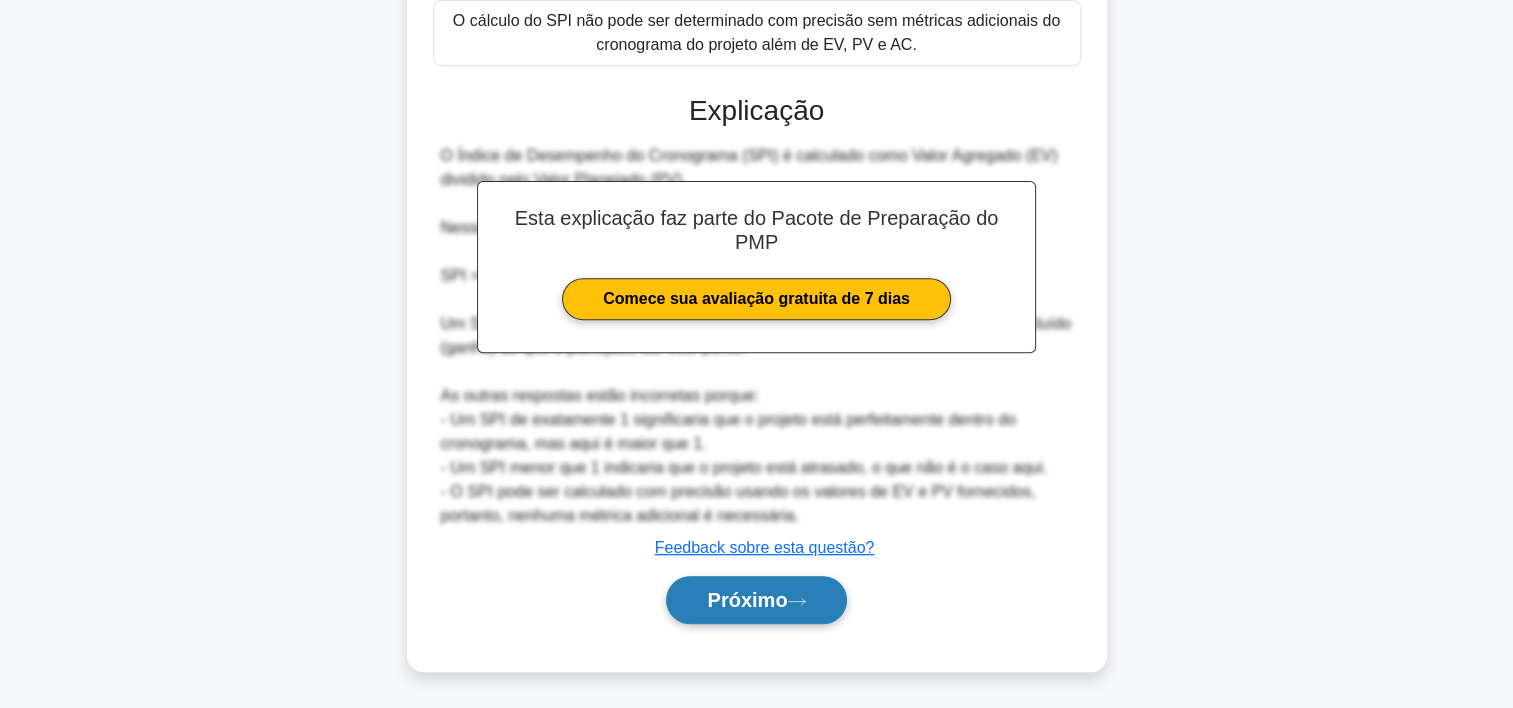 click on "Próximo" at bounding box center (747, 600) 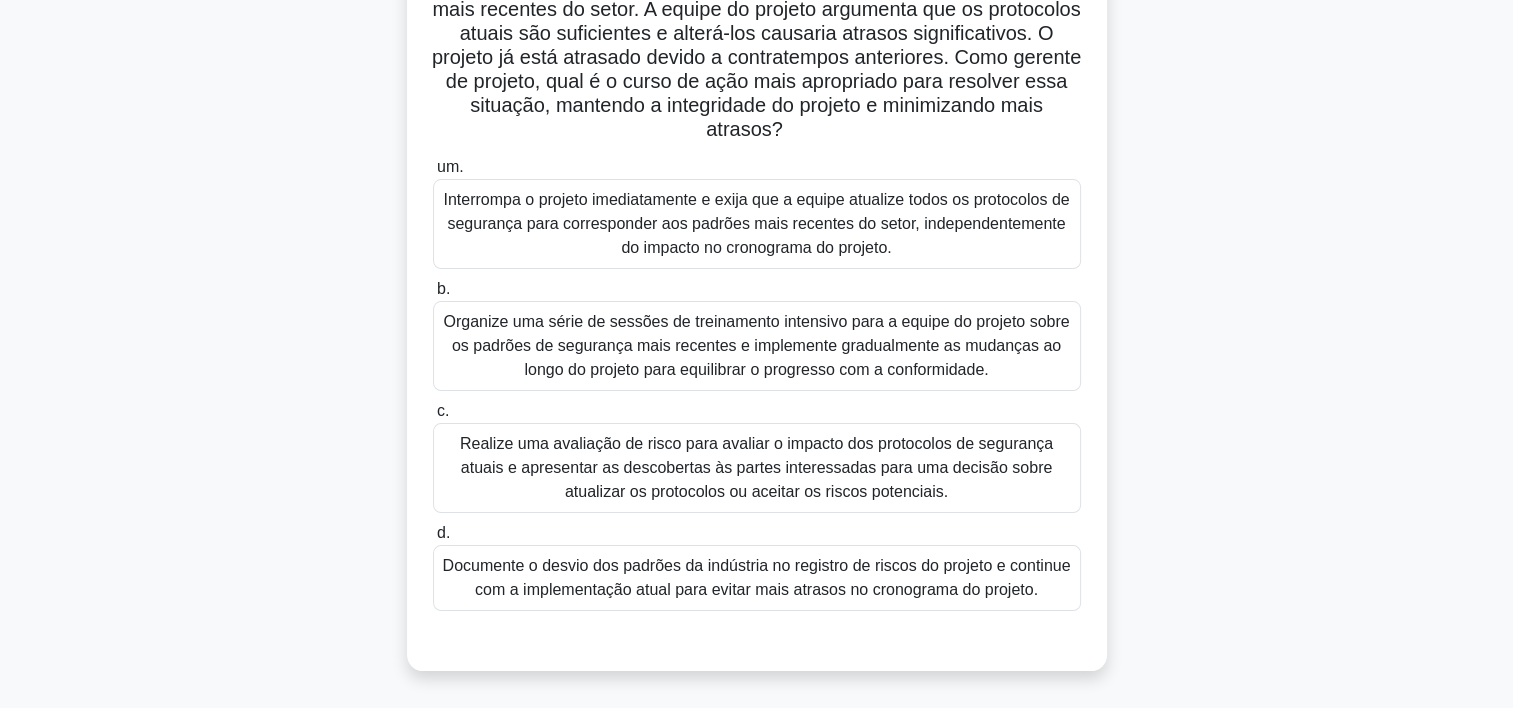 scroll, scrollTop: 224, scrollLeft: 0, axis: vertical 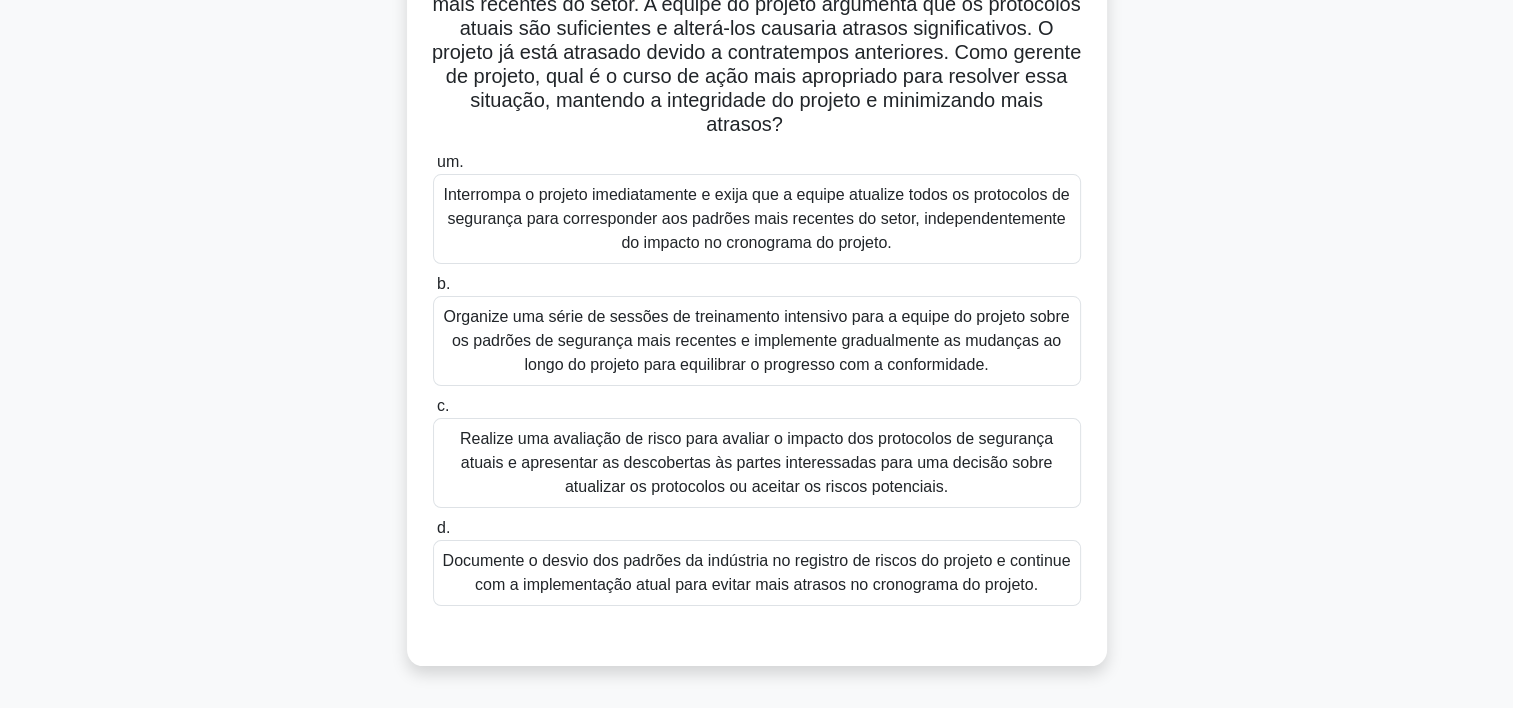 click on "Realize uma avaliação de risco para avaliar o impacto dos protocolos de segurança atuais e apresentar as descobertas às partes interessadas para uma decisão sobre atualizar os protocolos ou aceitar os riscos potenciais." at bounding box center [757, 463] 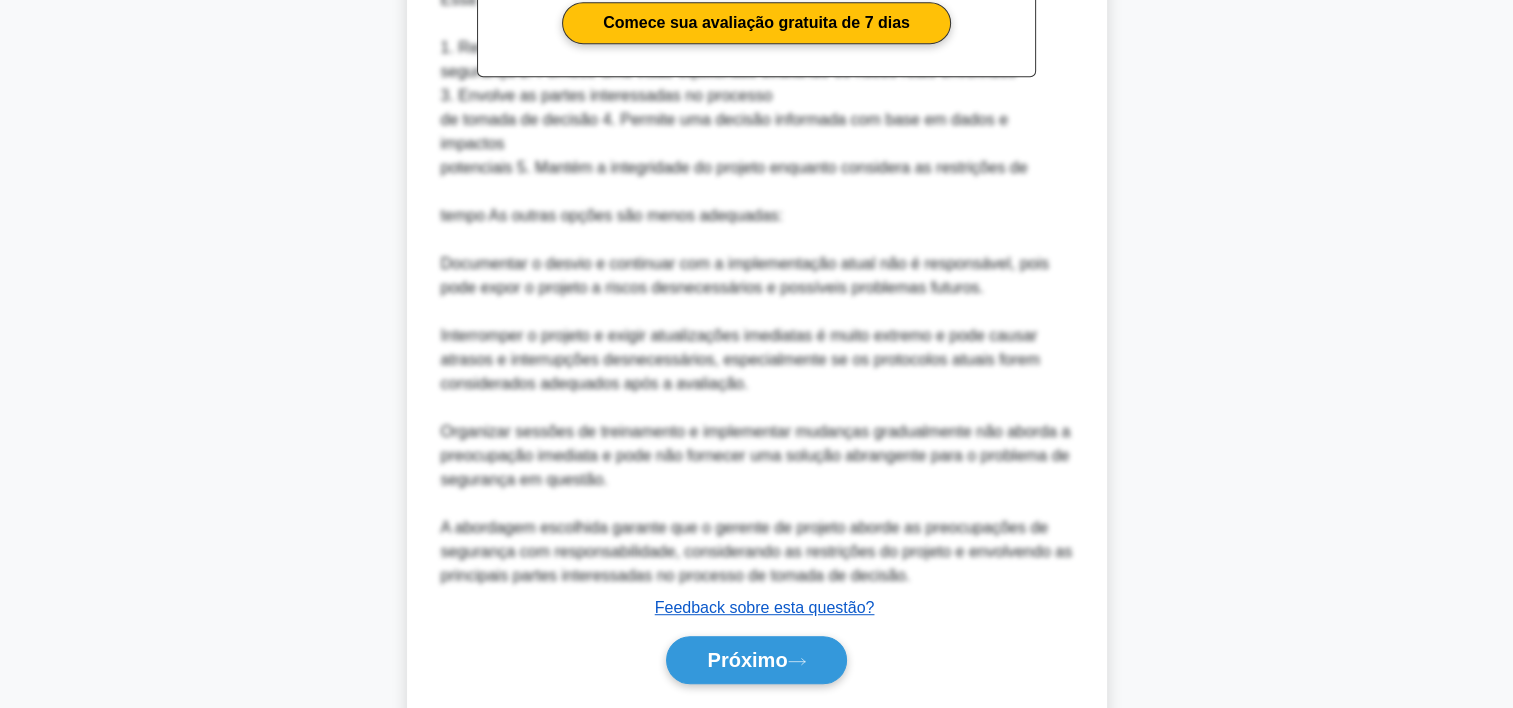 scroll, scrollTop: 1076, scrollLeft: 0, axis: vertical 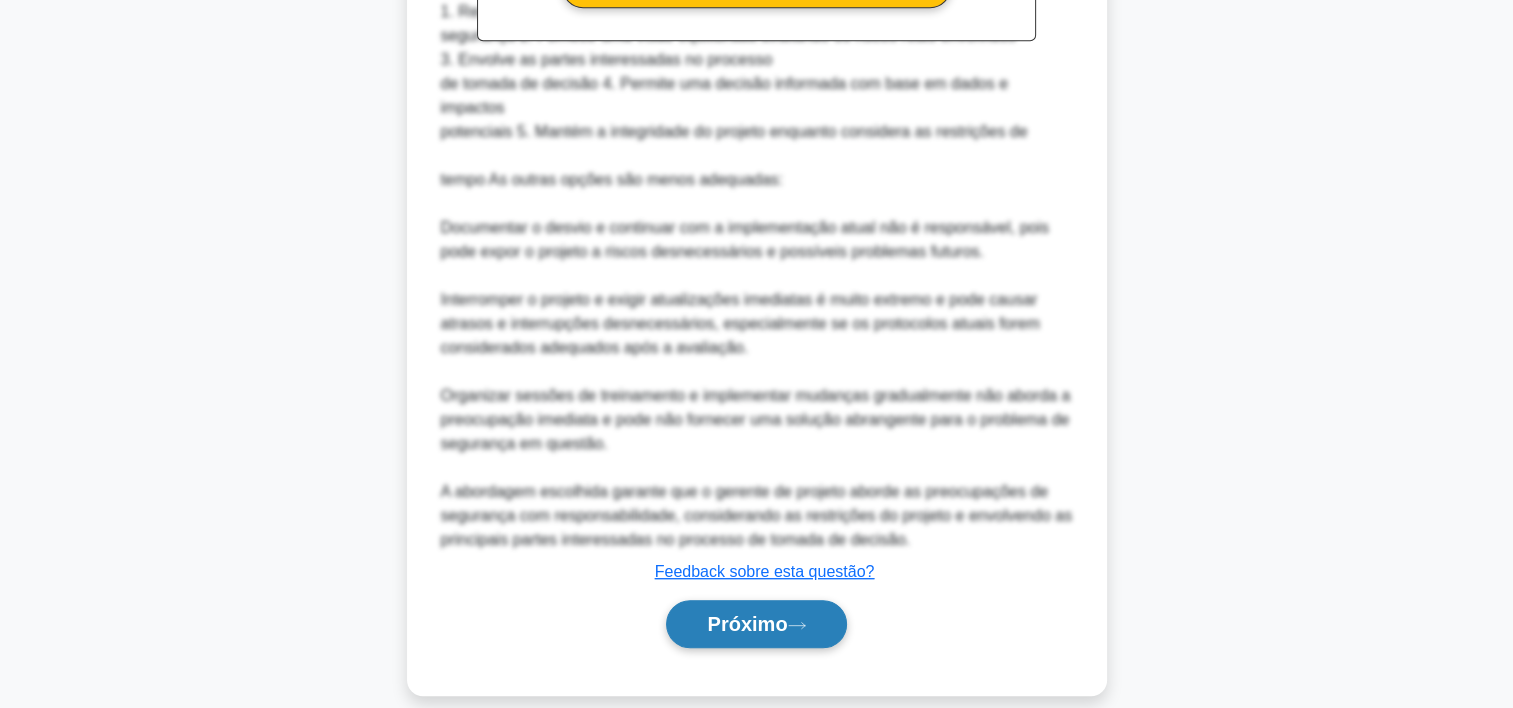 click on "Próximo" at bounding box center (747, 624) 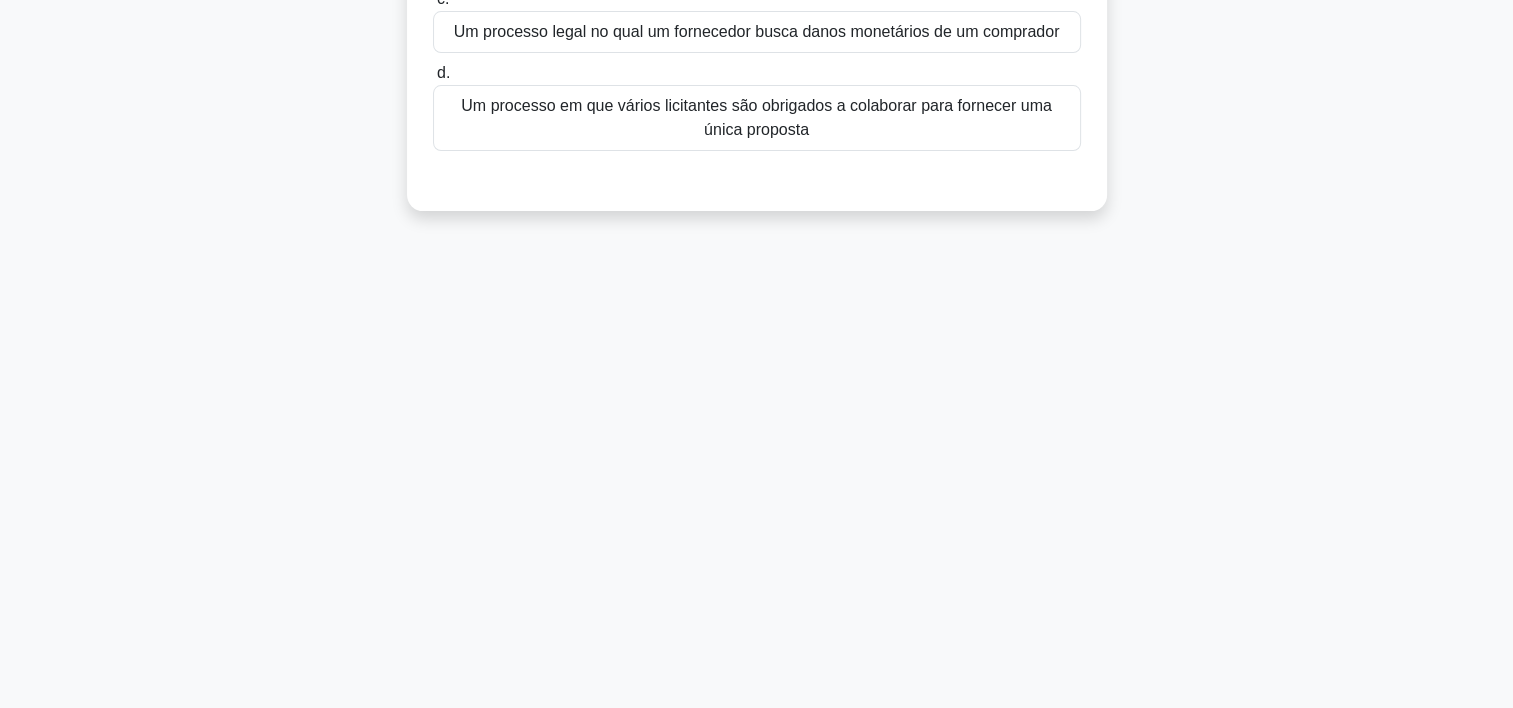 scroll, scrollTop: 0, scrollLeft: 0, axis: both 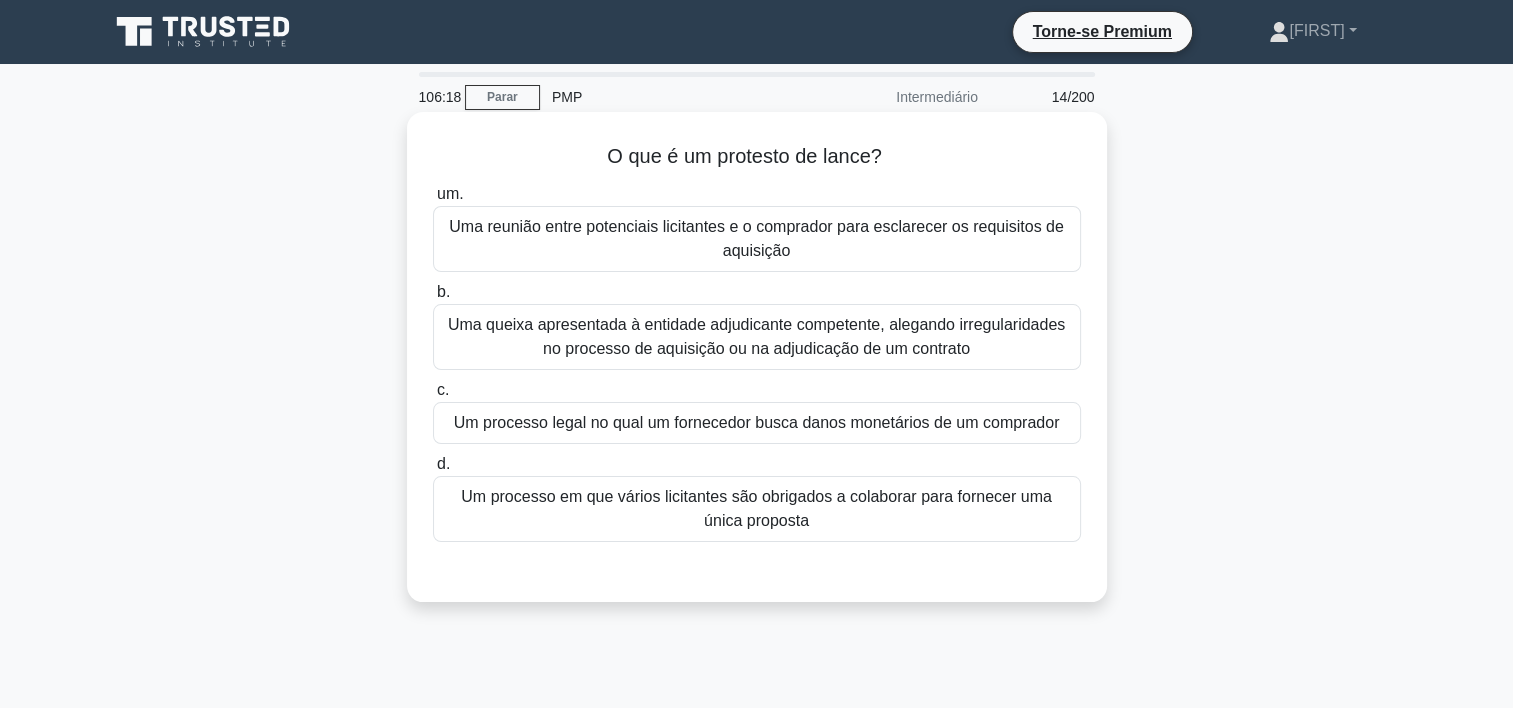 click on "Uma queixa apresentada à entidade adjudicante competente, alegando irregularidades no processo de aquisição ou na adjudicação de um contrato" at bounding box center [757, 337] 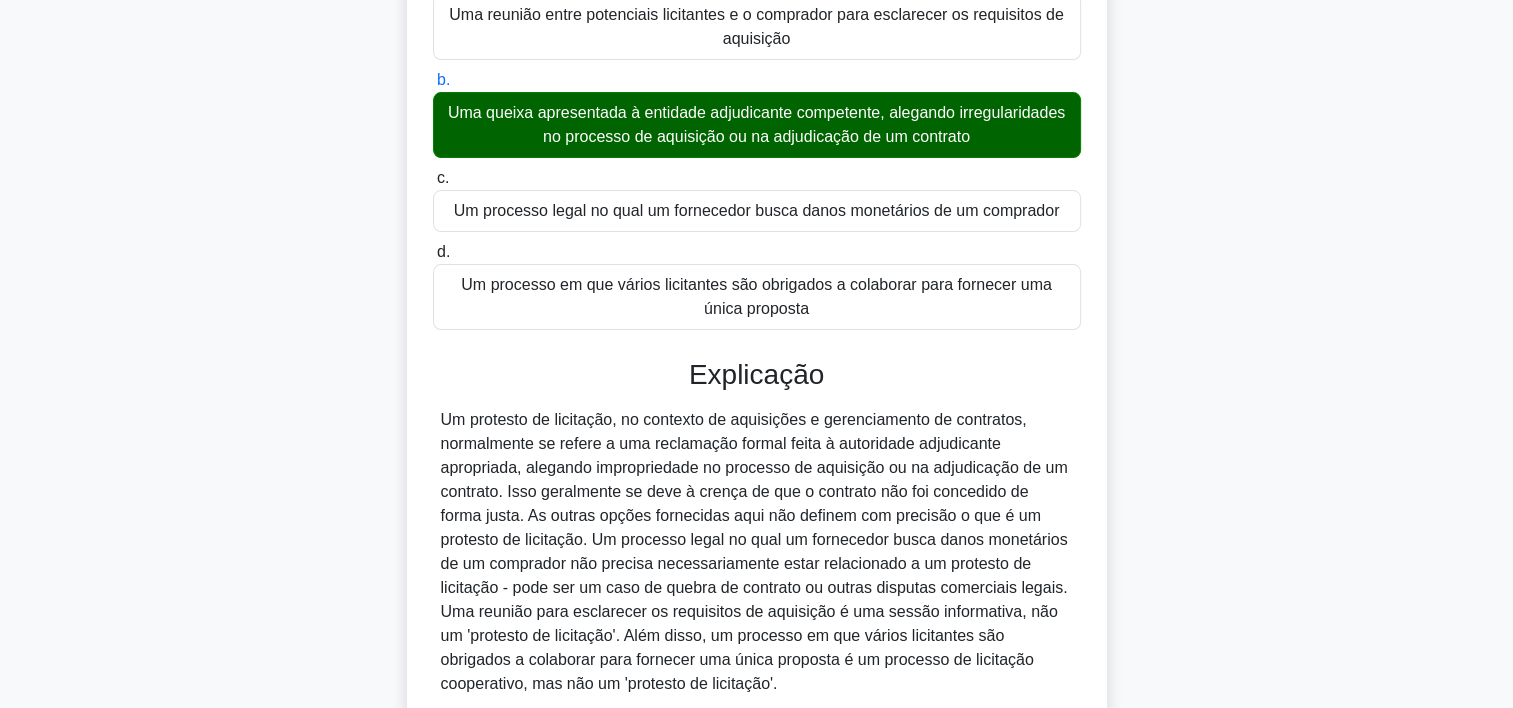 scroll, scrollTop: 380, scrollLeft: 0, axis: vertical 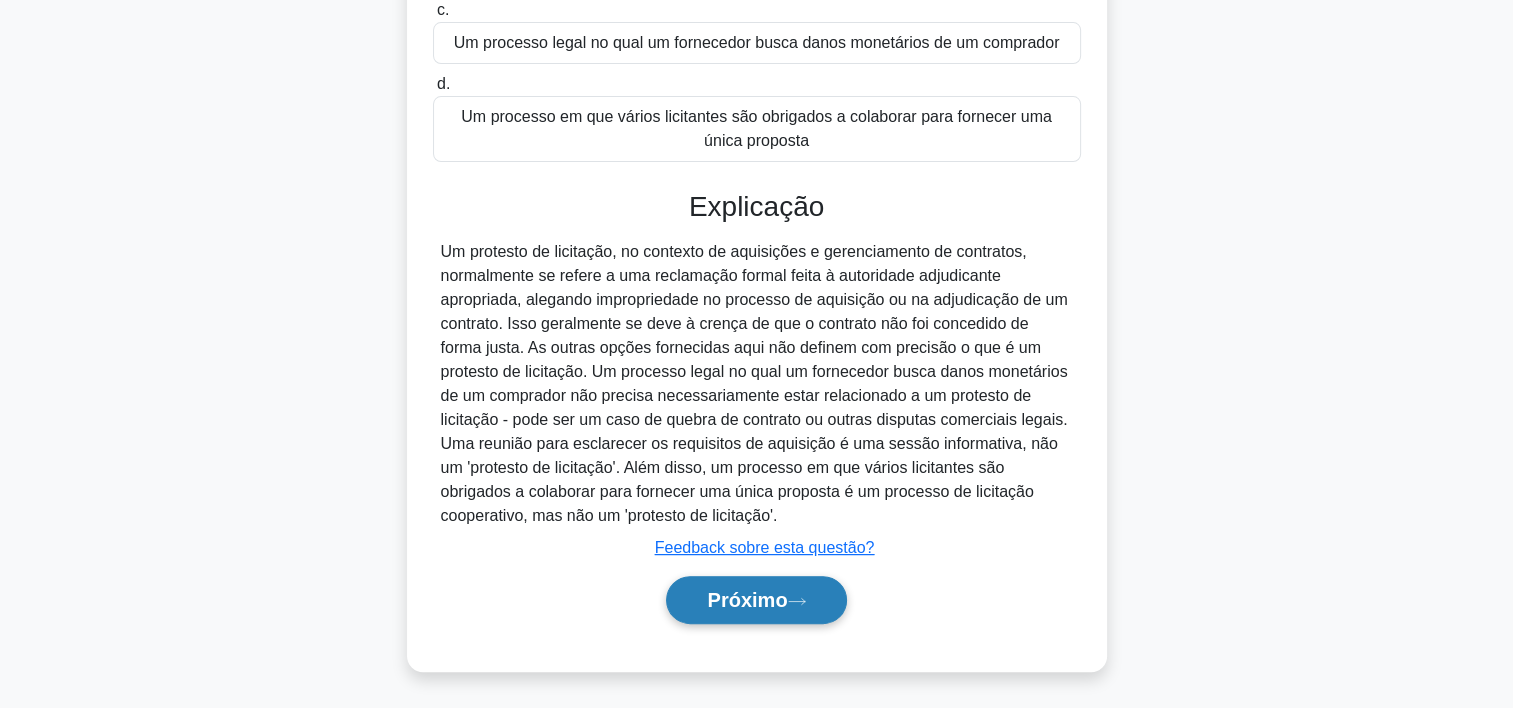click on "Próximo" at bounding box center [747, 600] 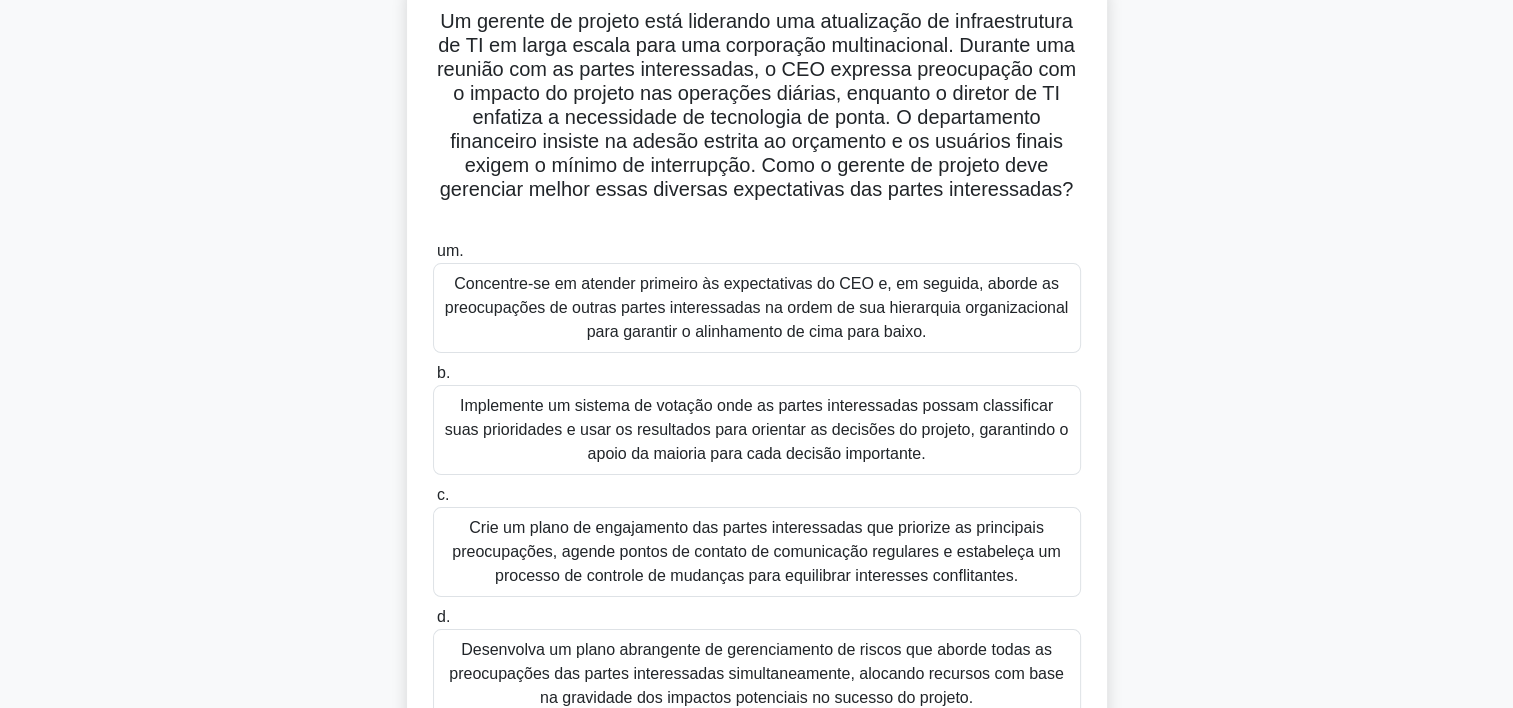 scroll, scrollTop: 139, scrollLeft: 0, axis: vertical 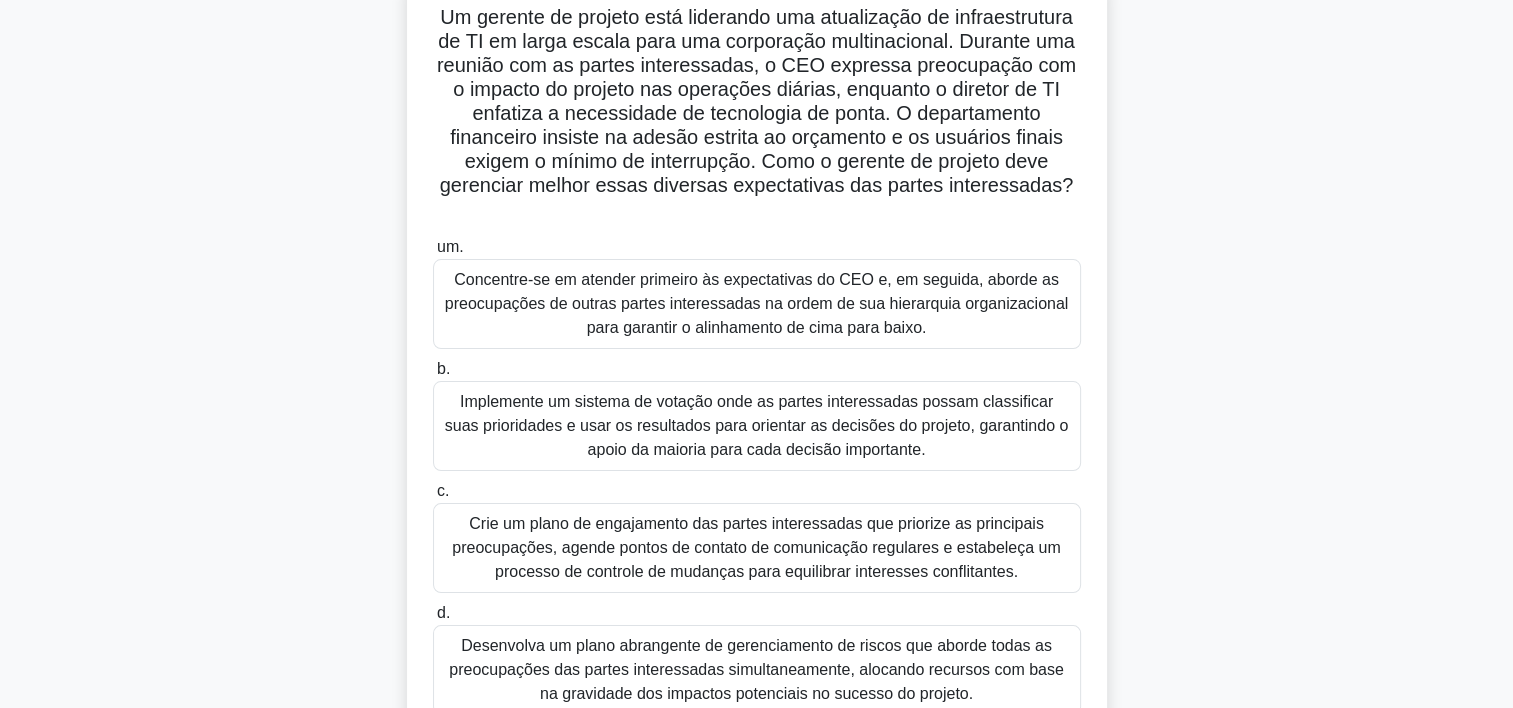 click on "Crie um plano de engajamento das partes interessadas que priorize as principais preocupações, agende pontos de contato de comunicação regulares e estabeleça um processo de controle de mudanças para equilibrar interesses conflitantes." at bounding box center (757, 548) 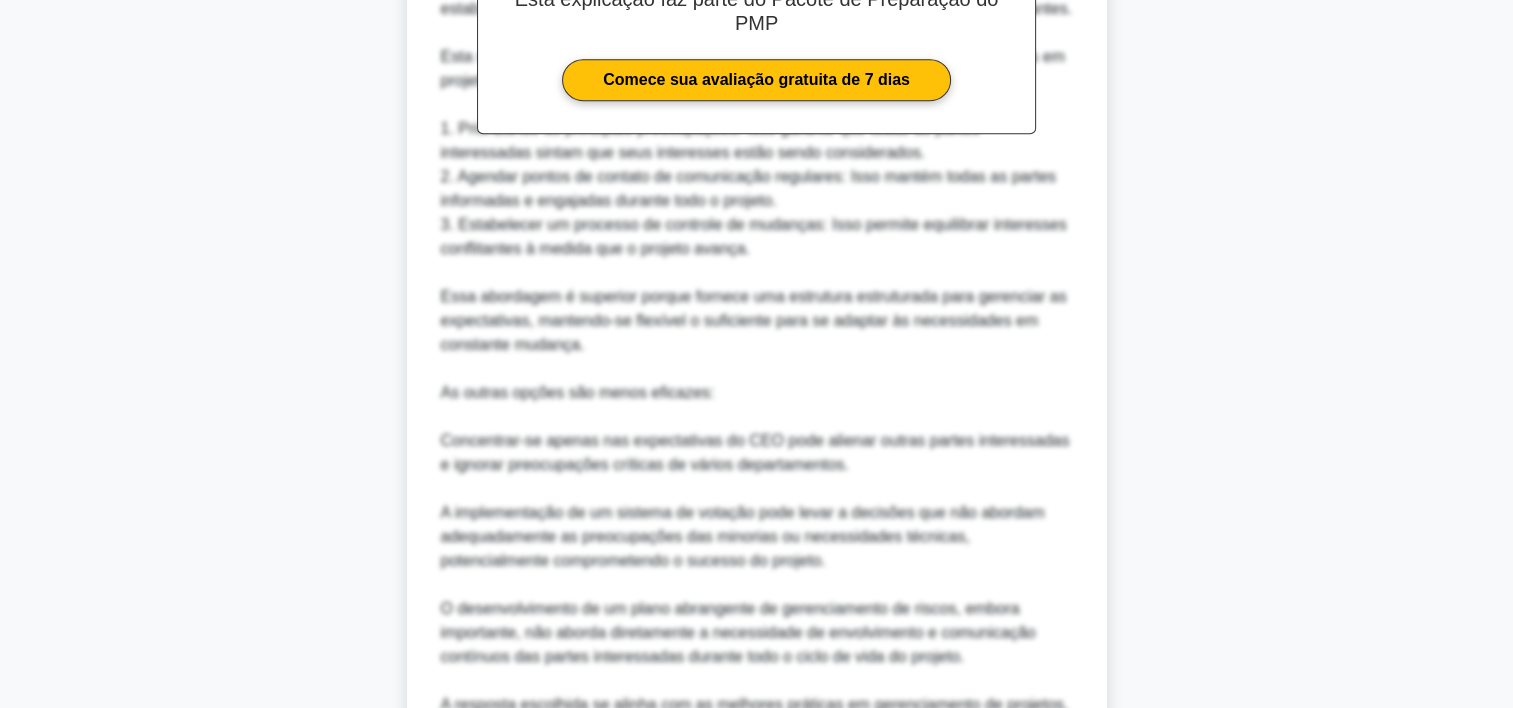 scroll, scrollTop: 1268, scrollLeft: 0, axis: vertical 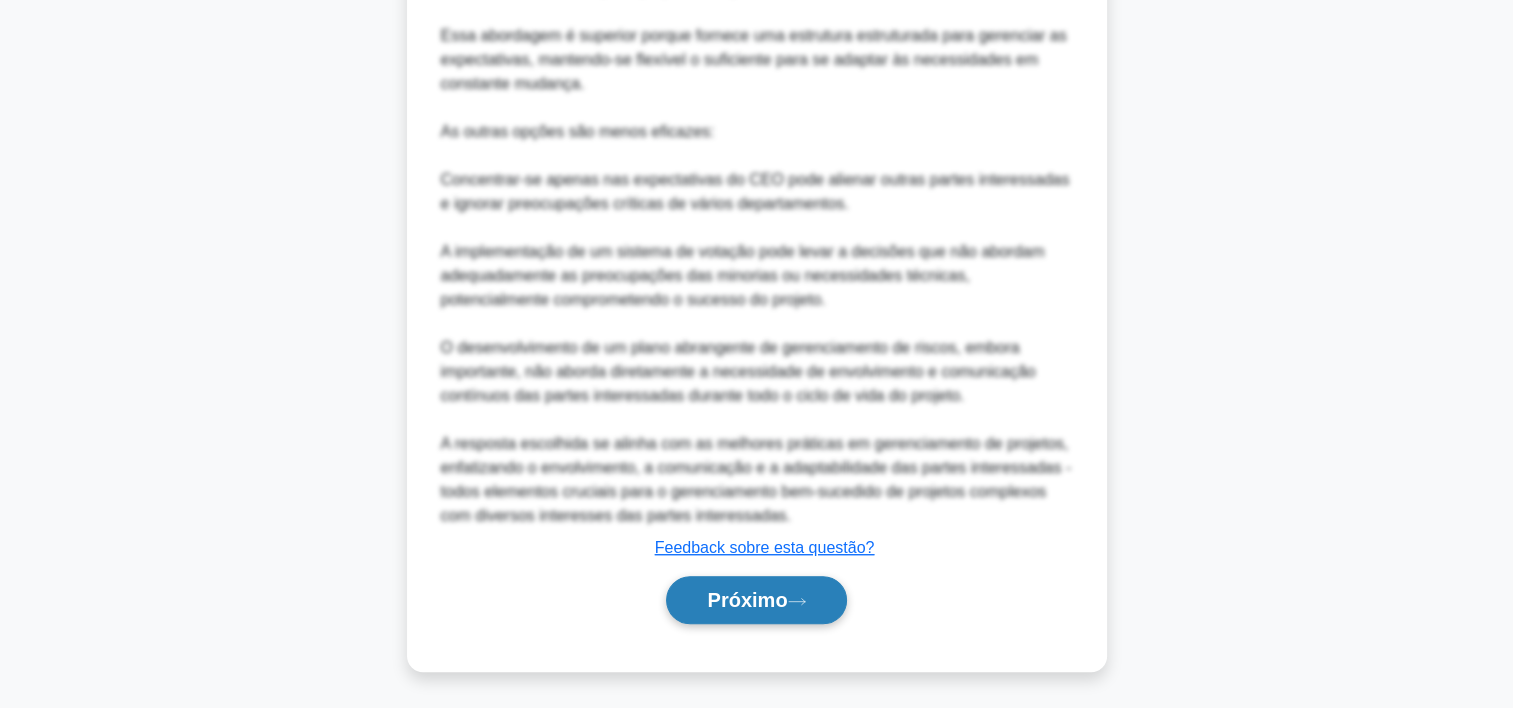 click on "Próximo" at bounding box center (747, 600) 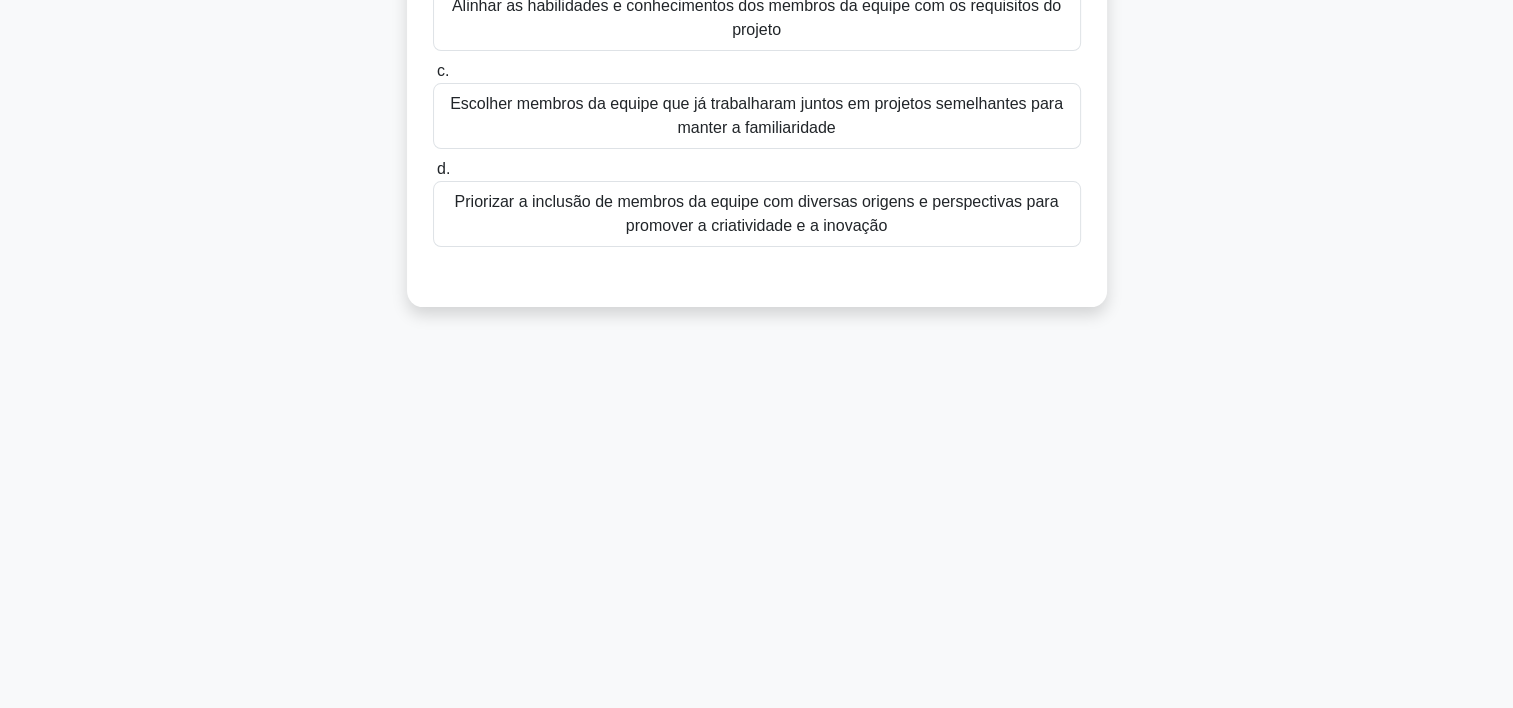 scroll, scrollTop: 0, scrollLeft: 0, axis: both 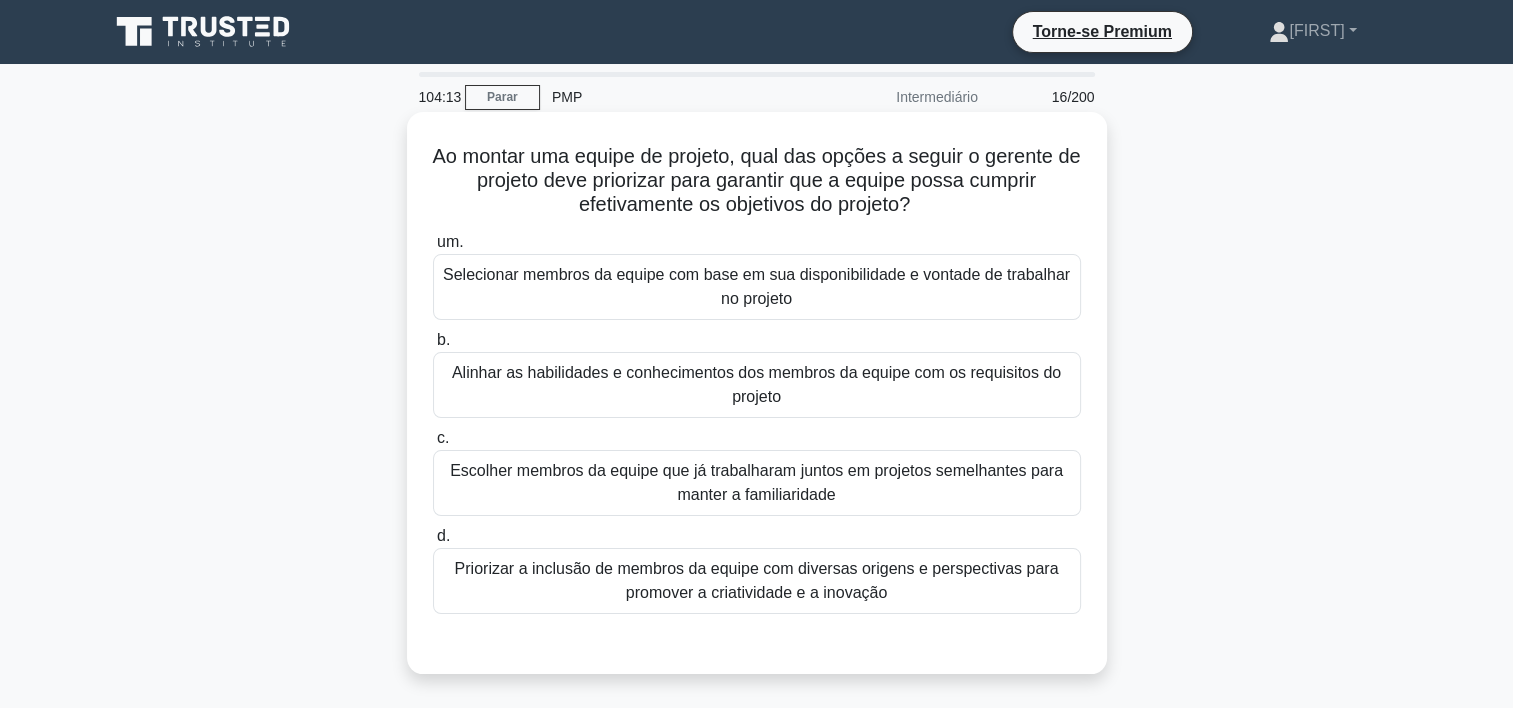 click on "Alinhar as habilidades e conhecimentos dos membros da equipe com os requisitos do projeto" at bounding box center (757, 385) 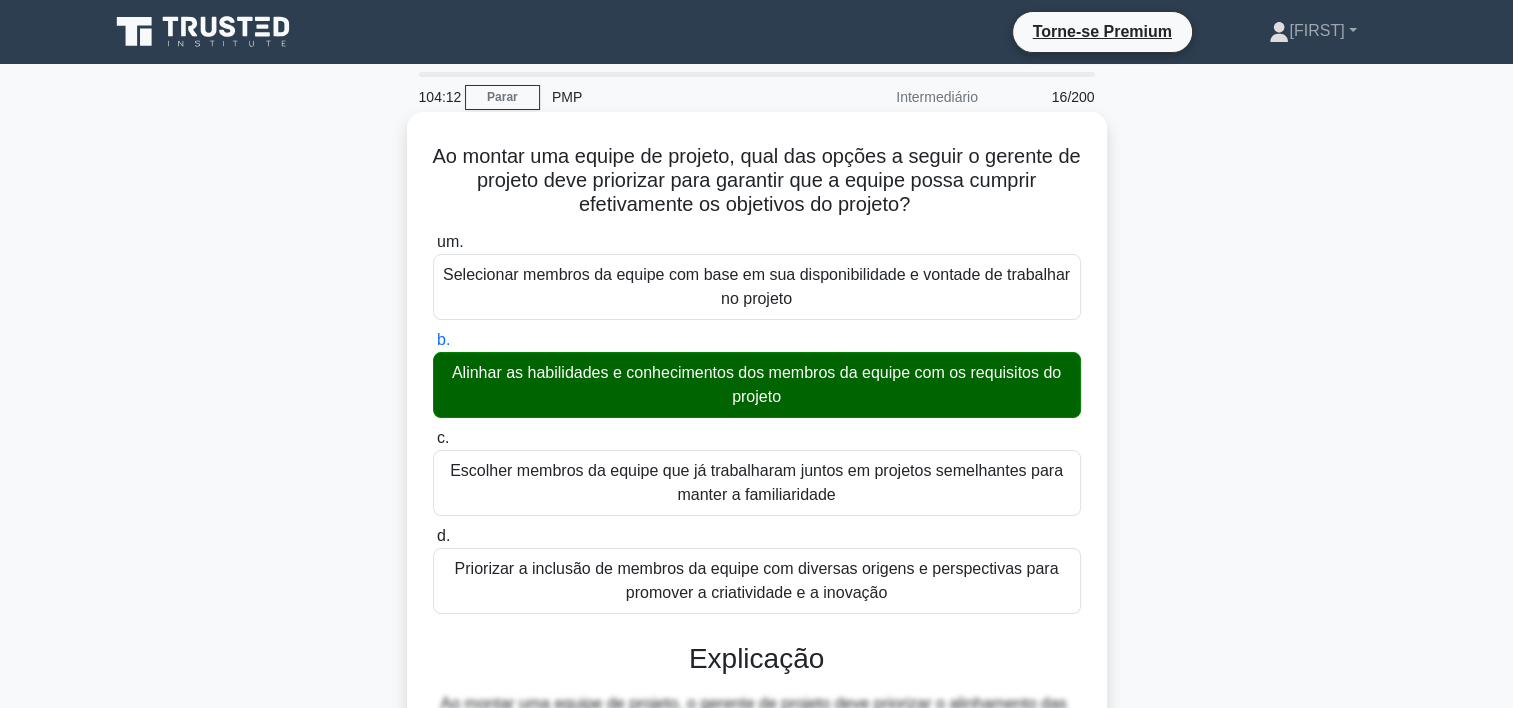 scroll, scrollTop: 500, scrollLeft: 0, axis: vertical 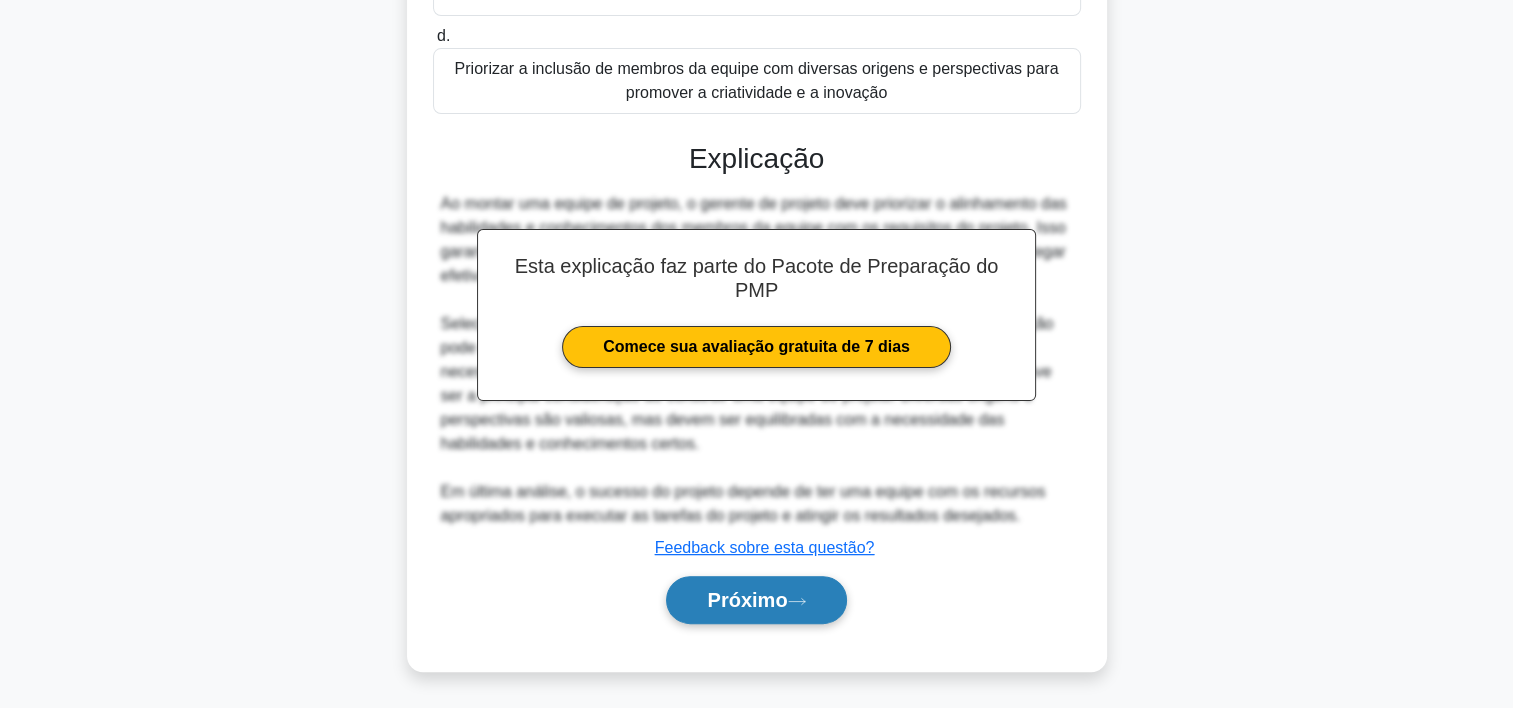 click on "Próximo" at bounding box center [756, 600] 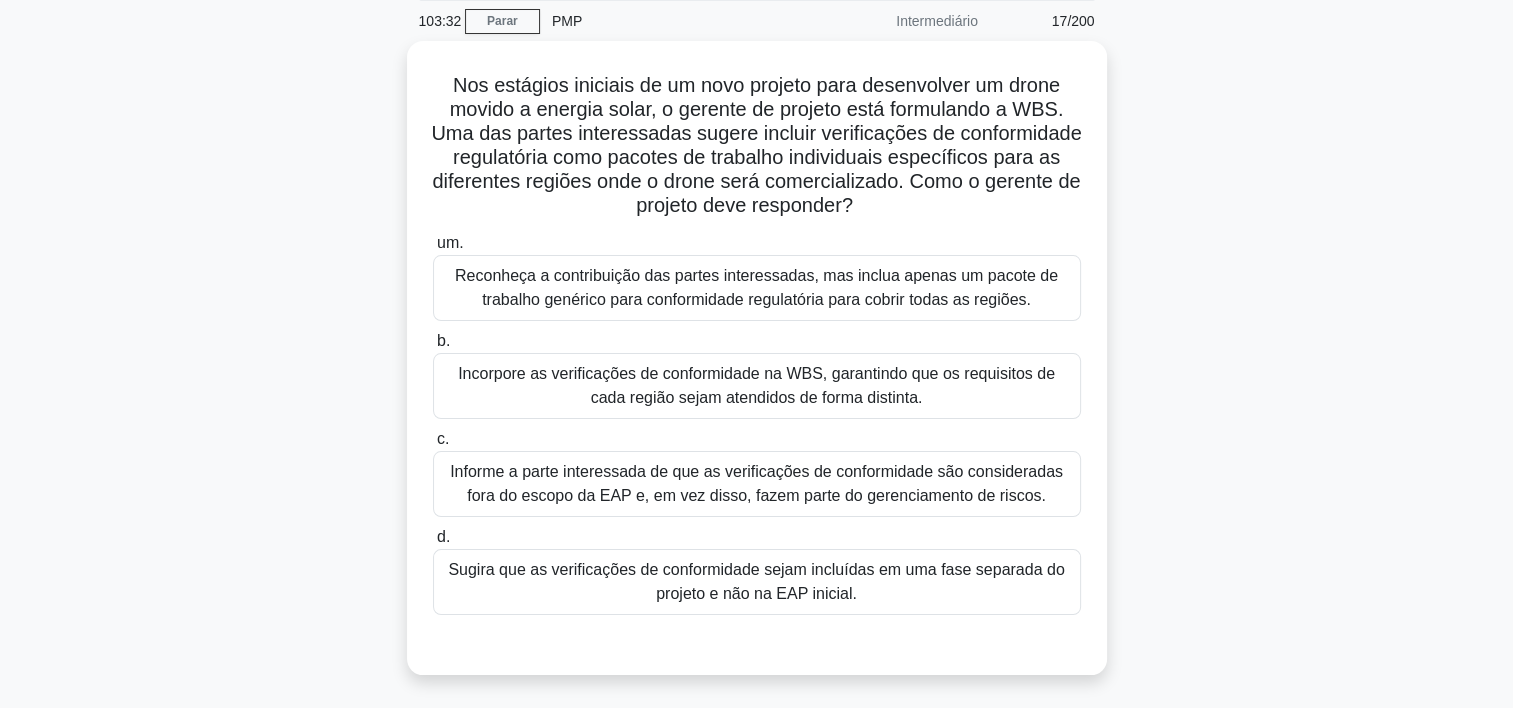scroll, scrollTop: 76, scrollLeft: 0, axis: vertical 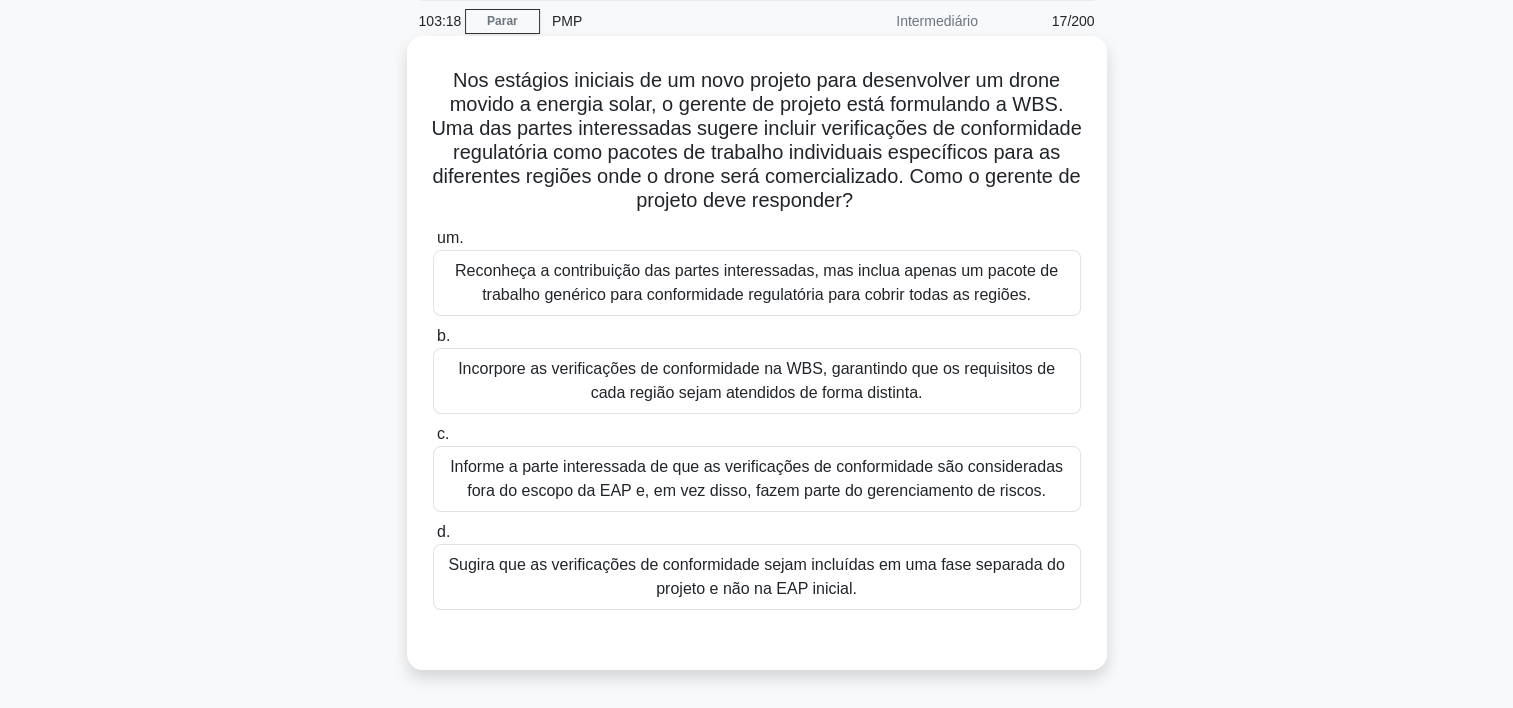 click on "Incorpore as verificações de conformidade na WBS, garantindo que os requisitos de cada região sejam atendidos de forma distinta." at bounding box center [757, 381] 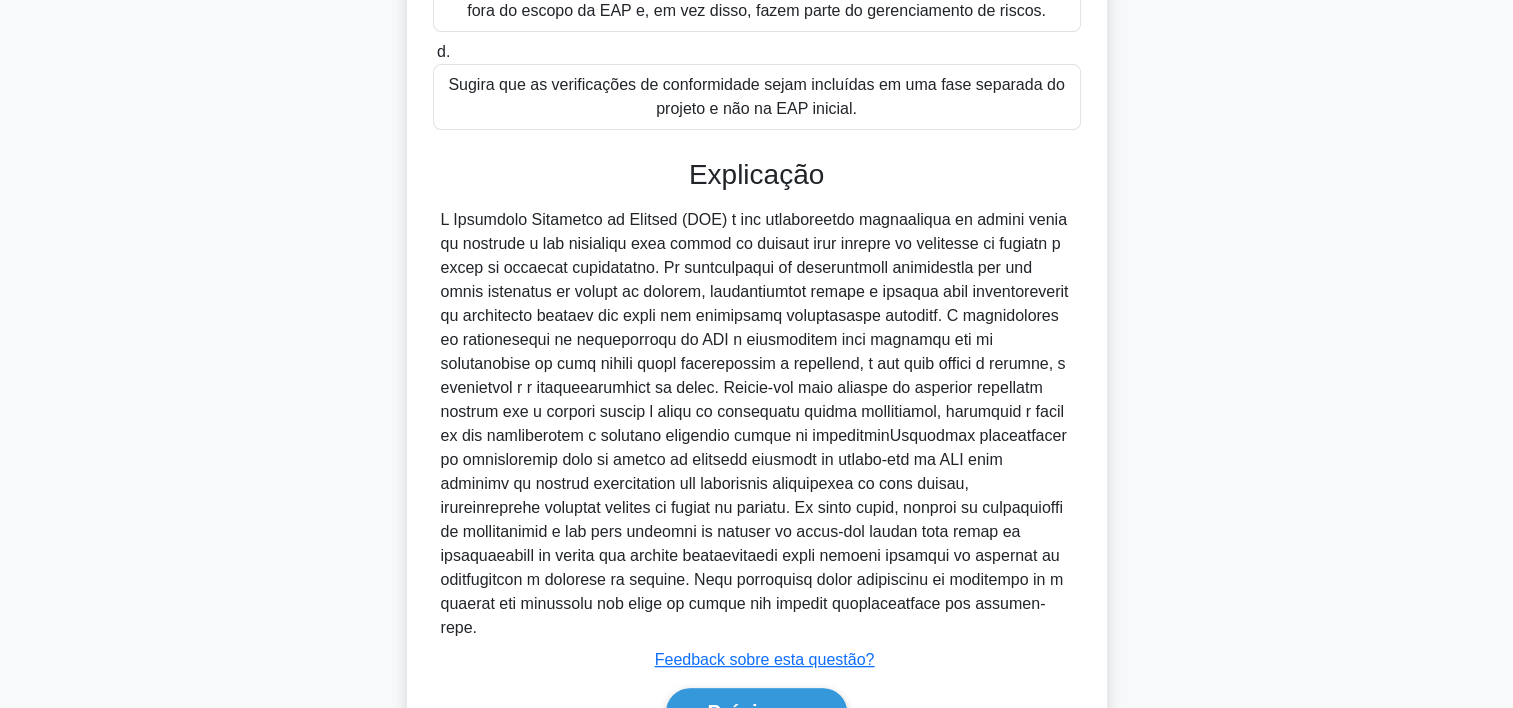 scroll, scrollTop: 668, scrollLeft: 0, axis: vertical 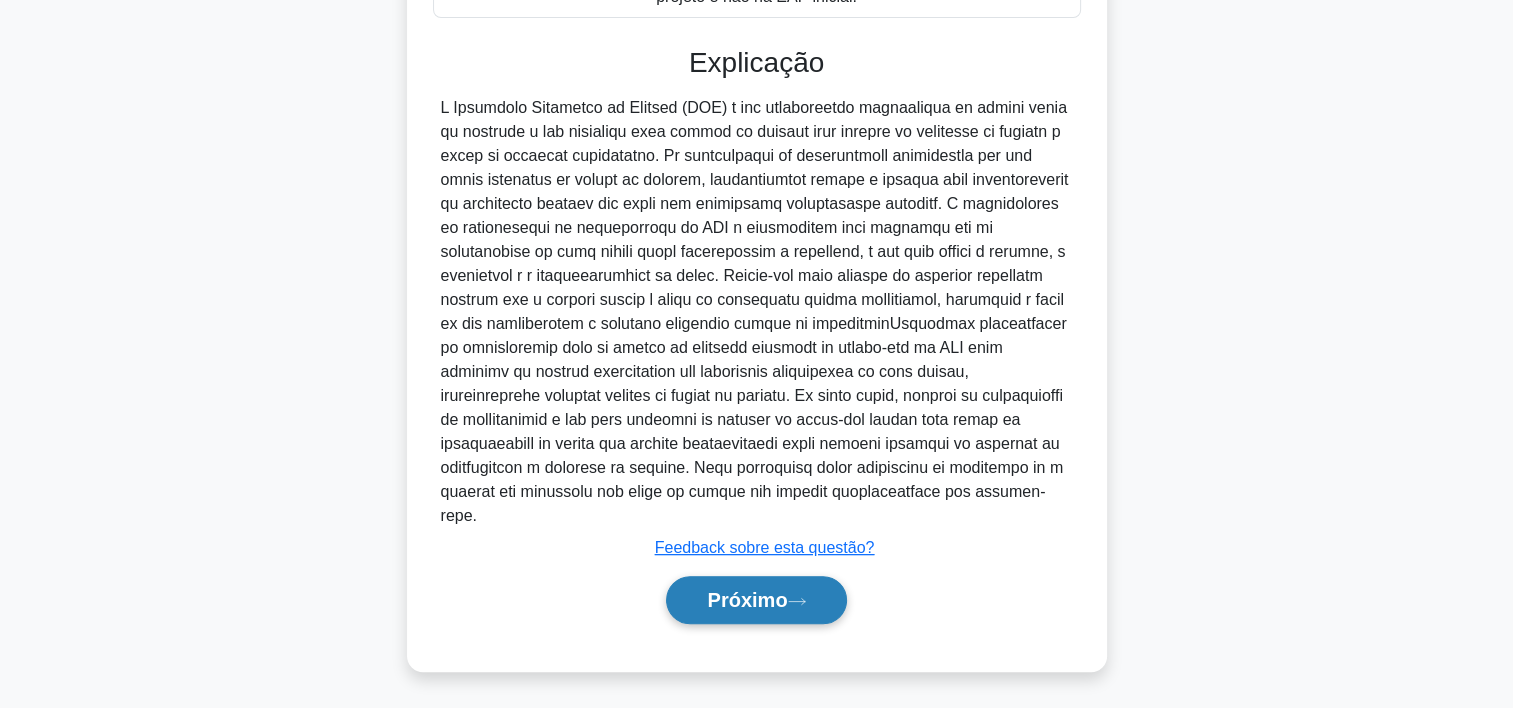 click on "Próximo" at bounding box center (756, 600) 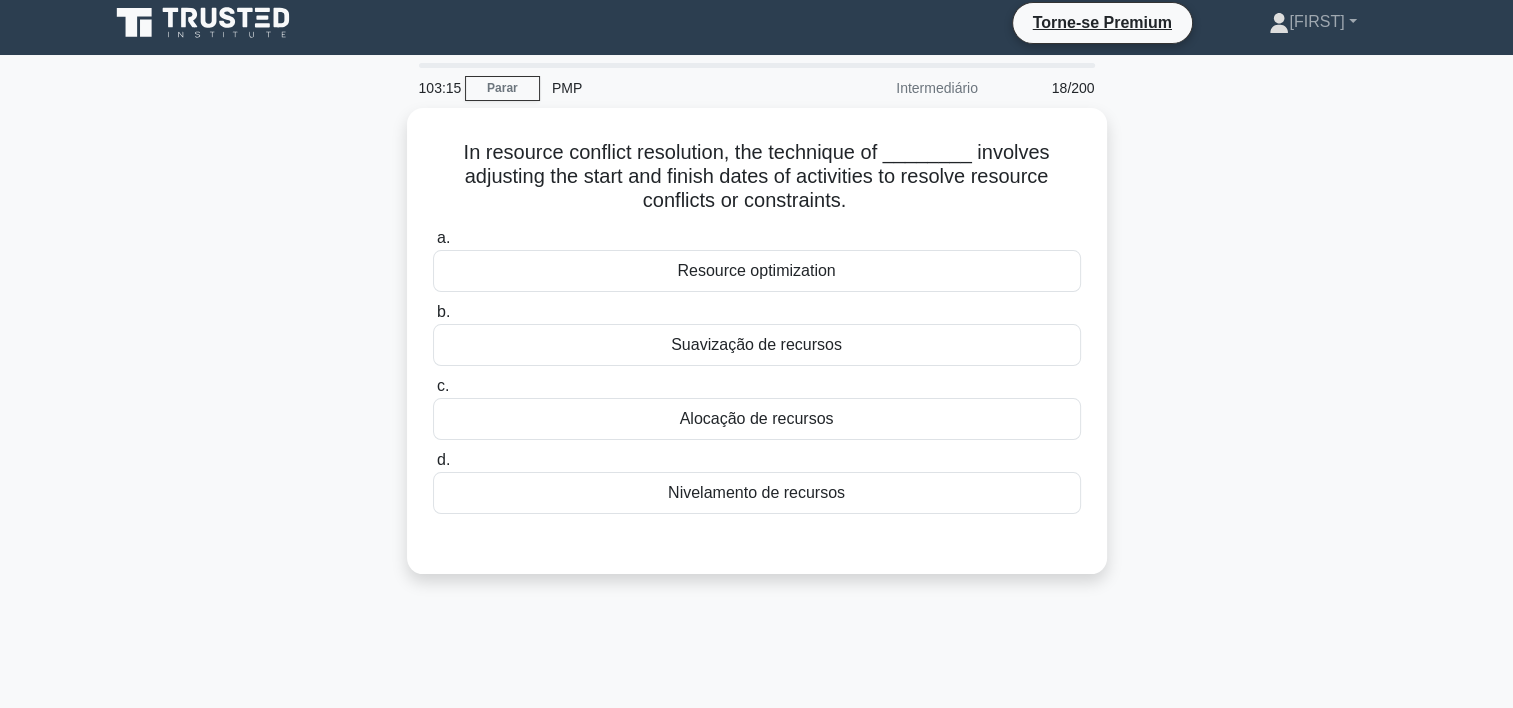 scroll, scrollTop: 0, scrollLeft: 0, axis: both 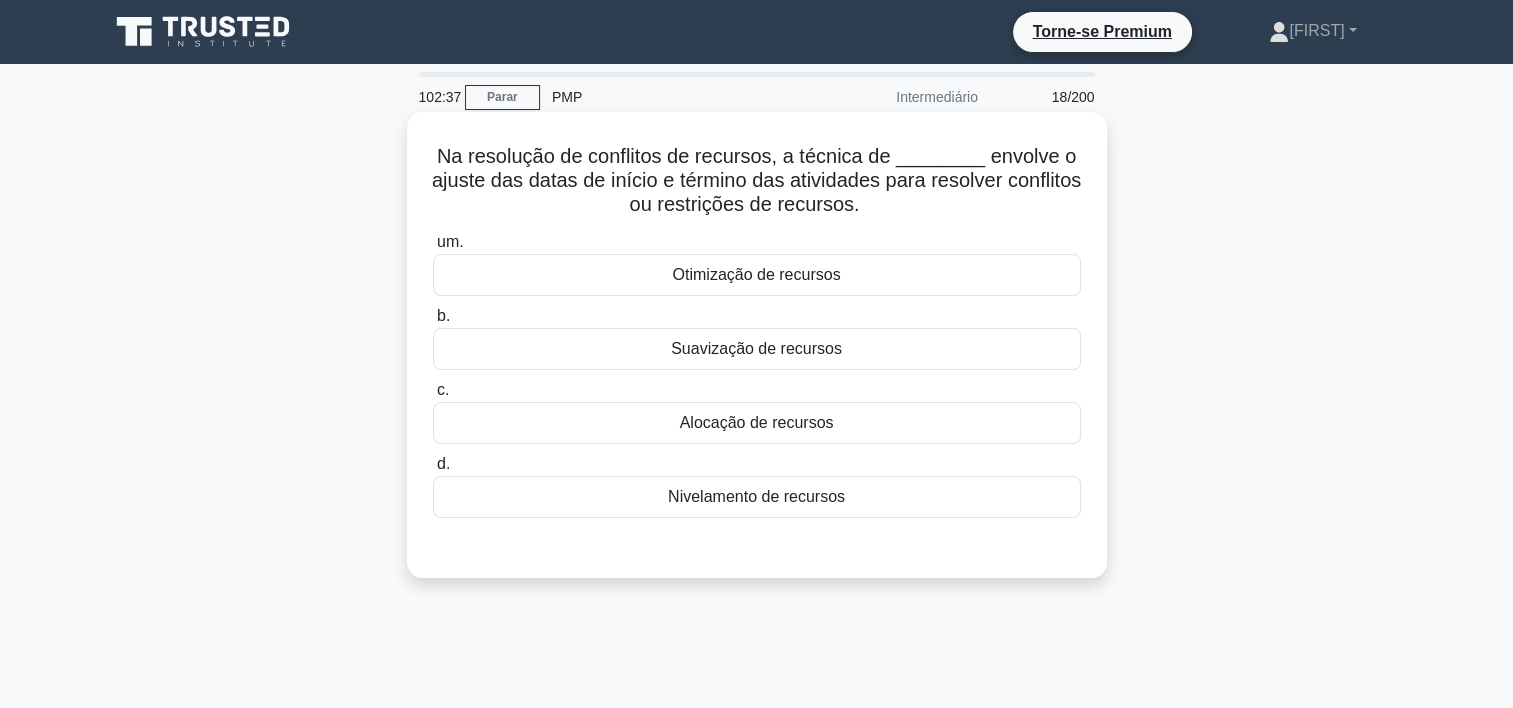 click on "Alocação de recursos" at bounding box center [757, 423] 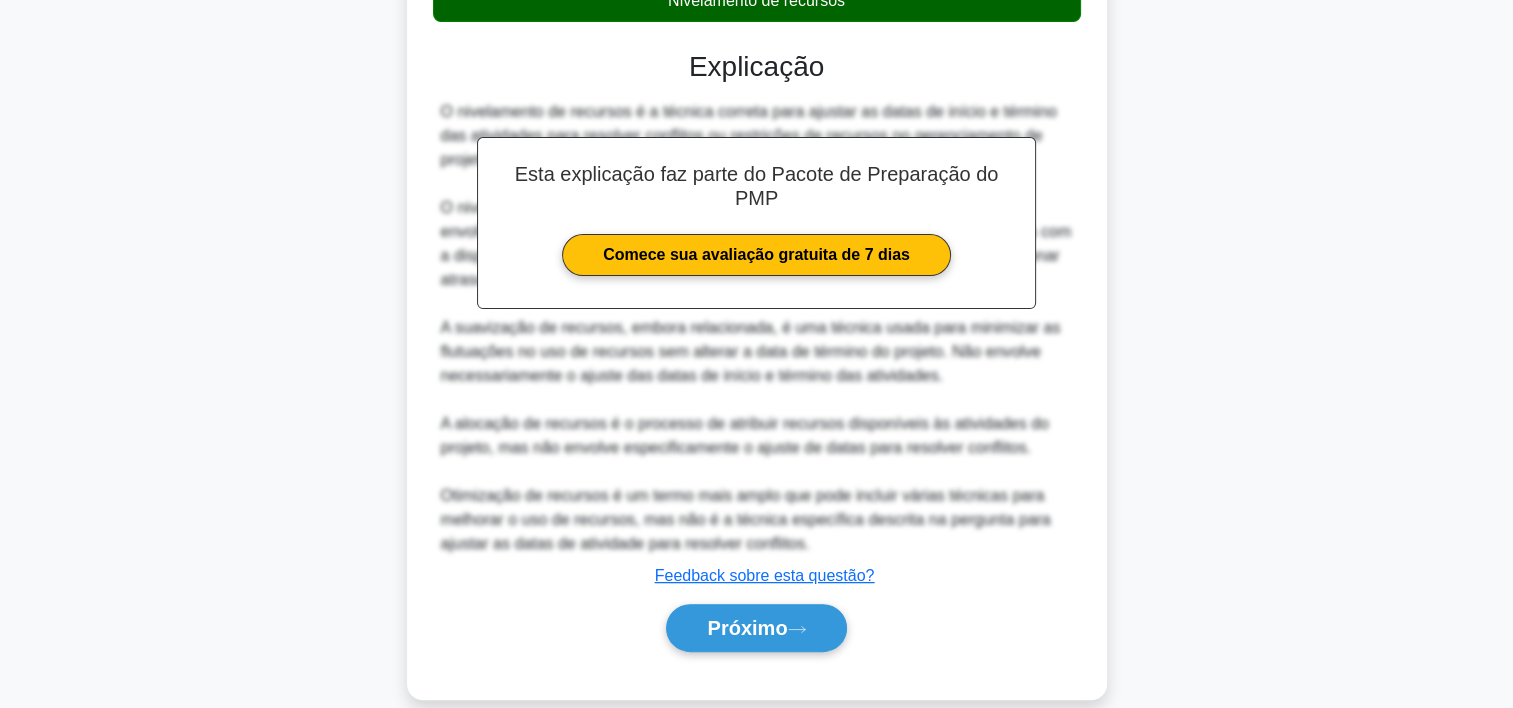 scroll, scrollTop: 525, scrollLeft: 0, axis: vertical 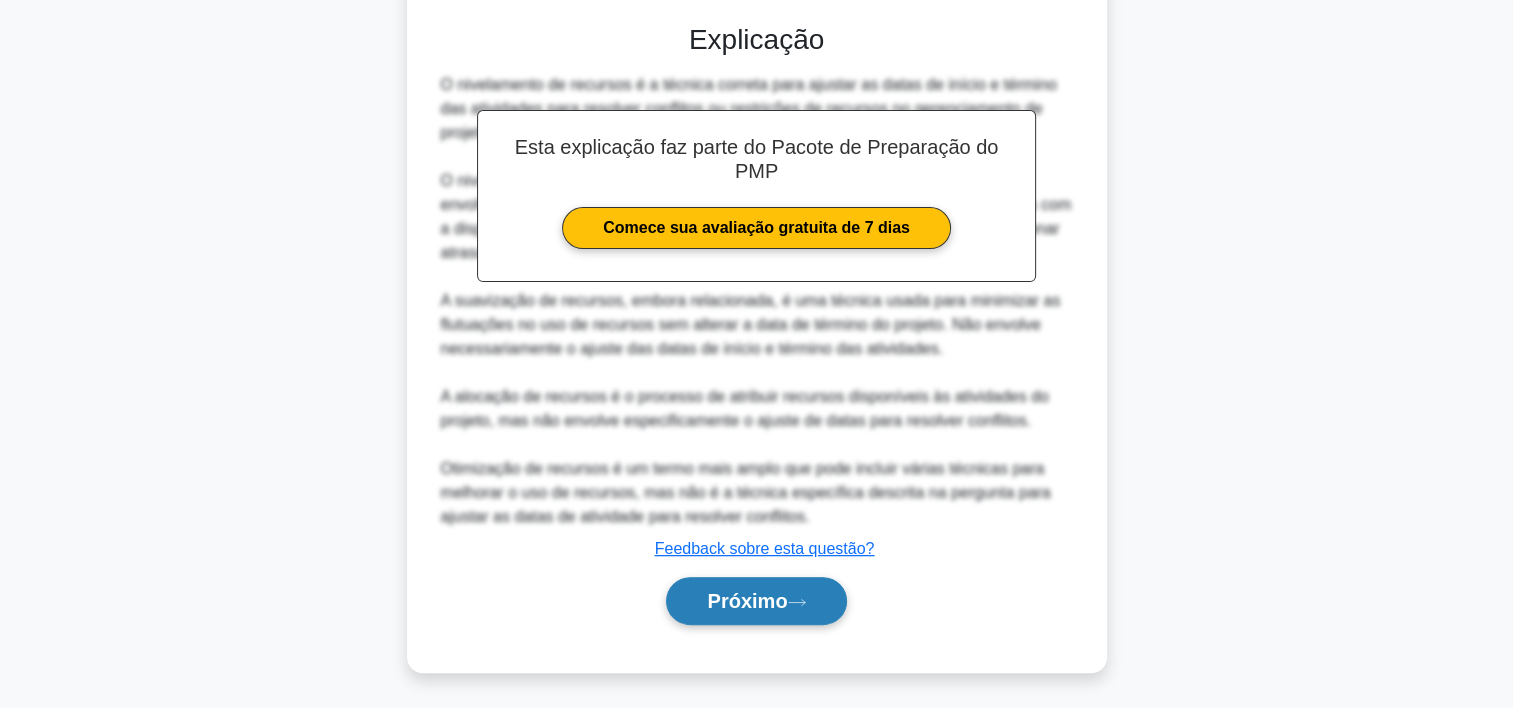 click on "Próximo" at bounding box center [747, 601] 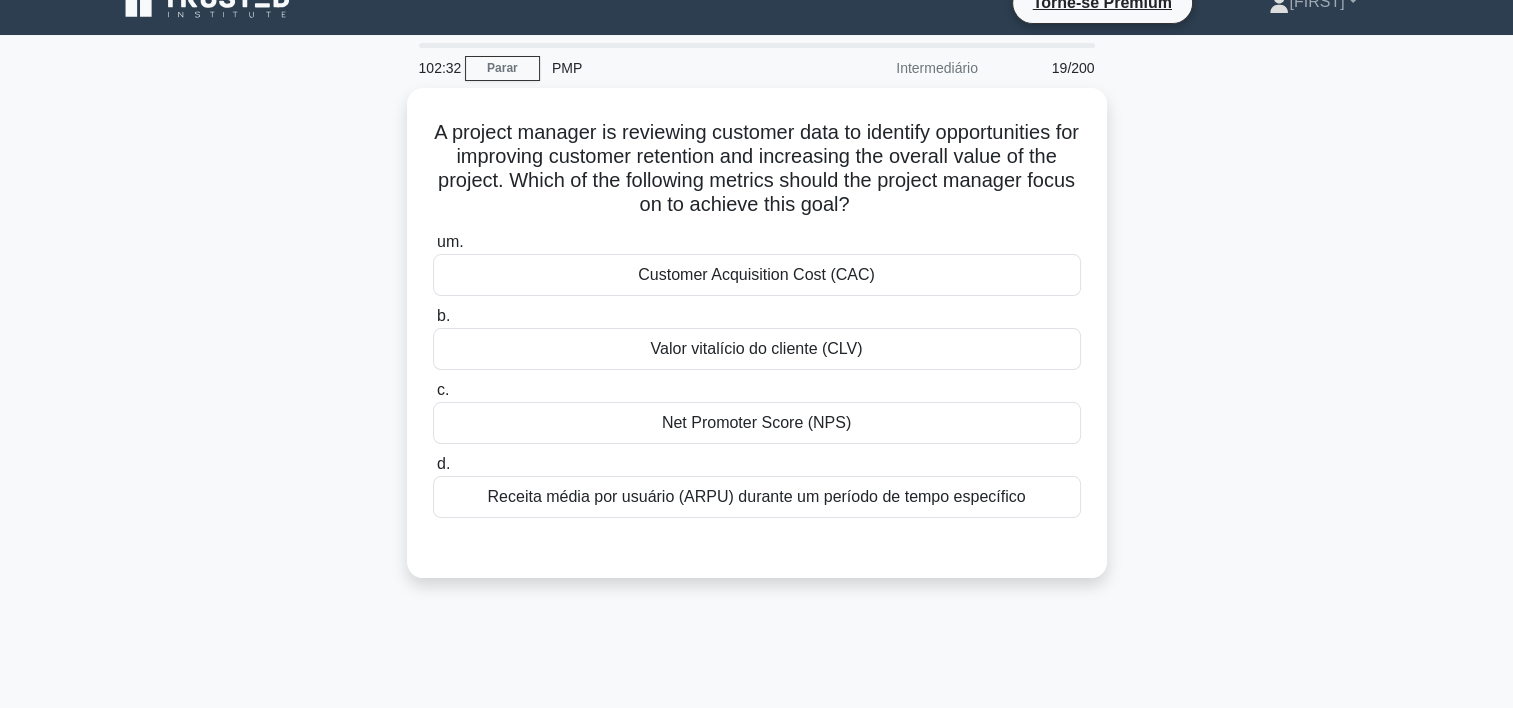 scroll, scrollTop: 28, scrollLeft: 0, axis: vertical 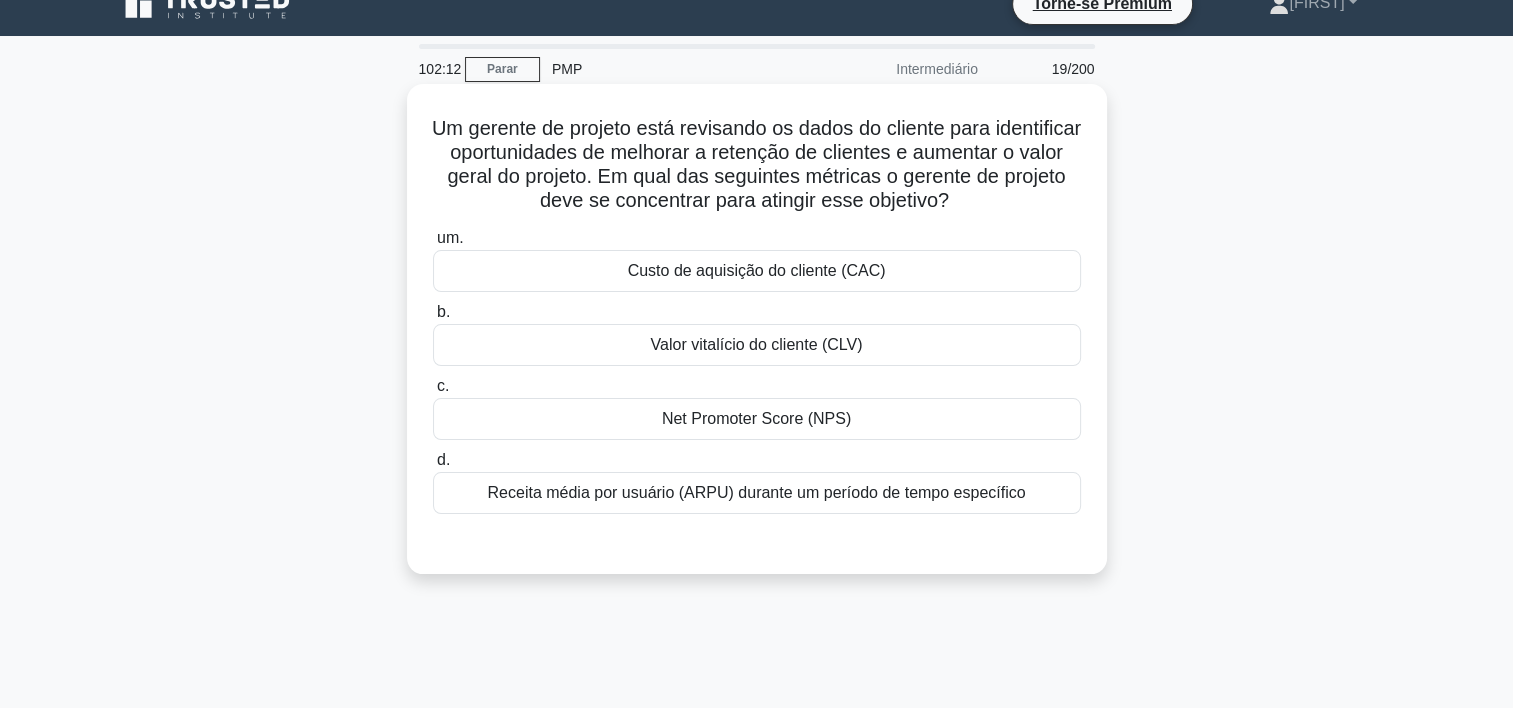 click on "c.
Net Promoter Score (NPS)" at bounding box center (757, 407) 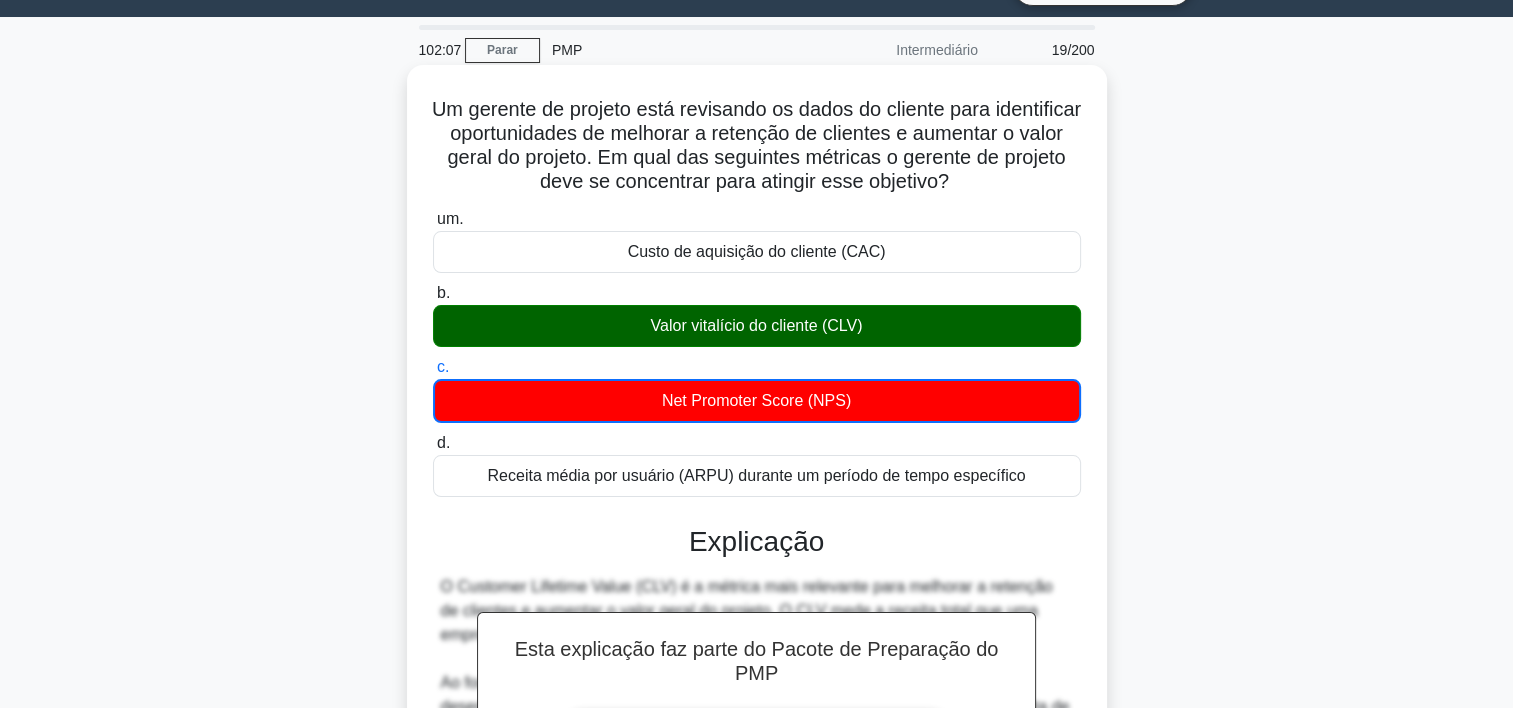 scroll, scrollTop: 453, scrollLeft: 0, axis: vertical 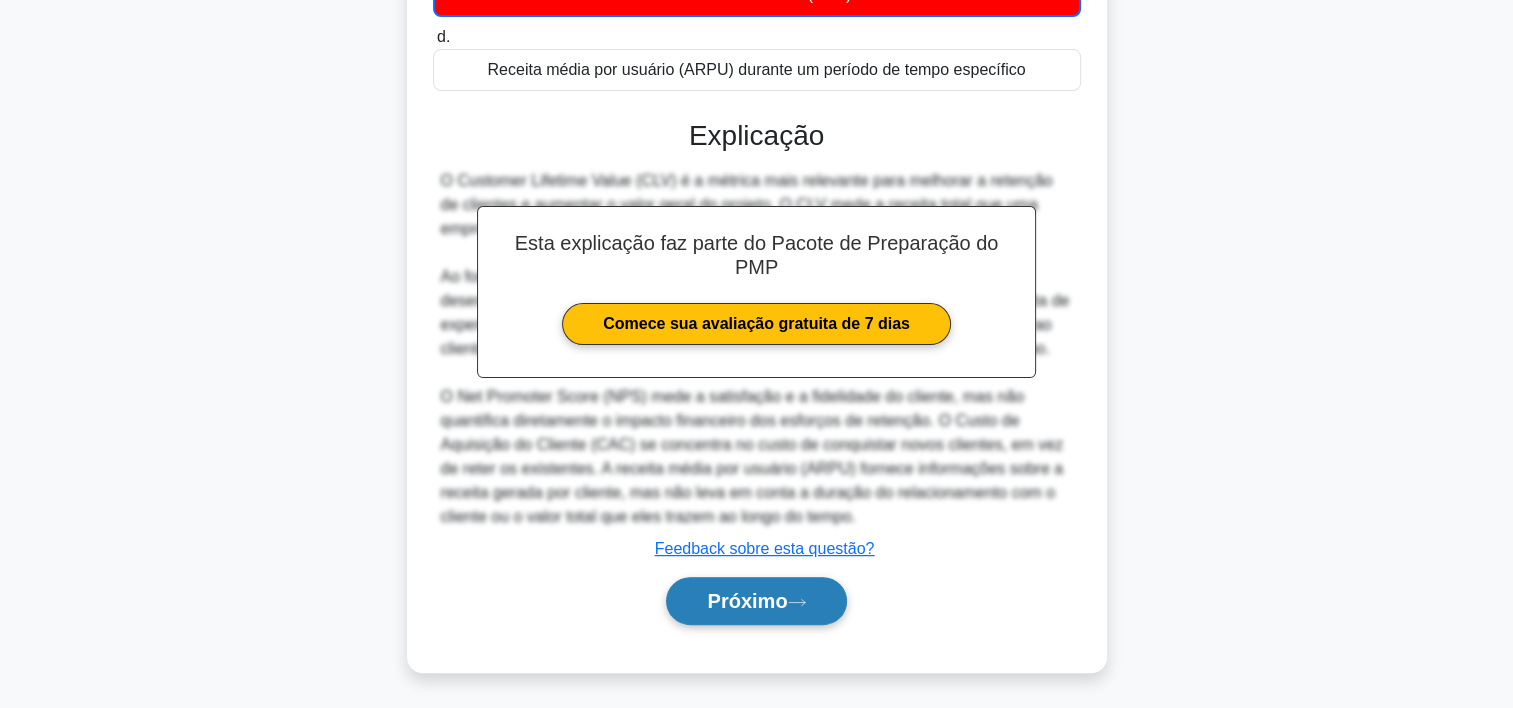 click on "Próximo" at bounding box center [756, 601] 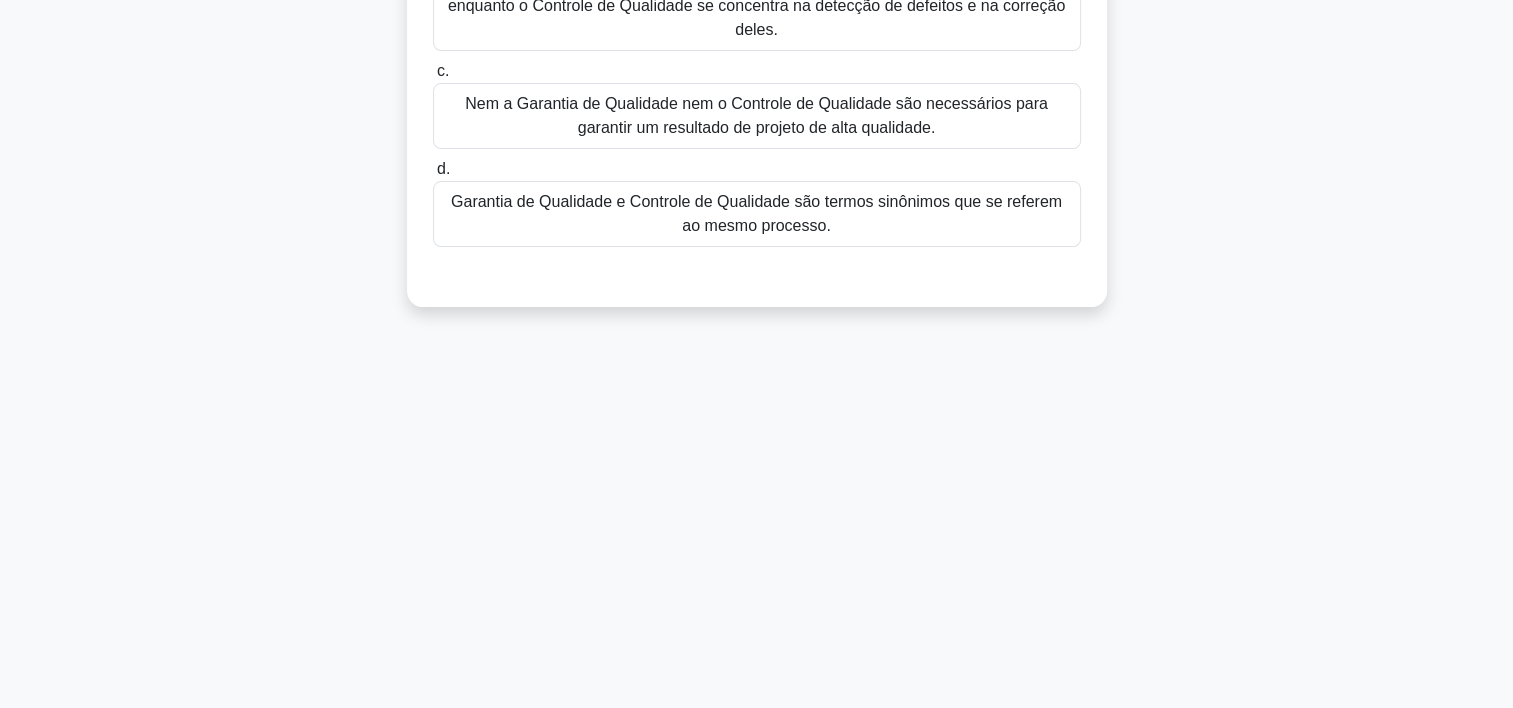 scroll, scrollTop: 0, scrollLeft: 0, axis: both 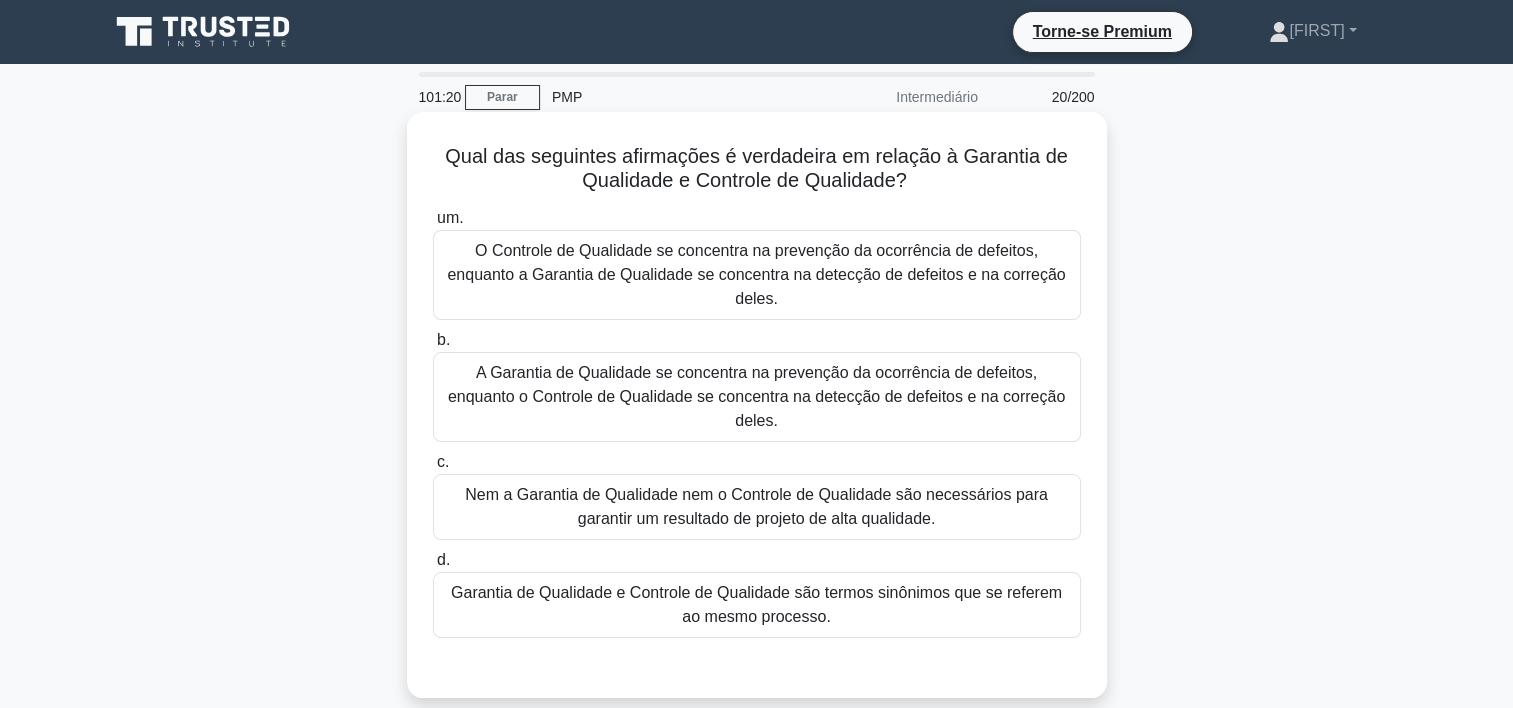 click on "A Garantia de Qualidade se concentra na prevenção da ocorrência de defeitos, enquanto o Controle de Qualidade se concentra na detecção de defeitos e na correção deles." at bounding box center [757, 397] 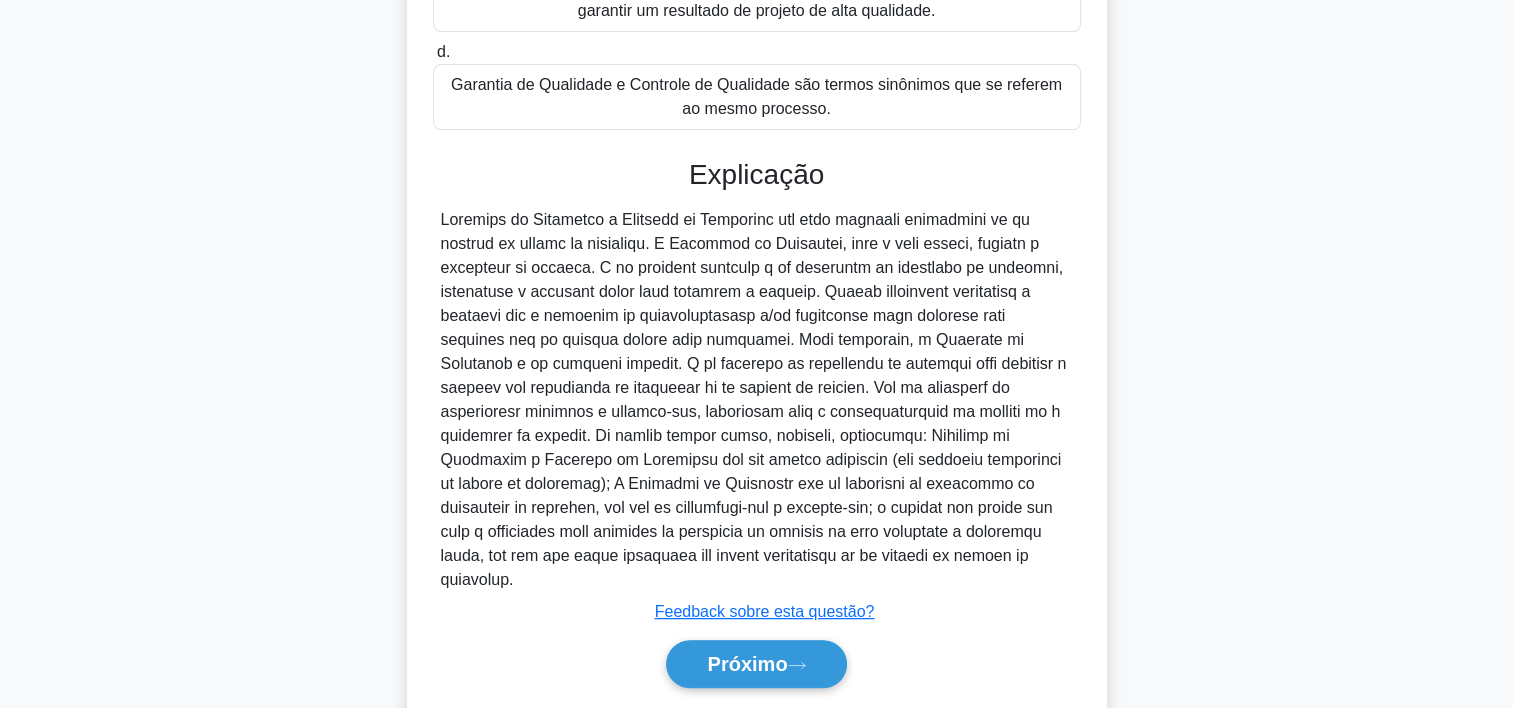 scroll, scrollTop: 548, scrollLeft: 0, axis: vertical 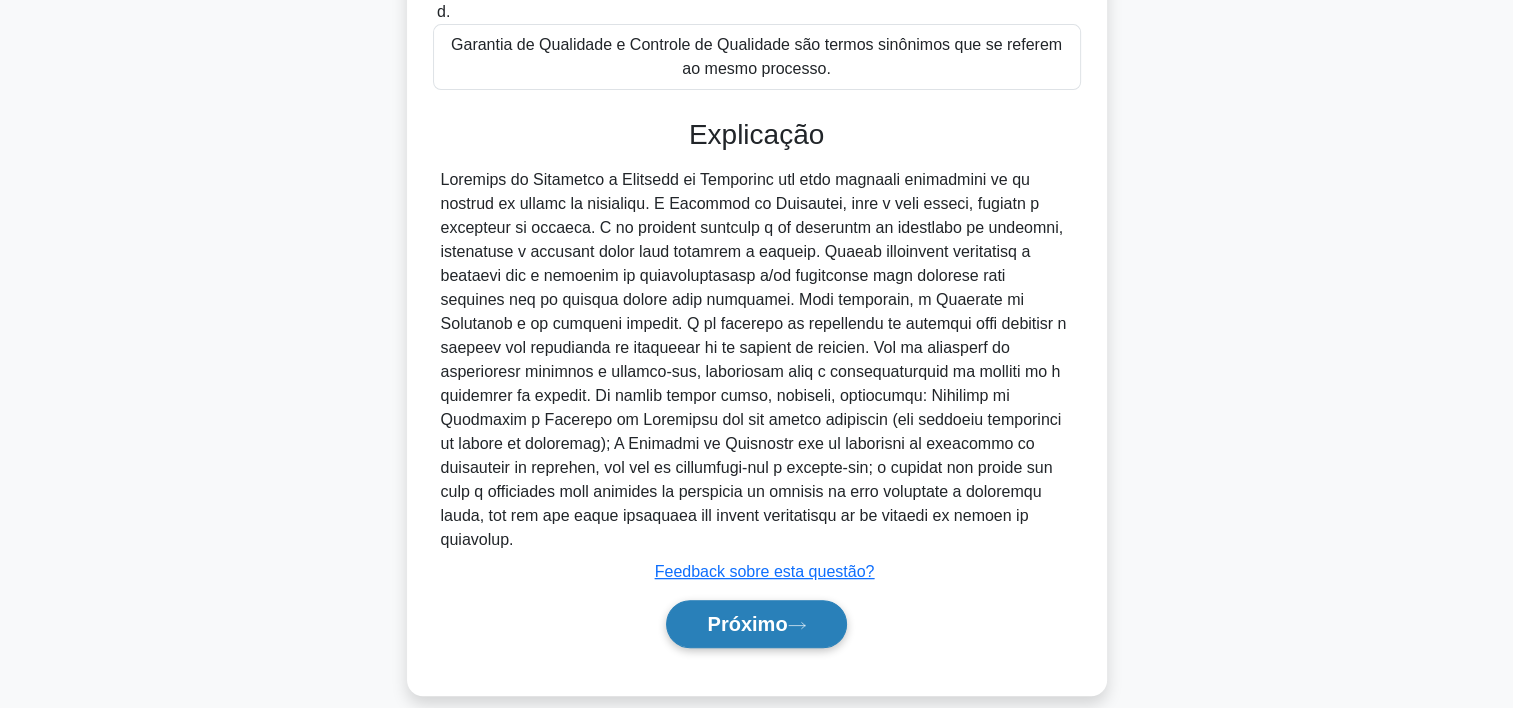 click on "Próximo" at bounding box center (756, 624) 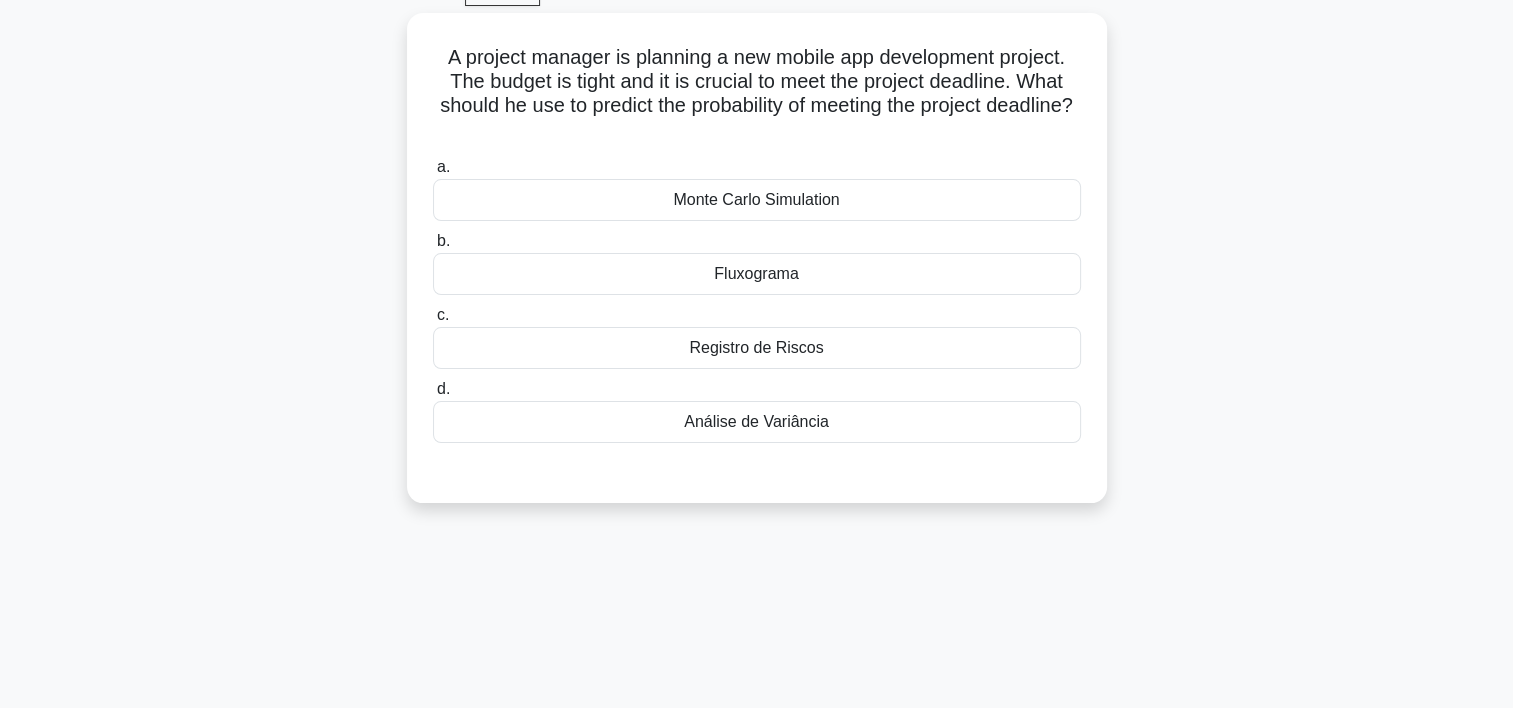 scroll, scrollTop: 0, scrollLeft: 0, axis: both 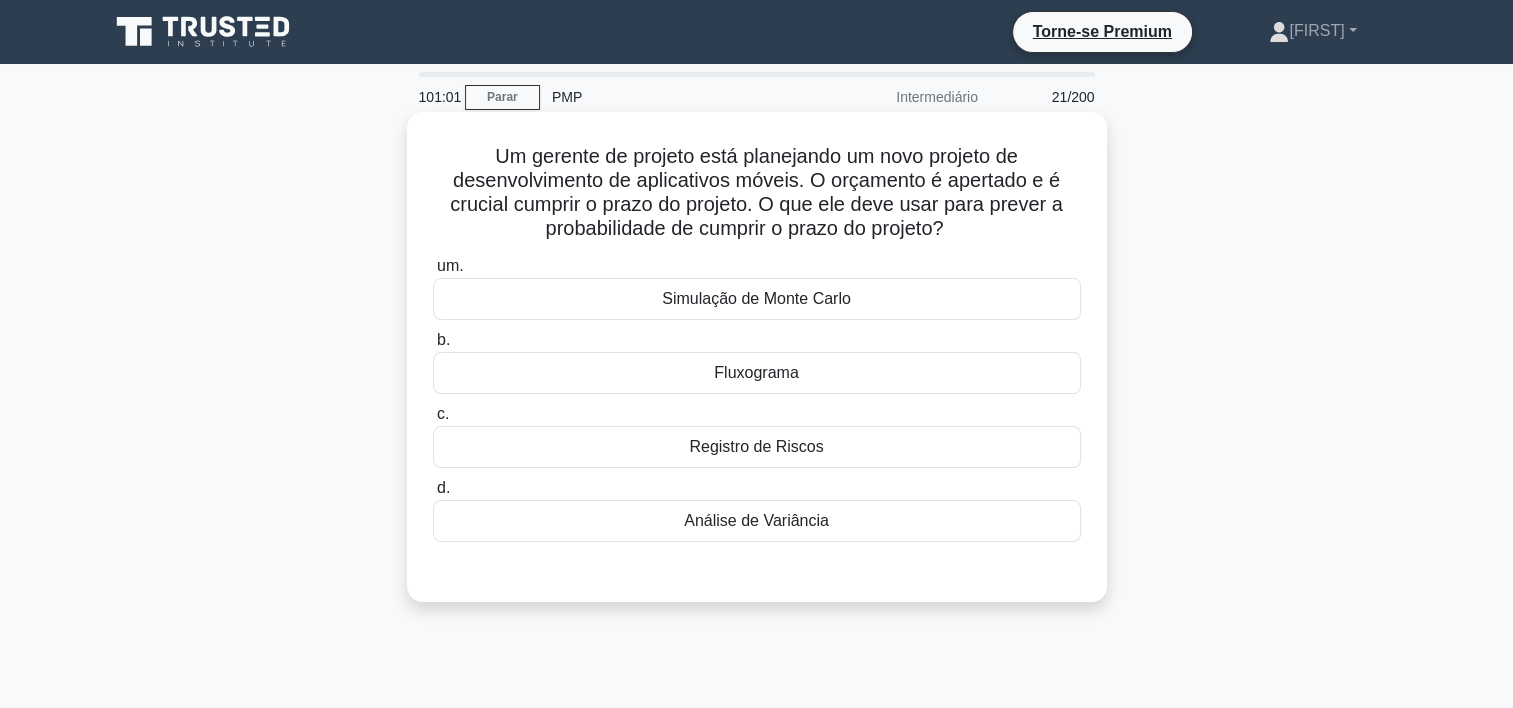 click on "Simulação de Monte Carlo" at bounding box center [757, 299] 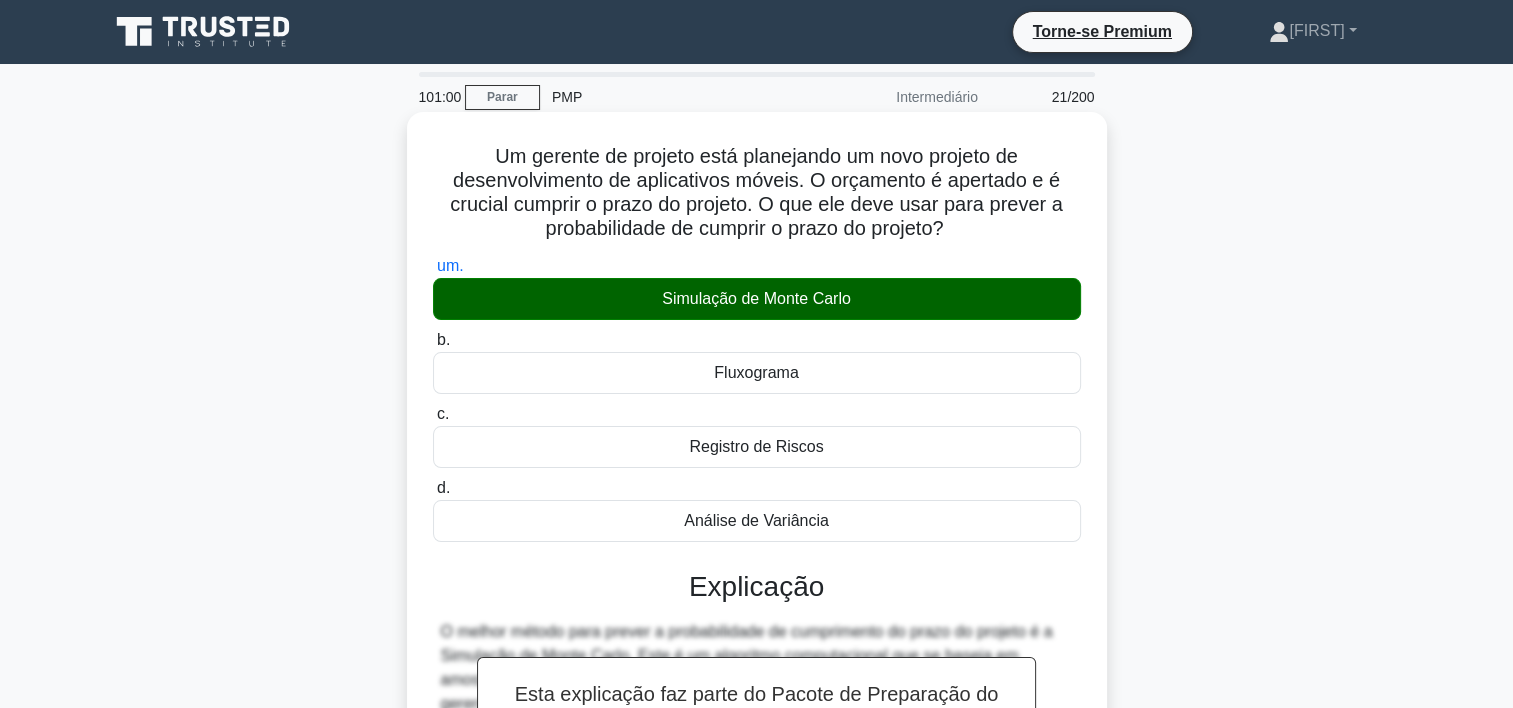 scroll, scrollTop: 380, scrollLeft: 0, axis: vertical 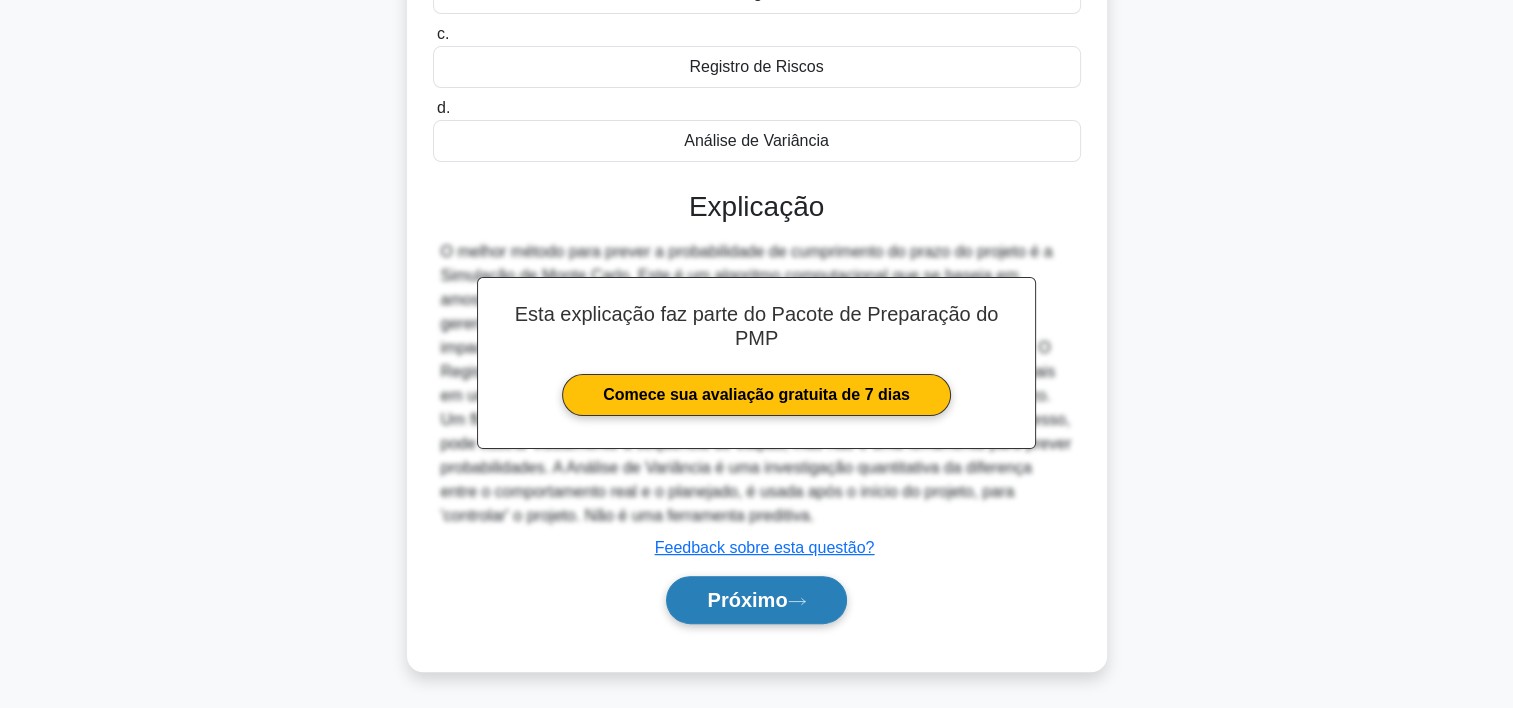 click on "Próximo" at bounding box center [756, 600] 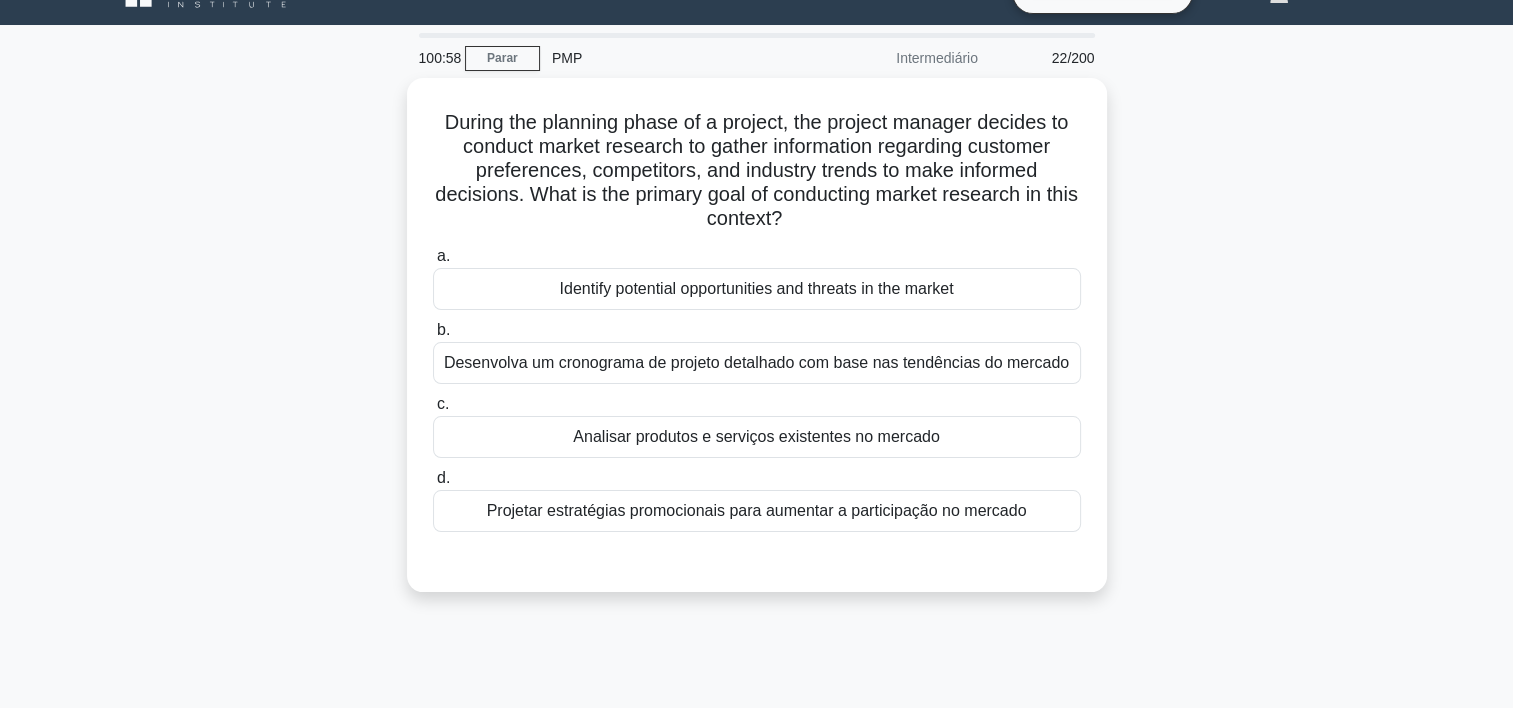 scroll, scrollTop: 0, scrollLeft: 0, axis: both 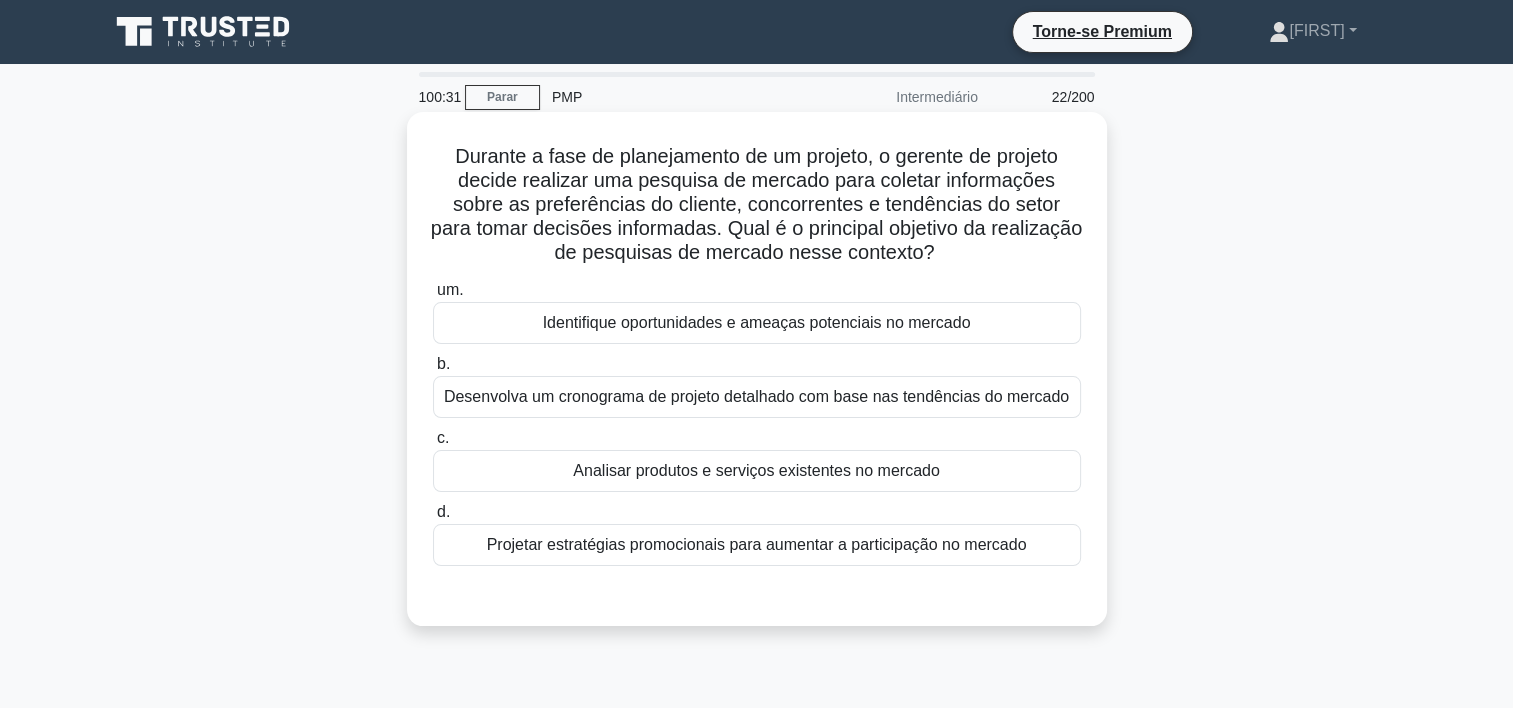 click on "Identifique oportunidades e ameaças potenciais no mercado" at bounding box center (757, 323) 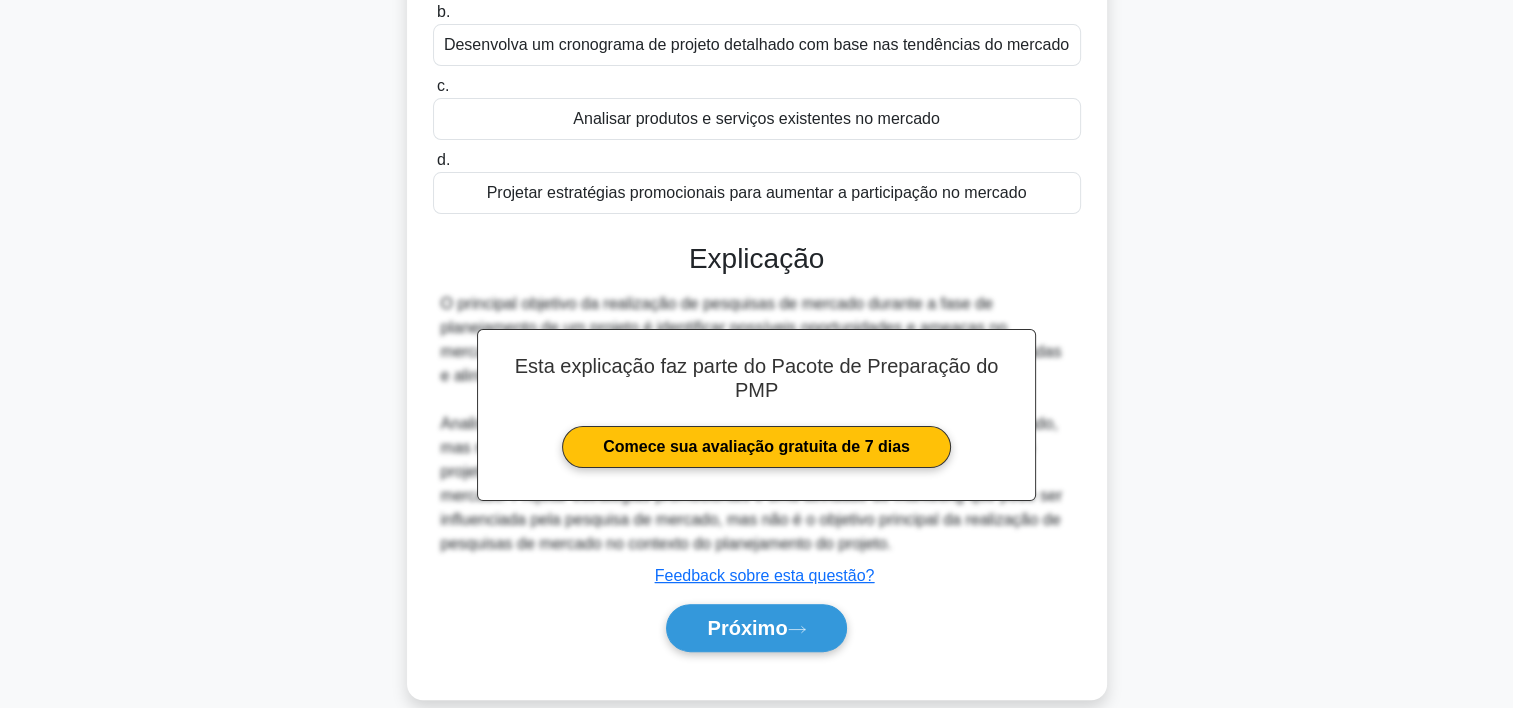 scroll, scrollTop: 380, scrollLeft: 0, axis: vertical 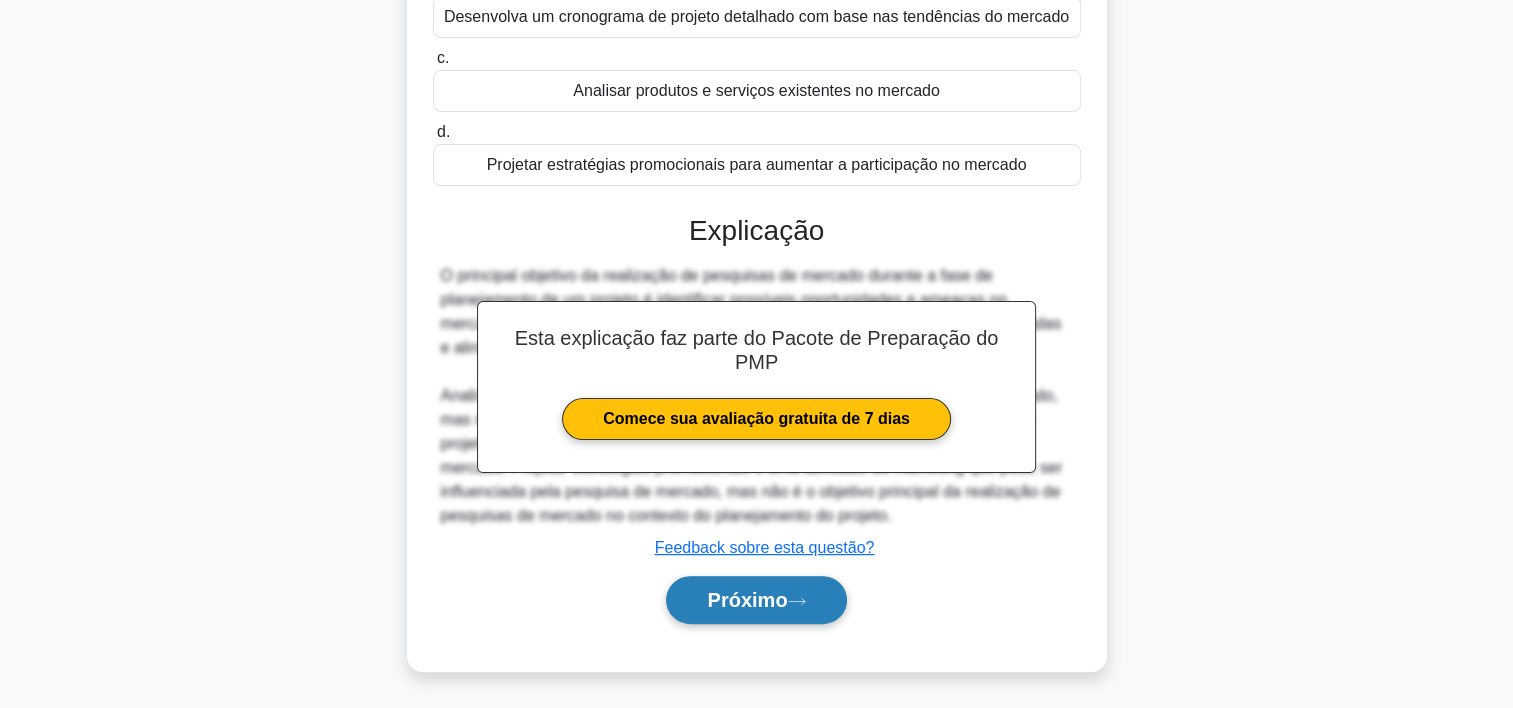 click on "Próximo" at bounding box center [747, 600] 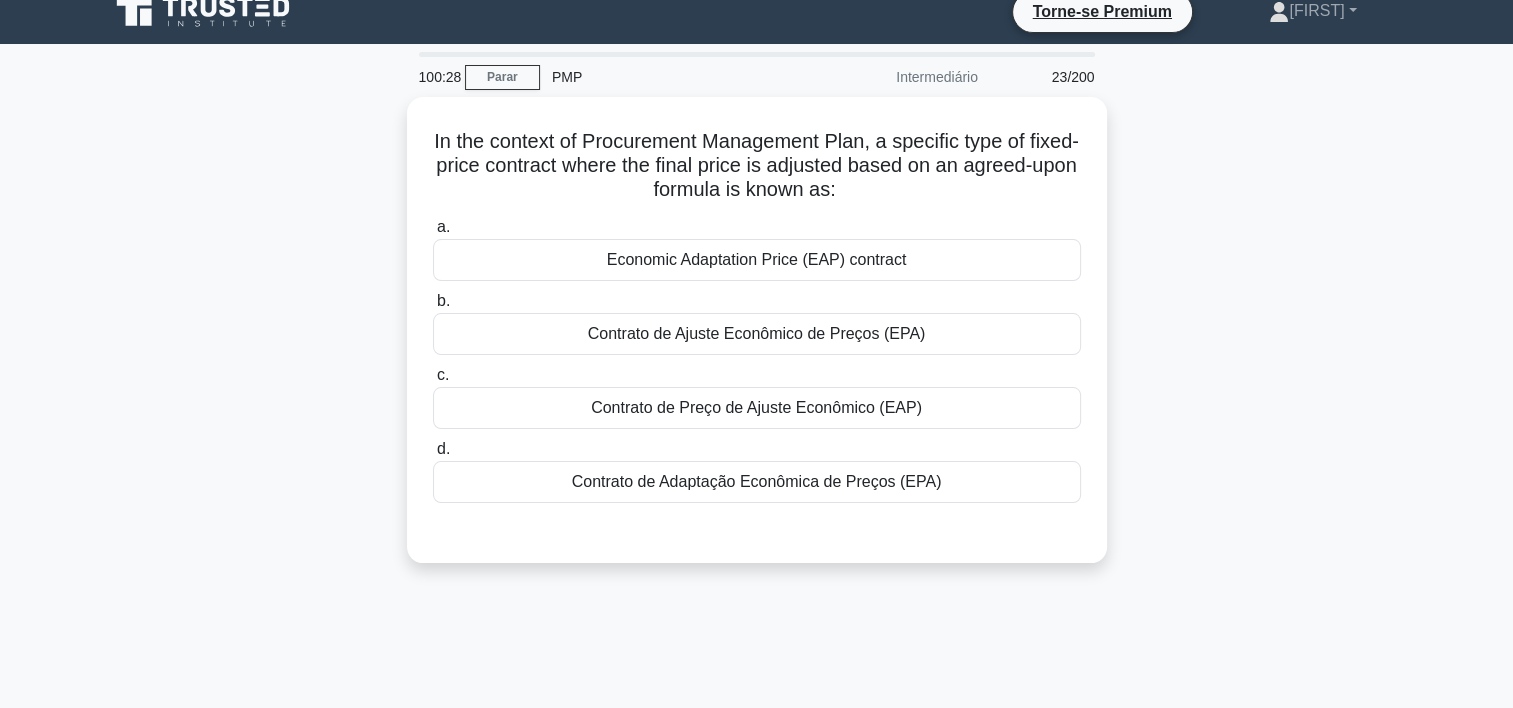 scroll, scrollTop: 0, scrollLeft: 0, axis: both 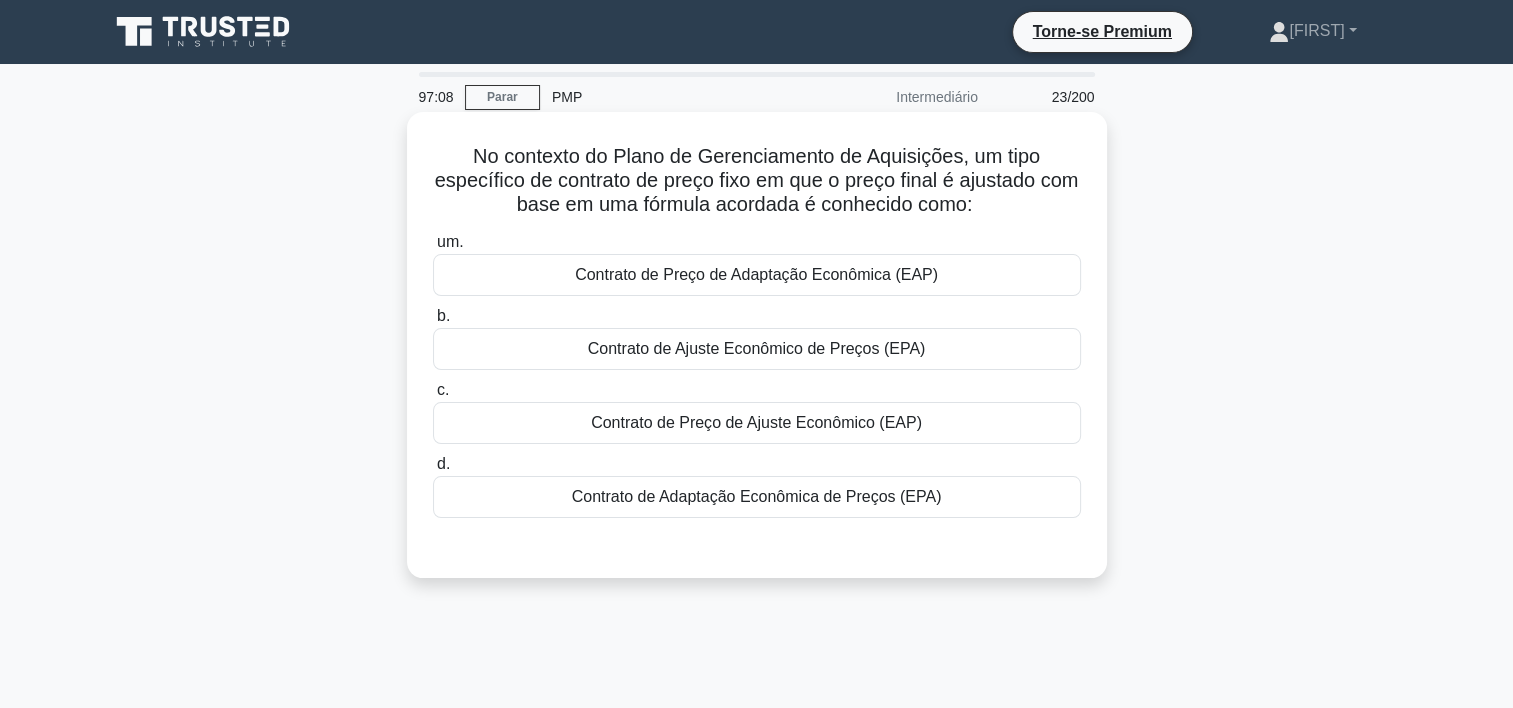 click on "Contrato de Ajuste Econômico de Preços (EPA)" at bounding box center (757, 349) 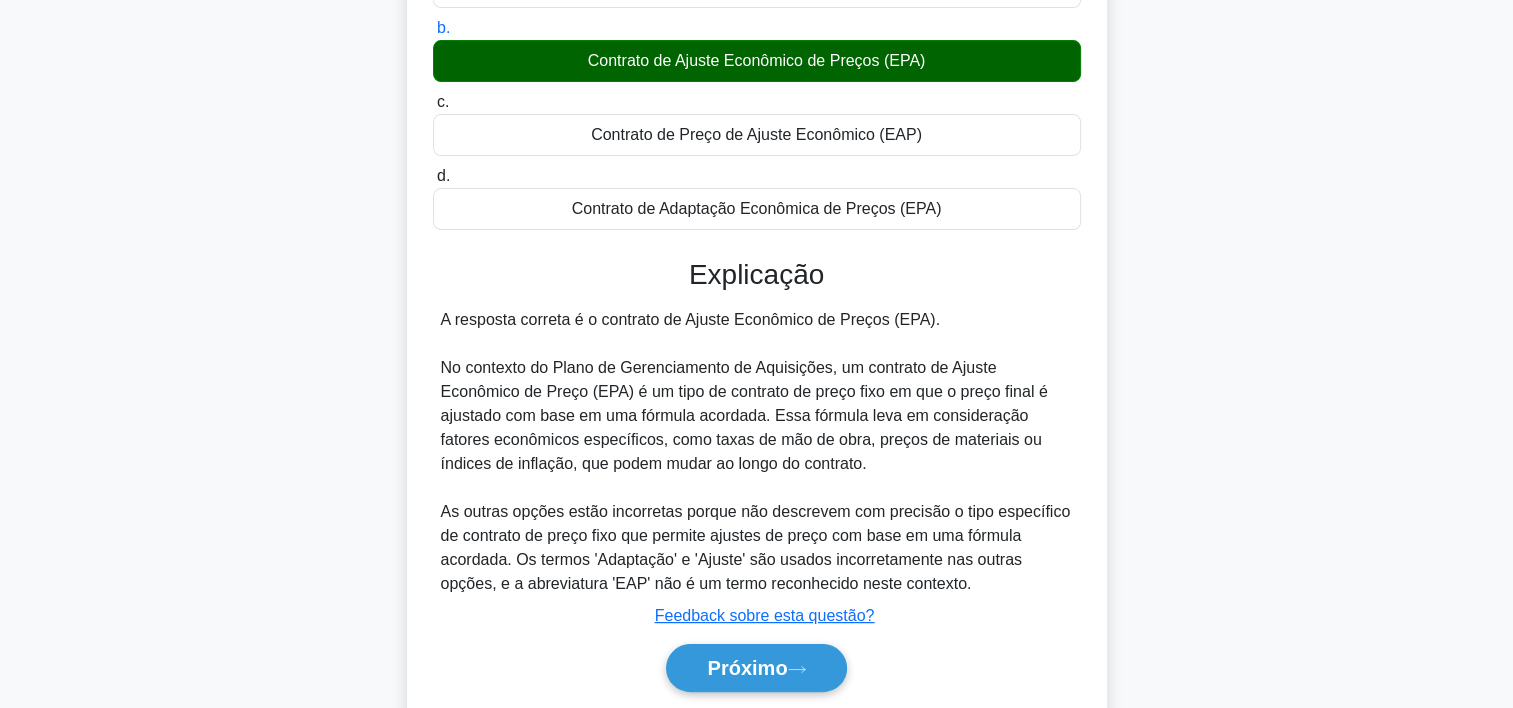 scroll, scrollTop: 372, scrollLeft: 0, axis: vertical 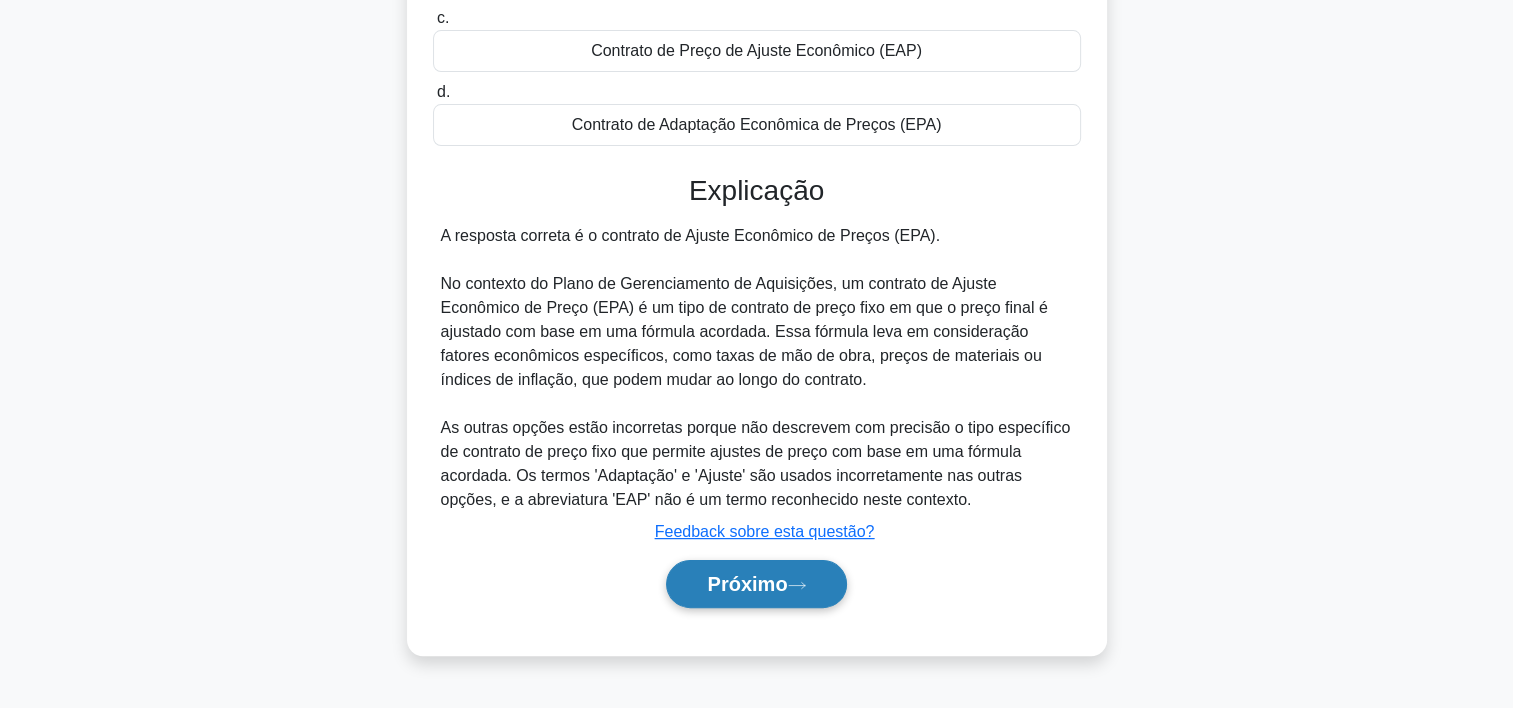 click on "Próximo" at bounding box center [747, 584] 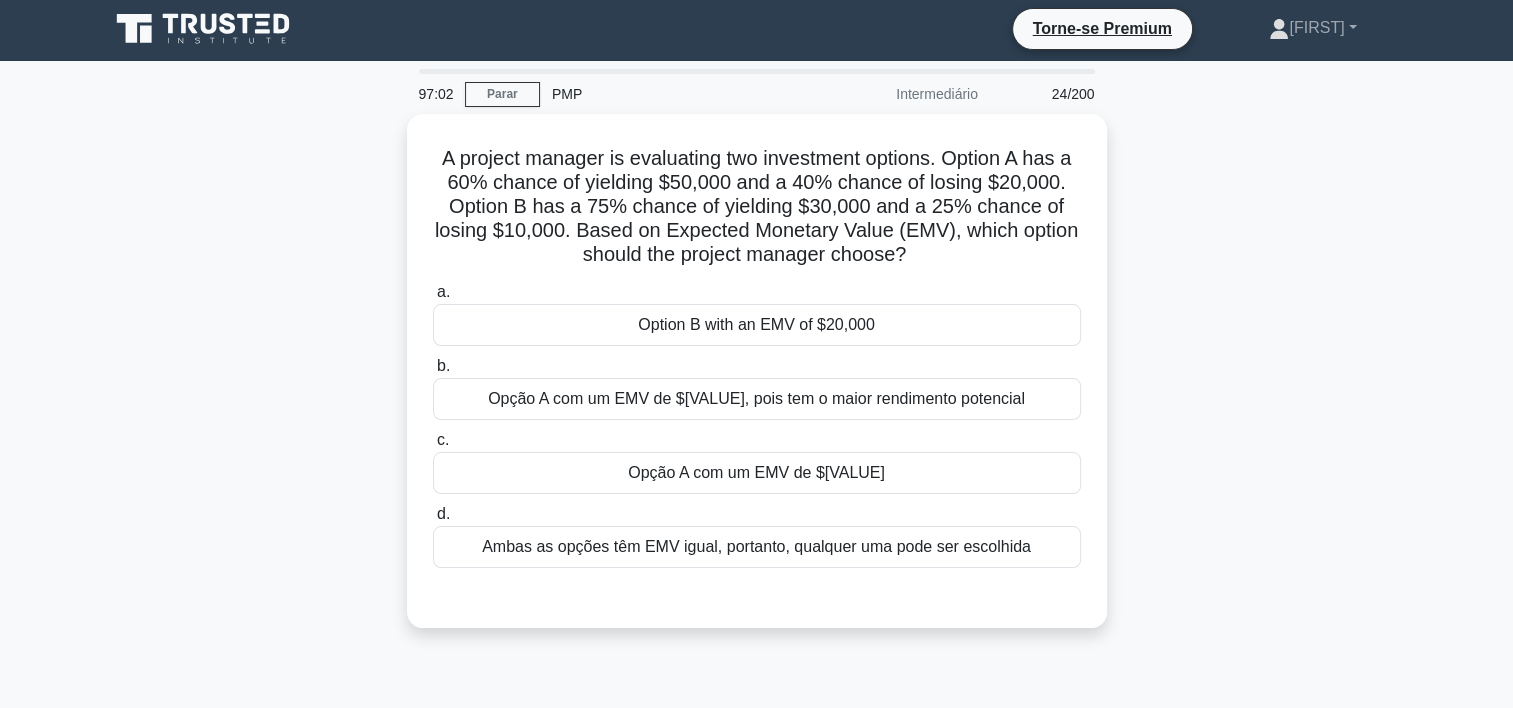 scroll, scrollTop: 0, scrollLeft: 0, axis: both 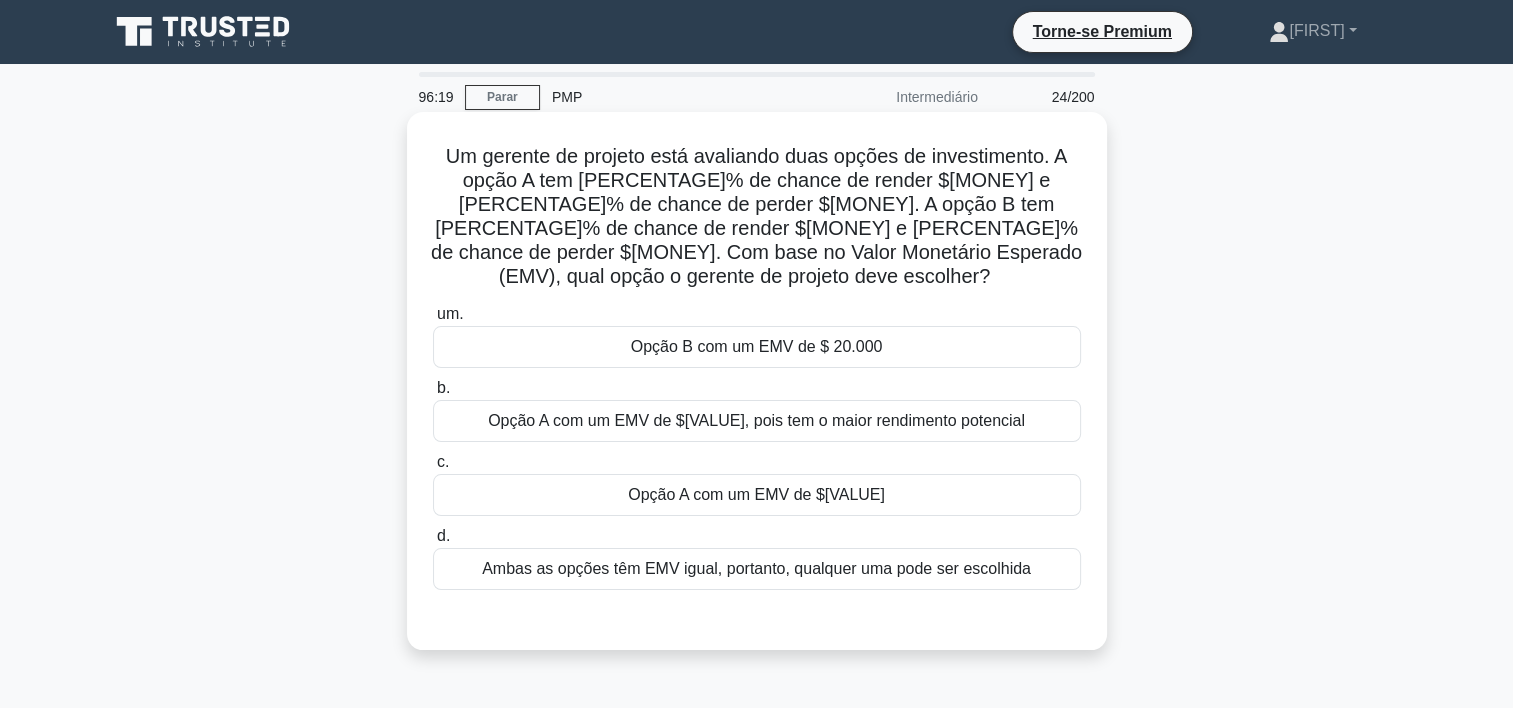 click on "Opção B com um EMV de $ 20.000" at bounding box center [757, 347] 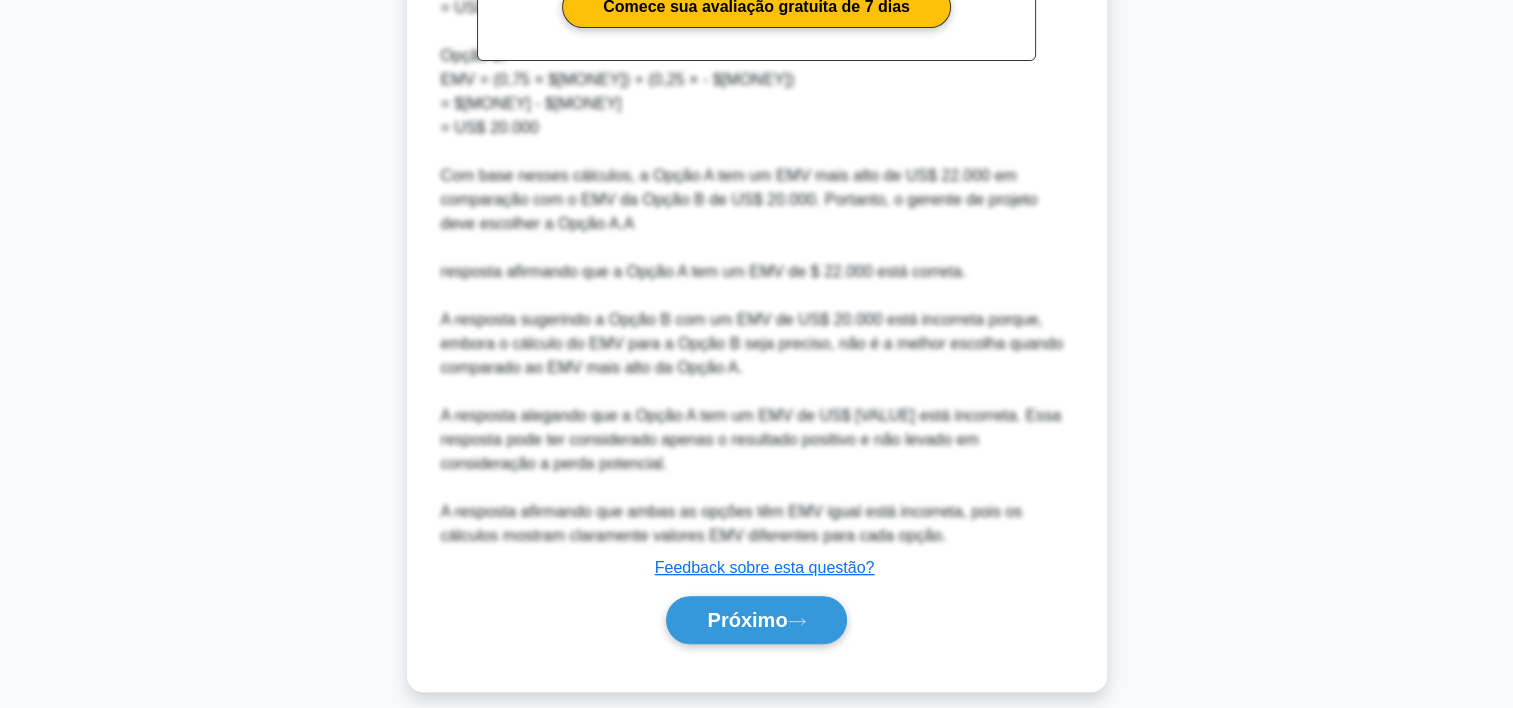 scroll, scrollTop: 837, scrollLeft: 0, axis: vertical 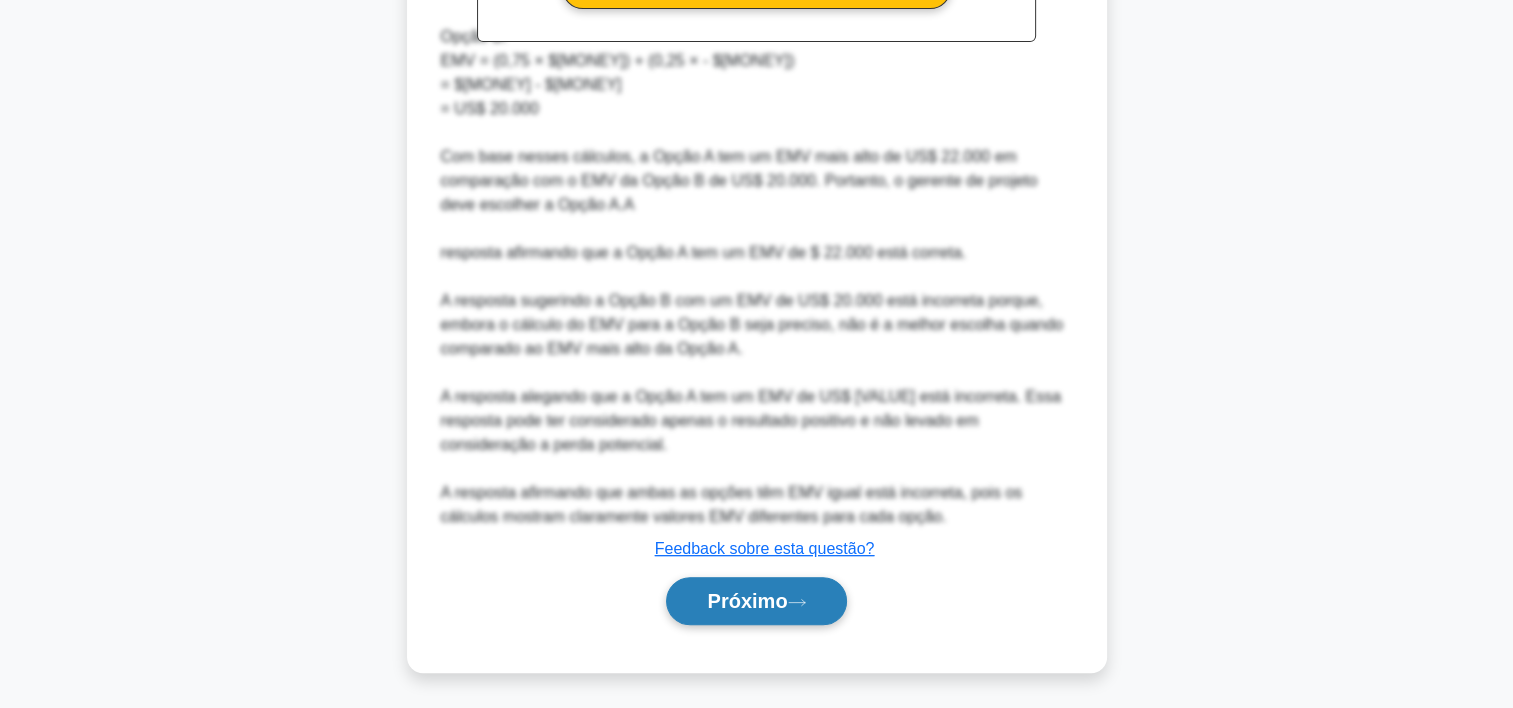 click on "Próximo" at bounding box center (747, 601) 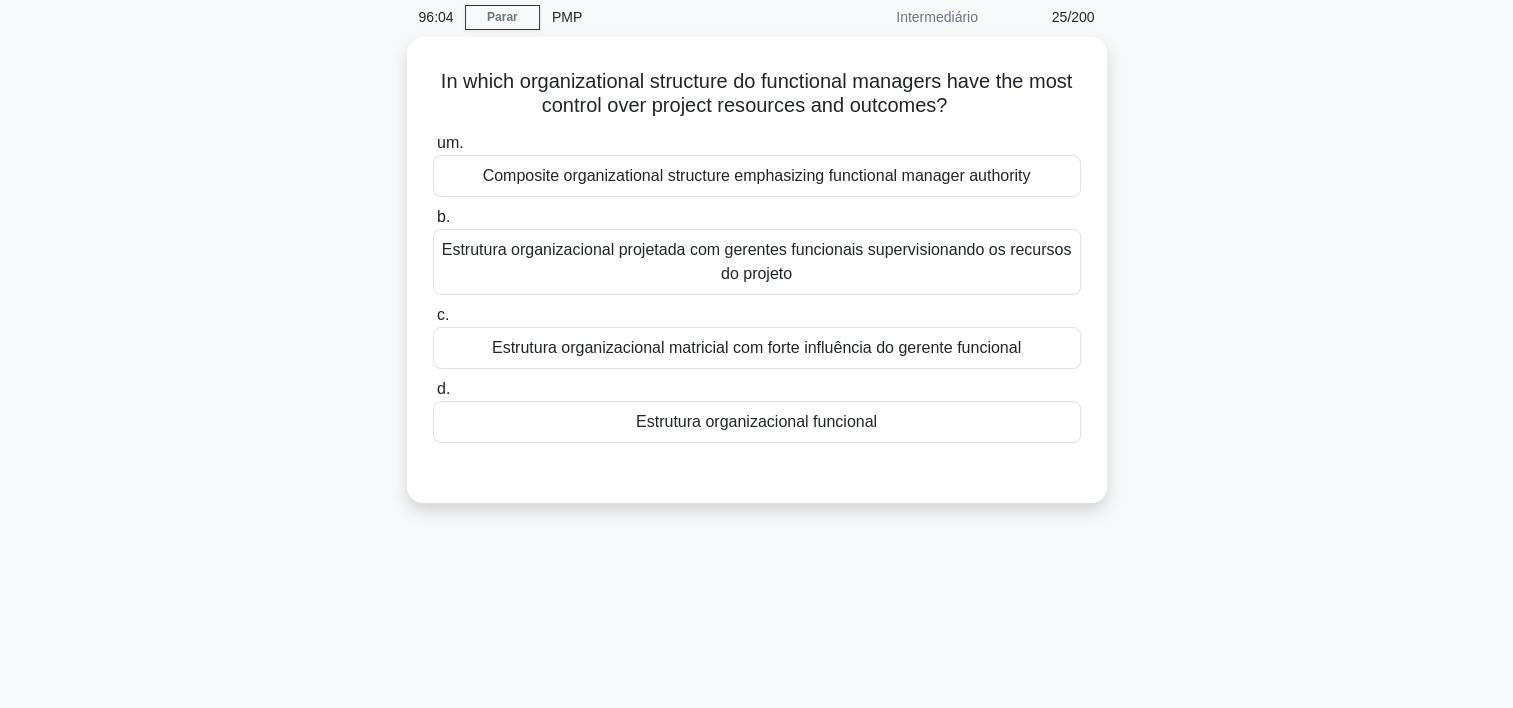 scroll, scrollTop: 79, scrollLeft: 0, axis: vertical 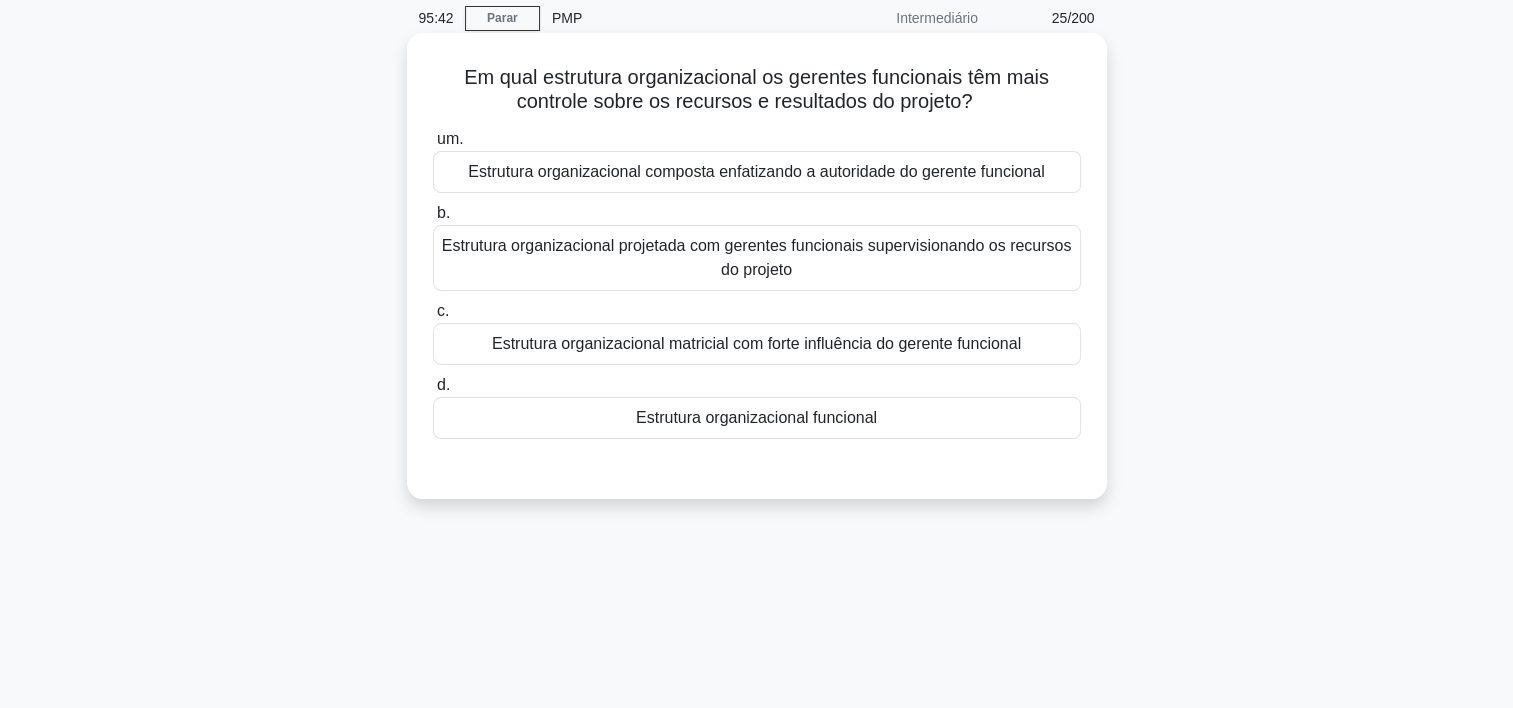 click on "Estrutura organizacional funcional" at bounding box center (757, 418) 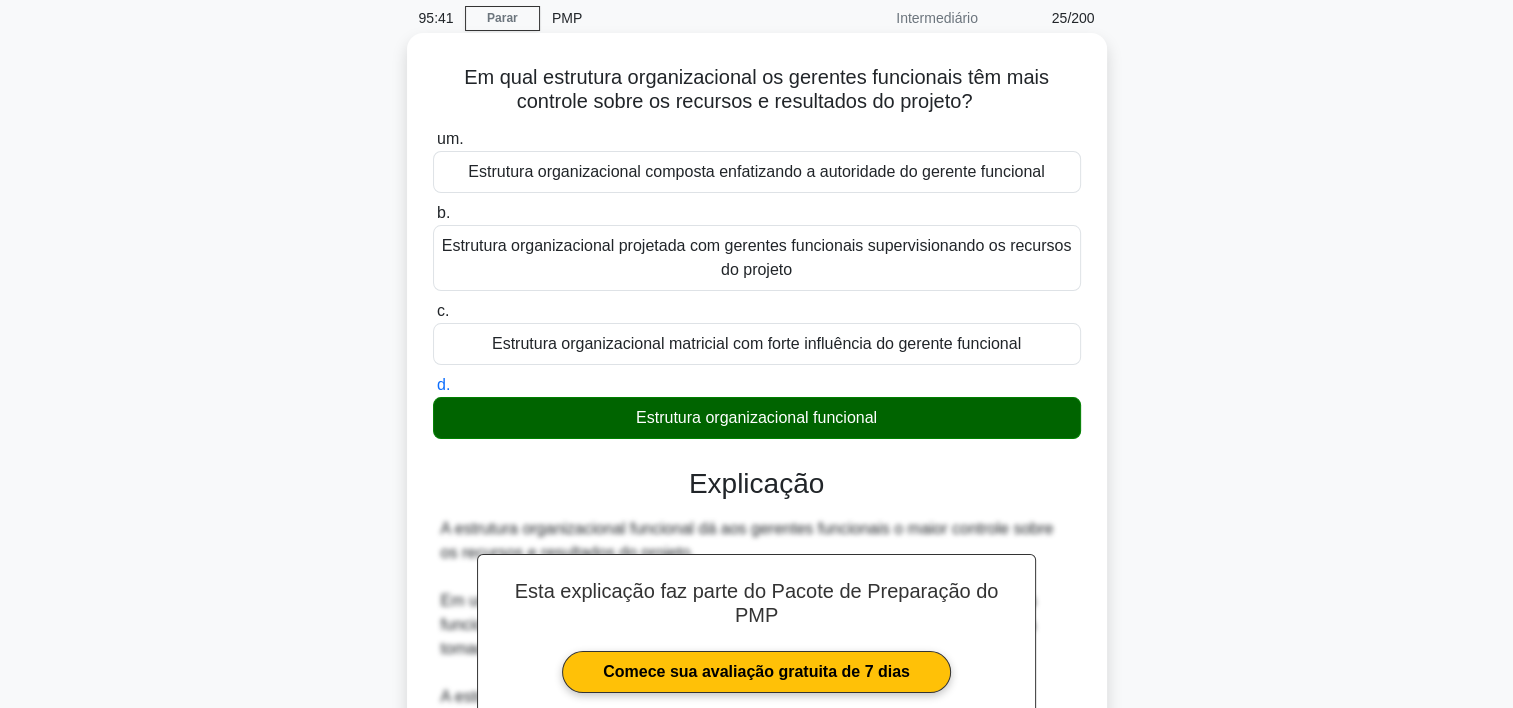 scroll, scrollTop: 452, scrollLeft: 0, axis: vertical 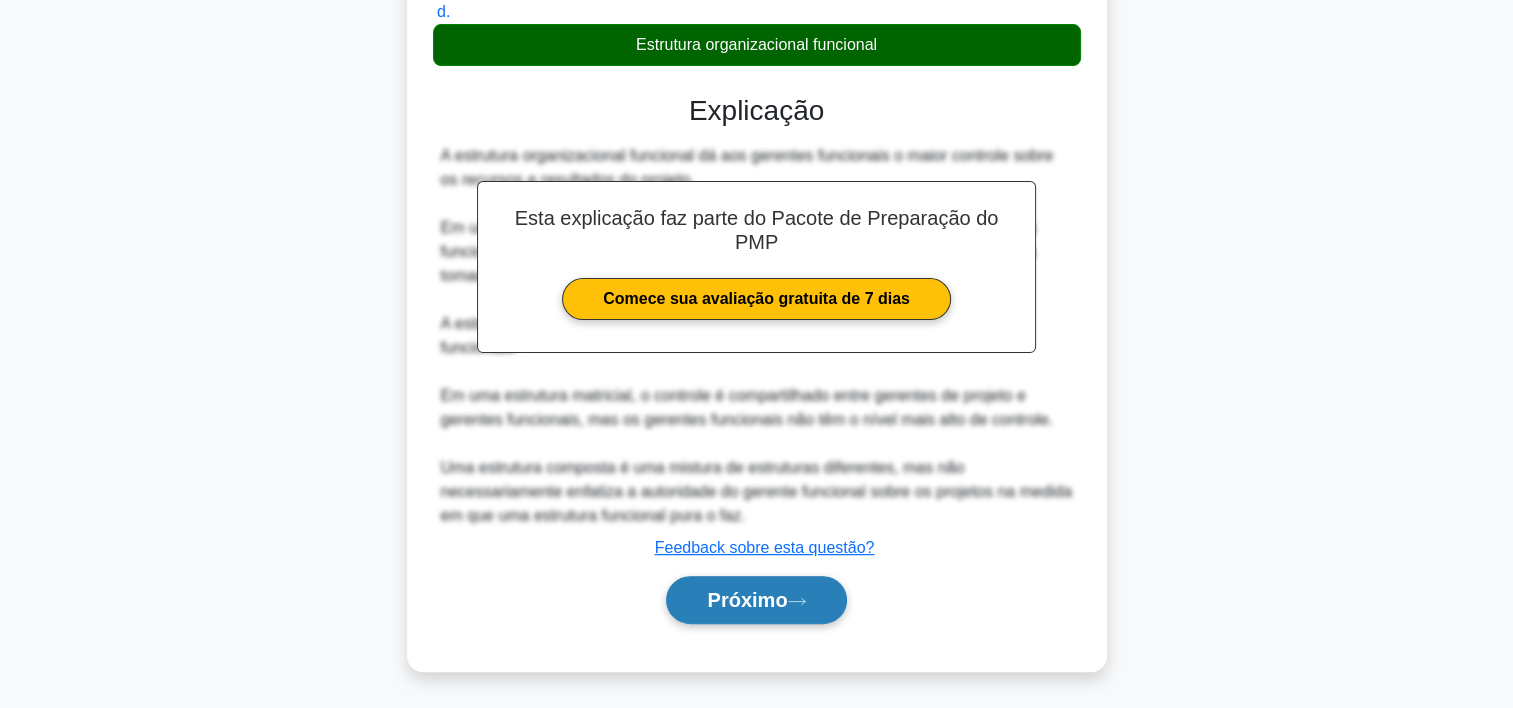 click on "Próximo" at bounding box center (747, 600) 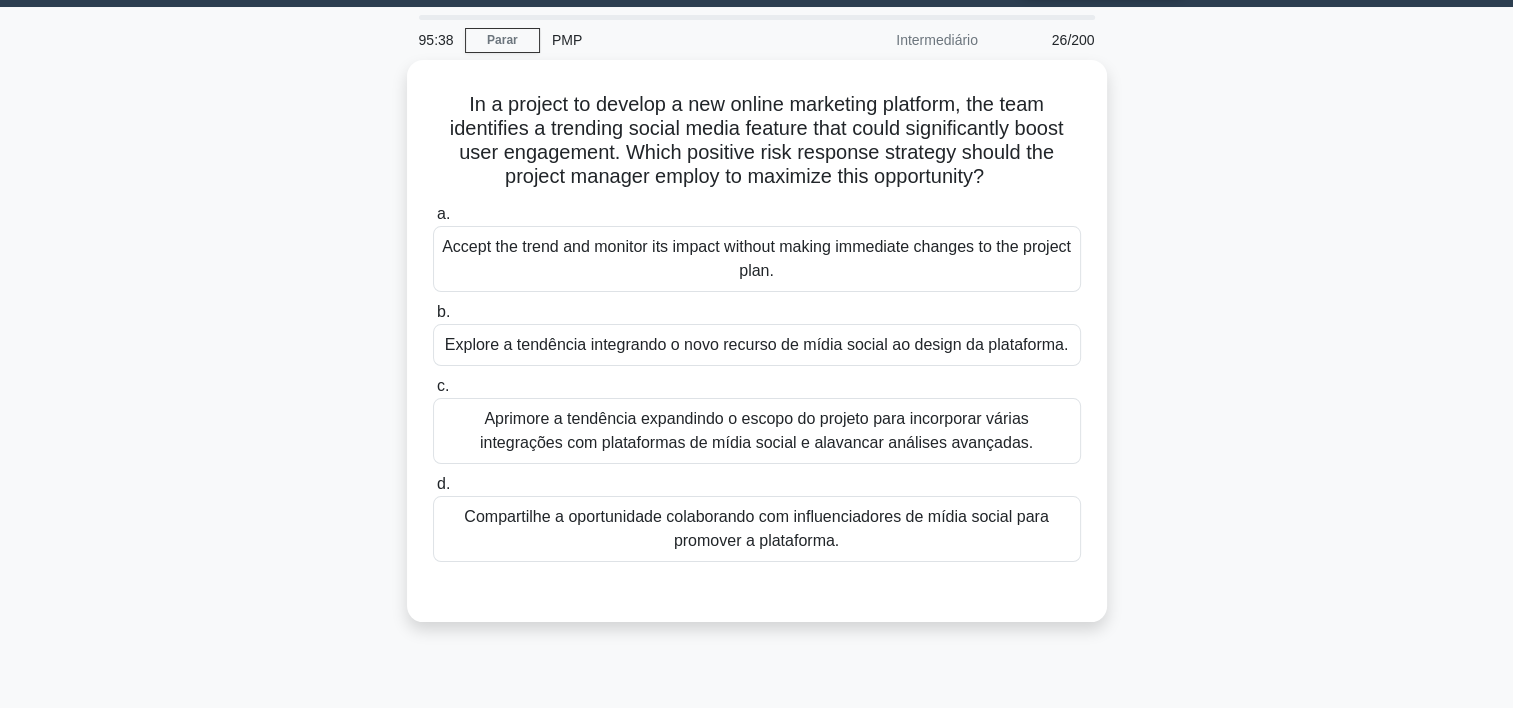 scroll, scrollTop: 56, scrollLeft: 0, axis: vertical 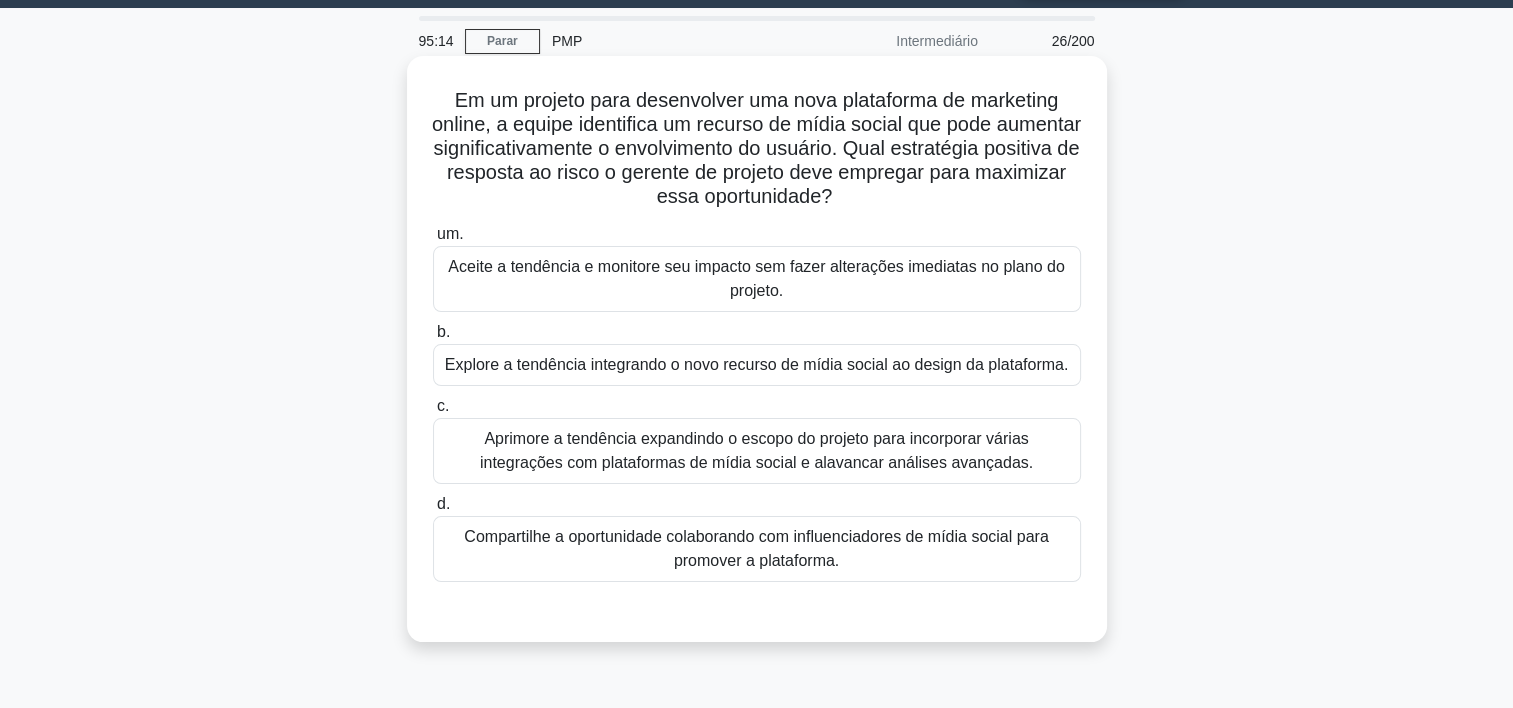 click on "Explore a tendência integrando o novo recurso de mídia social ao design da plataforma." at bounding box center [757, 365] 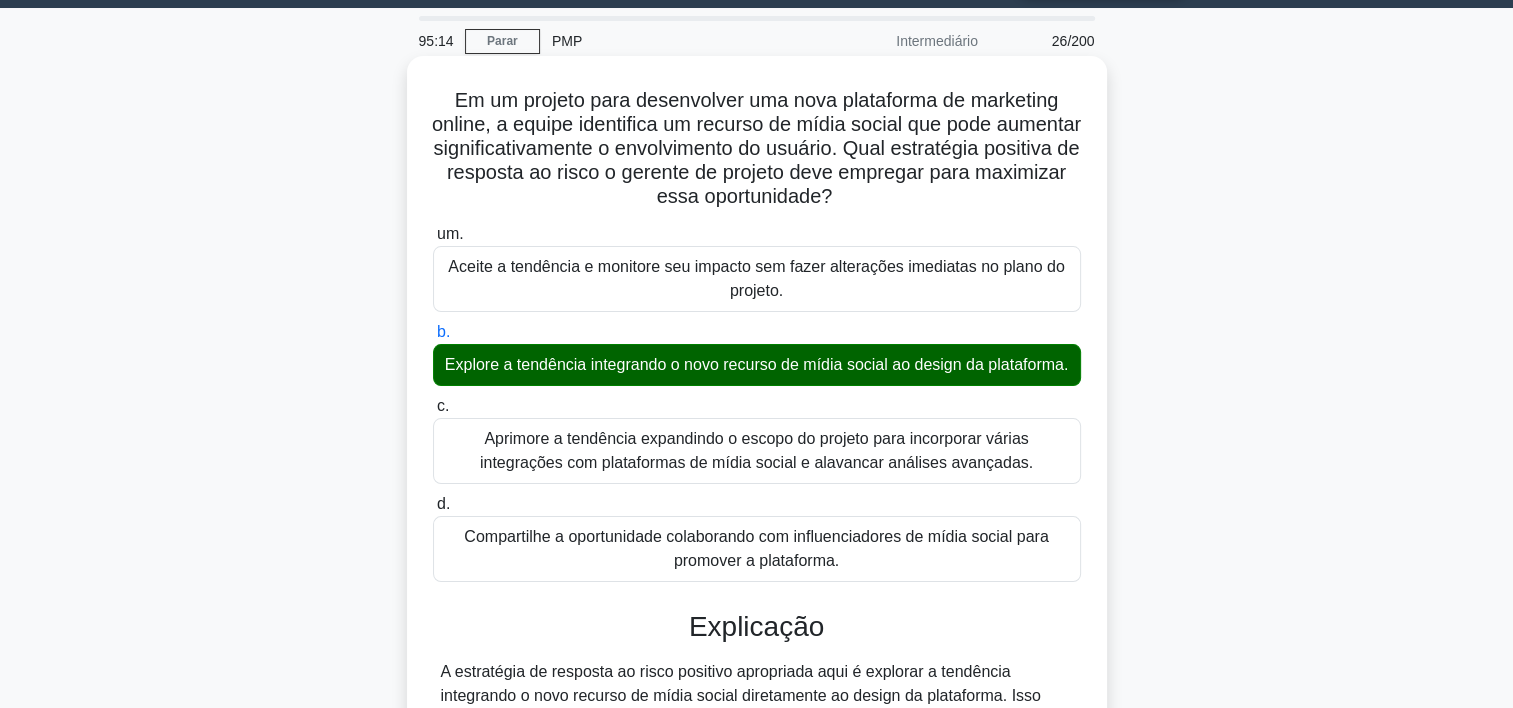 scroll, scrollTop: 404, scrollLeft: 0, axis: vertical 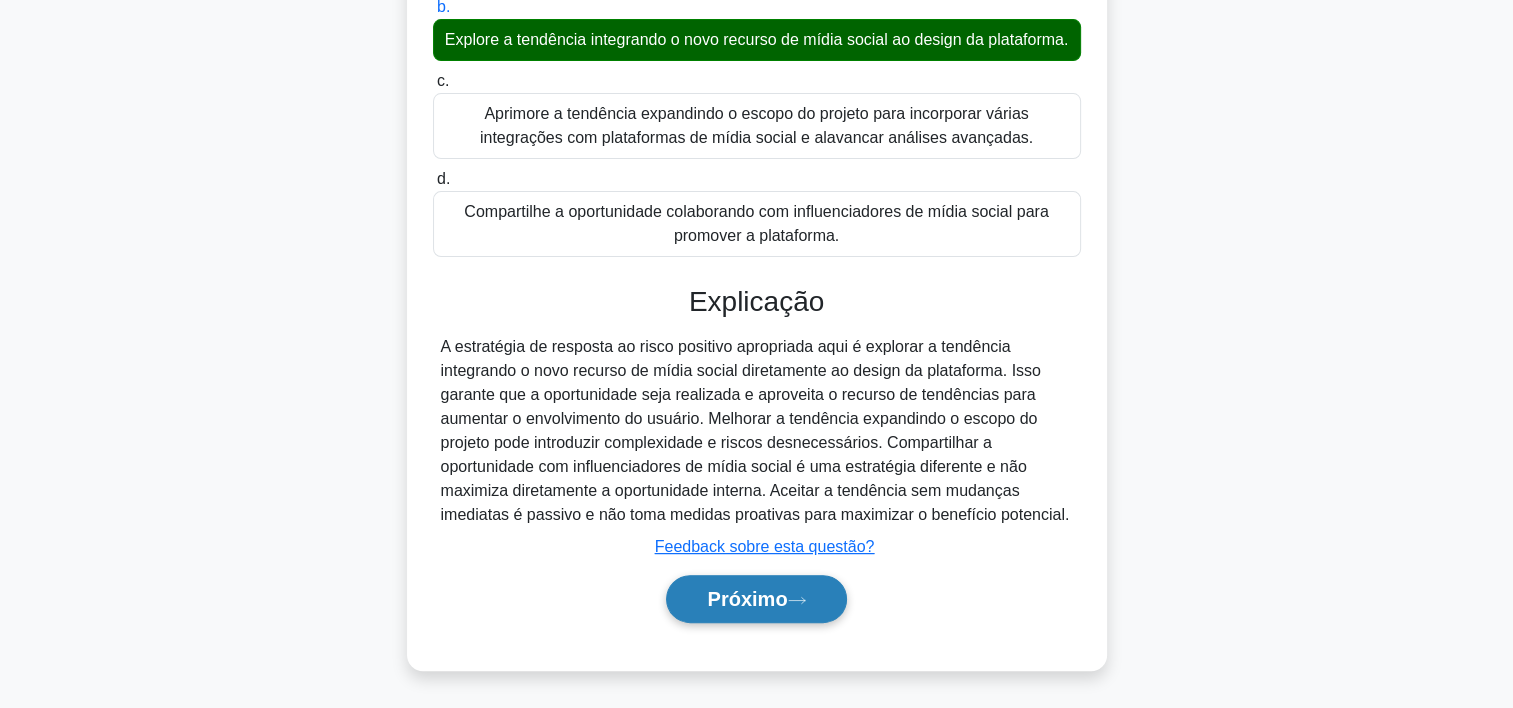 click on "Próximo" at bounding box center [756, 599] 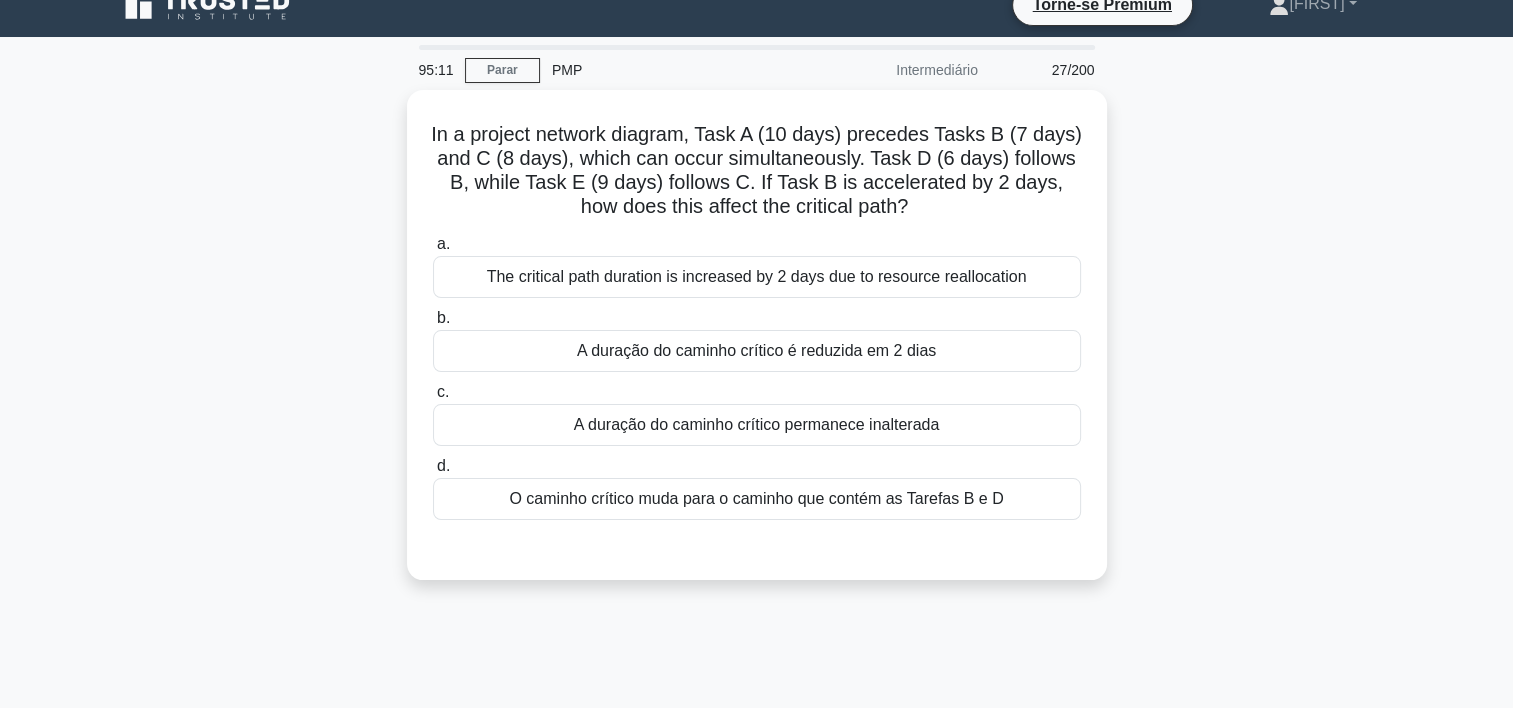 scroll, scrollTop: 0, scrollLeft: 0, axis: both 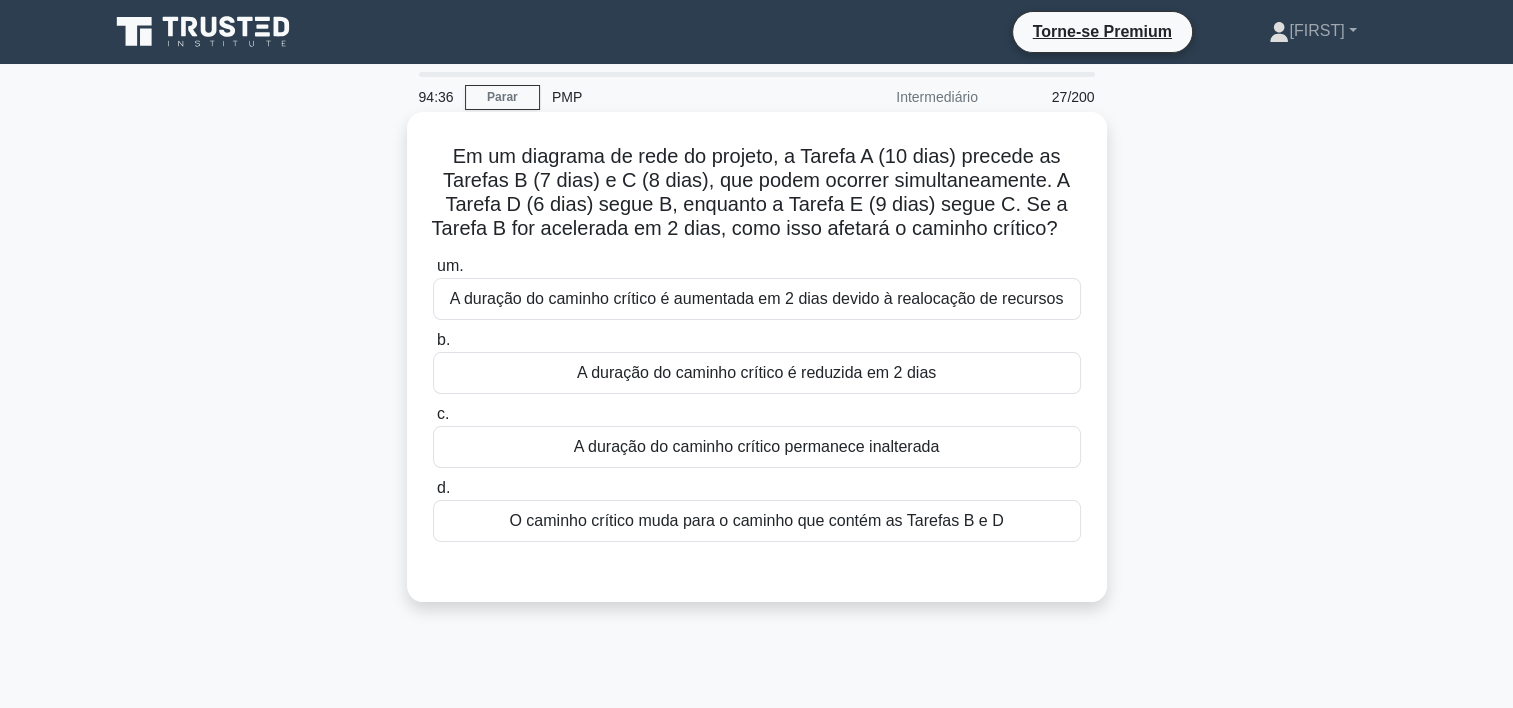 click on "A duração do caminho crítico permanece inalterada" at bounding box center [757, 447] 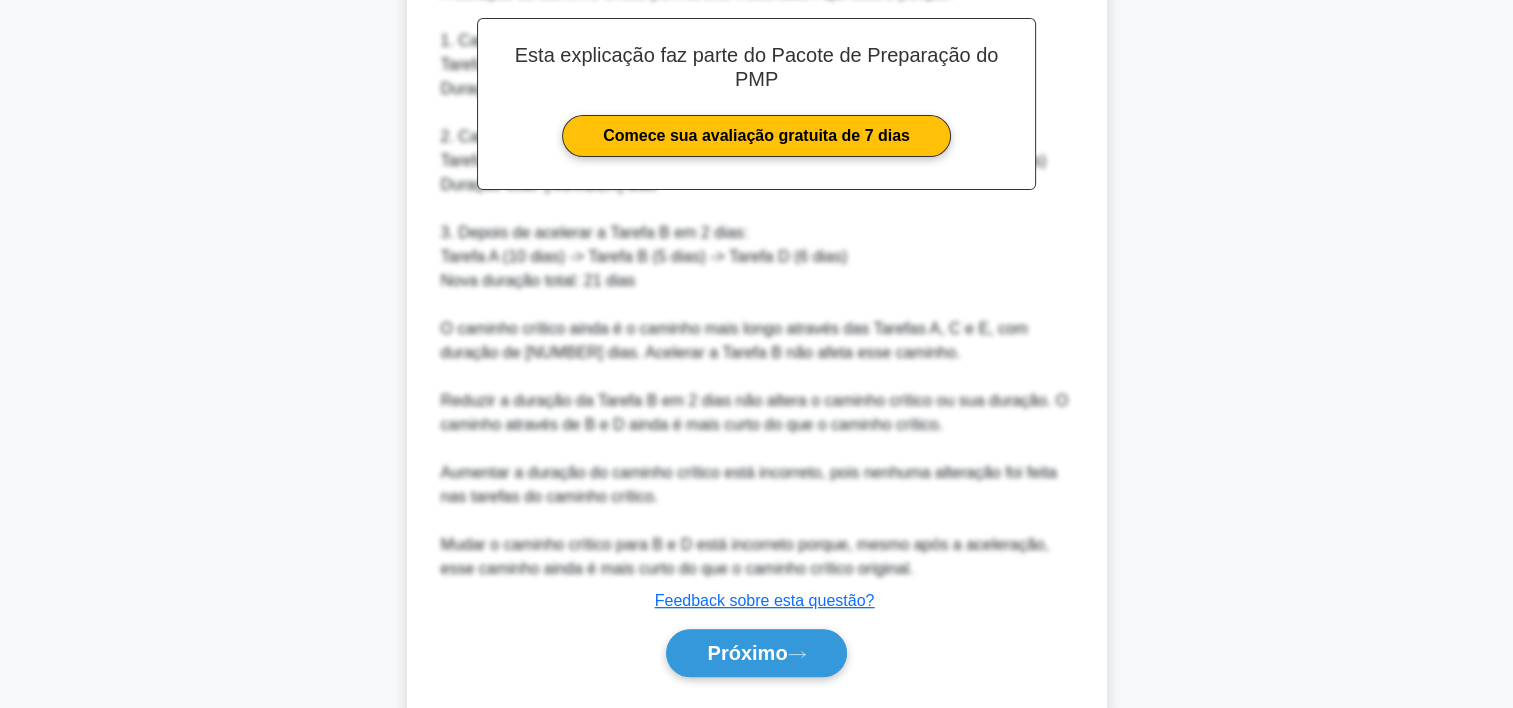 scroll, scrollTop: 716, scrollLeft: 0, axis: vertical 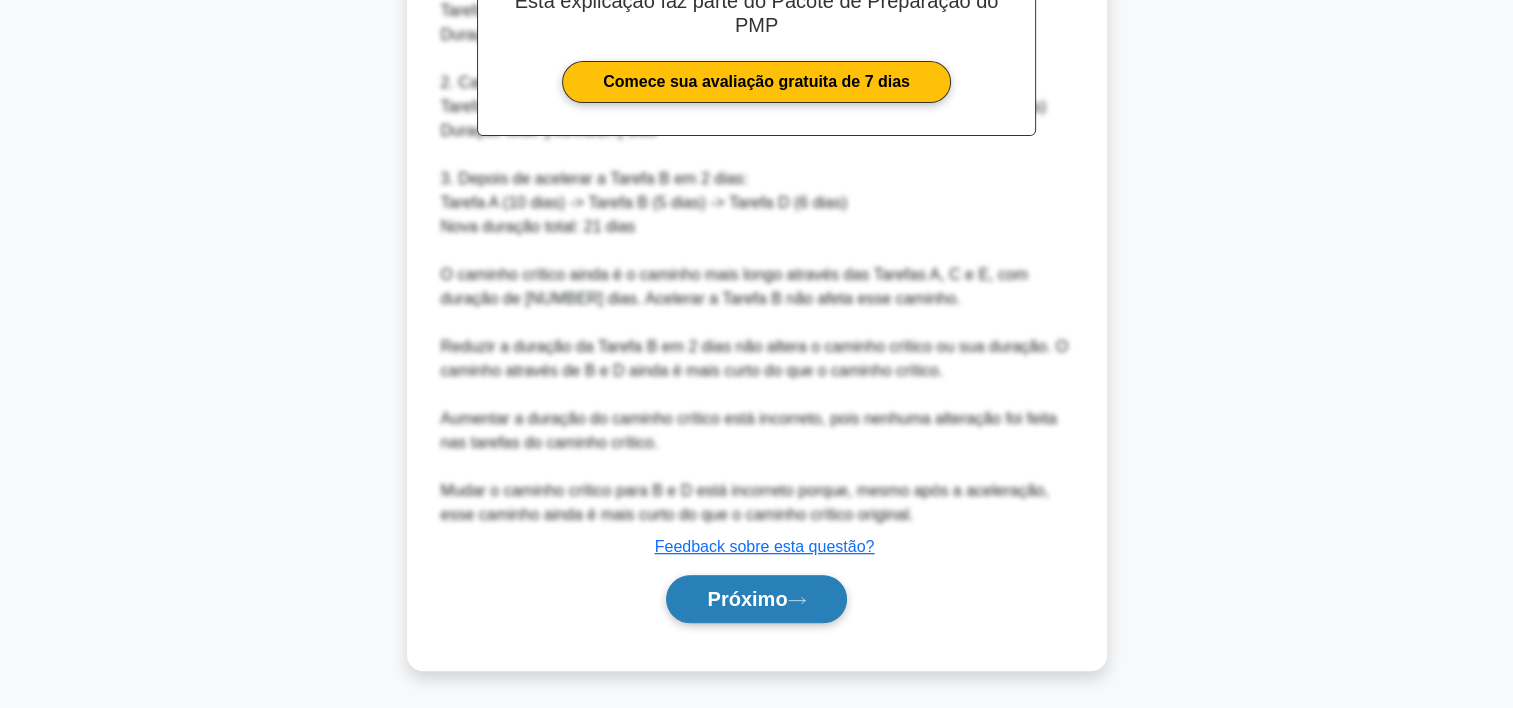 click on "Próximo" at bounding box center [756, 599] 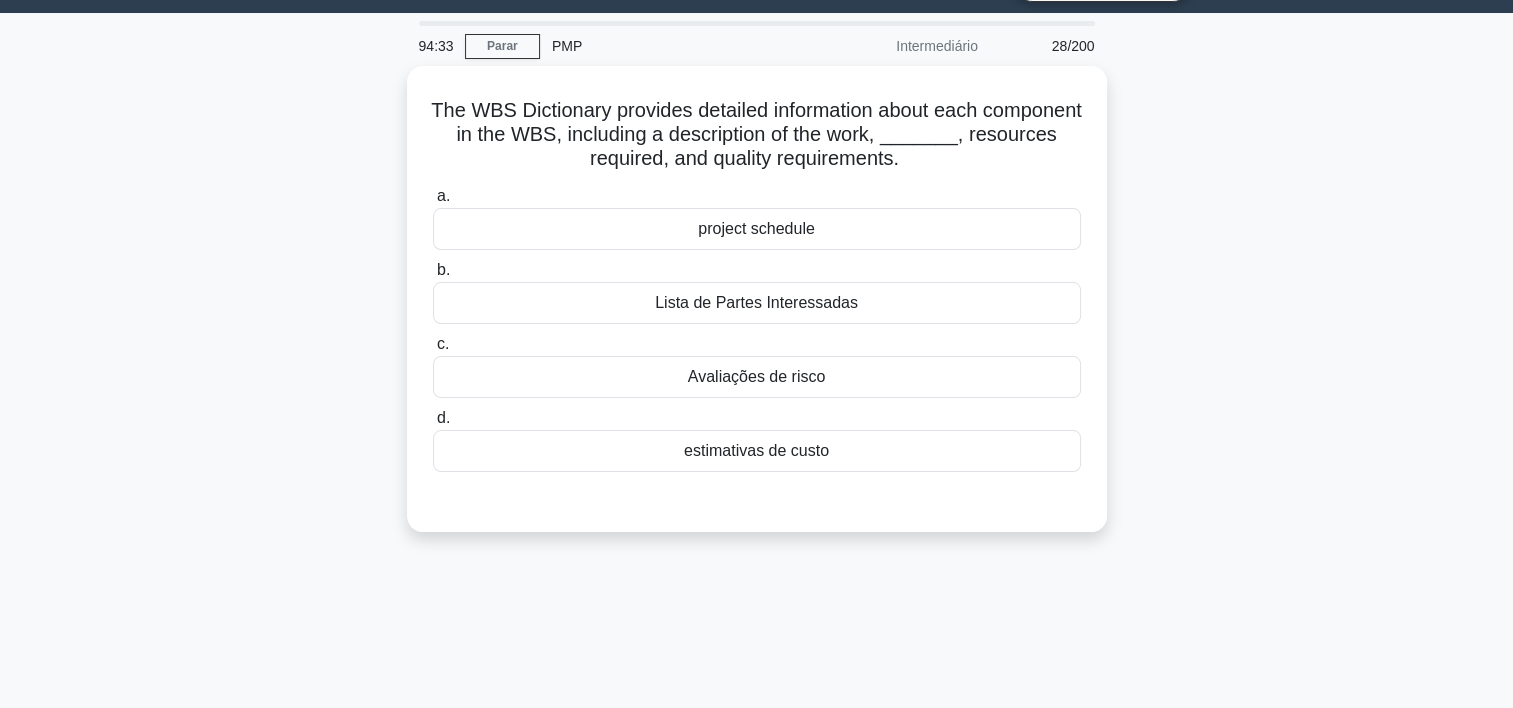 scroll, scrollTop: 0, scrollLeft: 0, axis: both 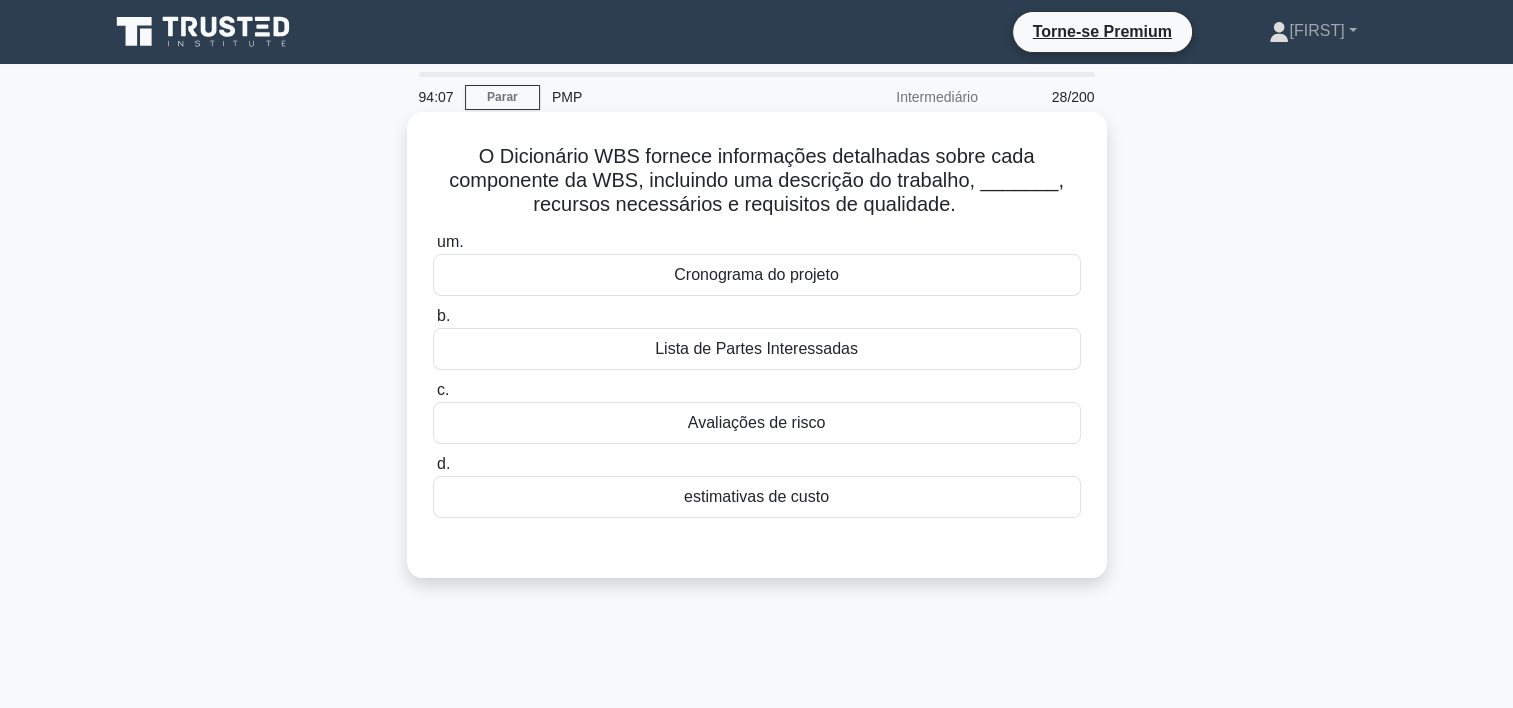 click on "estimativas de custo" at bounding box center [757, 497] 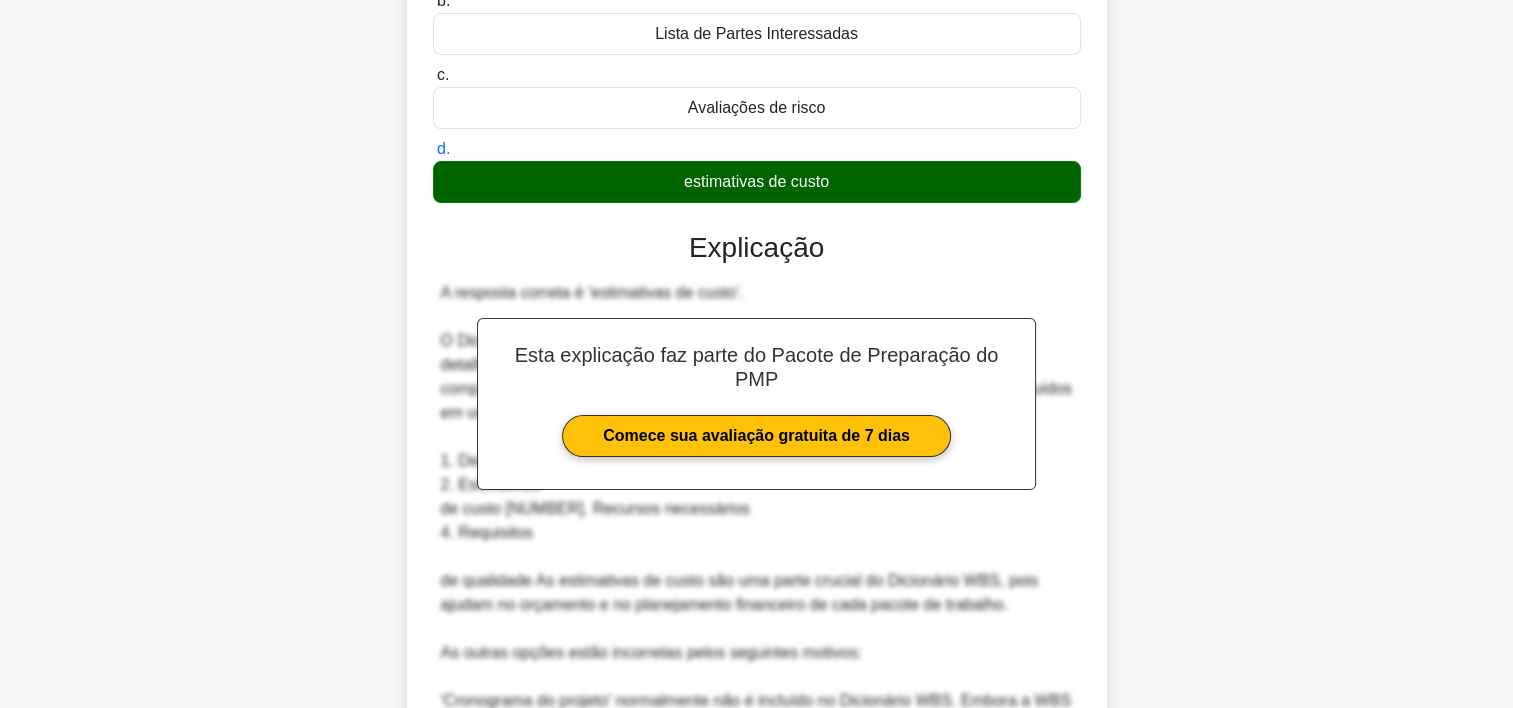 scroll, scrollTop: 764, scrollLeft: 0, axis: vertical 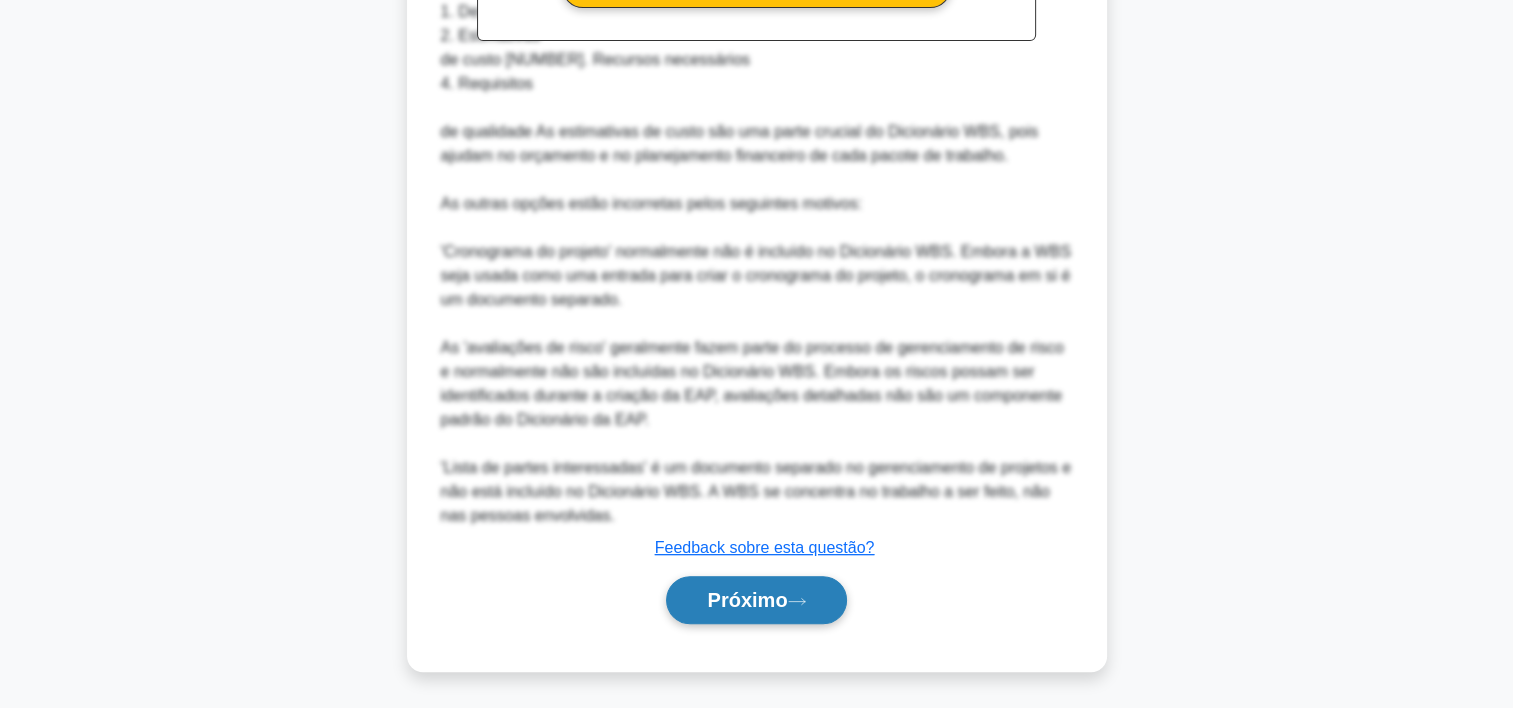 click on "Próximo" at bounding box center [747, 600] 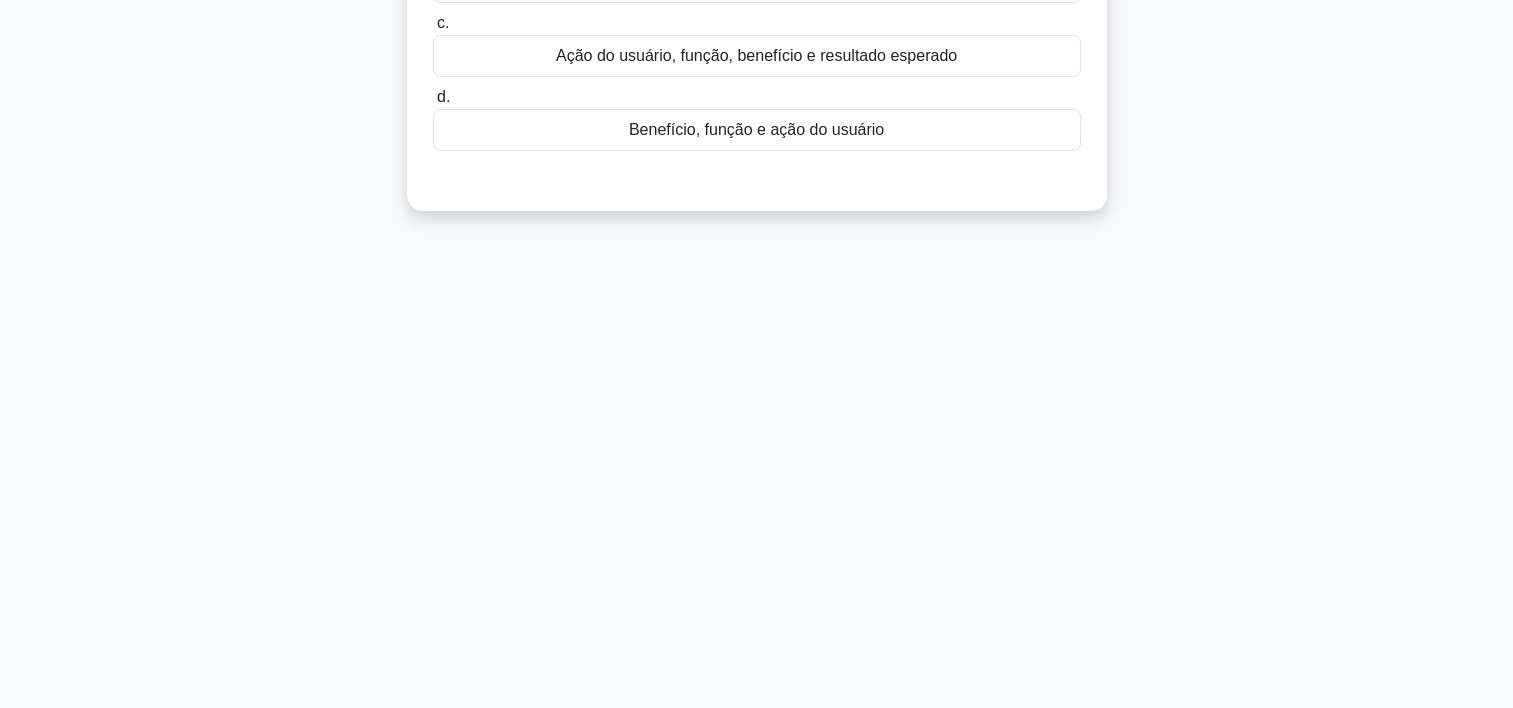 scroll, scrollTop: 0, scrollLeft: 0, axis: both 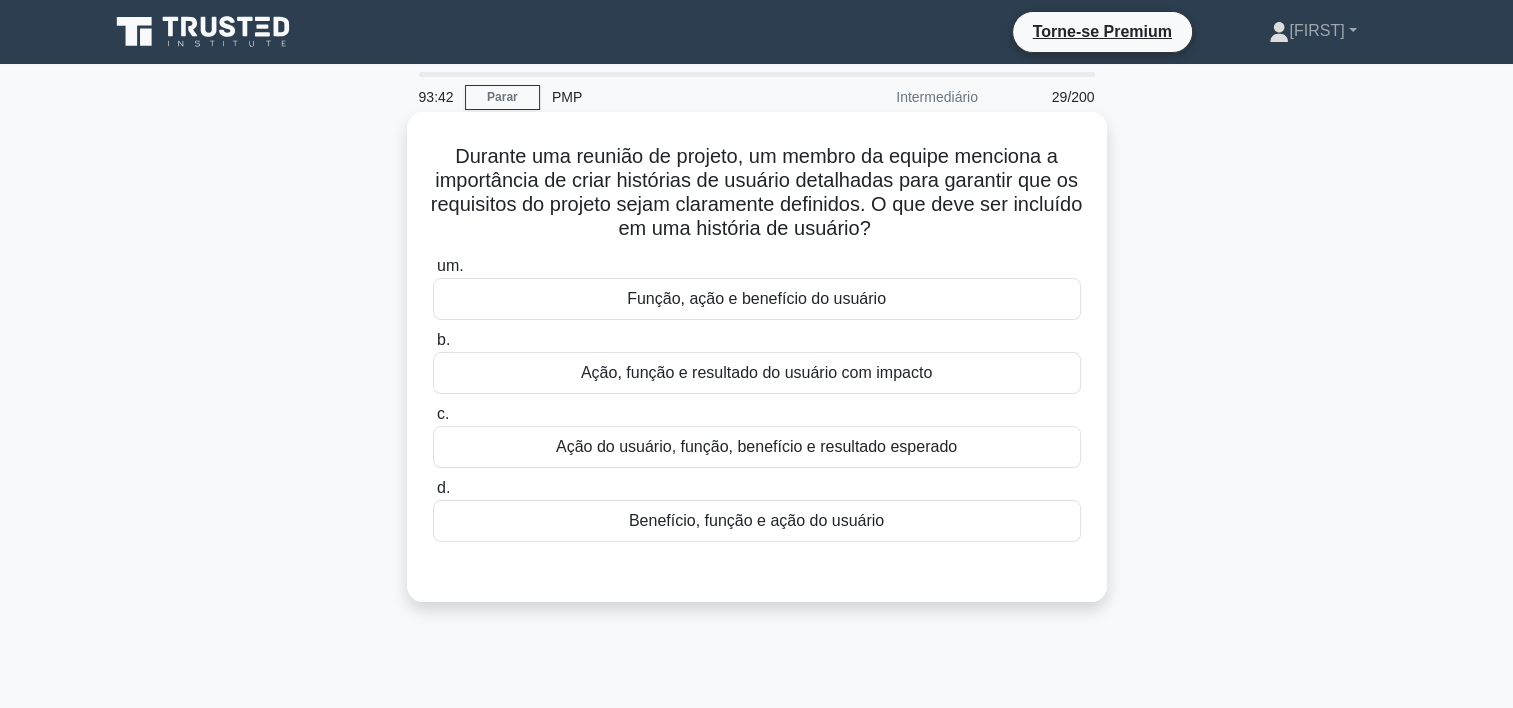 click on "Ação do usuário, função, benefício e resultado esperado" at bounding box center (757, 447) 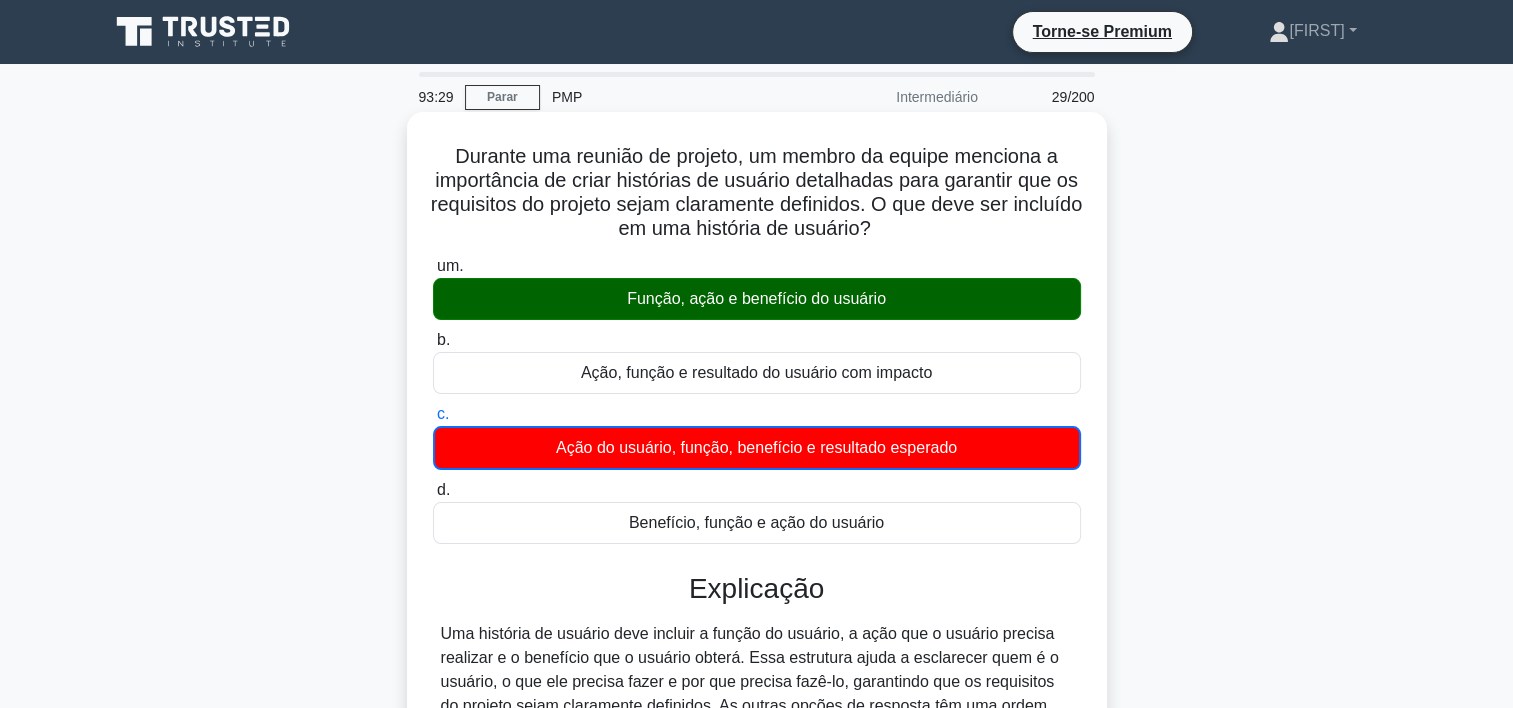 scroll, scrollTop: 372, scrollLeft: 0, axis: vertical 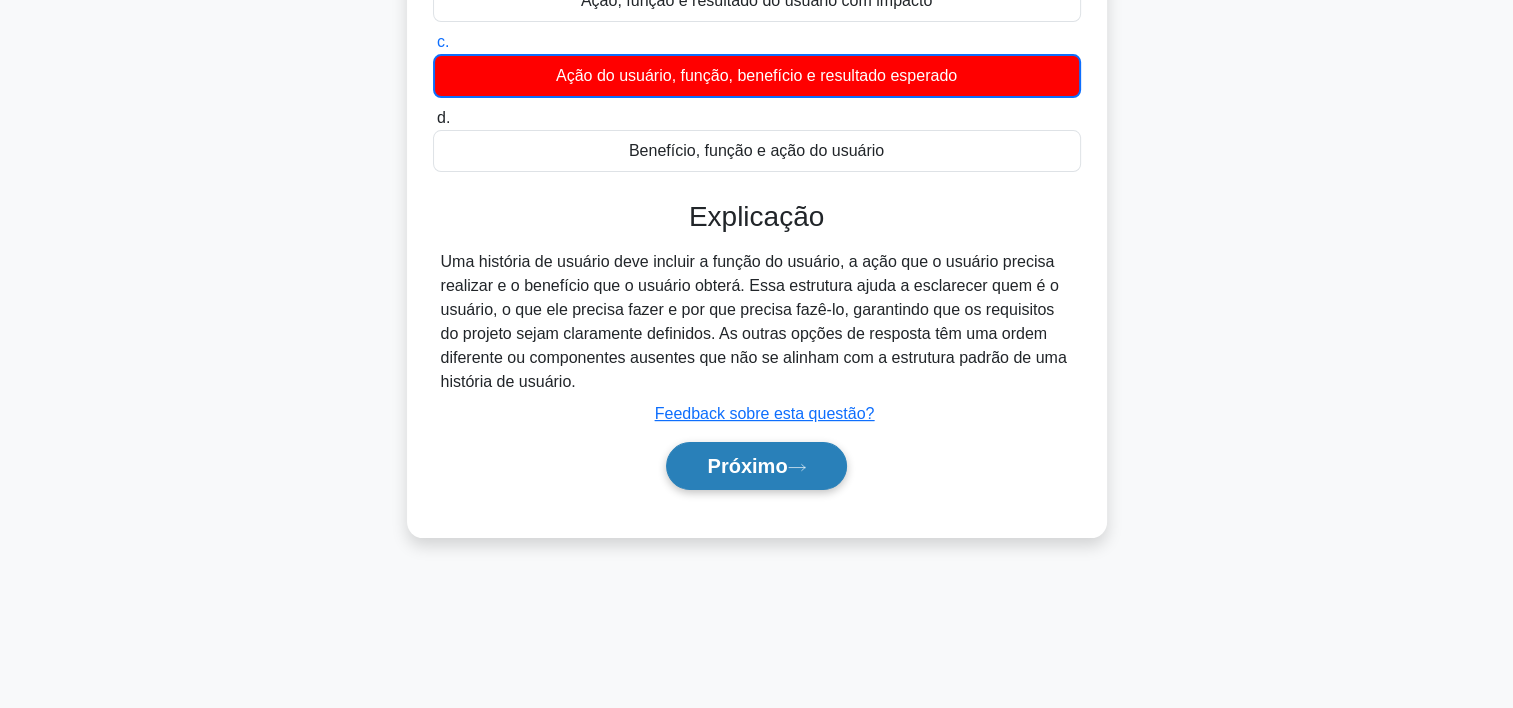 click on "Próximo" at bounding box center [756, 466] 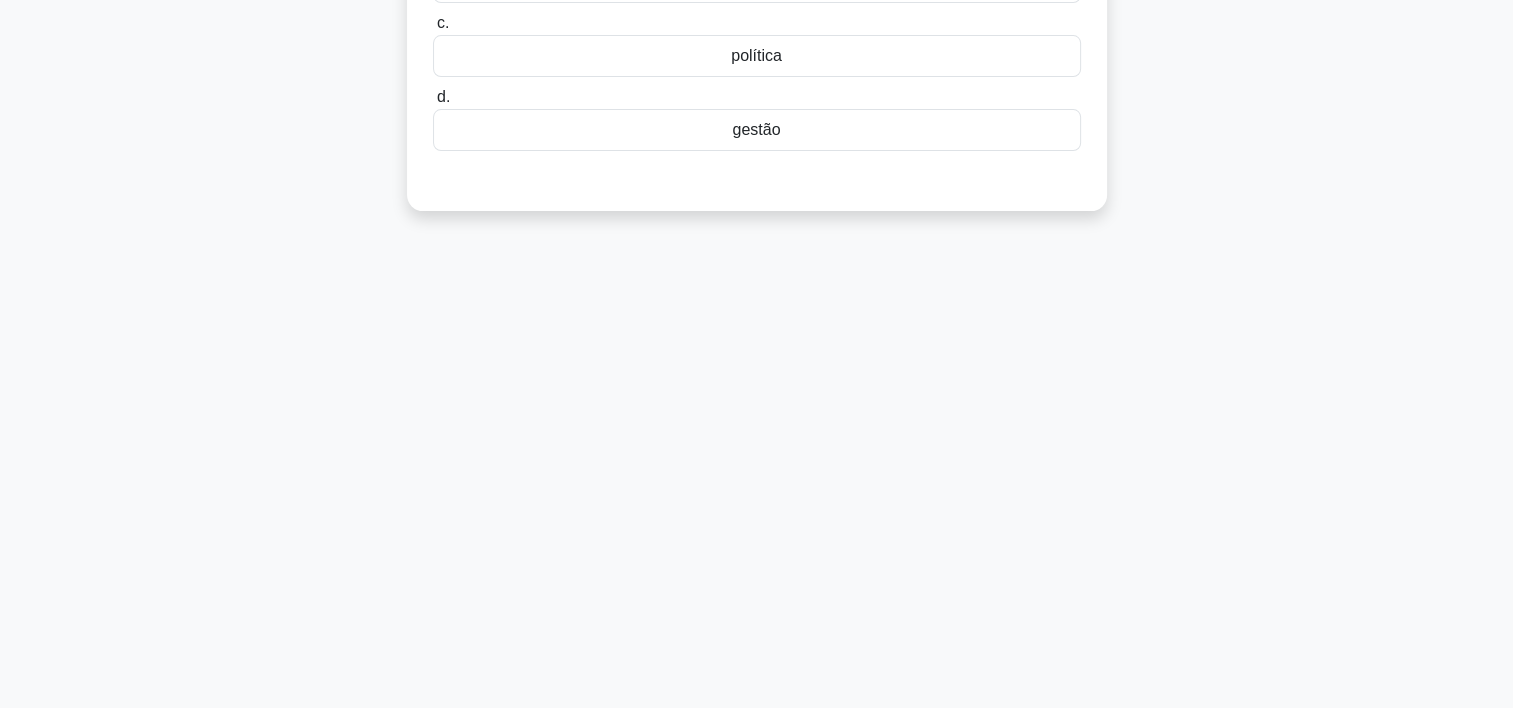 scroll, scrollTop: 0, scrollLeft: 0, axis: both 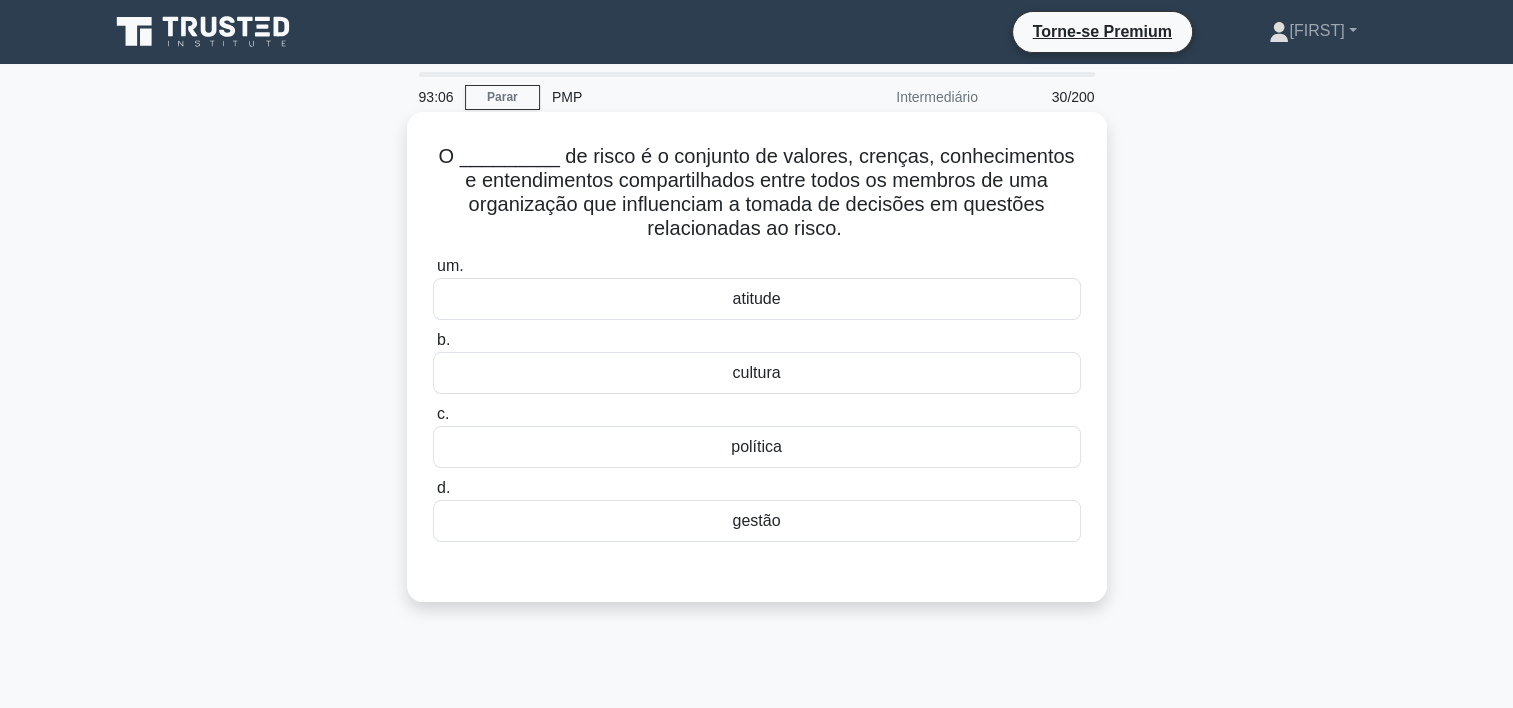 click on "cultura" at bounding box center (757, 373) 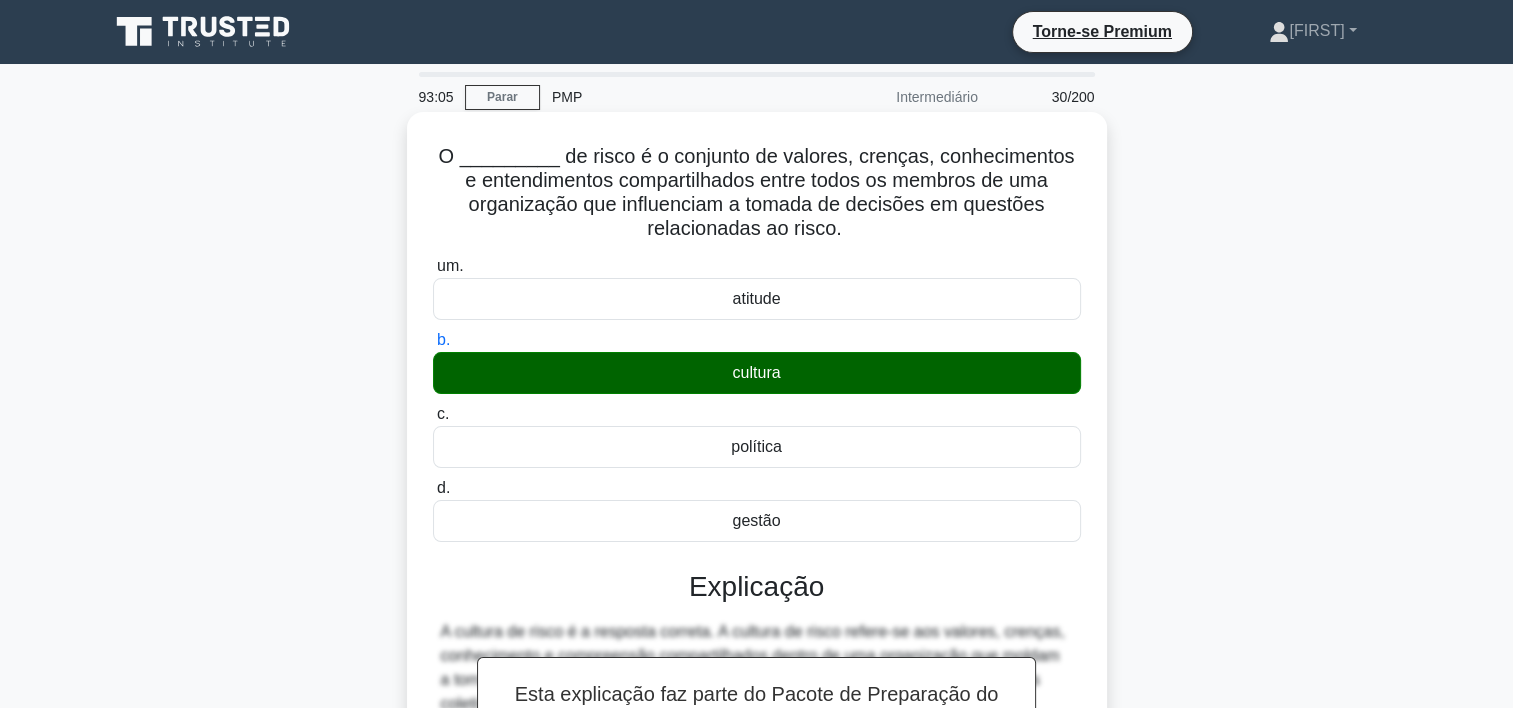 scroll, scrollTop: 372, scrollLeft: 0, axis: vertical 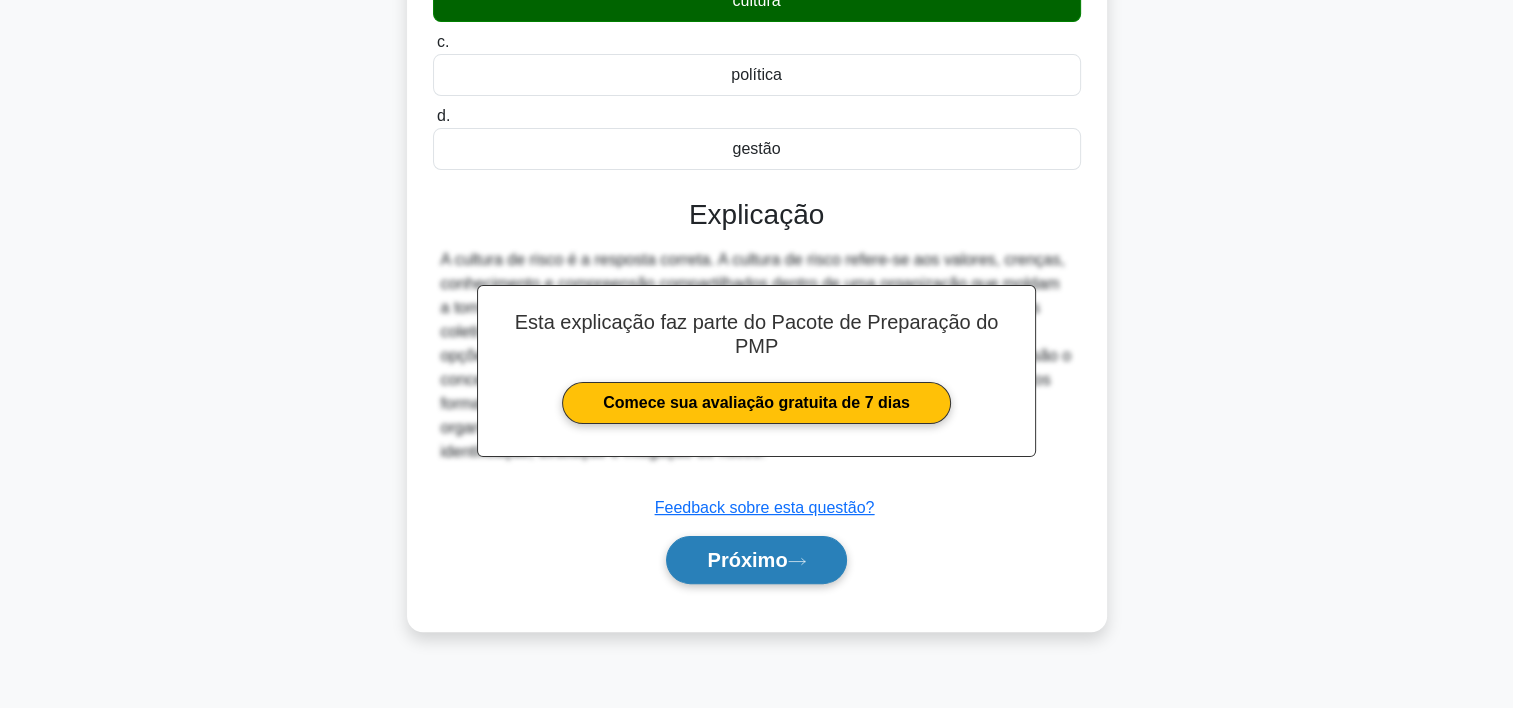 click on "Próximo" at bounding box center [756, 560] 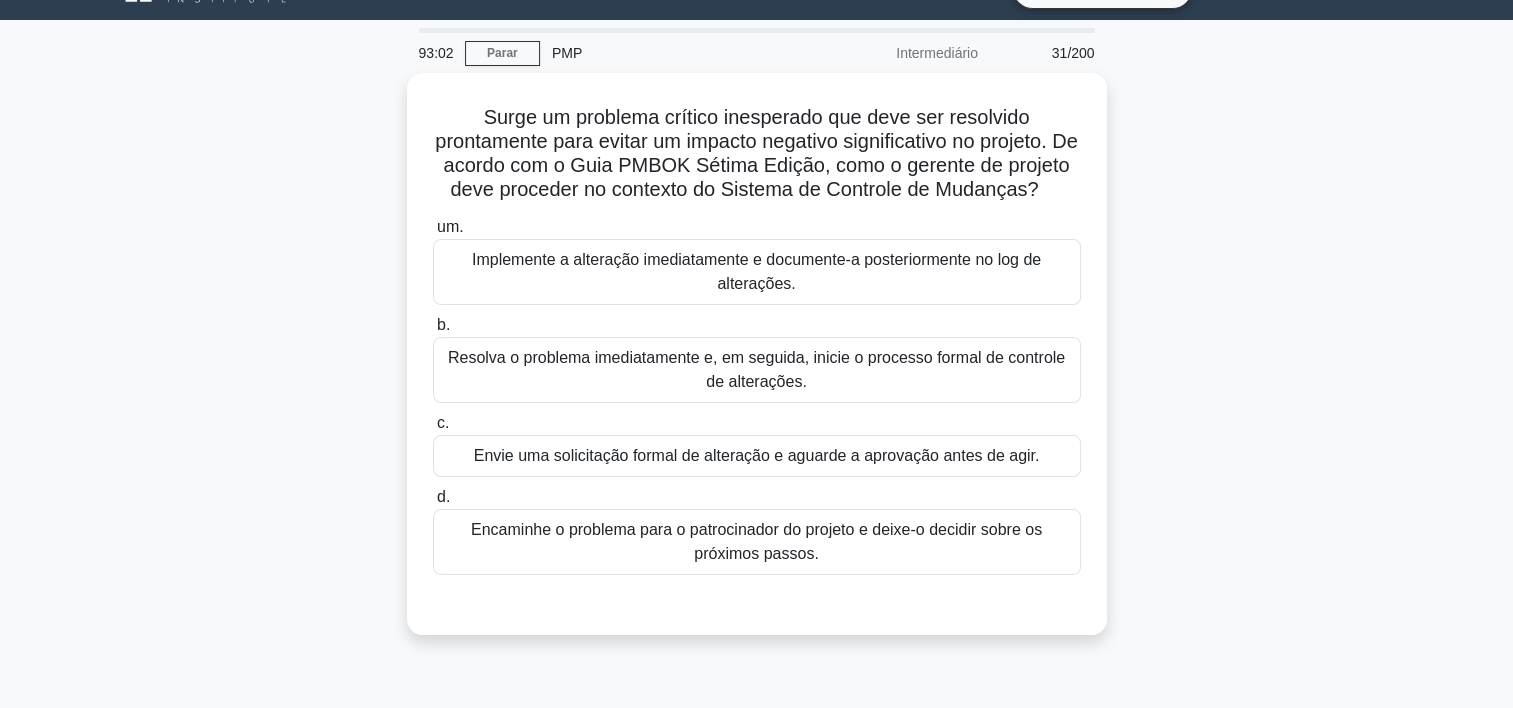 scroll, scrollTop: 43, scrollLeft: 0, axis: vertical 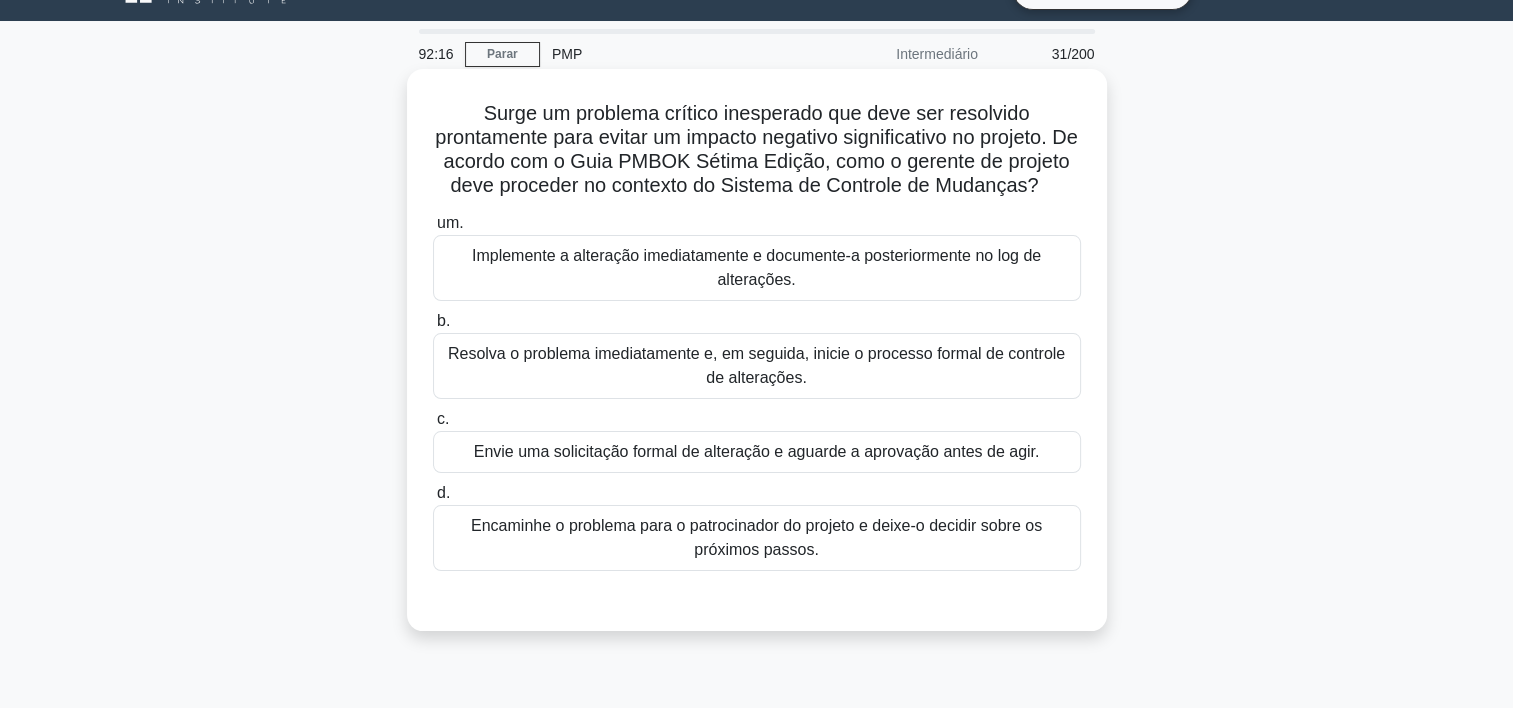 click on "Resolva o problema imediatamente e, em seguida, inicie o processo formal de controle de alterações." at bounding box center [757, 366] 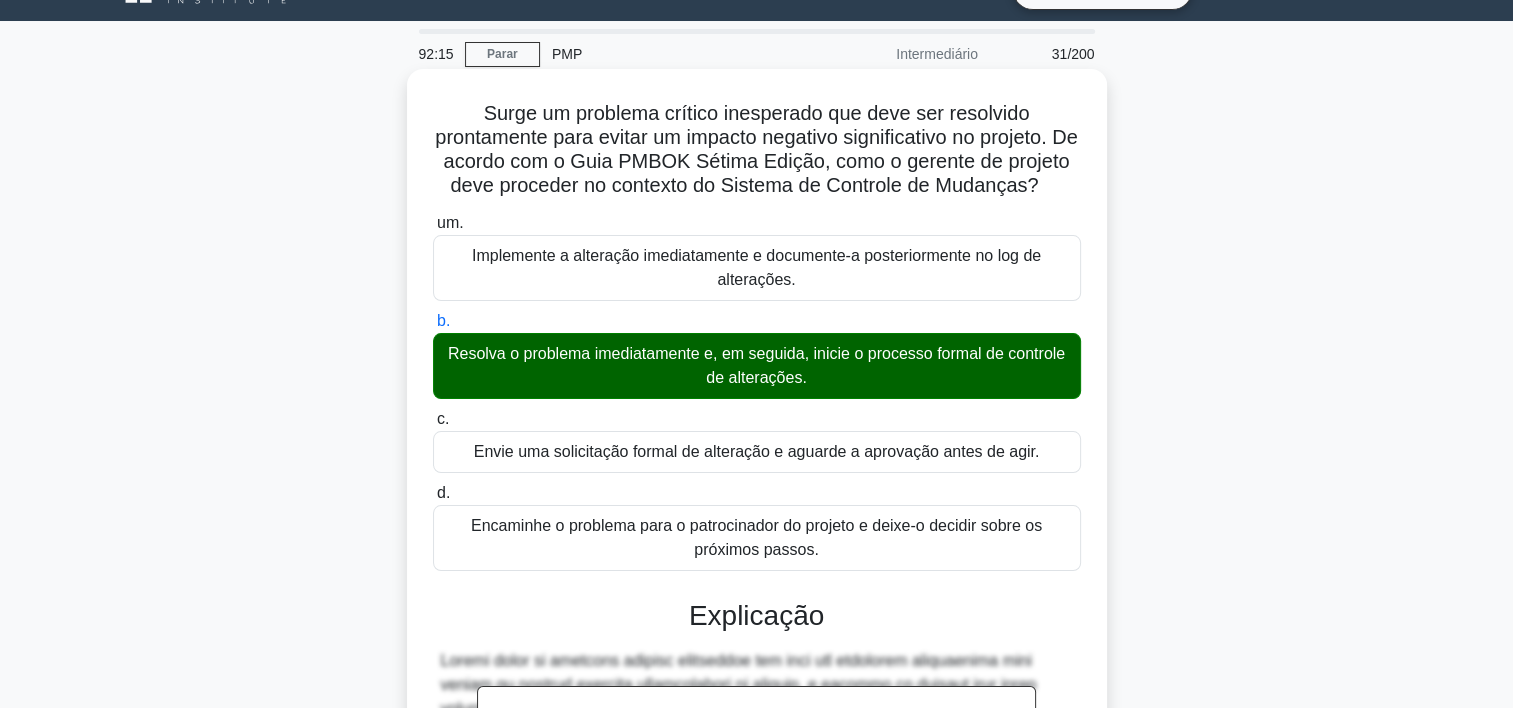 scroll, scrollTop: 548, scrollLeft: 0, axis: vertical 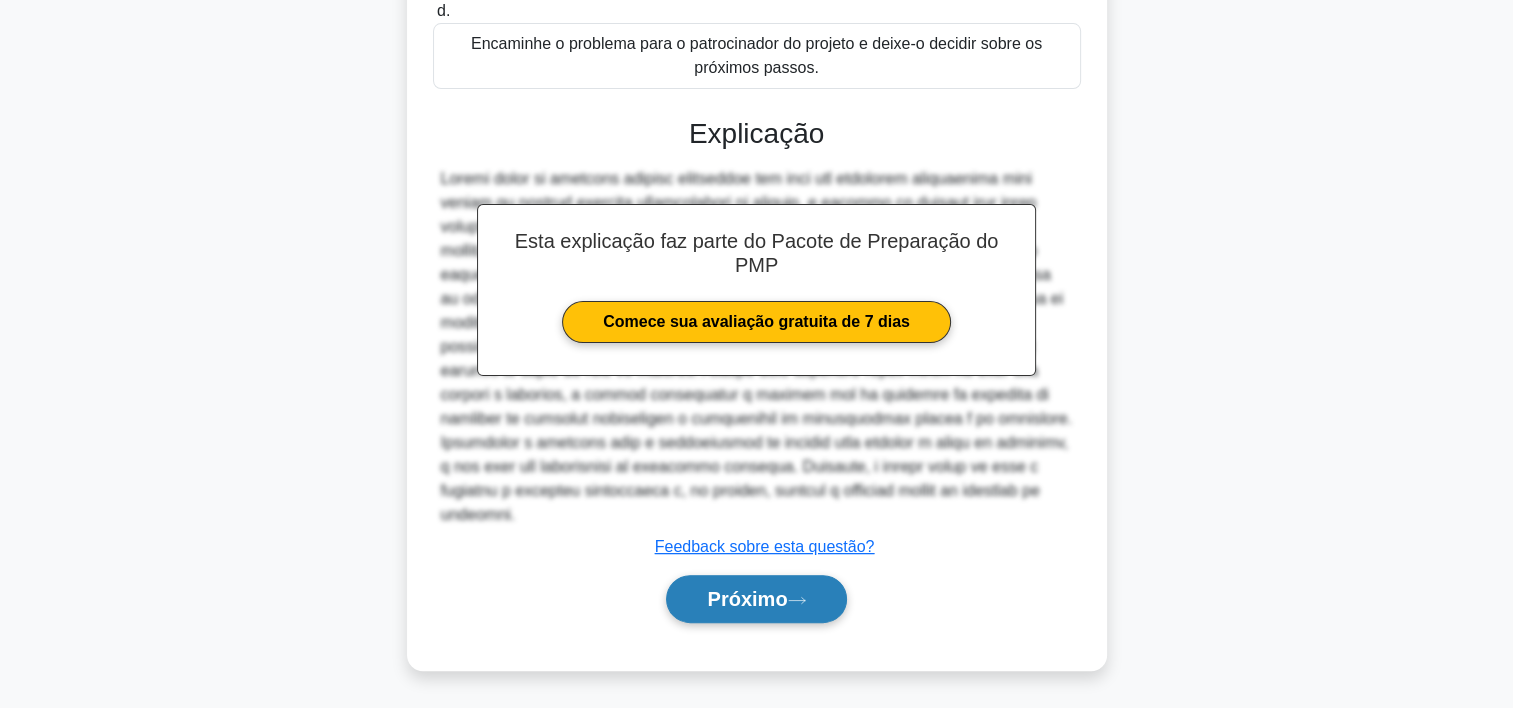 click on "Próximo" at bounding box center [747, 599] 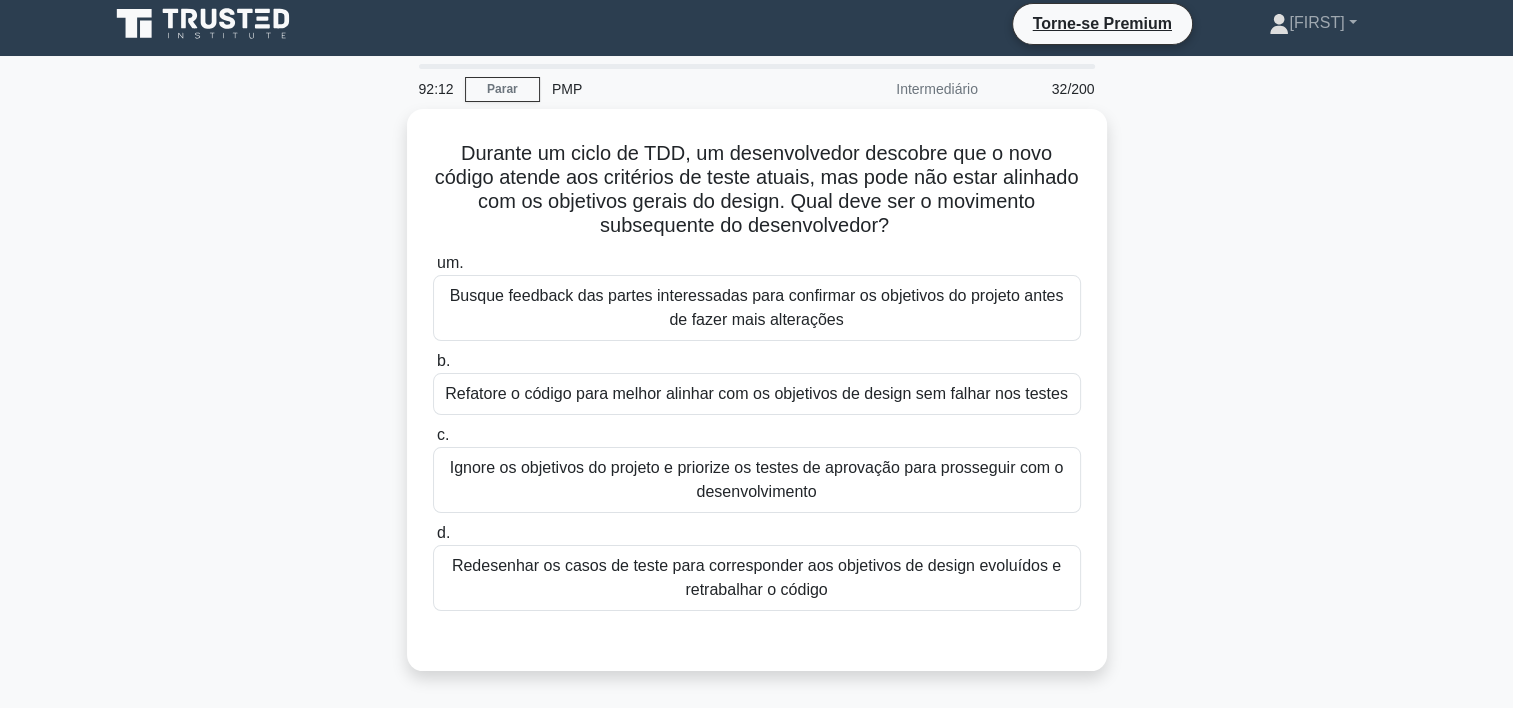 scroll, scrollTop: 8, scrollLeft: 0, axis: vertical 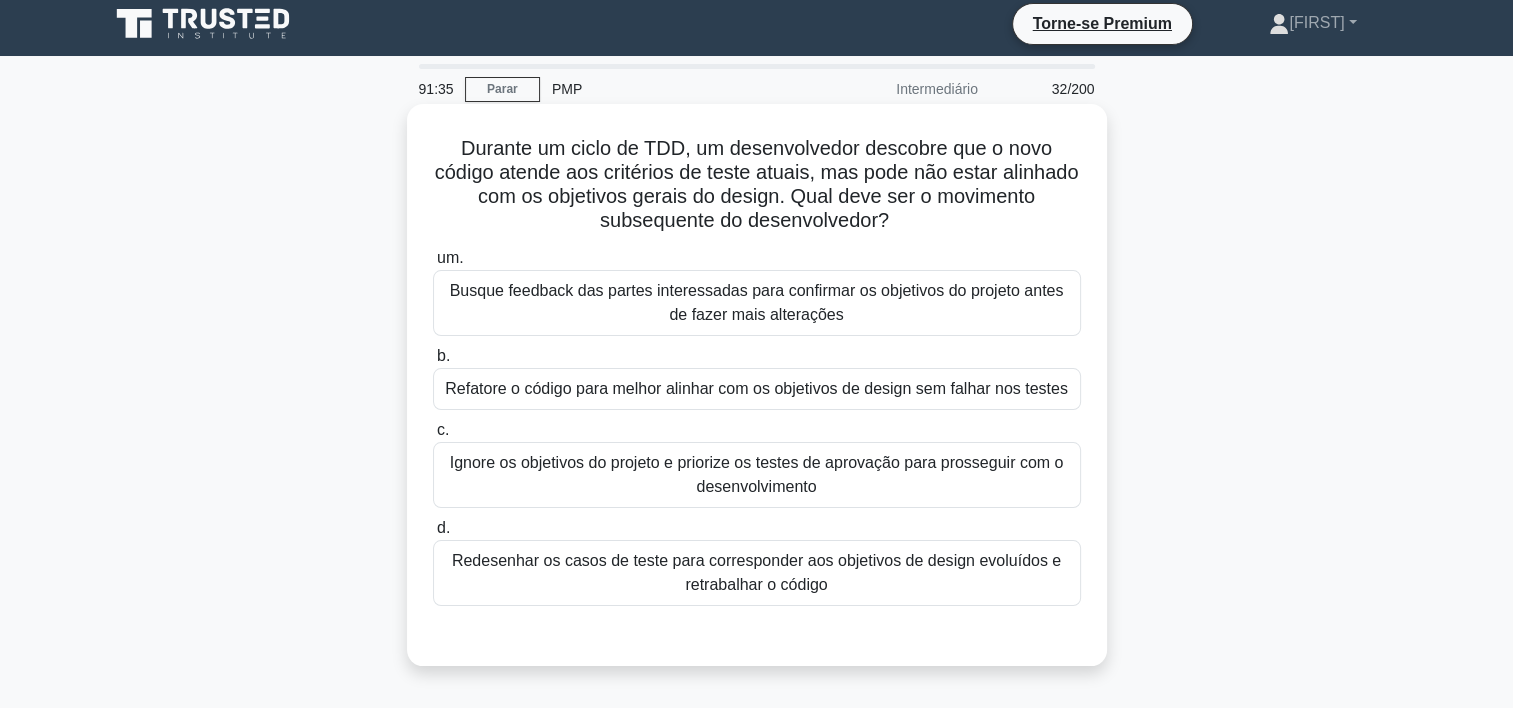 click on "Redesenhar os casos de teste para corresponder aos objetivos de design evoluídos e retrabalhar o código" at bounding box center (757, 573) 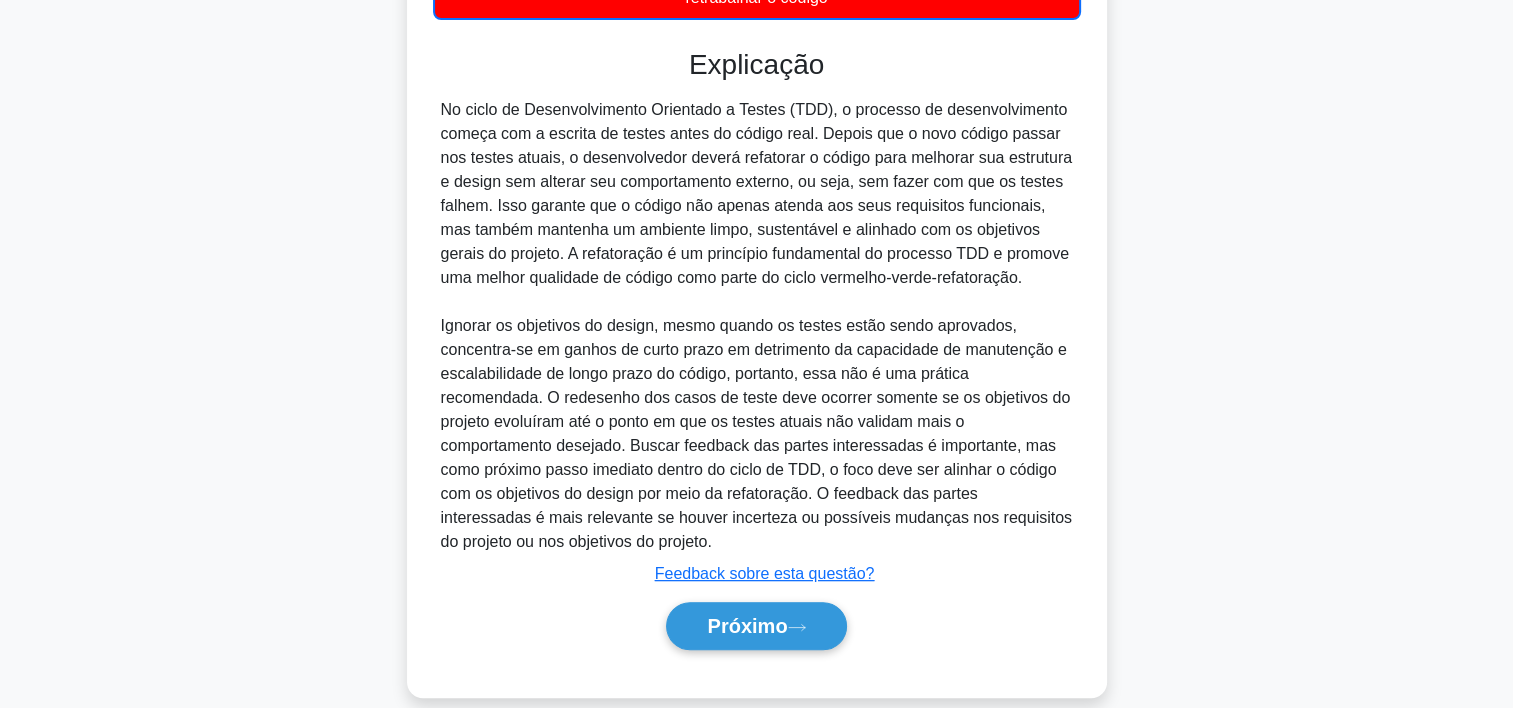 scroll, scrollTop: 599, scrollLeft: 0, axis: vertical 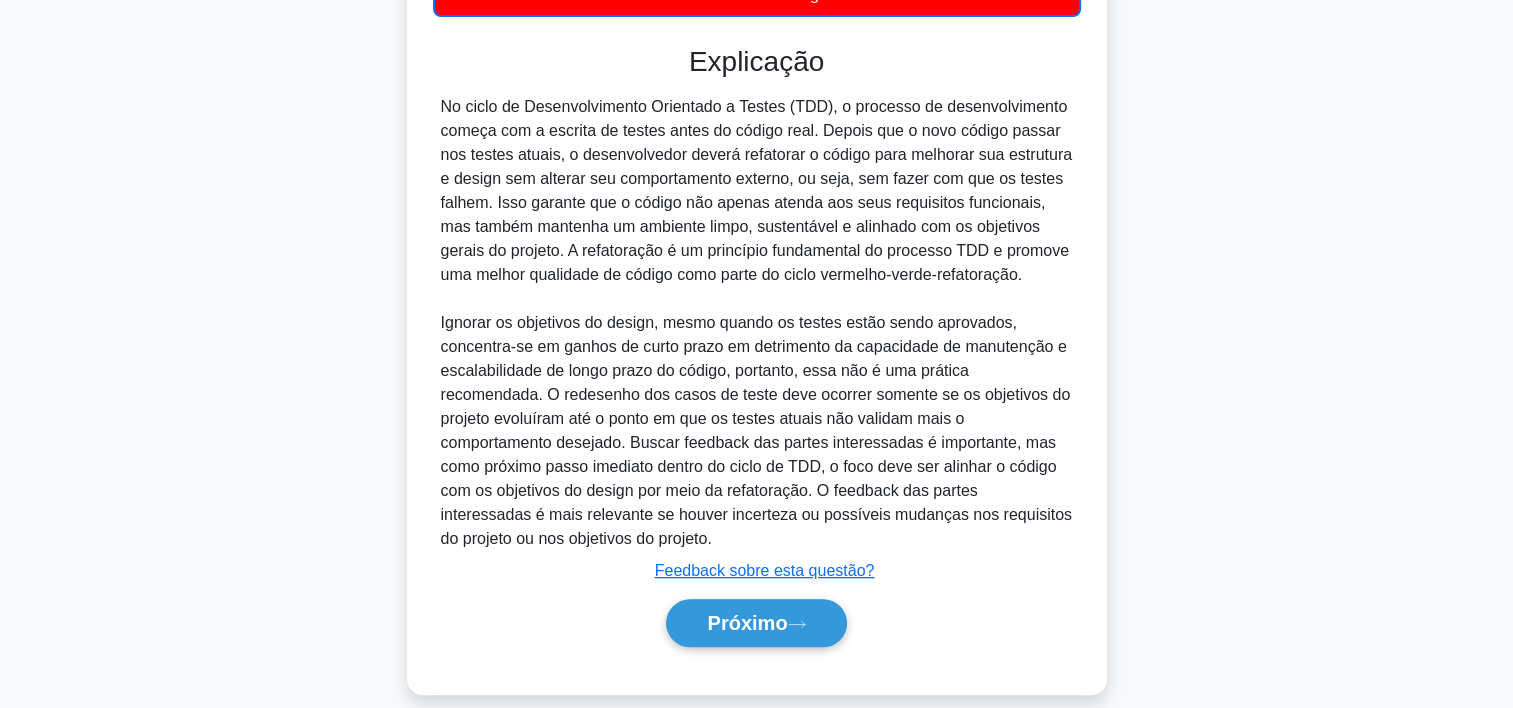 click on "Próximo" at bounding box center [757, 623] 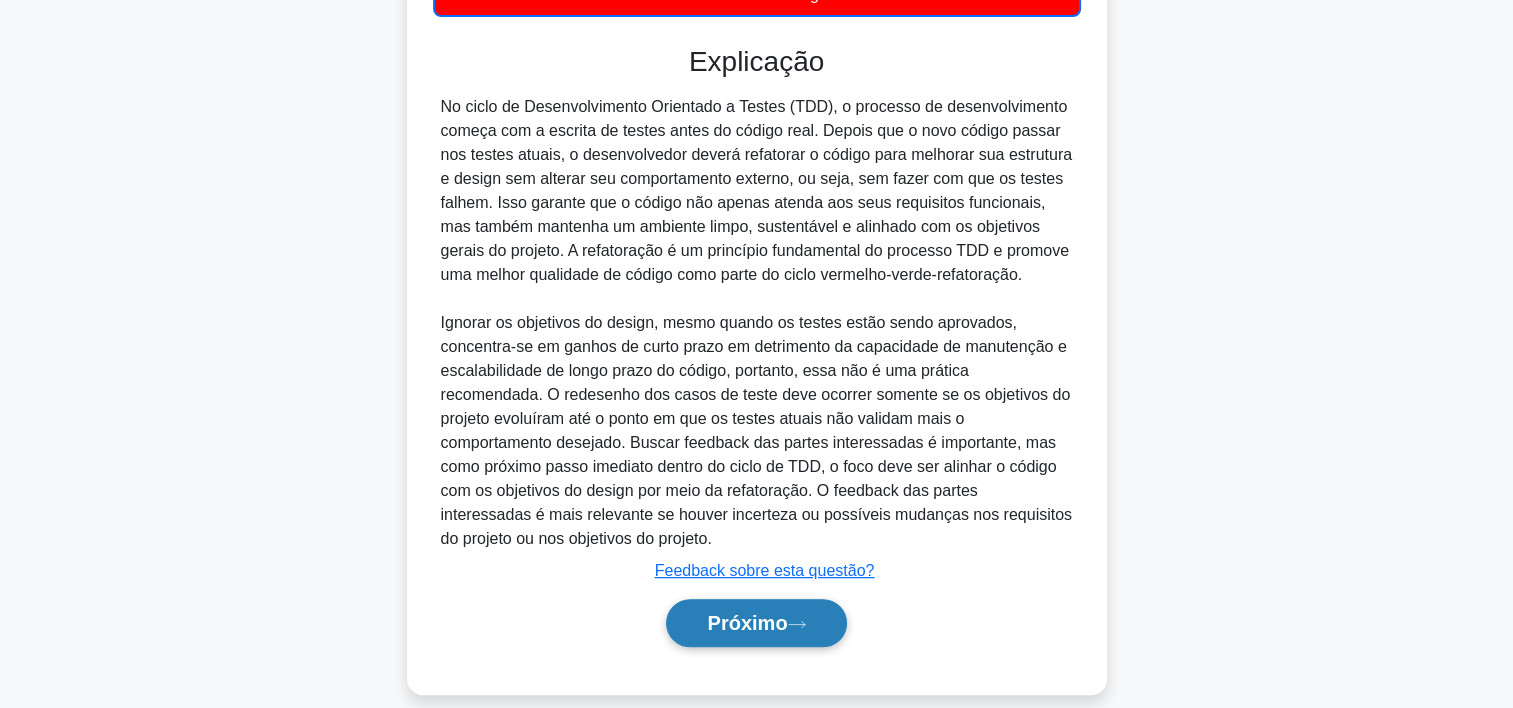 click on "Próximo" at bounding box center (756, 623) 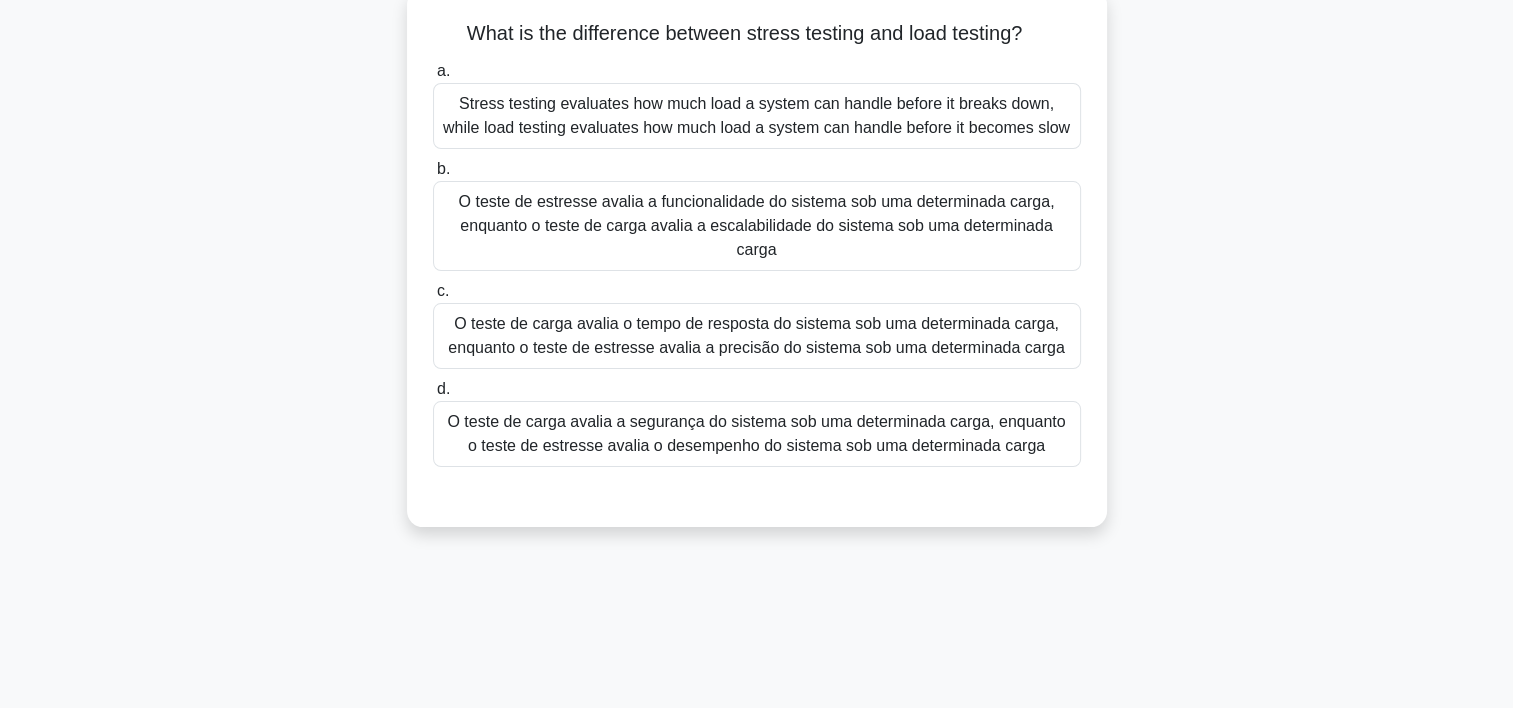 scroll, scrollTop: 0, scrollLeft: 0, axis: both 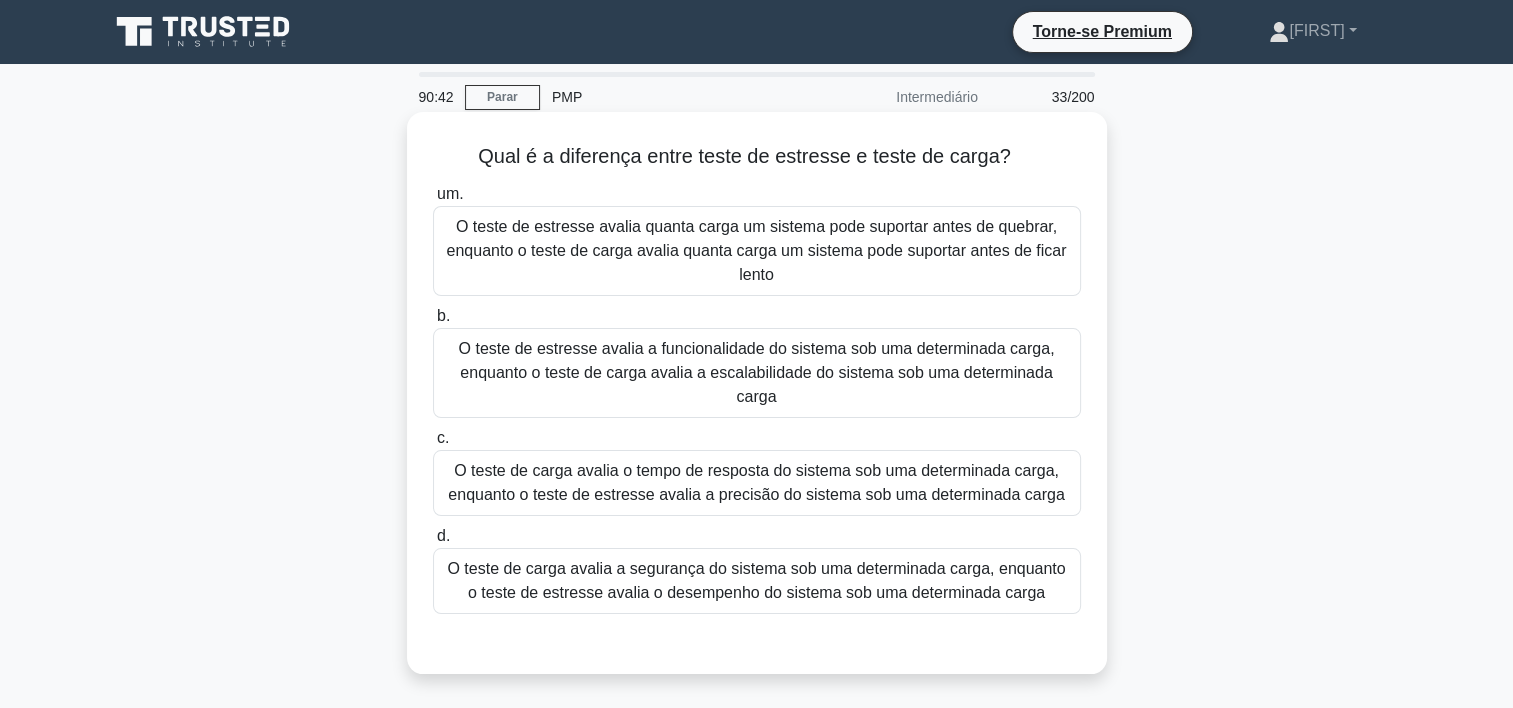 click on "um.
O teste de estresse avalia quanta carga um sistema pode suportar antes de quebrar, enquanto o teste de carga avalia quanta carga um sistema pode suportar antes de ficar lento" at bounding box center (757, 239) 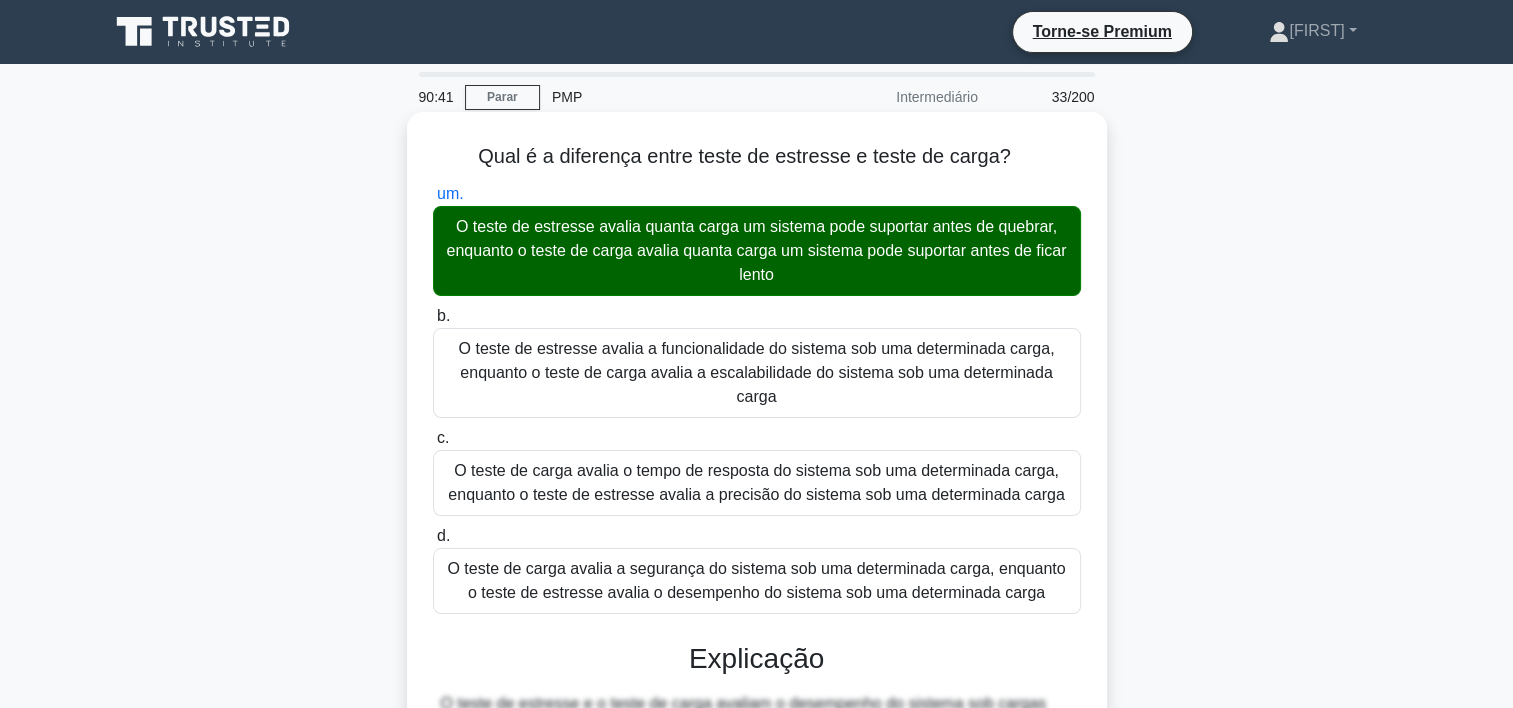 scroll, scrollTop: 428, scrollLeft: 0, axis: vertical 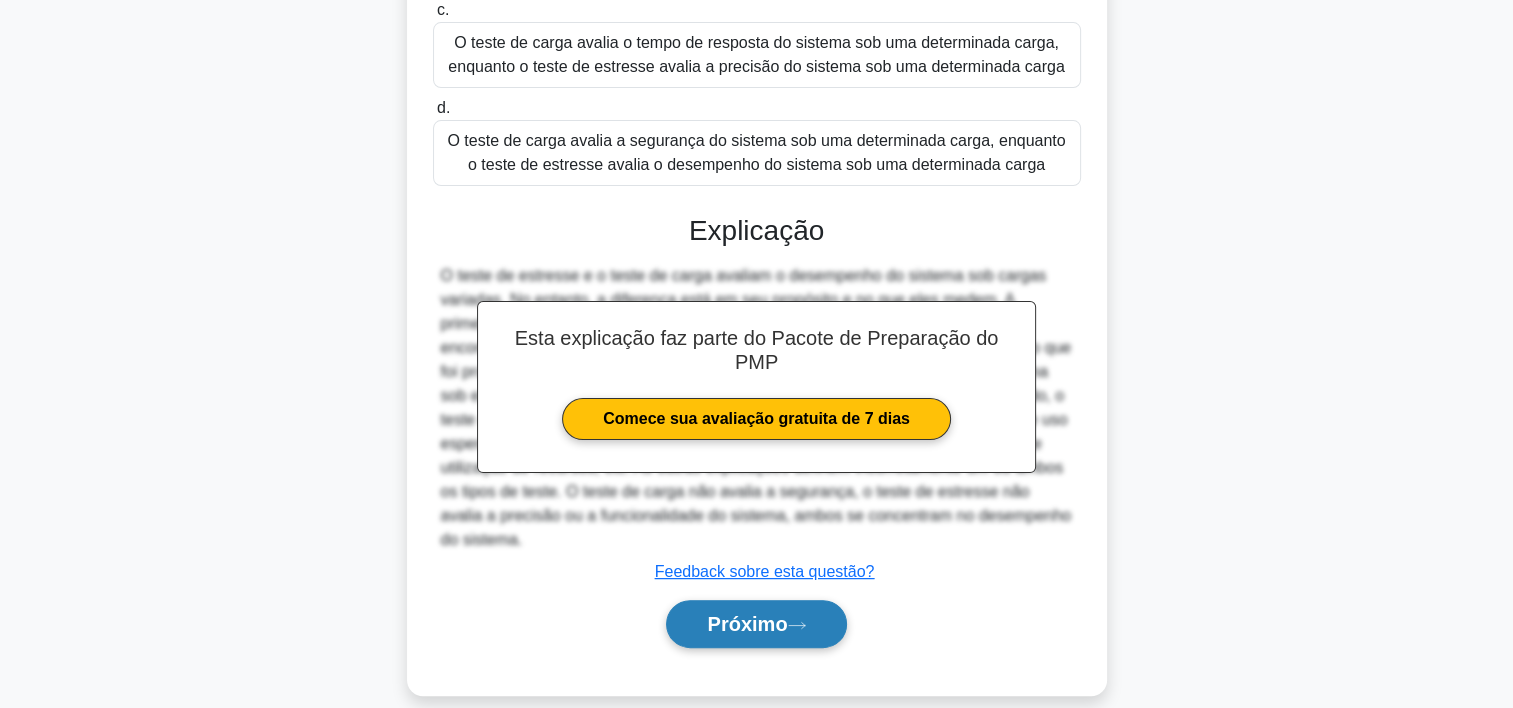 click on "Próximo" at bounding box center (747, 624) 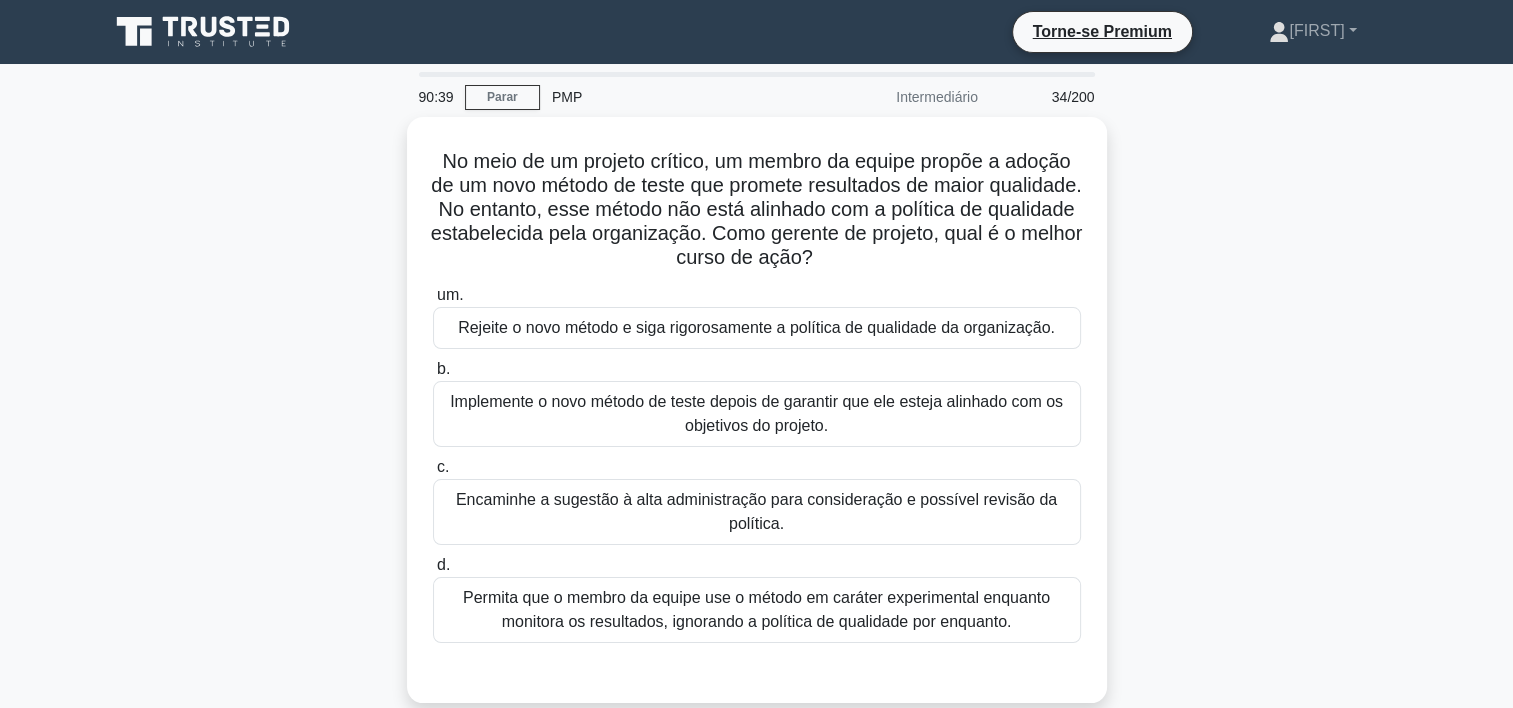 scroll, scrollTop: 50, scrollLeft: 0, axis: vertical 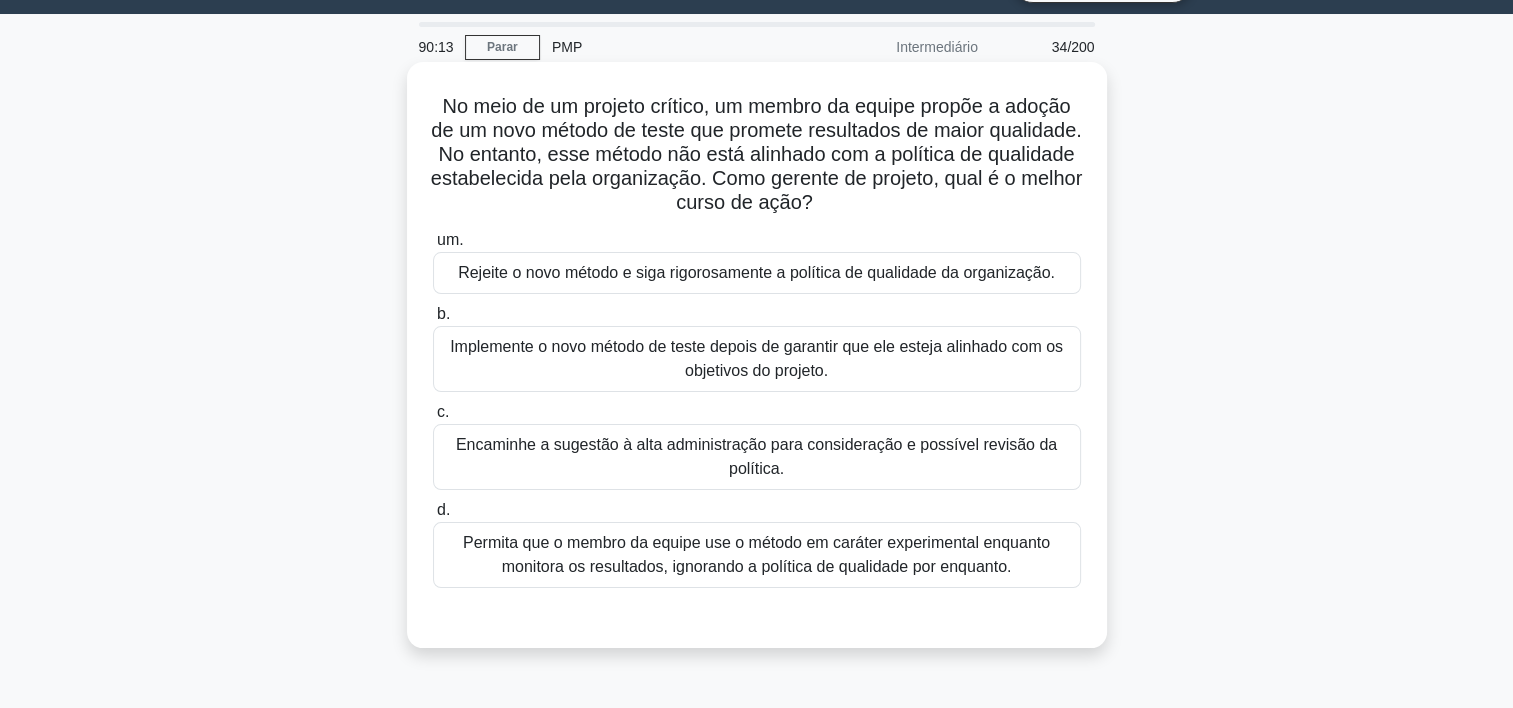 click on "Rejeite o novo método e siga rigorosamente a política de qualidade da organização." at bounding box center (757, 273) 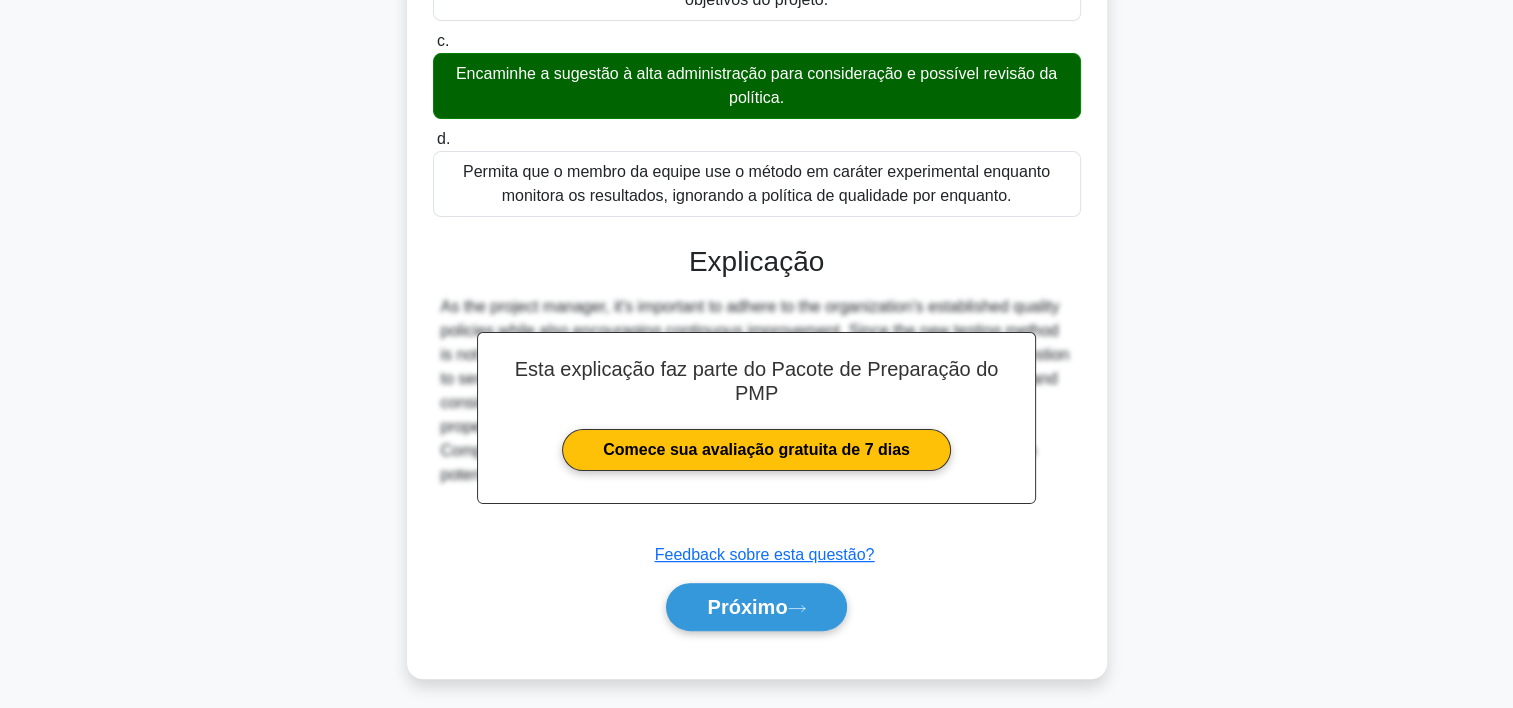 scroll, scrollTop: 429, scrollLeft: 0, axis: vertical 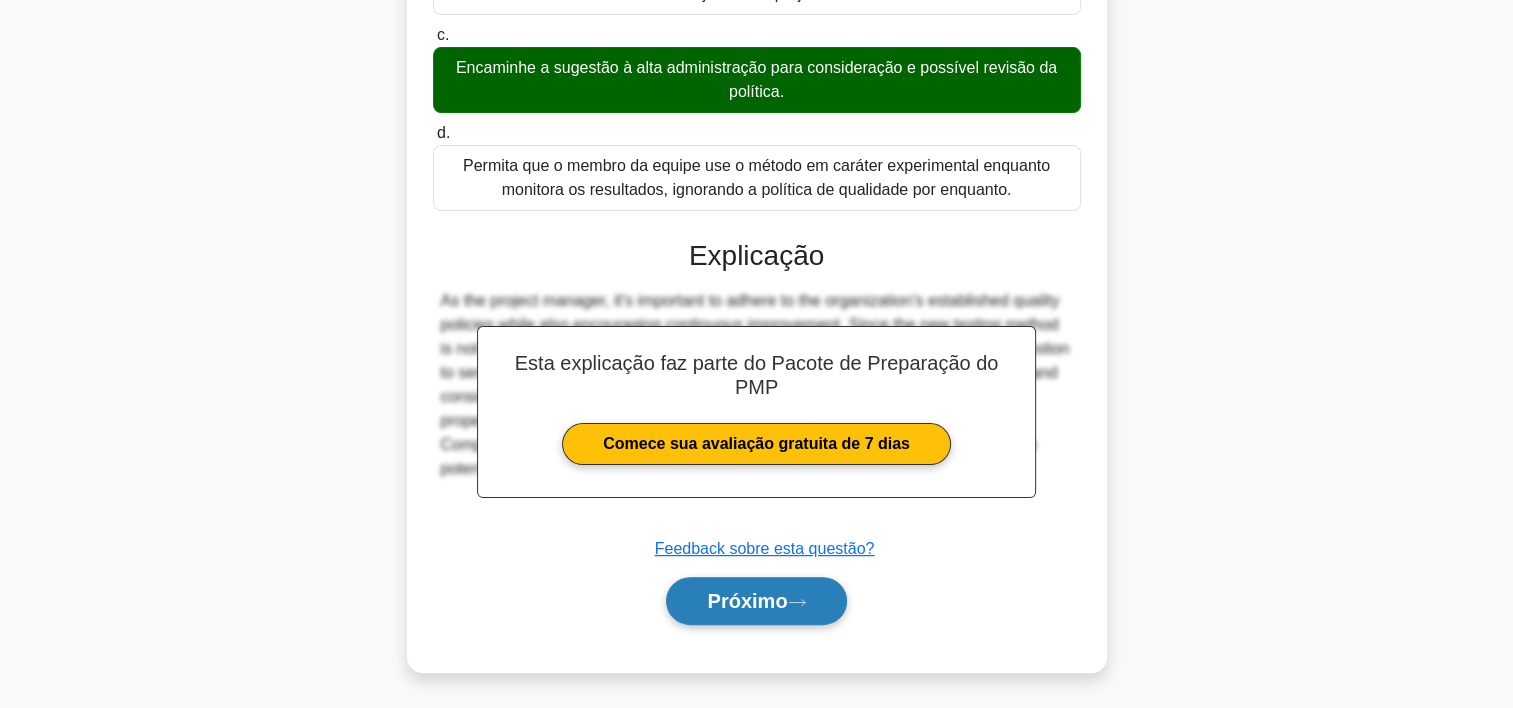 click on "Próximo" at bounding box center (756, 601) 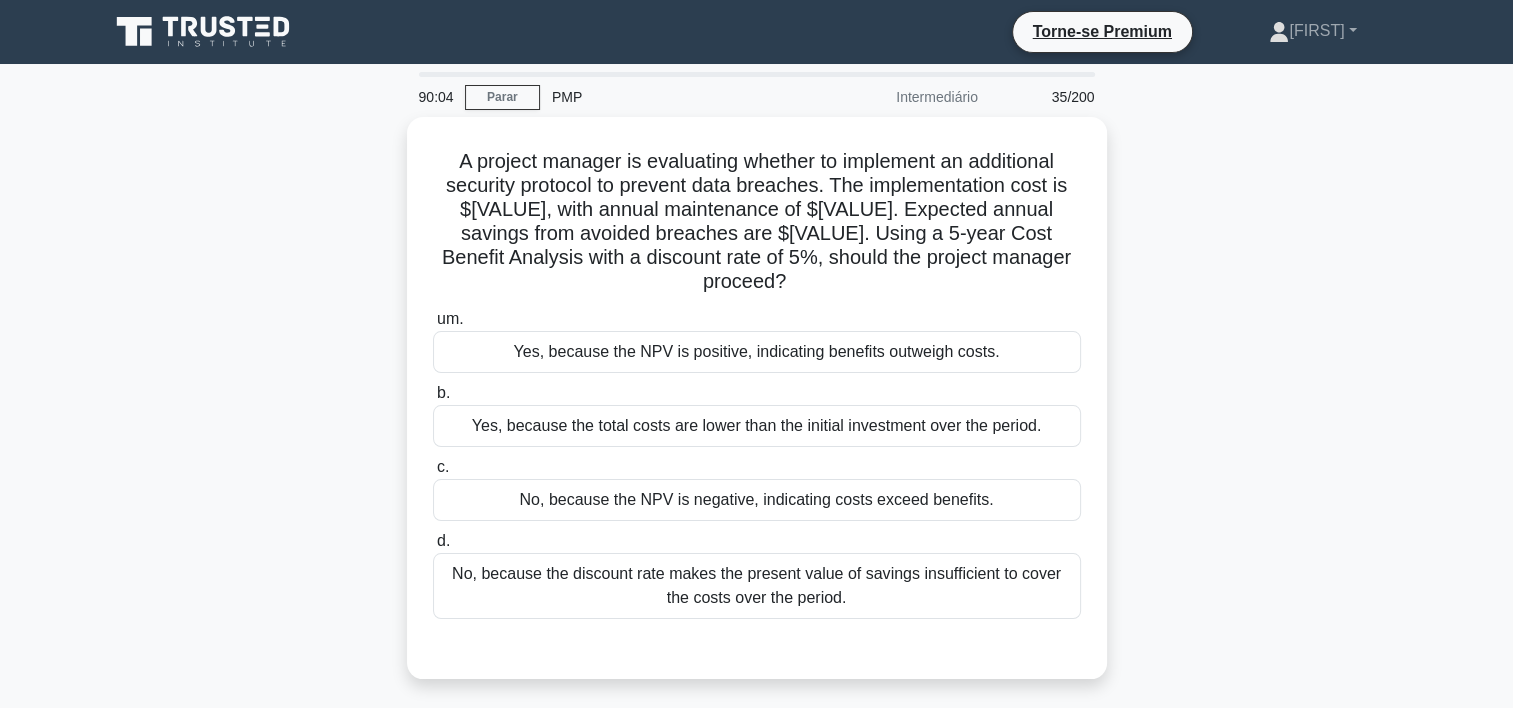 scroll, scrollTop: 0, scrollLeft: 0, axis: both 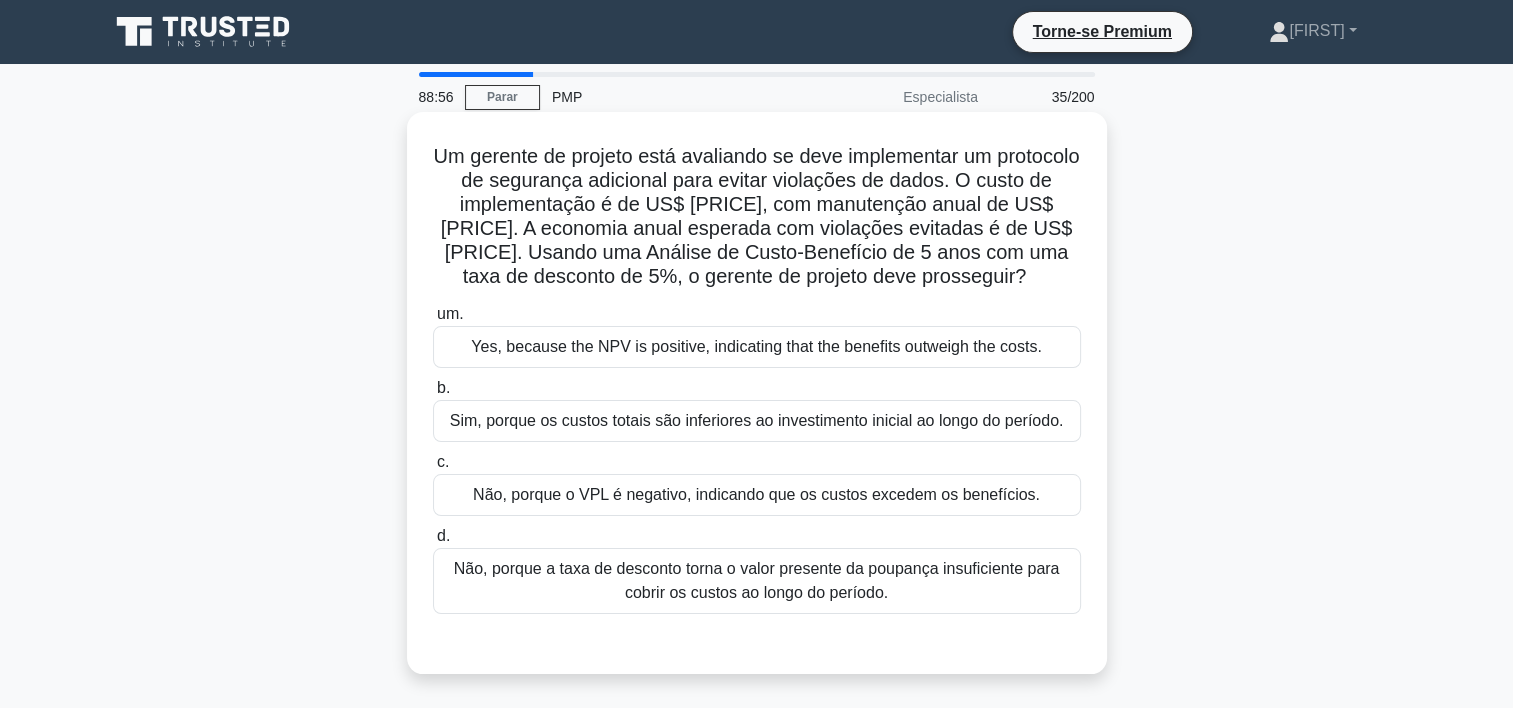 click on "Sim, porque os custos totais são inferiores ao investimento inicial ao longo do período." at bounding box center (757, 421) 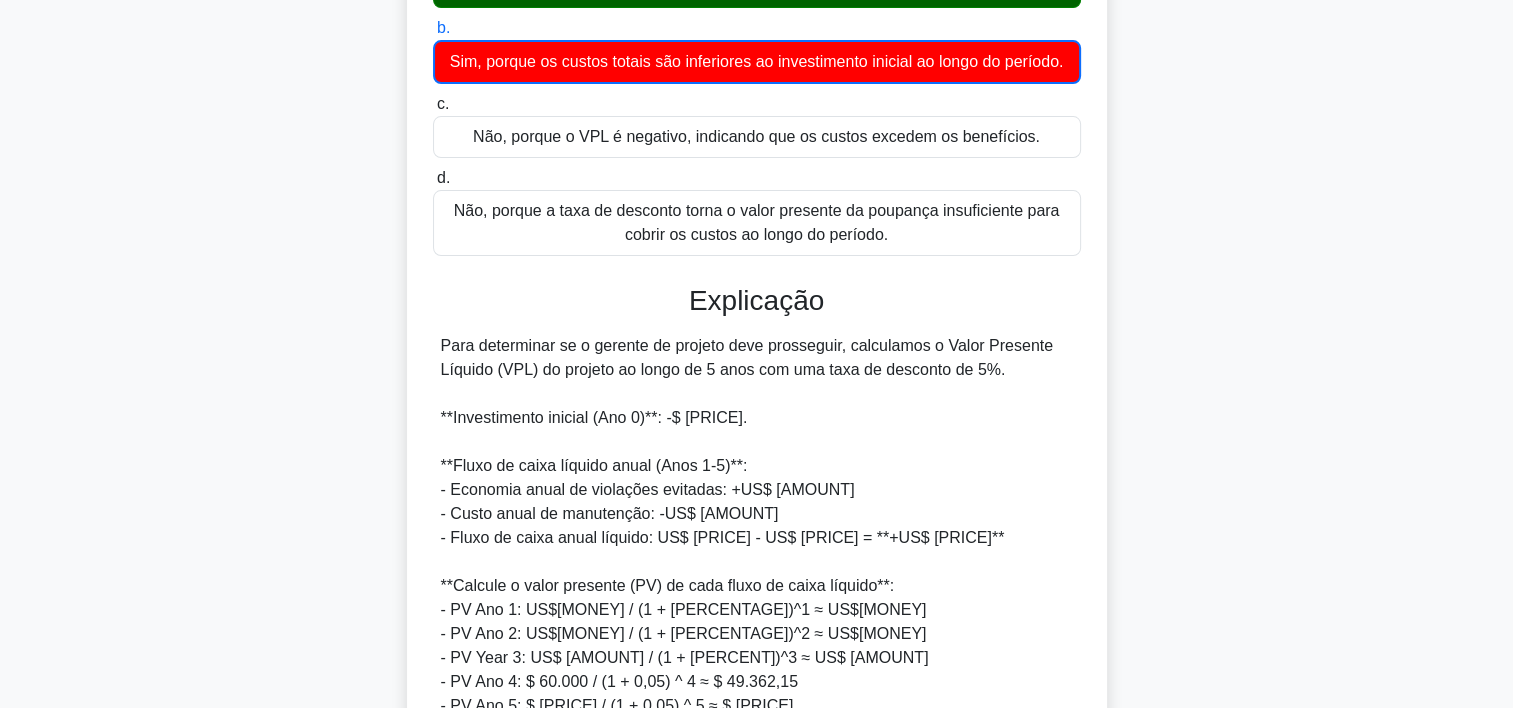 scroll, scrollTop: 364, scrollLeft: 0, axis: vertical 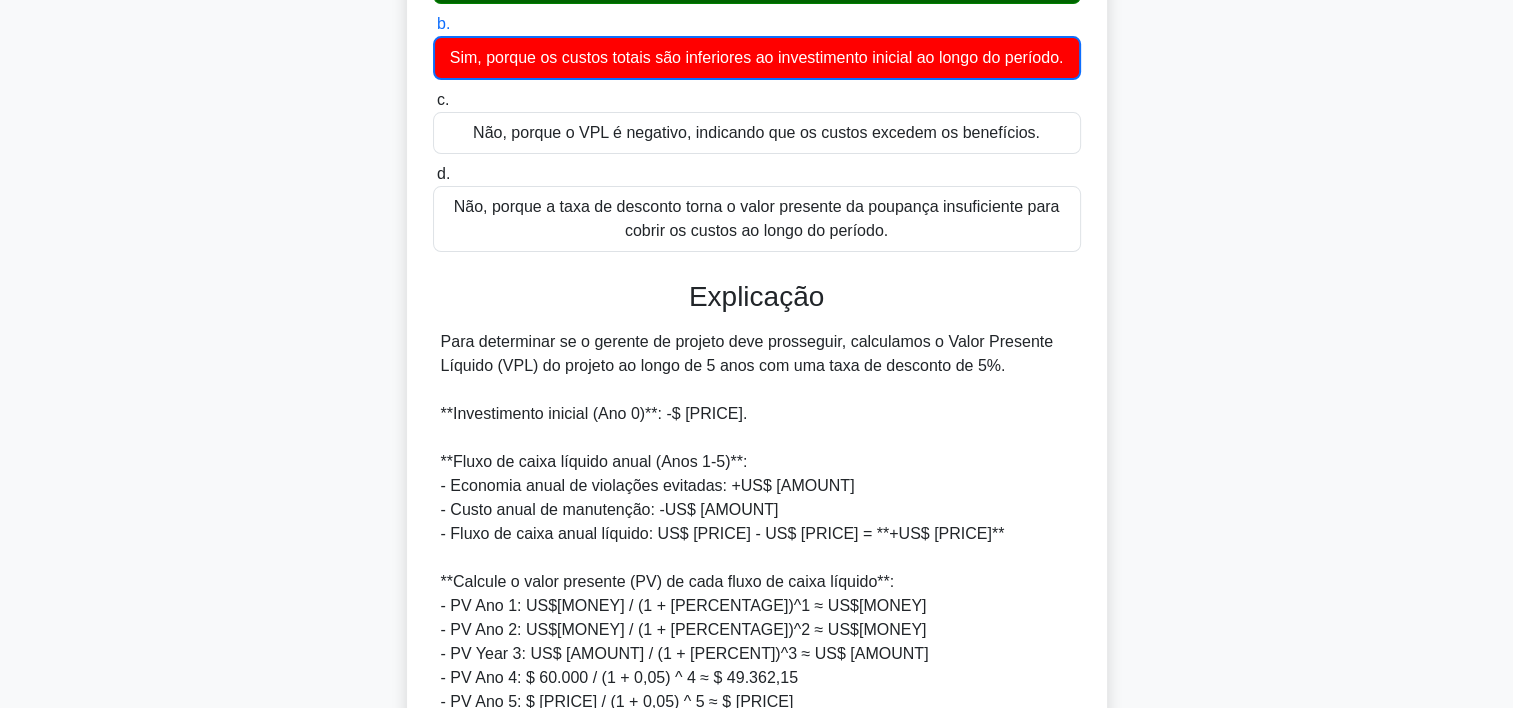 click on "Para determinar se o gerente de projeto deve prosseguir, calculamos o Valor Presente Líquido (VPL) do projeto ao longo de 5 anos com uma taxa de desconto de 5%.  **Investimento inicial (Ano 0)**: -$ 100.000.  **Fluxo de caixa líquido anual (Anos 1-5)**: - Economia anual de violações evitadas: +US$ 80.000 - Custo anual de manutenção: -US$ 20.000 - Fluxo de caixa anual líquido: US$ 80.000 - US$ 20.000 = **+US$ 60.000** **Calcule o valor presente (PV) de cada fluxo de caixa líquido**: - PV Ano 1: US$ 60.000 / (1 + 0,05)^1 ≈ US$ 57.142,86 - PV Ano 2: US$ 60.000 / (1 + 0,05)^2 ≈ US$ 54.421,77 - PV Ano 3: US$ 60.000 / (1 + 0,05)^3 ≈ US$ 51.830,26 - PV Ano 4: $ 60.000 / (1 + 0,05) ^ 4 ≈ $ 49.362,15 - PV Ano 5: $ 60.000 / (1 + 0,05) ^ 5 ≈ $ 47.011,58  ** PV total de entradas de caixa **:  $ 57.142,86 + $ 54.421,77 + $ 51.830,26 + $ 49.362,15 + $ 47.011,58 ≈ **$ 259.768,62** ** Calcule o VPL **:  VPL = PV total de entradas de caixa + VPL de investimento" at bounding box center [757, 654] 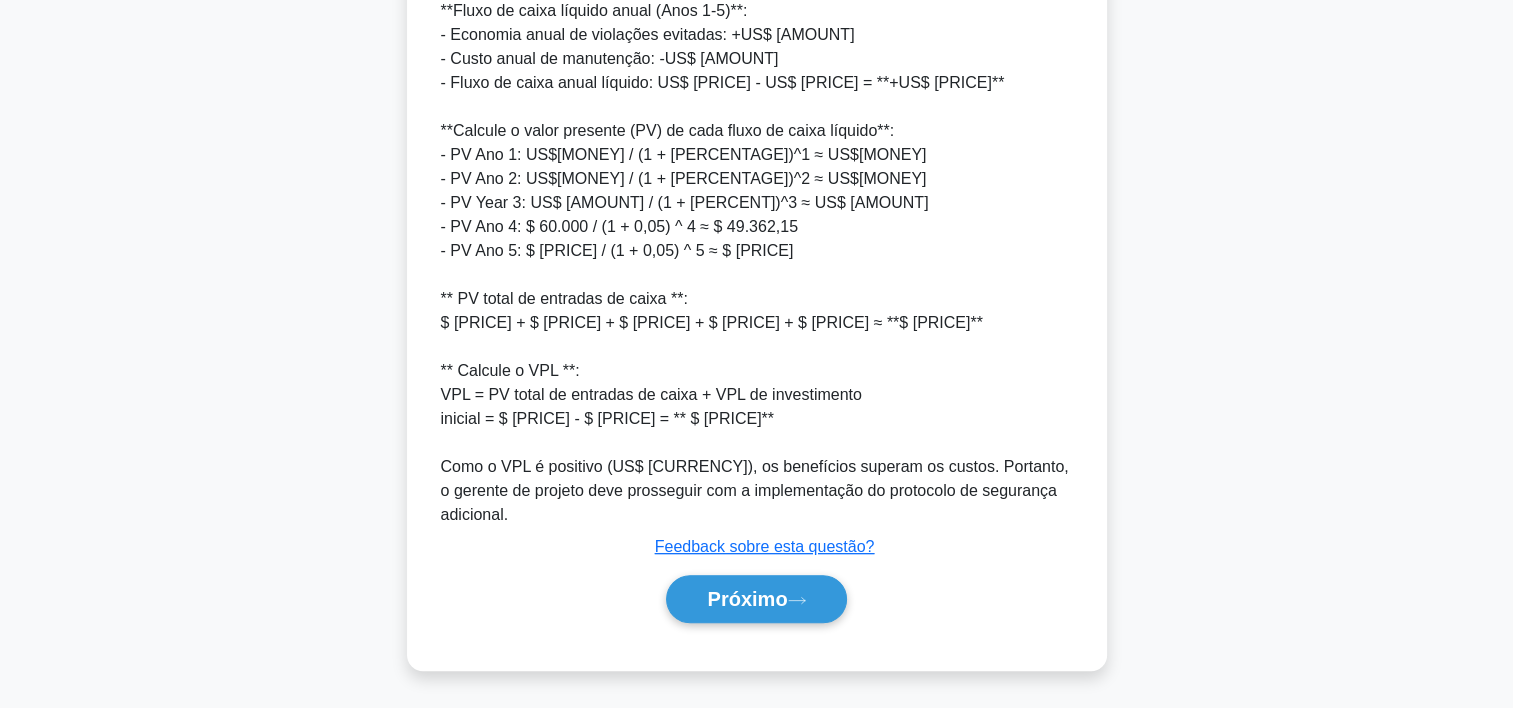 scroll, scrollTop: 822, scrollLeft: 0, axis: vertical 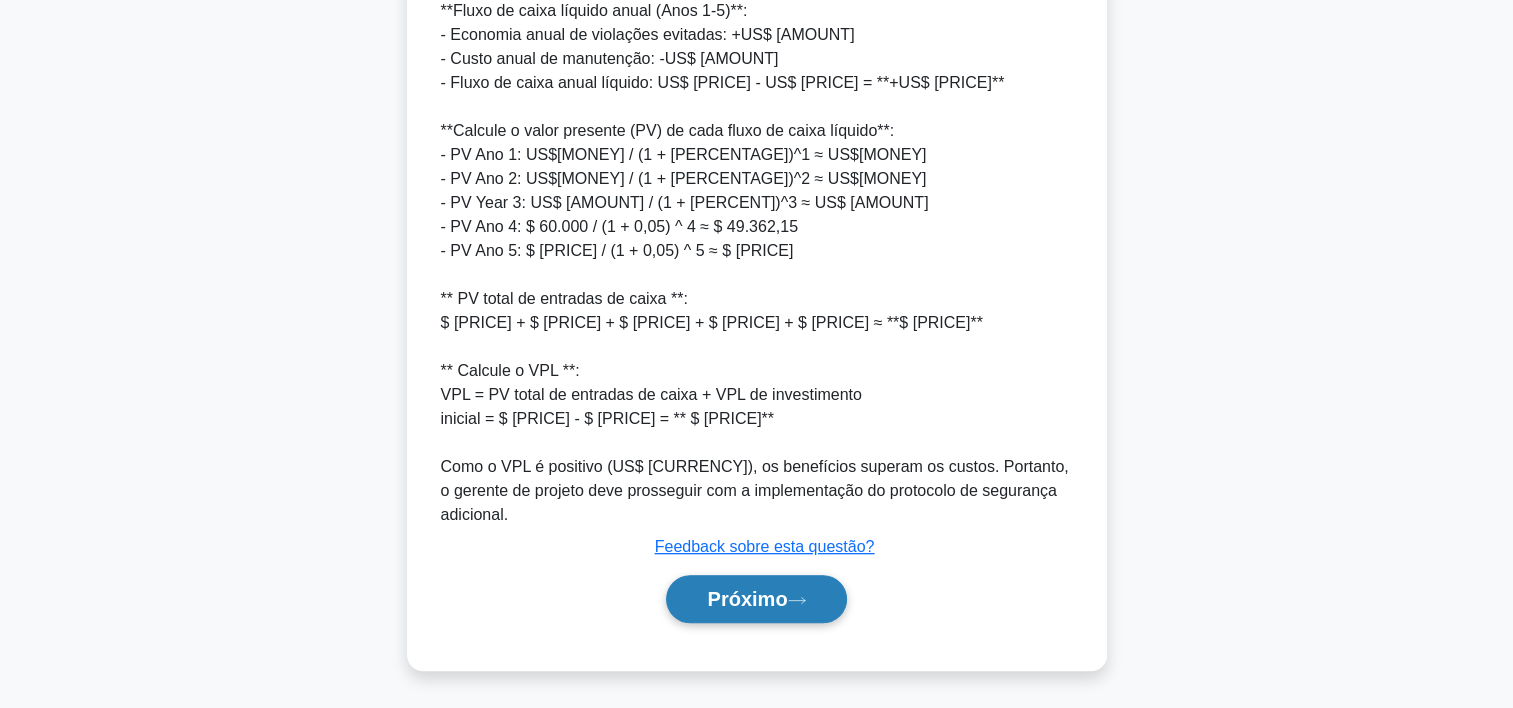 click on "Próximo" at bounding box center (747, 599) 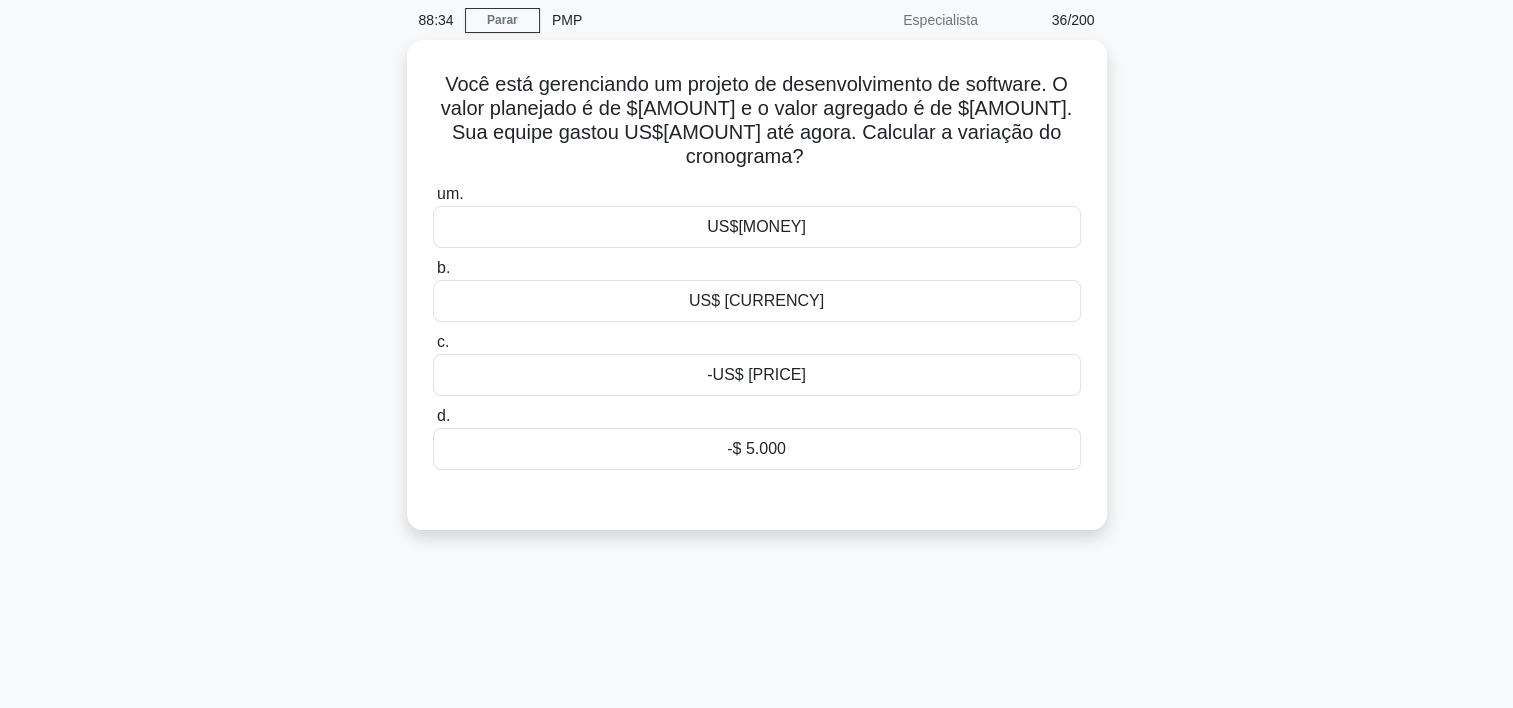 scroll, scrollTop: 75, scrollLeft: 0, axis: vertical 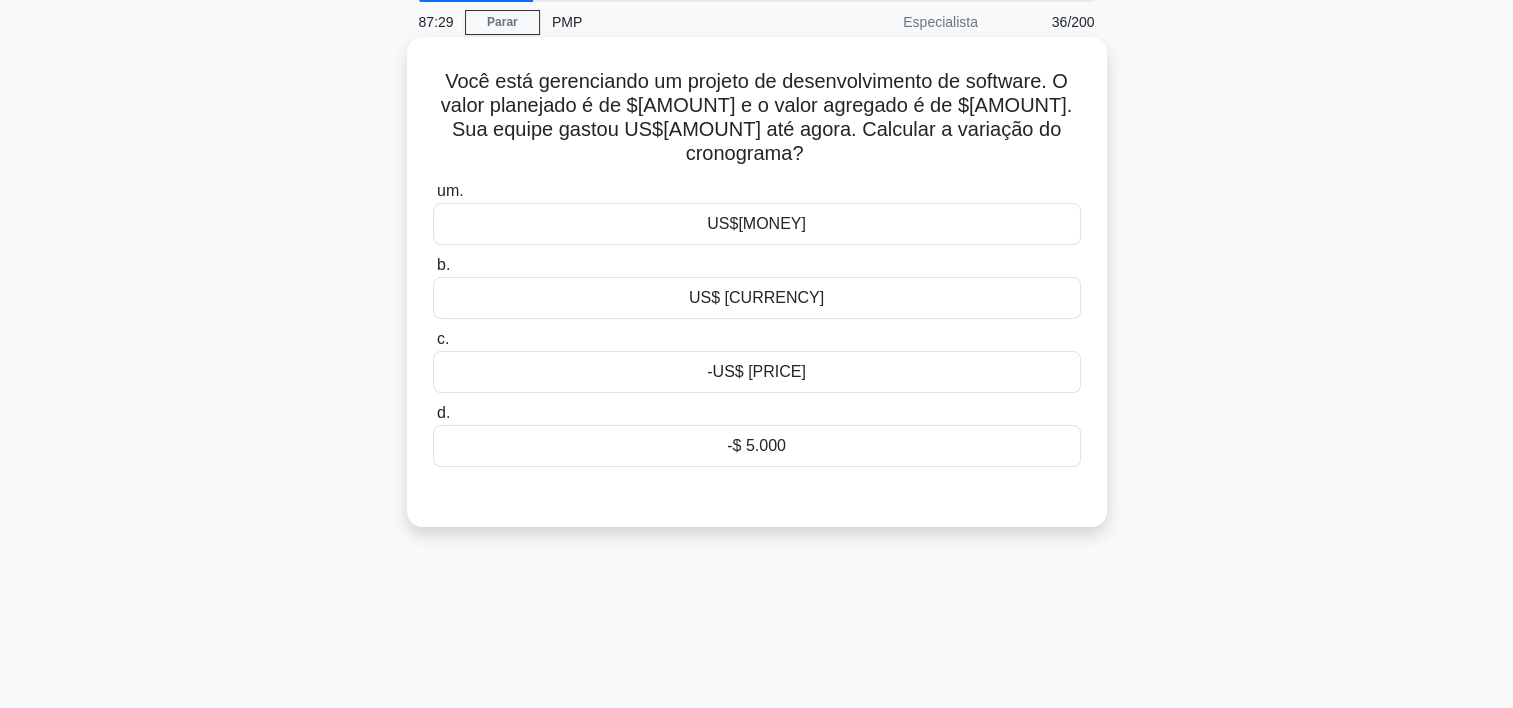 click on "US$ 5.000" at bounding box center [757, 224] 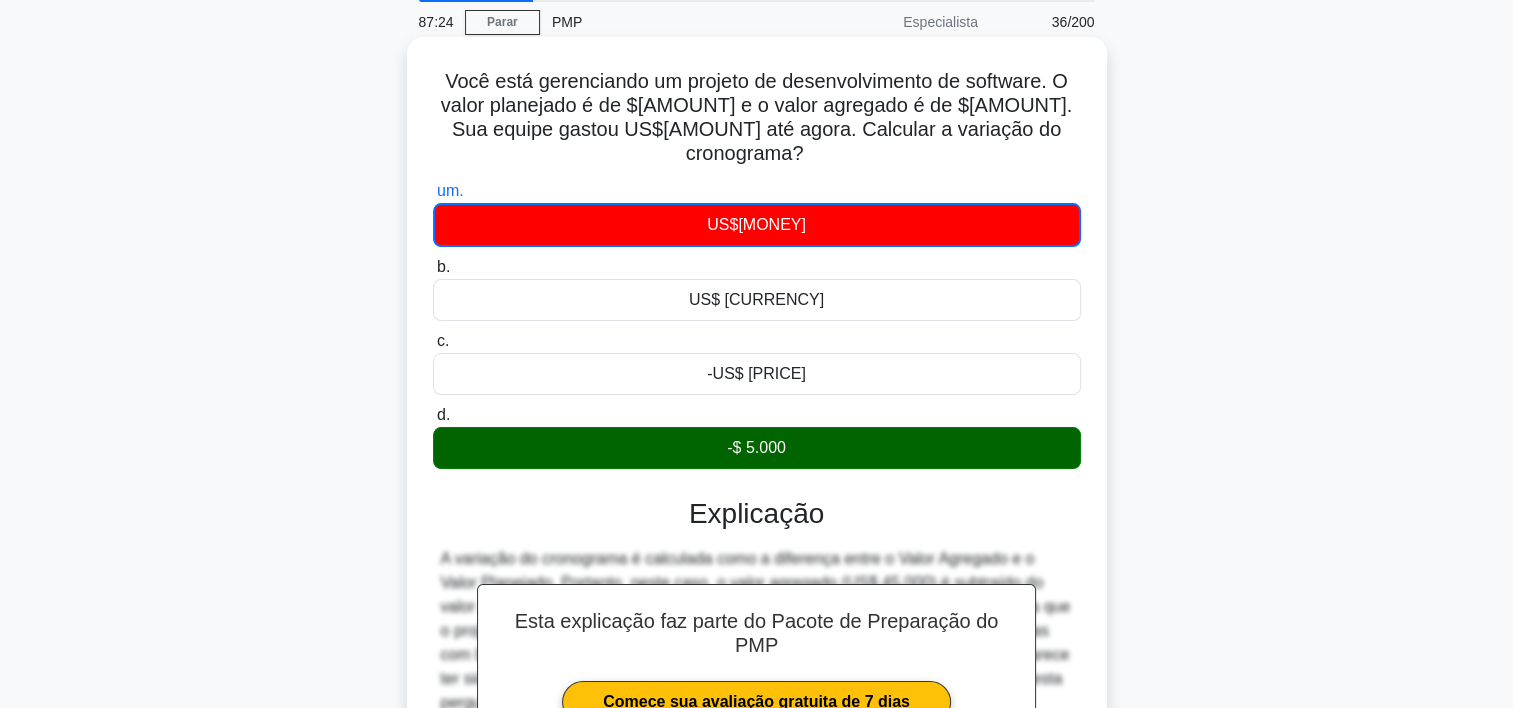 scroll, scrollTop: 372, scrollLeft: 0, axis: vertical 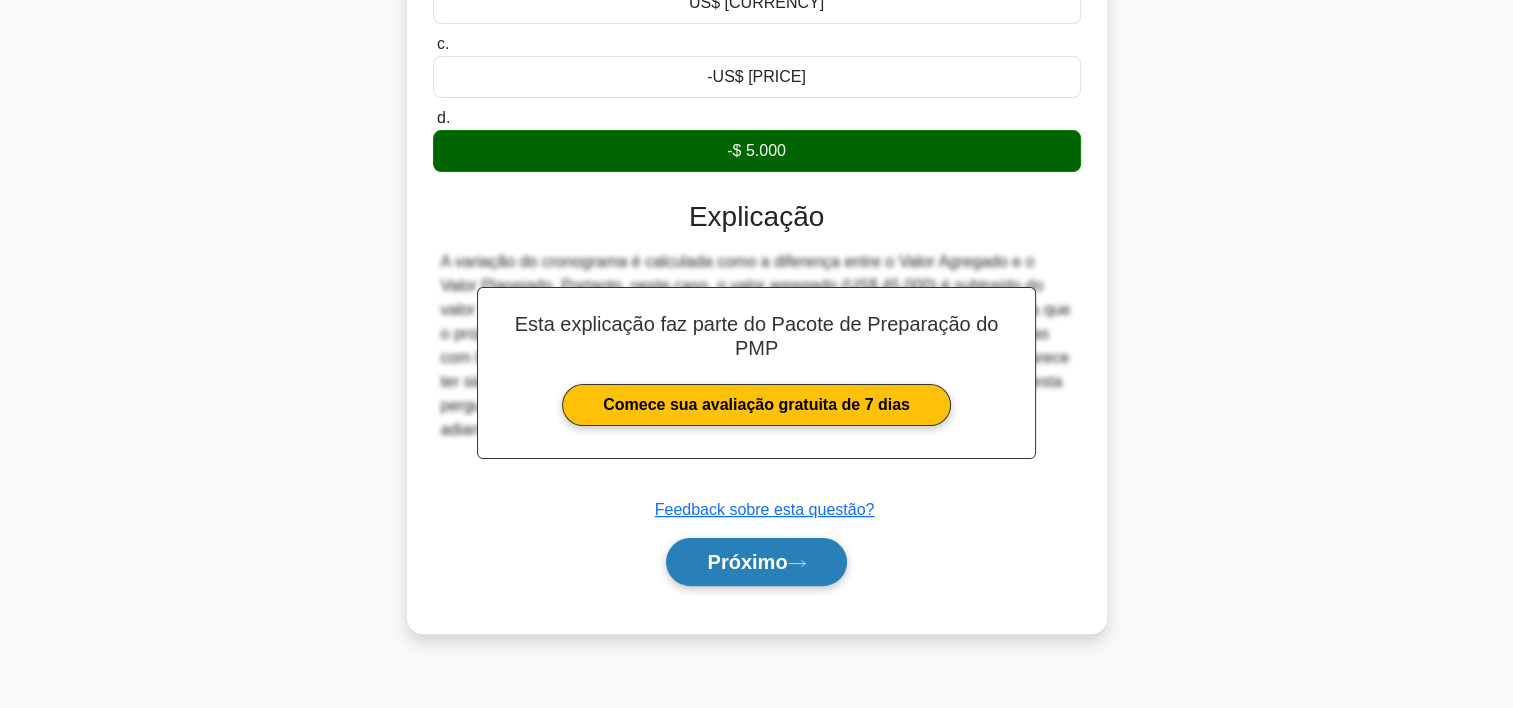 click on "Próximo" at bounding box center (747, 562) 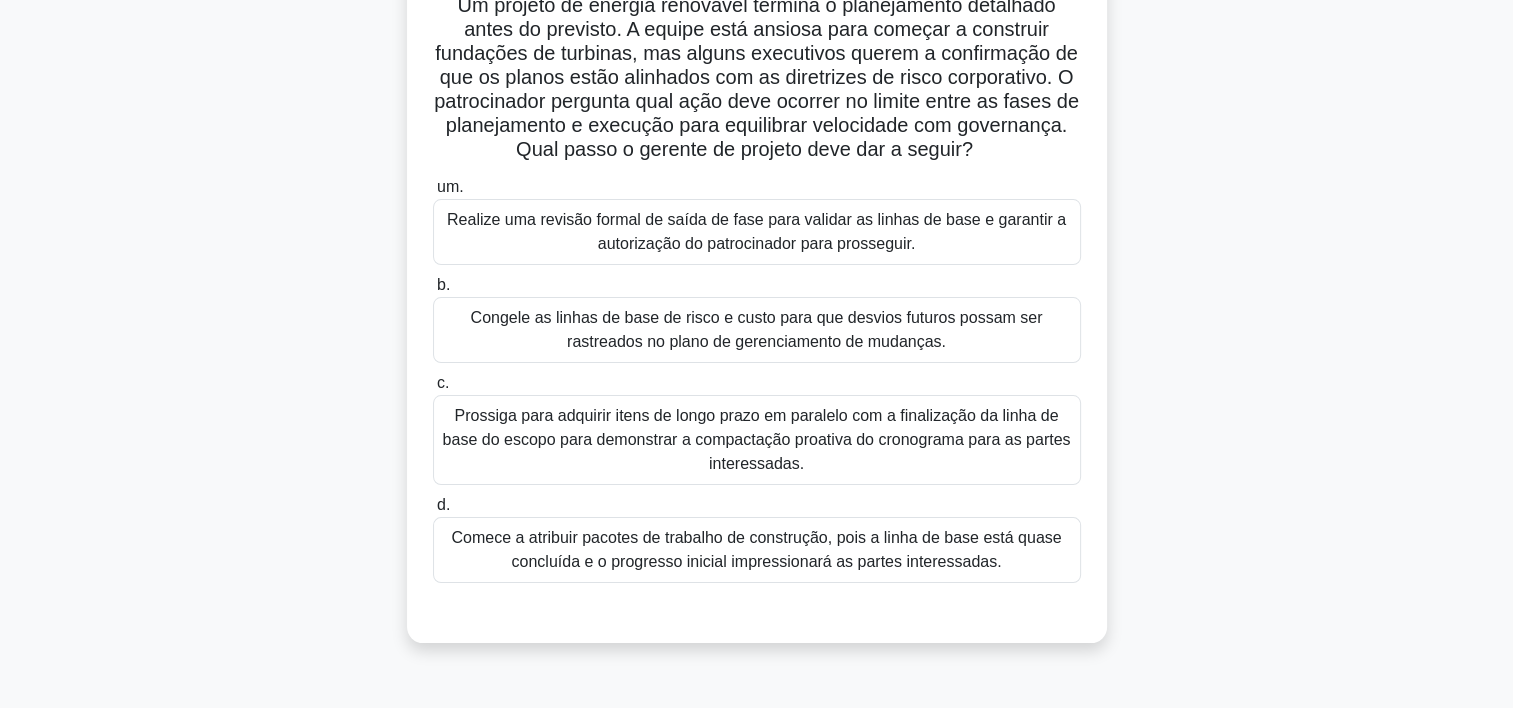 scroll, scrollTop: 160, scrollLeft: 0, axis: vertical 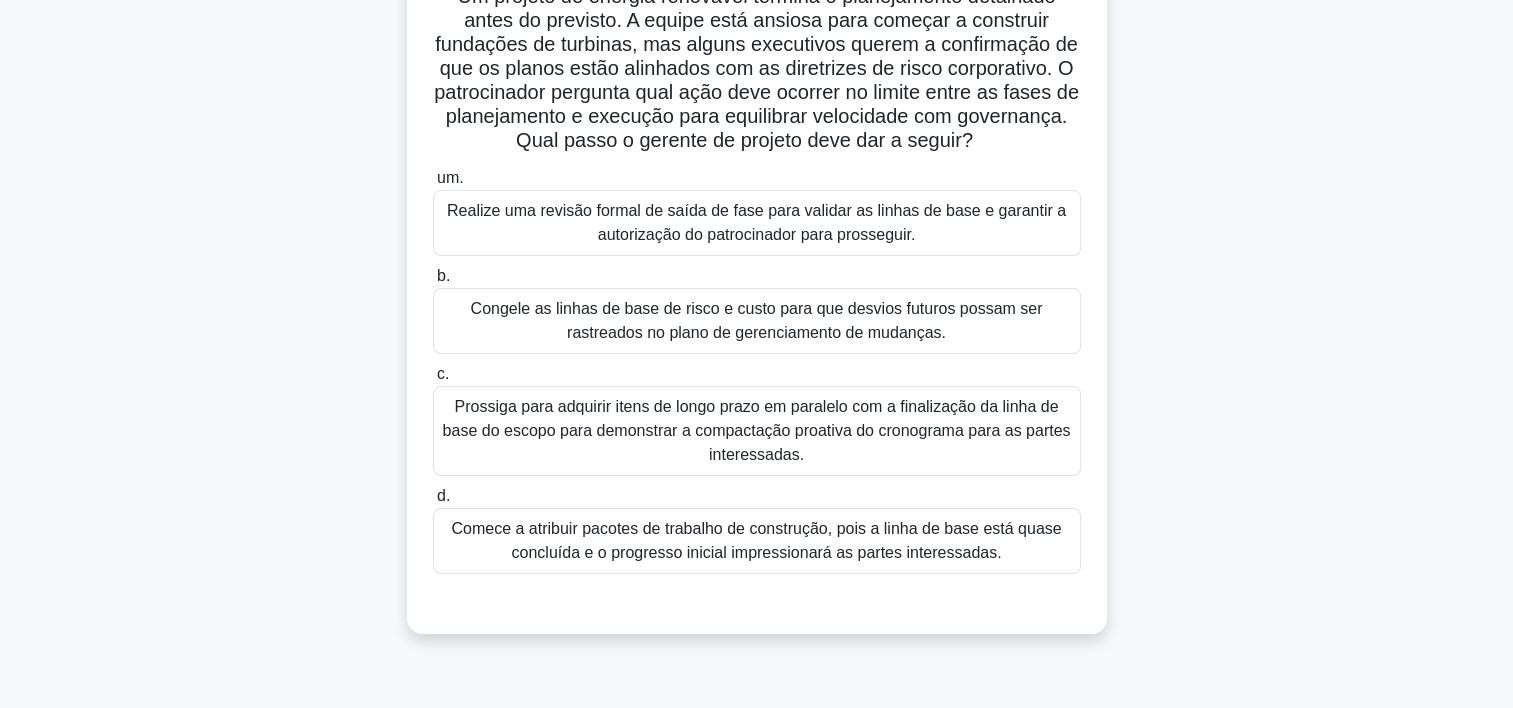 click on "Realize uma revisão formal de saída de fase para validar as linhas de base e garantir a autorização do patrocinador para prosseguir." at bounding box center [757, 223] 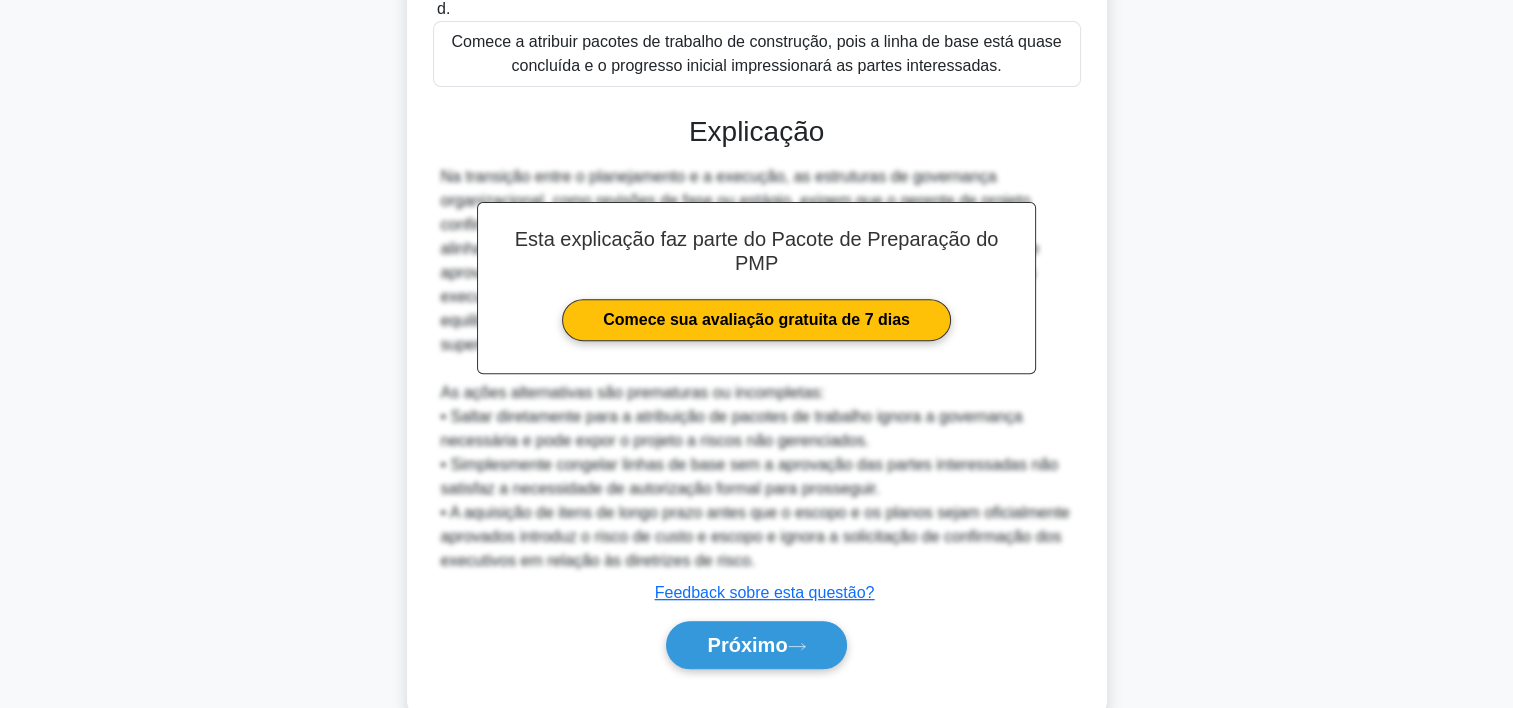 scroll, scrollTop: 656, scrollLeft: 0, axis: vertical 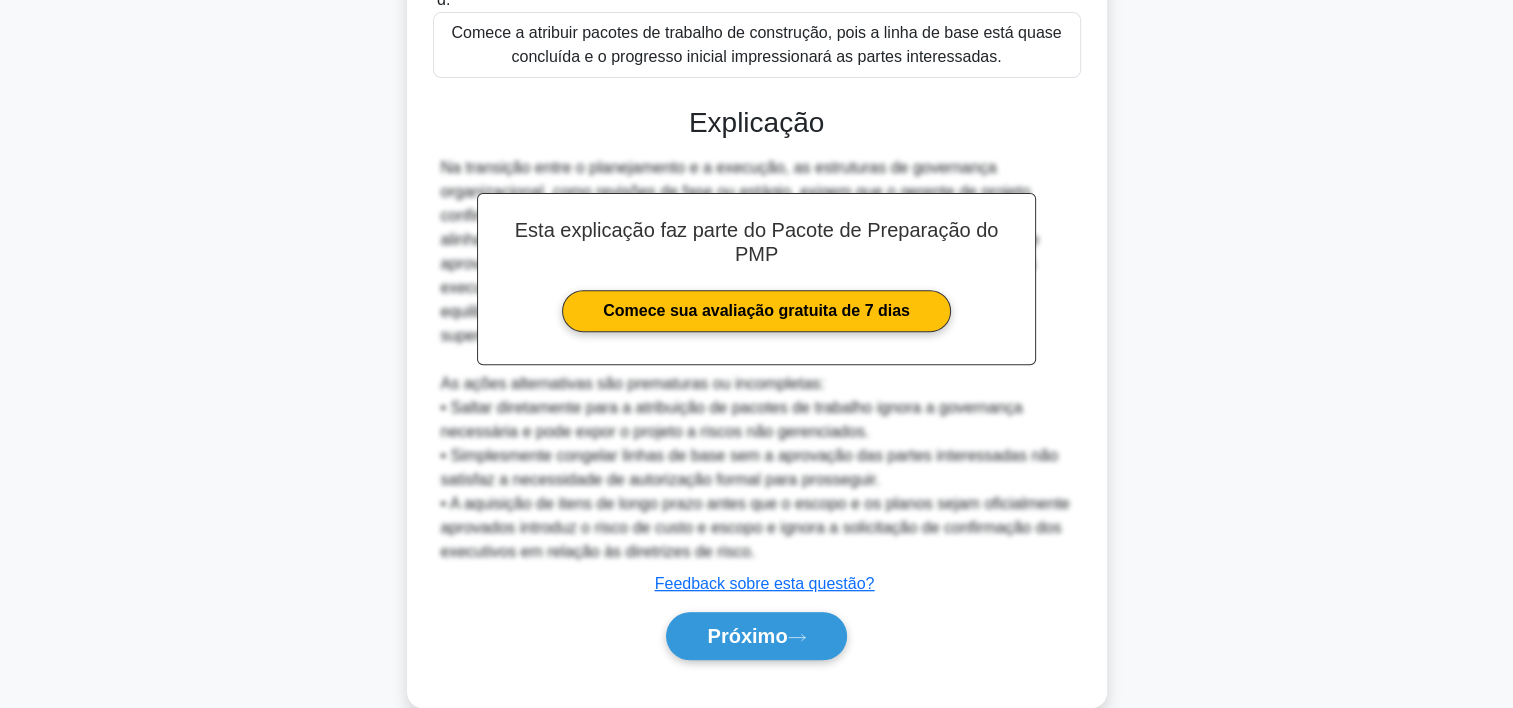 click on "Próximo" at bounding box center [757, 636] 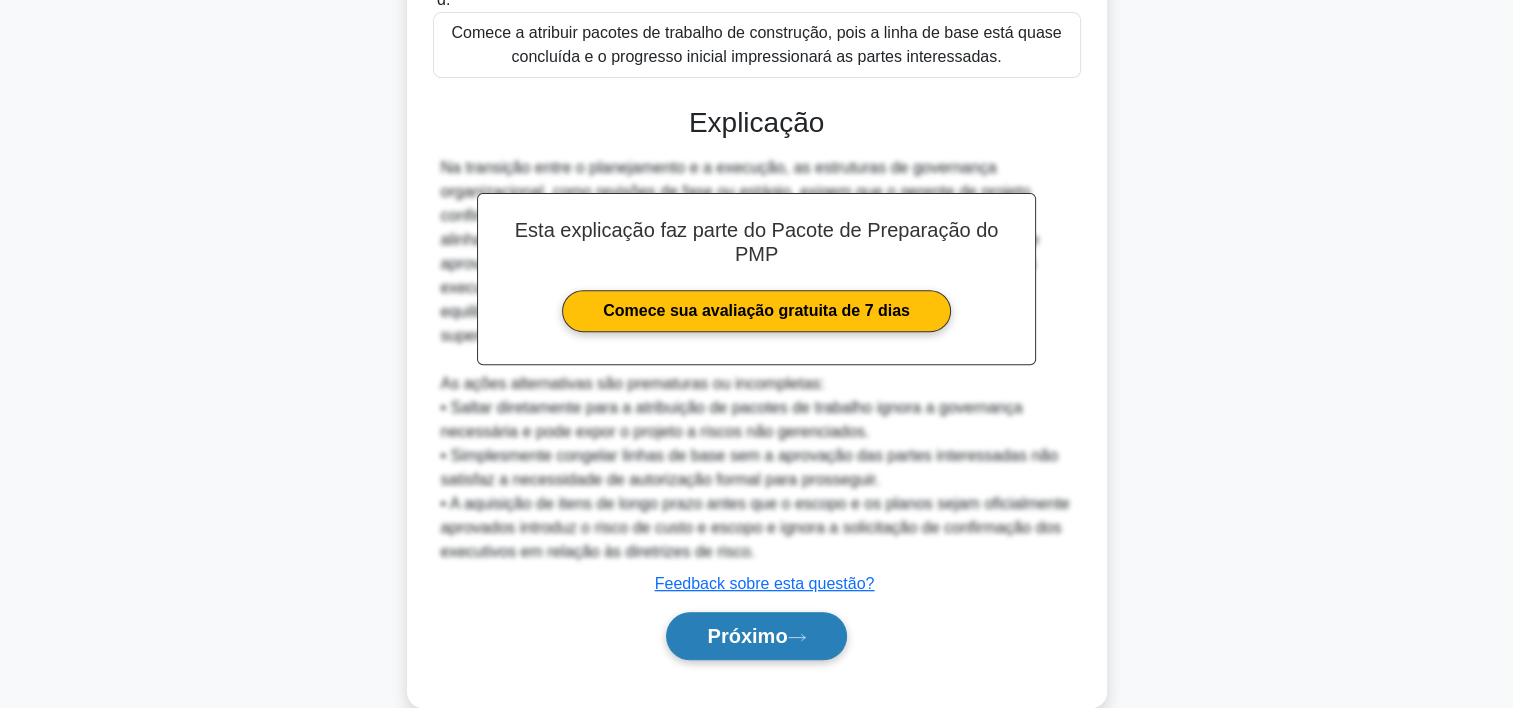 click on "Próximo" at bounding box center (747, 636) 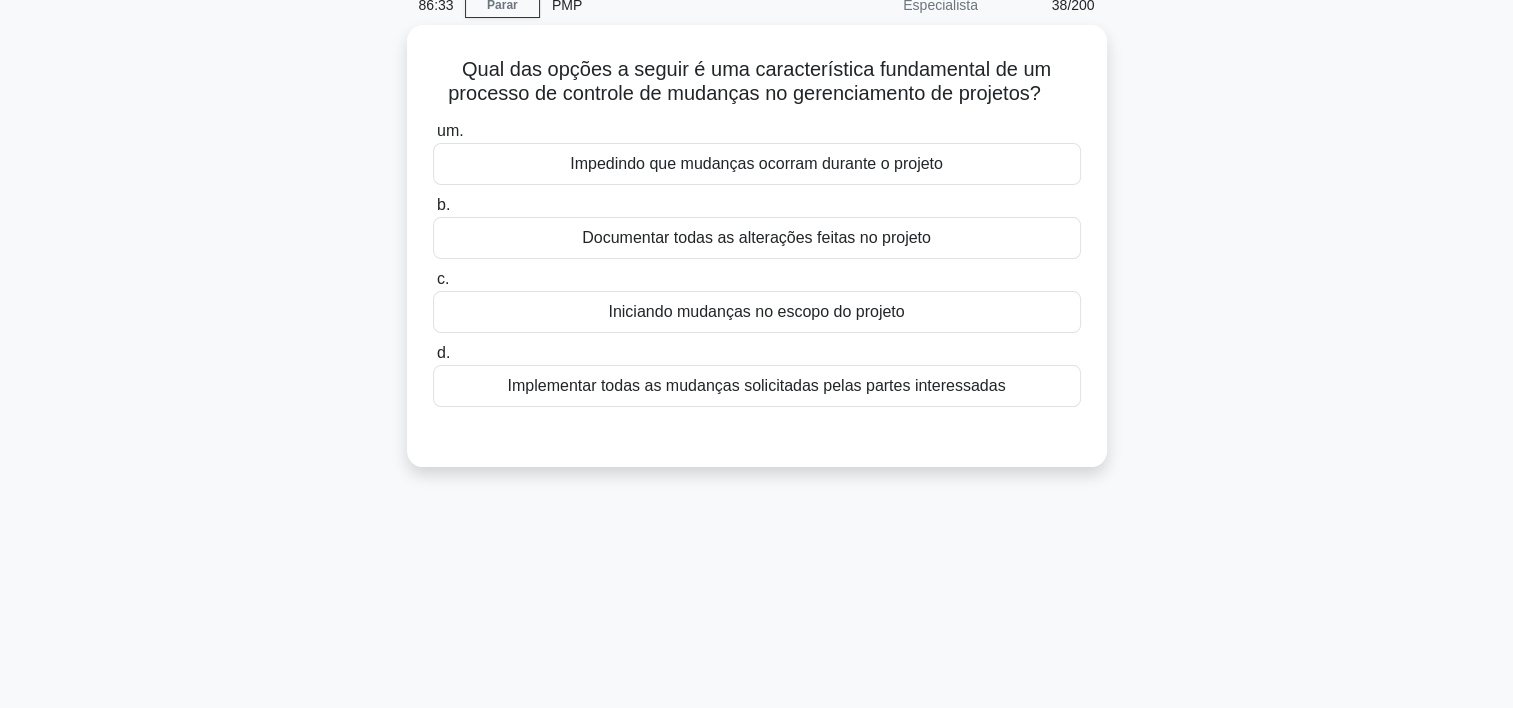 scroll, scrollTop: 81, scrollLeft: 0, axis: vertical 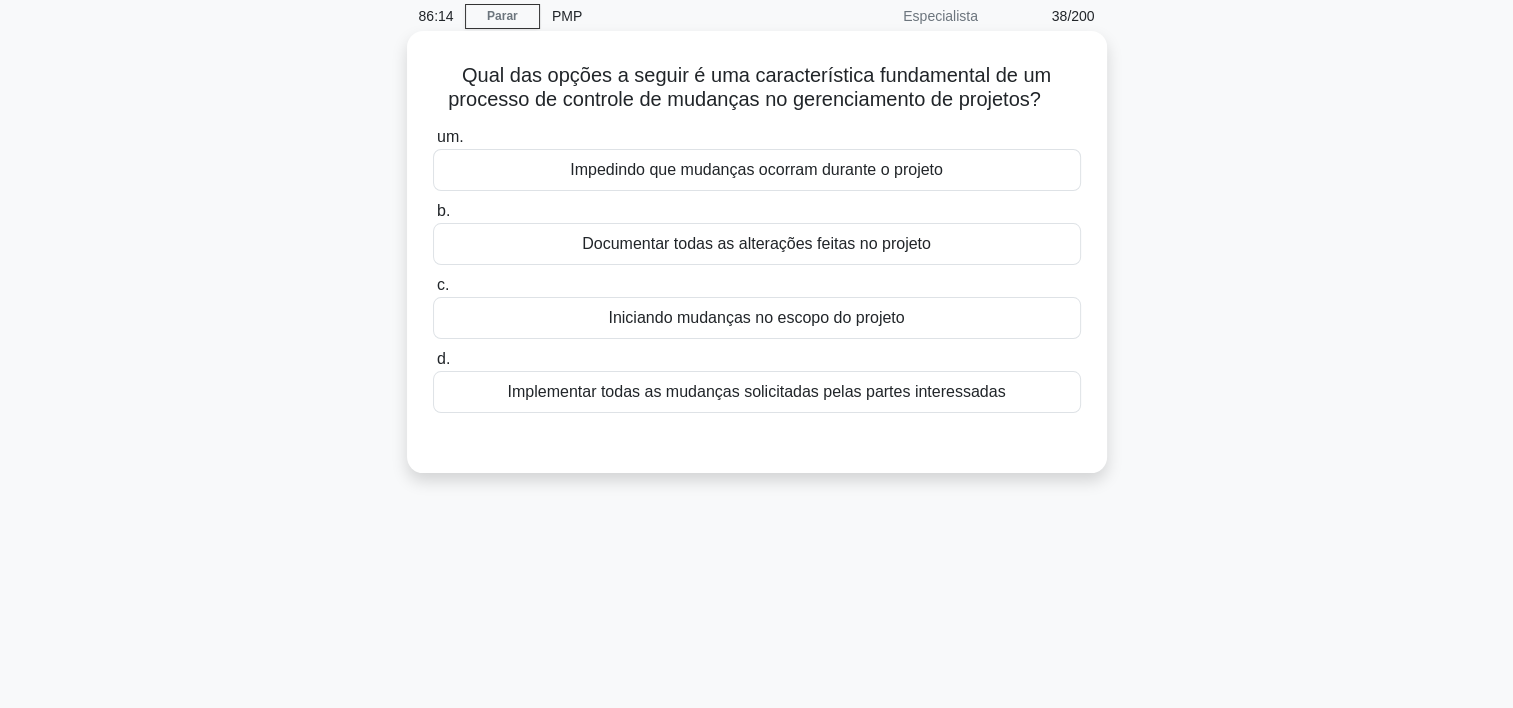 click on "Documentar todas as alterações feitas no projeto" at bounding box center (757, 244) 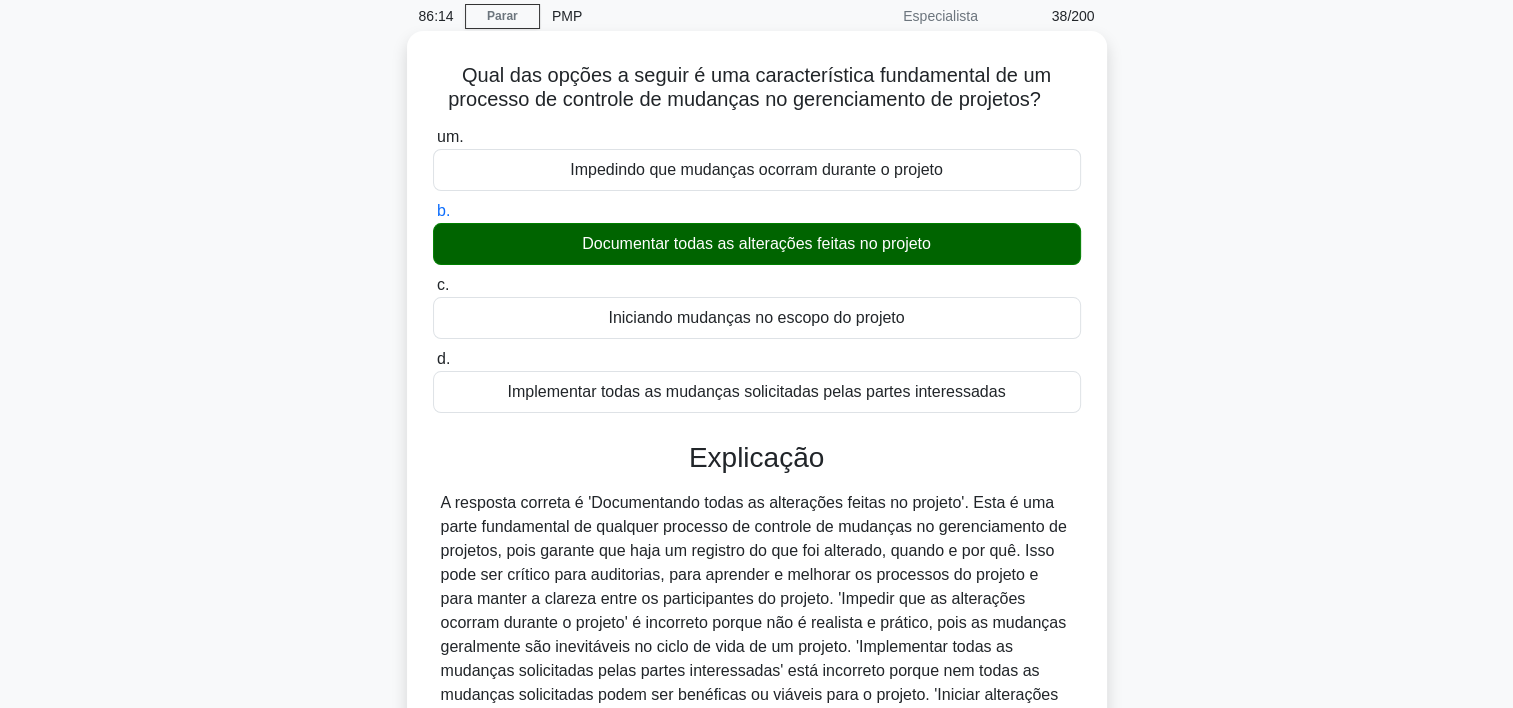 scroll, scrollTop: 372, scrollLeft: 0, axis: vertical 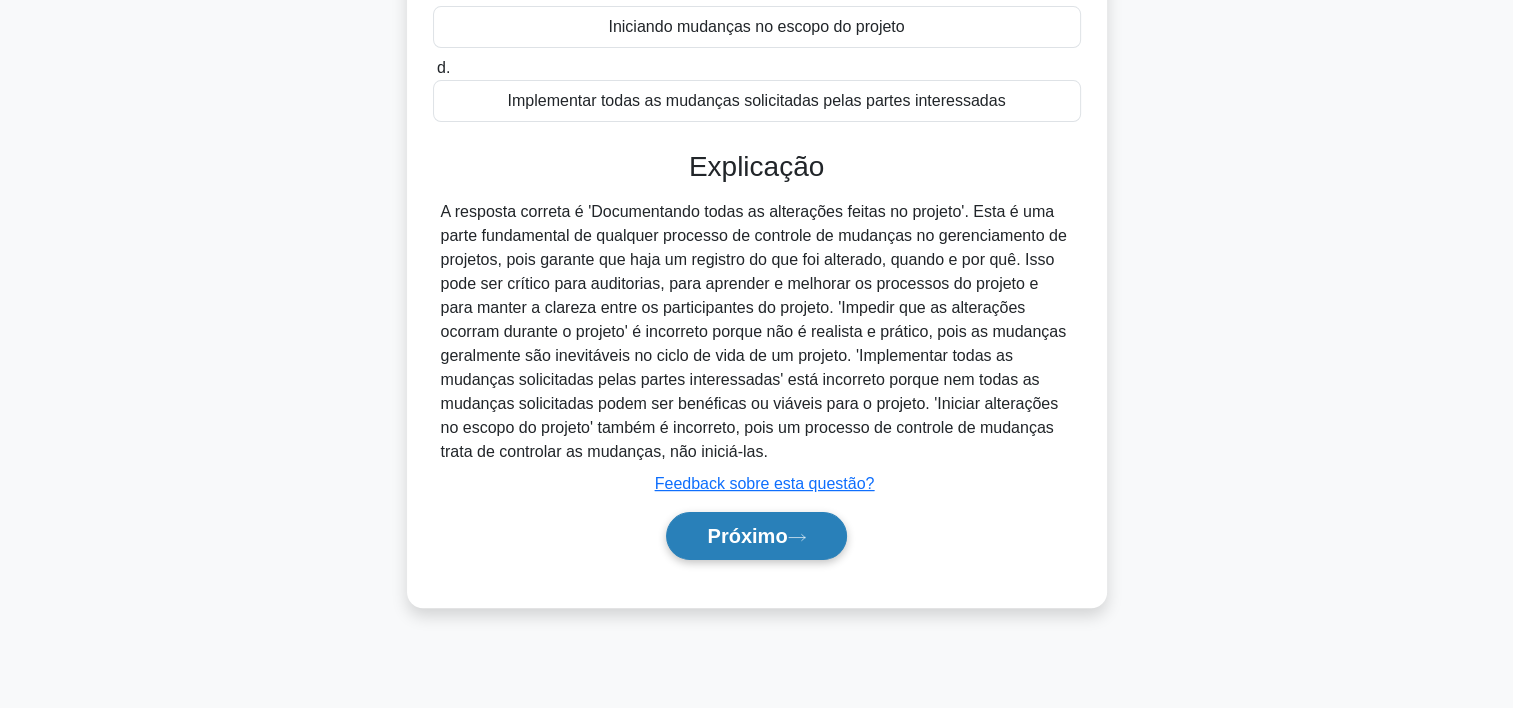 click on "Próximo" at bounding box center (747, 536) 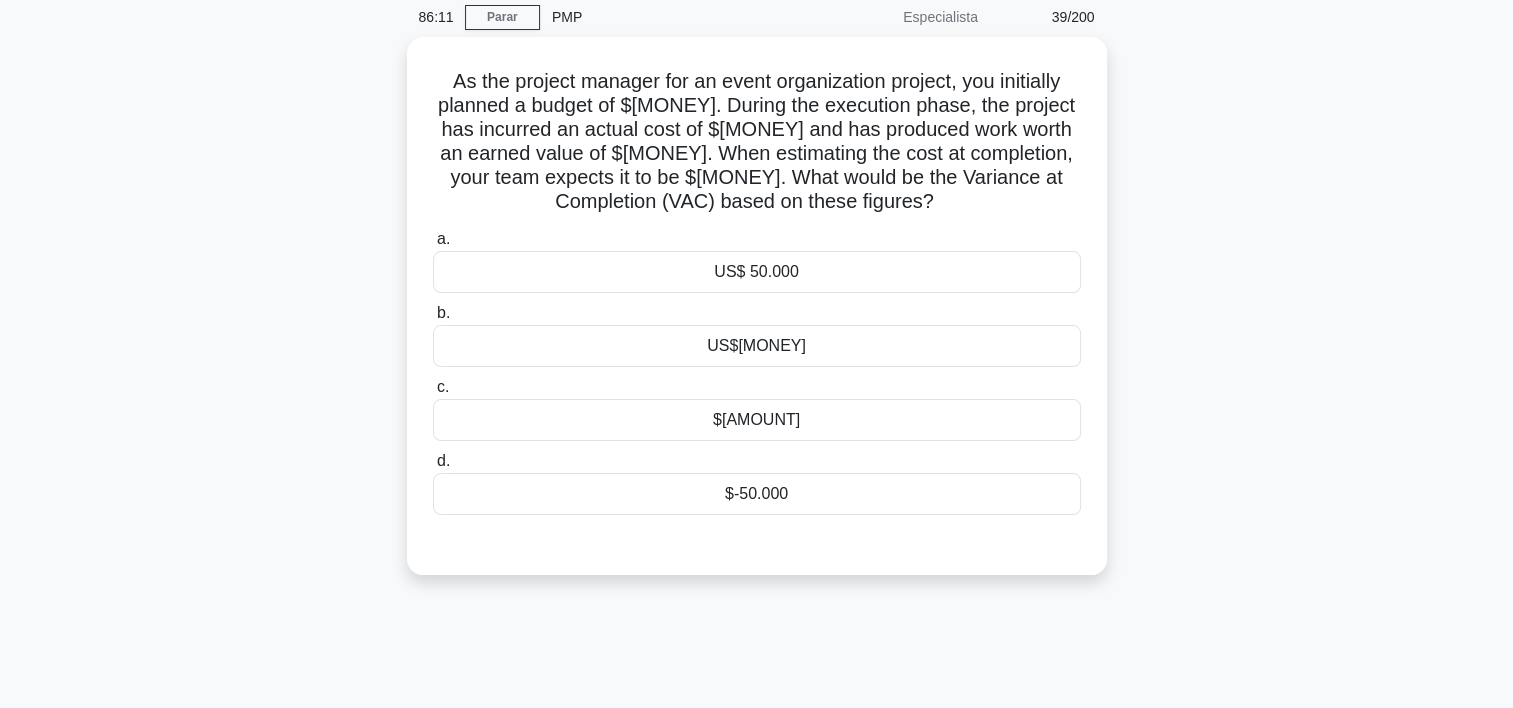 scroll, scrollTop: 75, scrollLeft: 0, axis: vertical 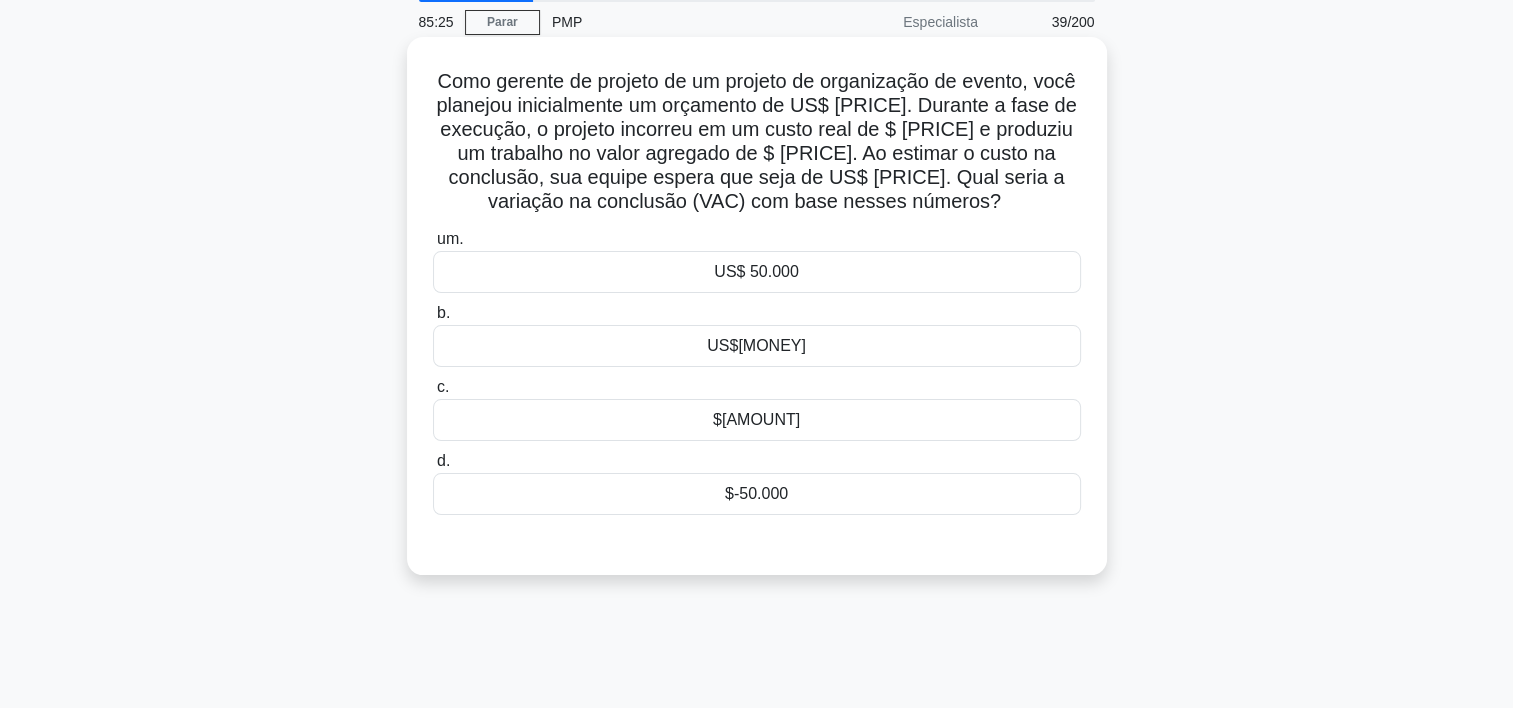 click on "$-150.000" at bounding box center [757, 420] 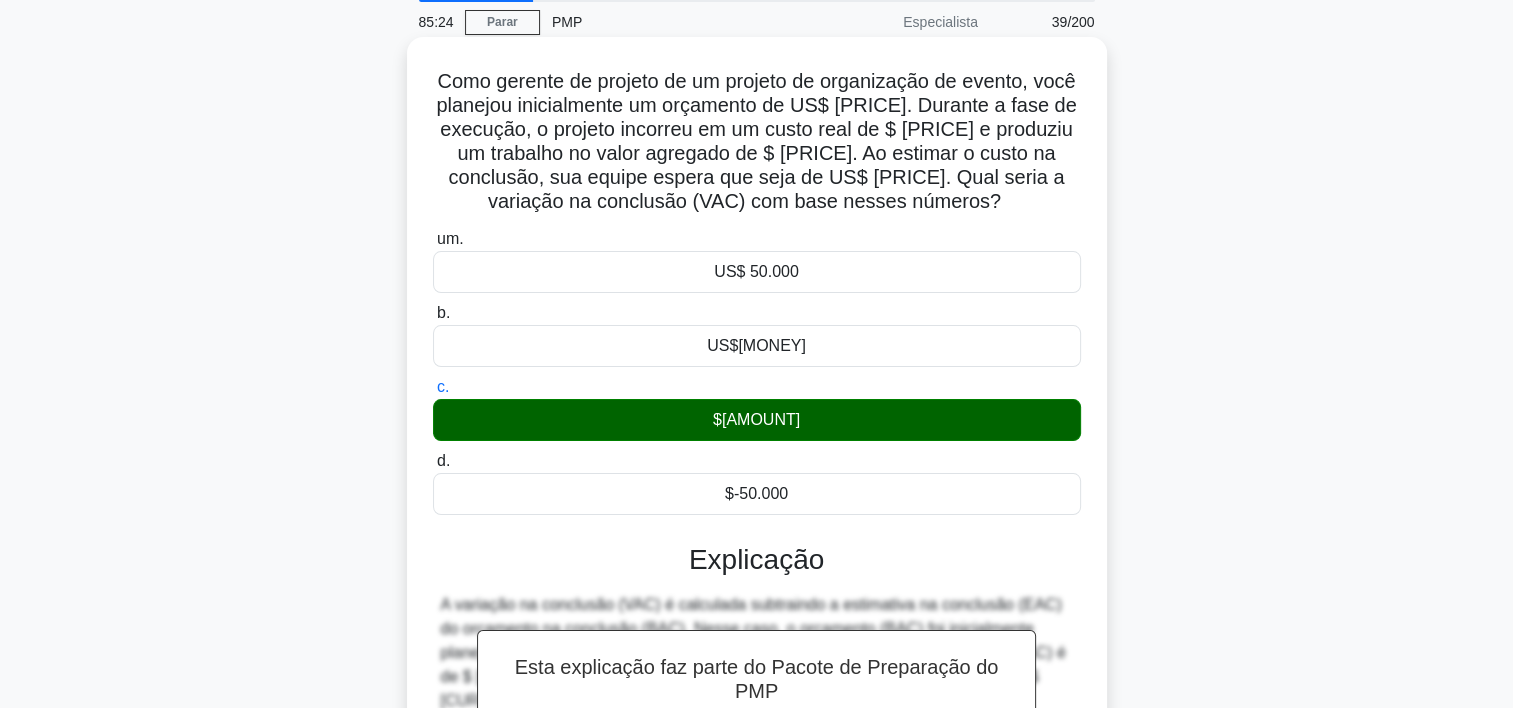 scroll, scrollTop: 380, scrollLeft: 0, axis: vertical 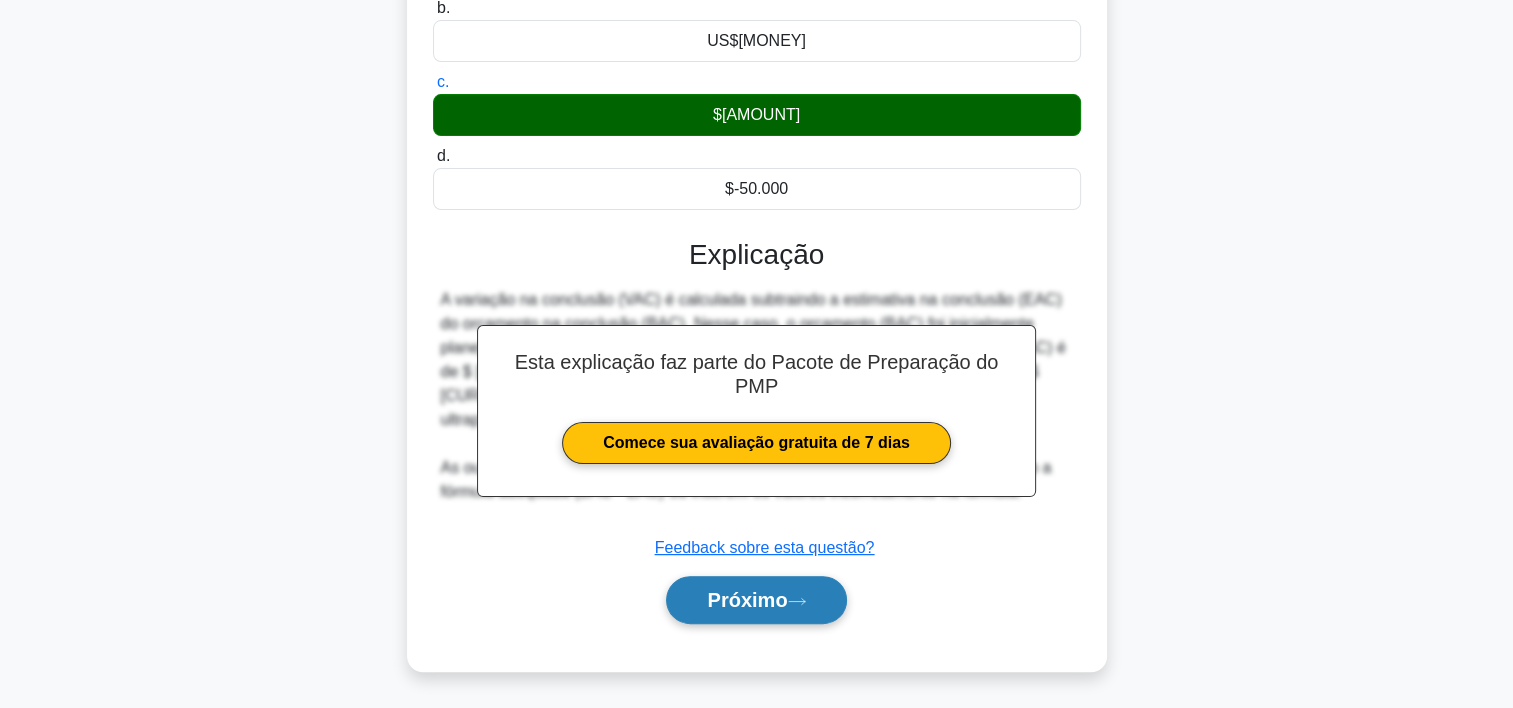 click on "Próximo" at bounding box center [747, 600] 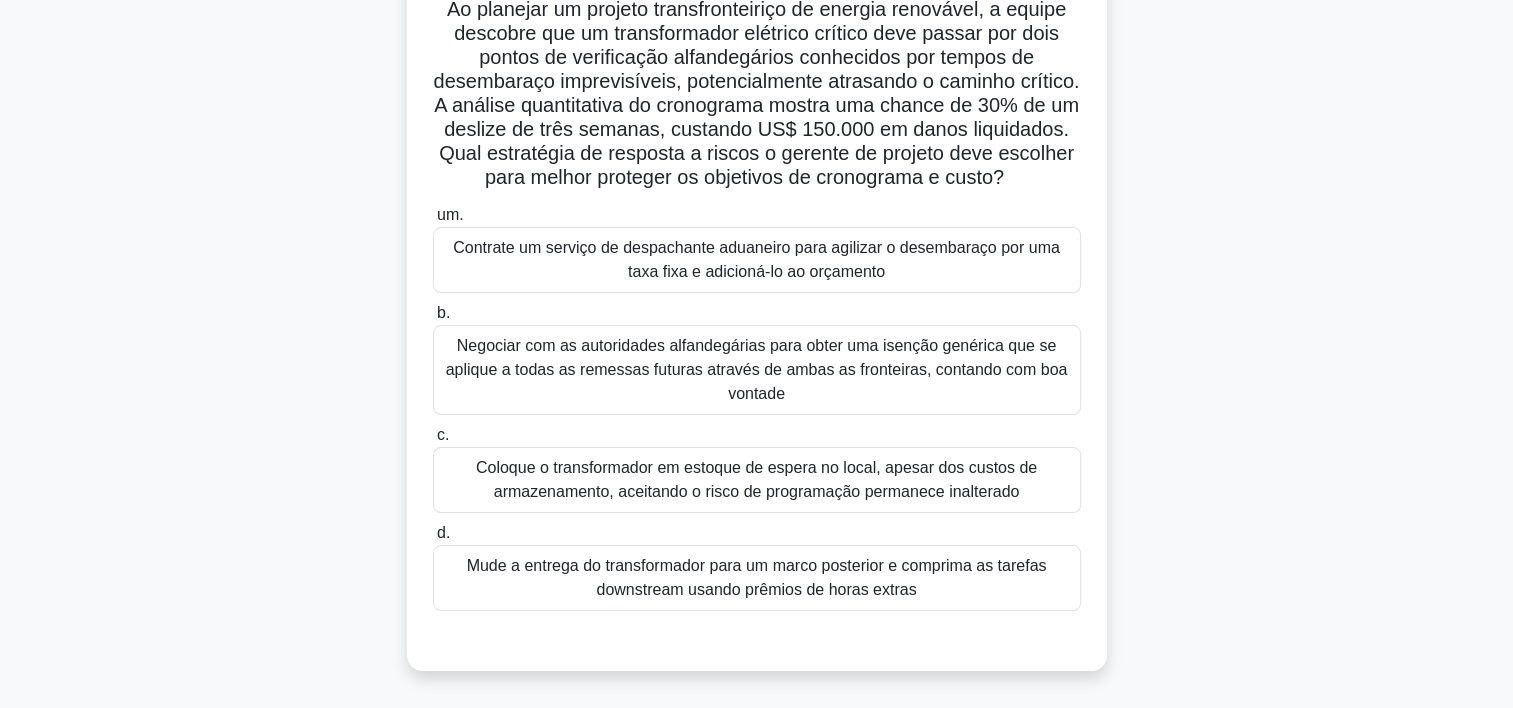 scroll, scrollTop: 152, scrollLeft: 0, axis: vertical 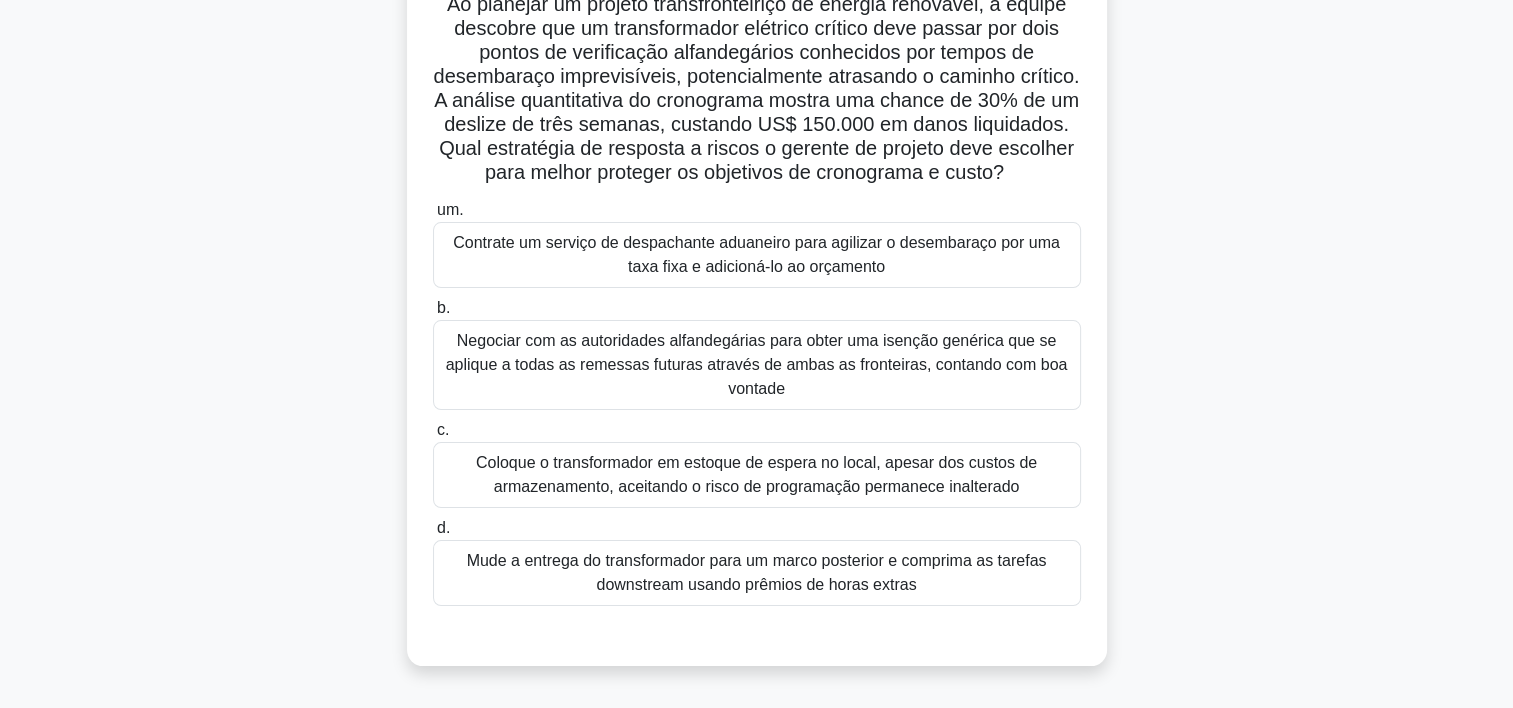 click on "Contrate um serviço de despachante aduaneiro para agilizar o desembaraço por uma taxa fixa e adicioná-lo ao orçamento" at bounding box center [757, 255] 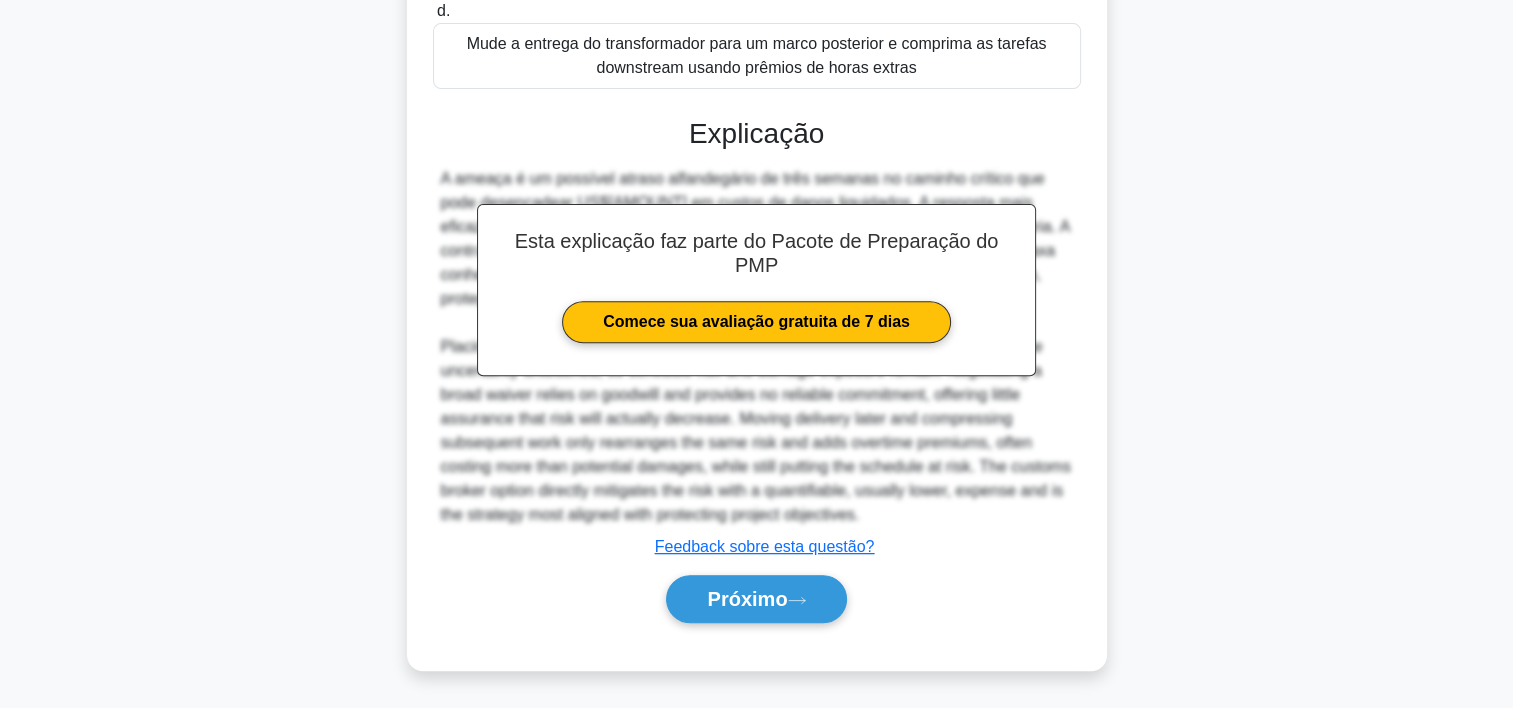 scroll, scrollTop: 740, scrollLeft: 0, axis: vertical 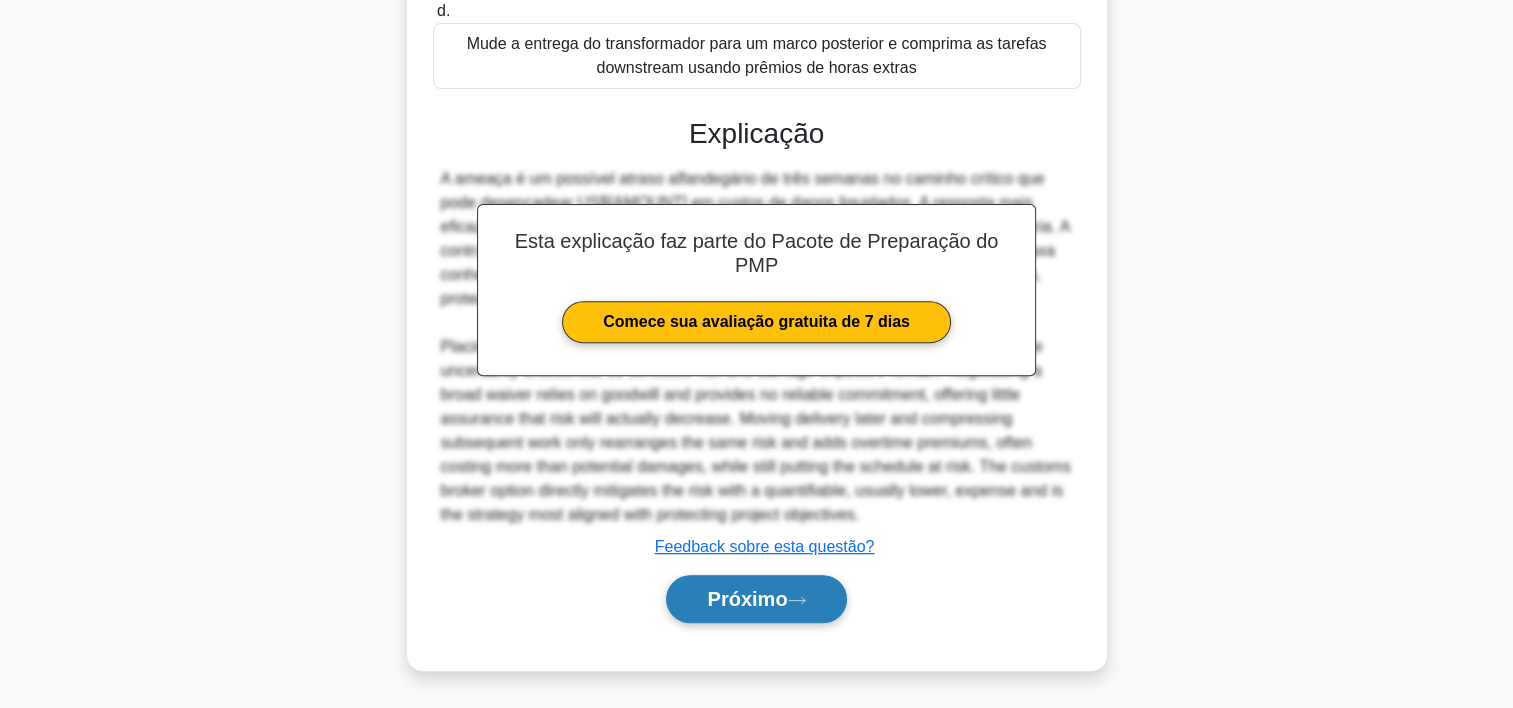 click on "Próximo" at bounding box center (747, 599) 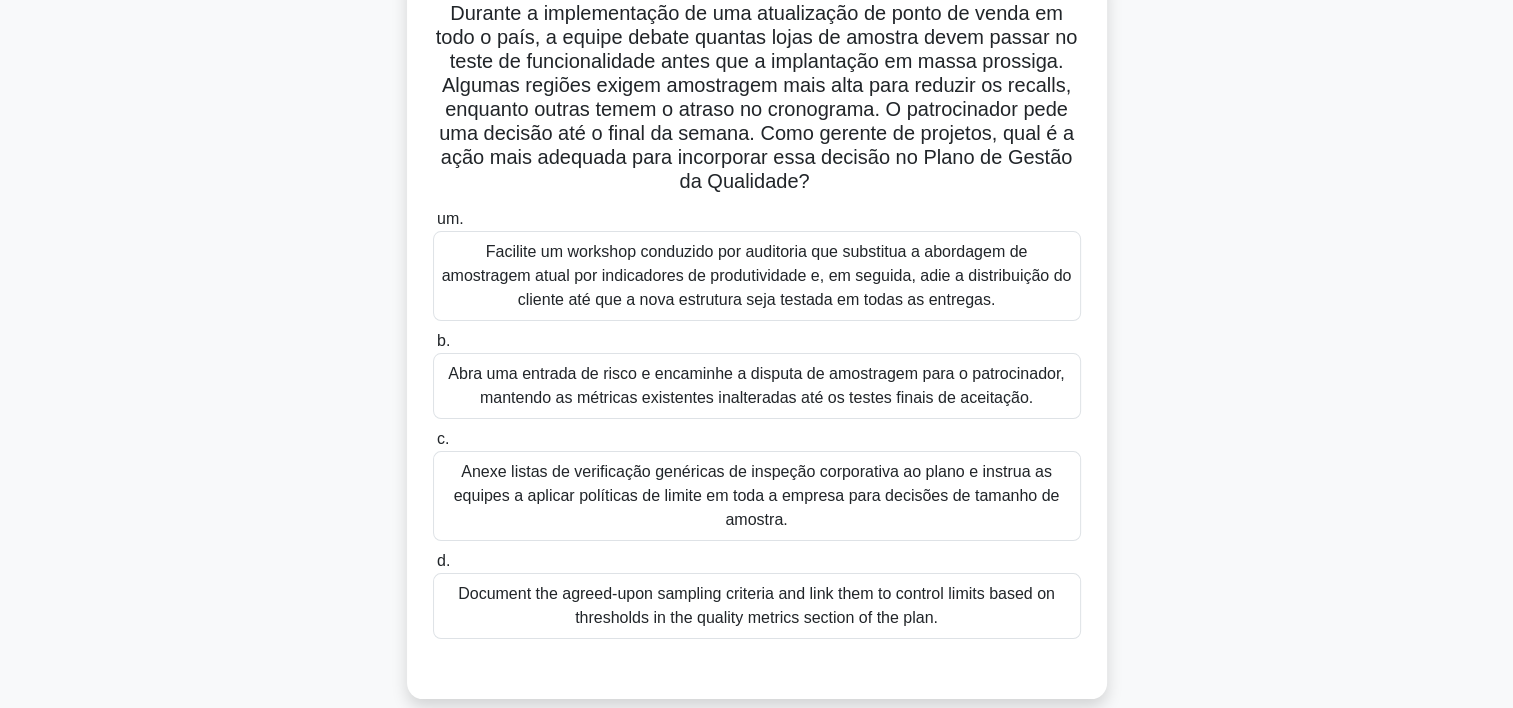 scroll, scrollTop: 147, scrollLeft: 0, axis: vertical 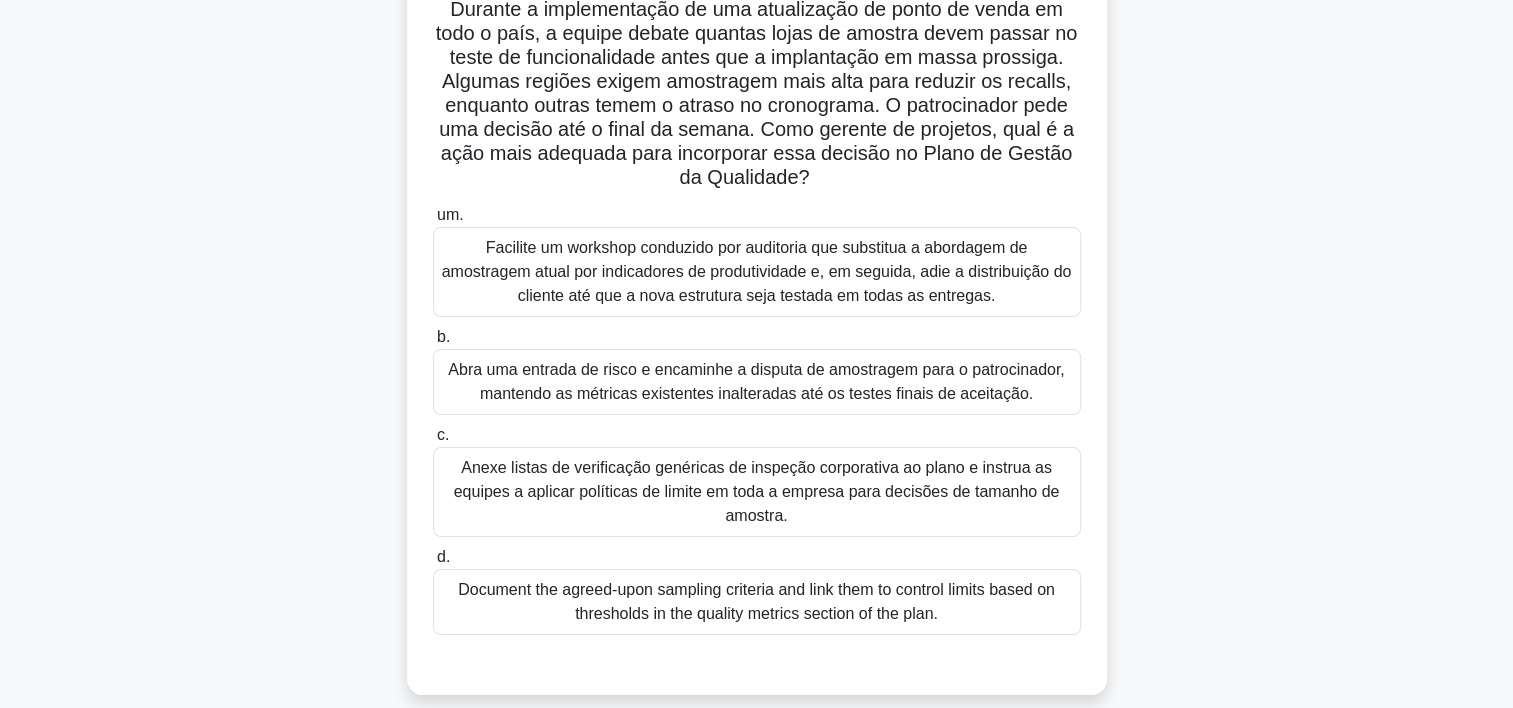 click on "Documente os critérios de amostragem acordados e vincule-os aos limites de controle baseados em limites na seção de métricas de qualidade do plano." at bounding box center [757, 602] 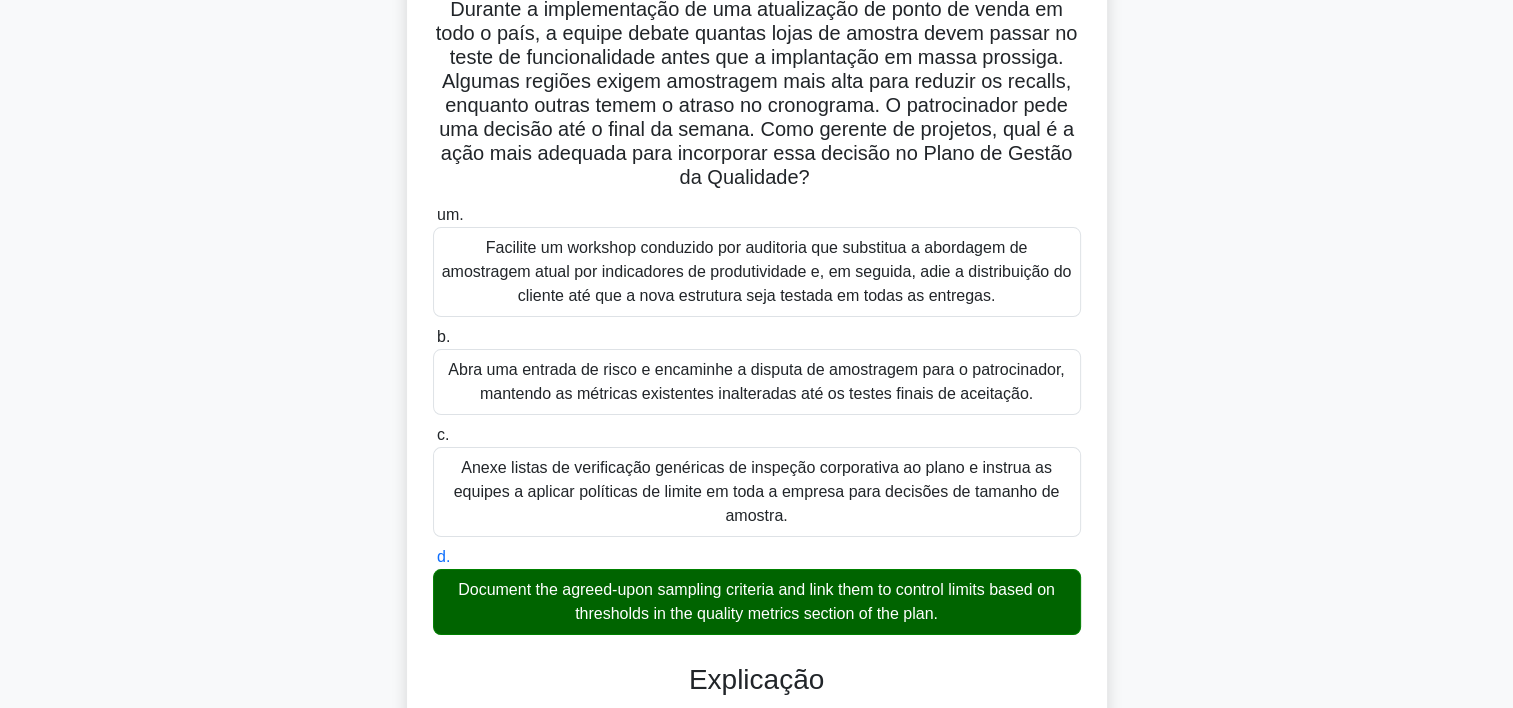 scroll, scrollTop: 716, scrollLeft: 0, axis: vertical 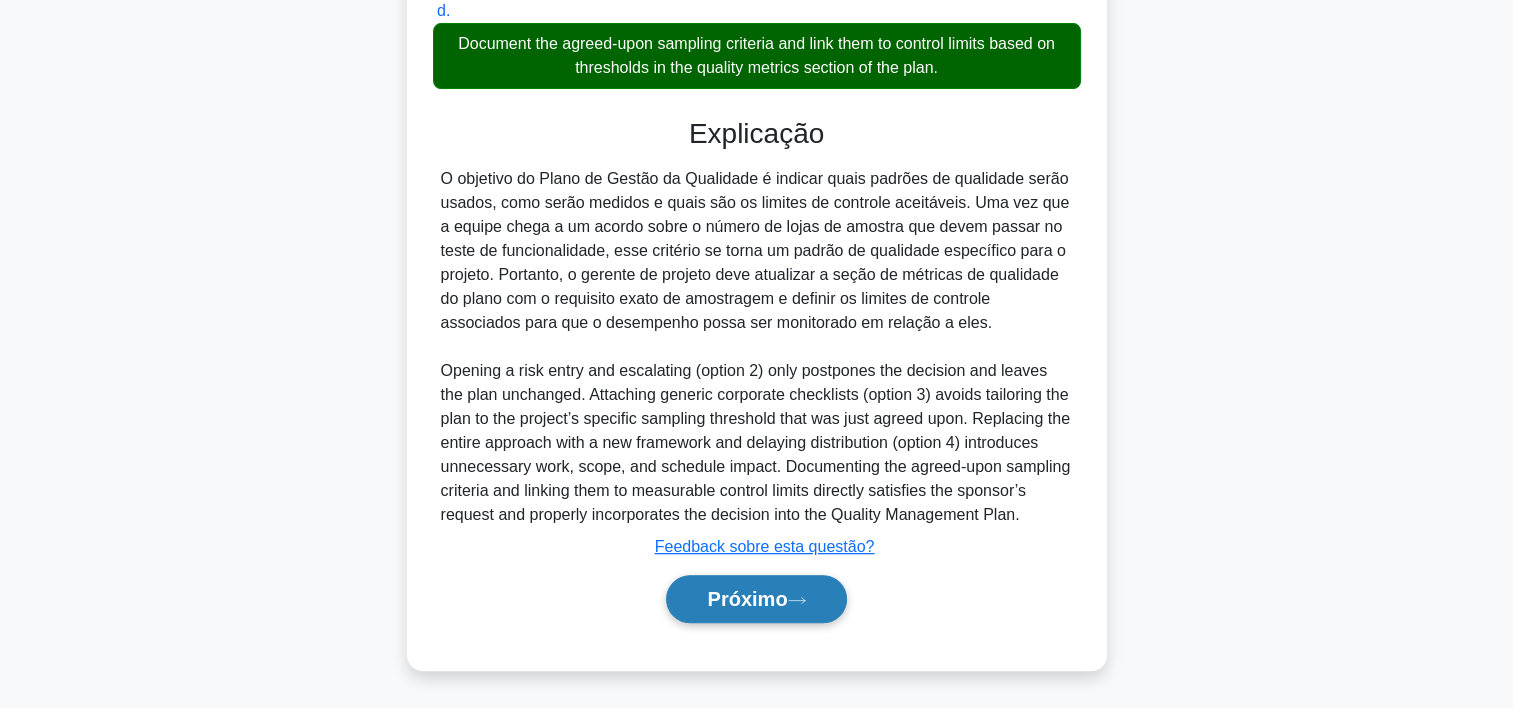 click on "Próximo" at bounding box center [756, 599] 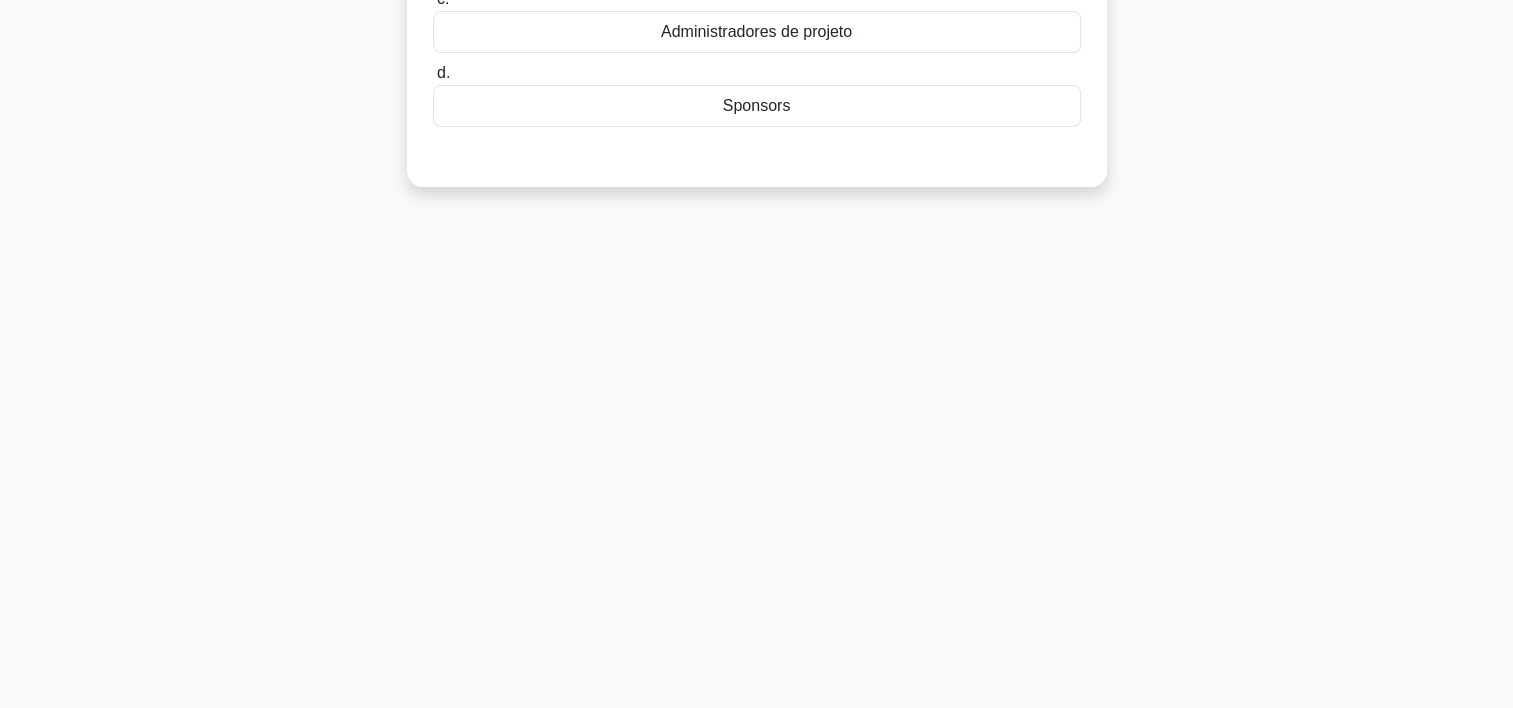 scroll, scrollTop: 0, scrollLeft: 0, axis: both 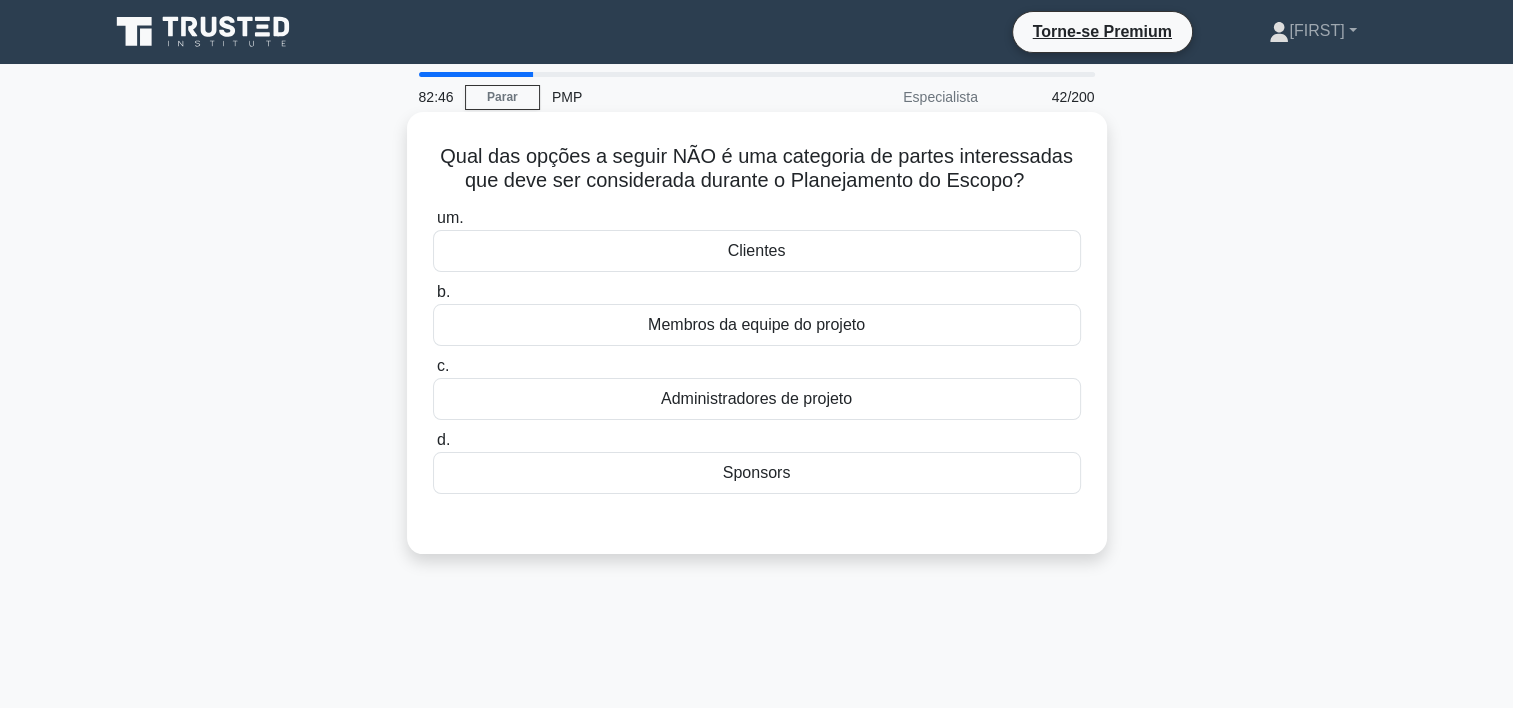 click on "Administradores de projeto" at bounding box center (757, 399) 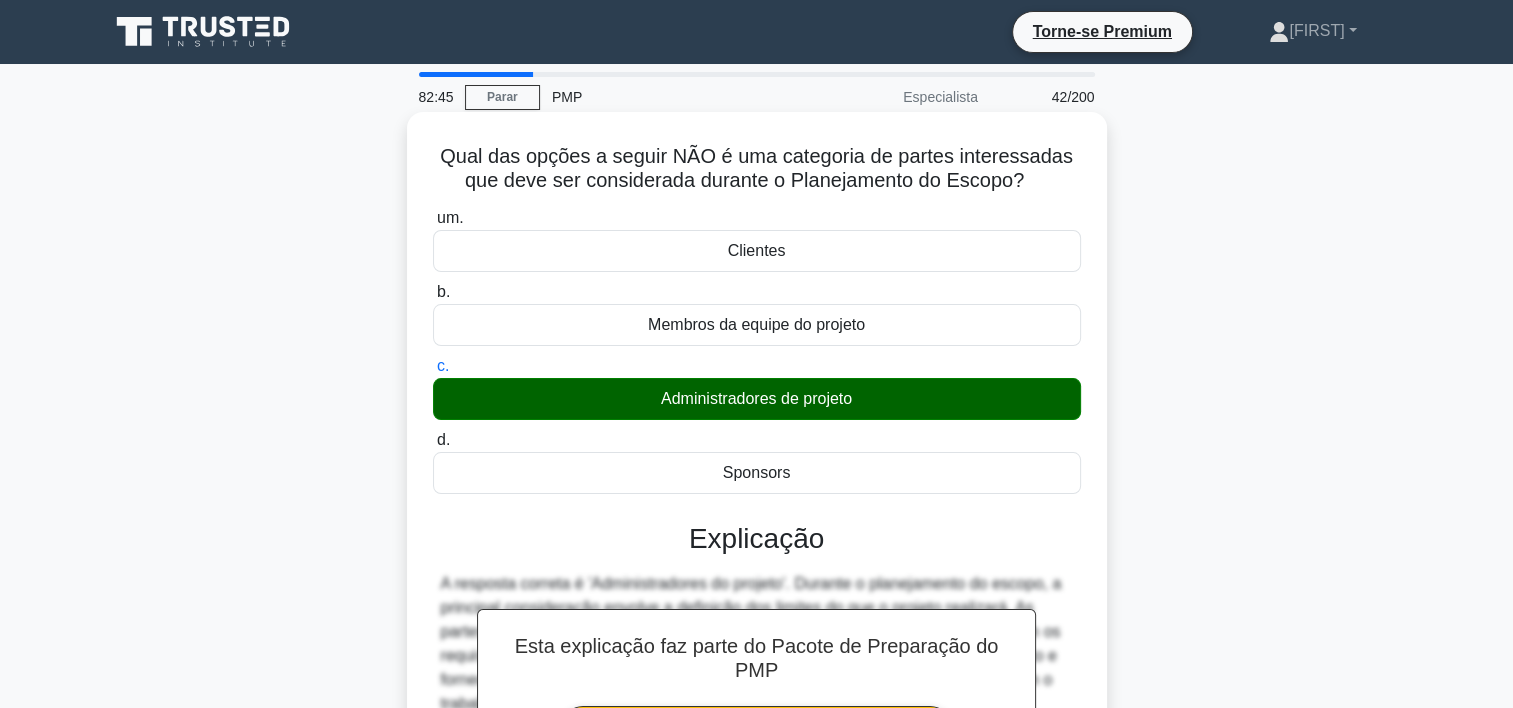scroll, scrollTop: 372, scrollLeft: 0, axis: vertical 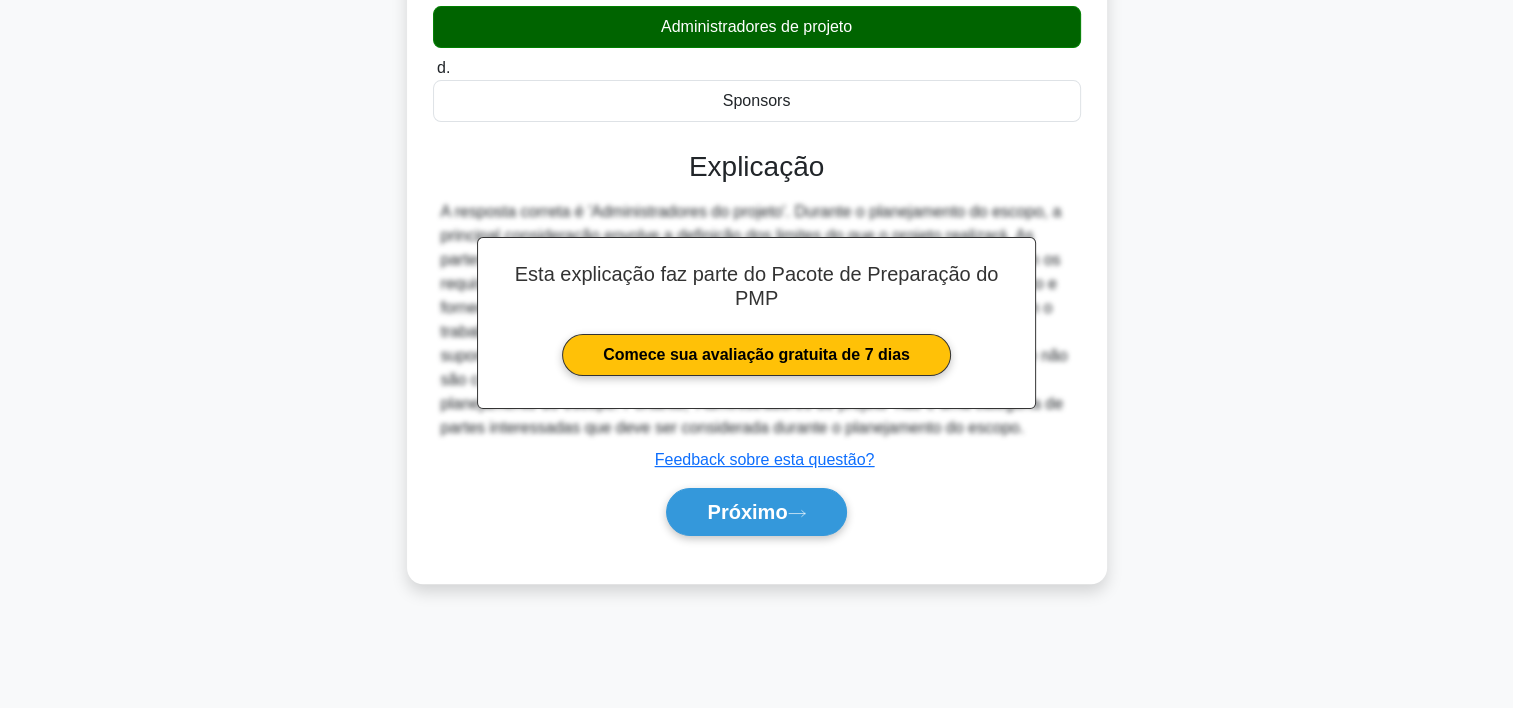 click on "Próximo" at bounding box center [757, 512] 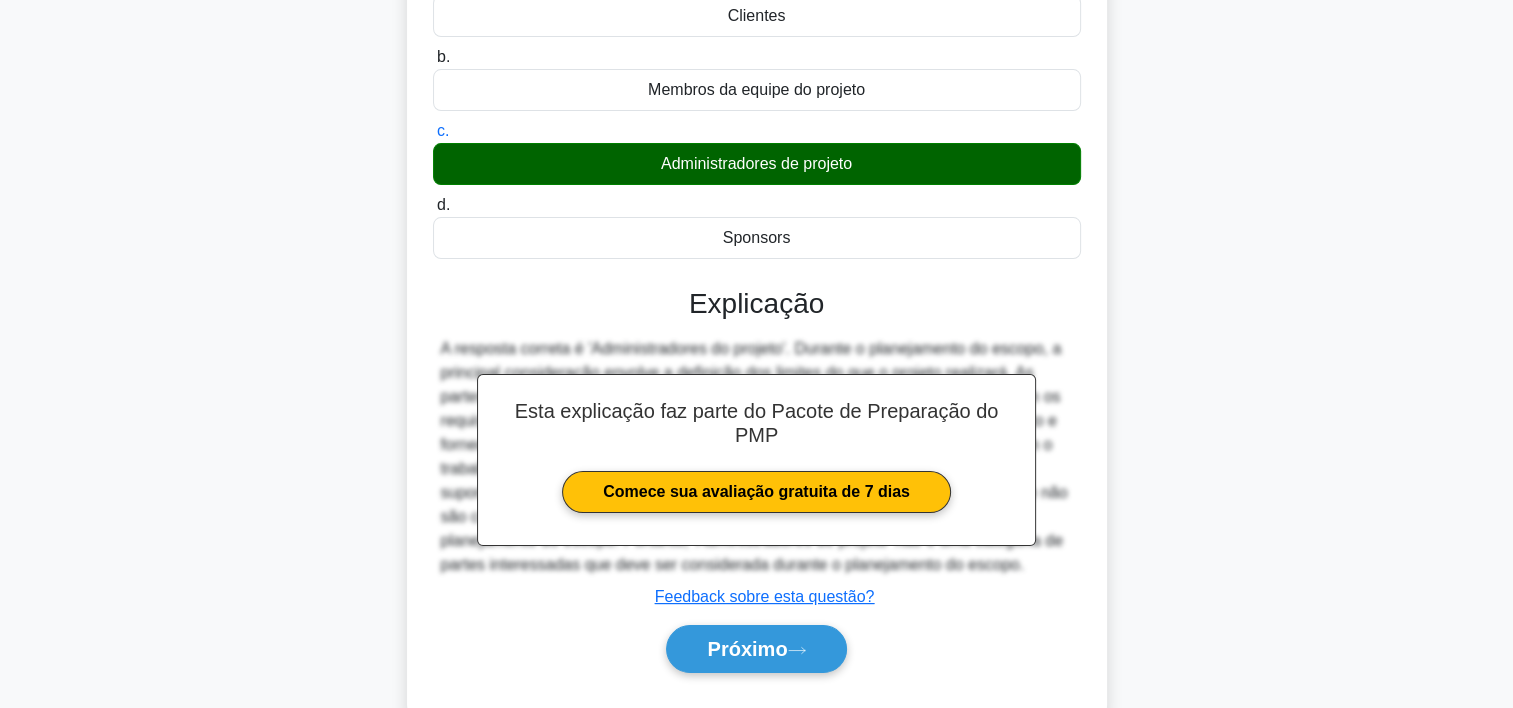 scroll, scrollTop: 372, scrollLeft: 0, axis: vertical 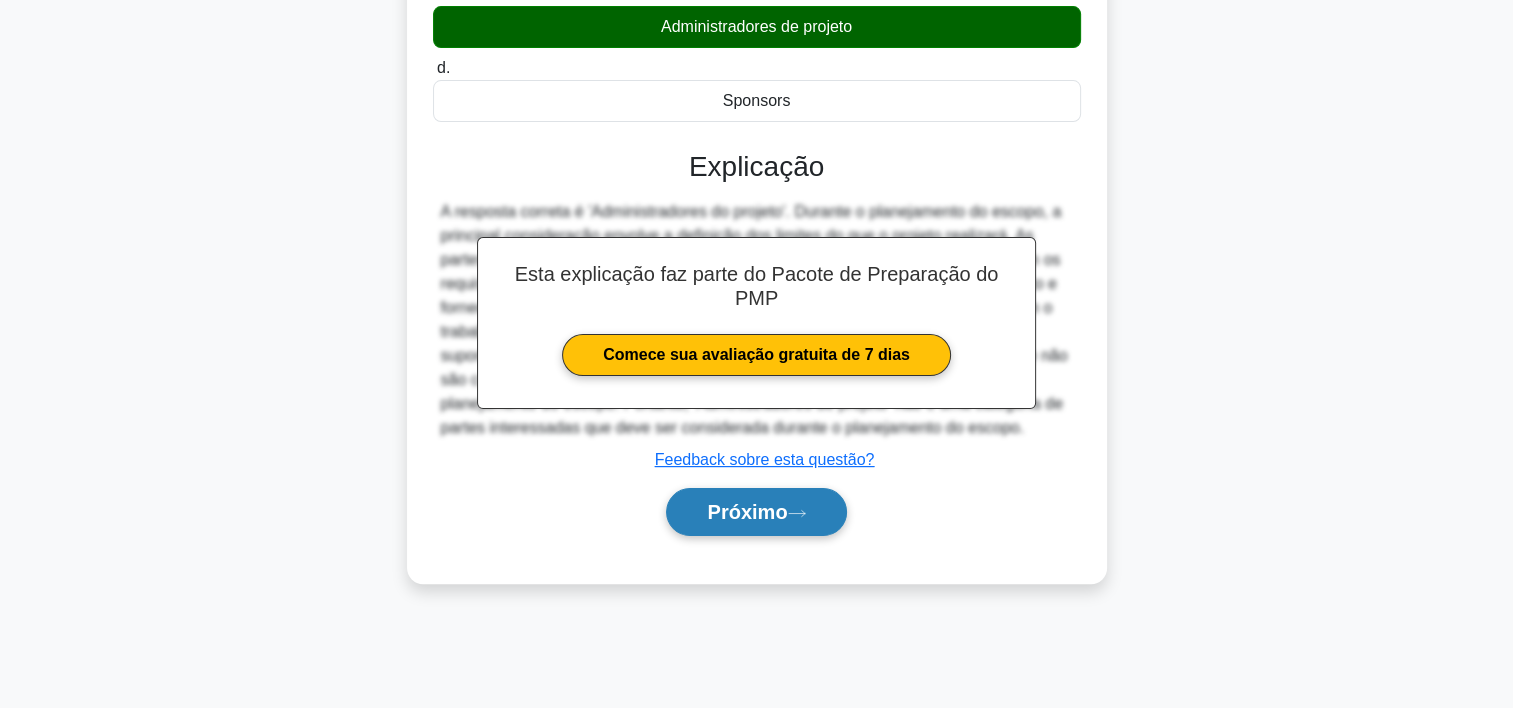click on "Próximo" at bounding box center (747, 512) 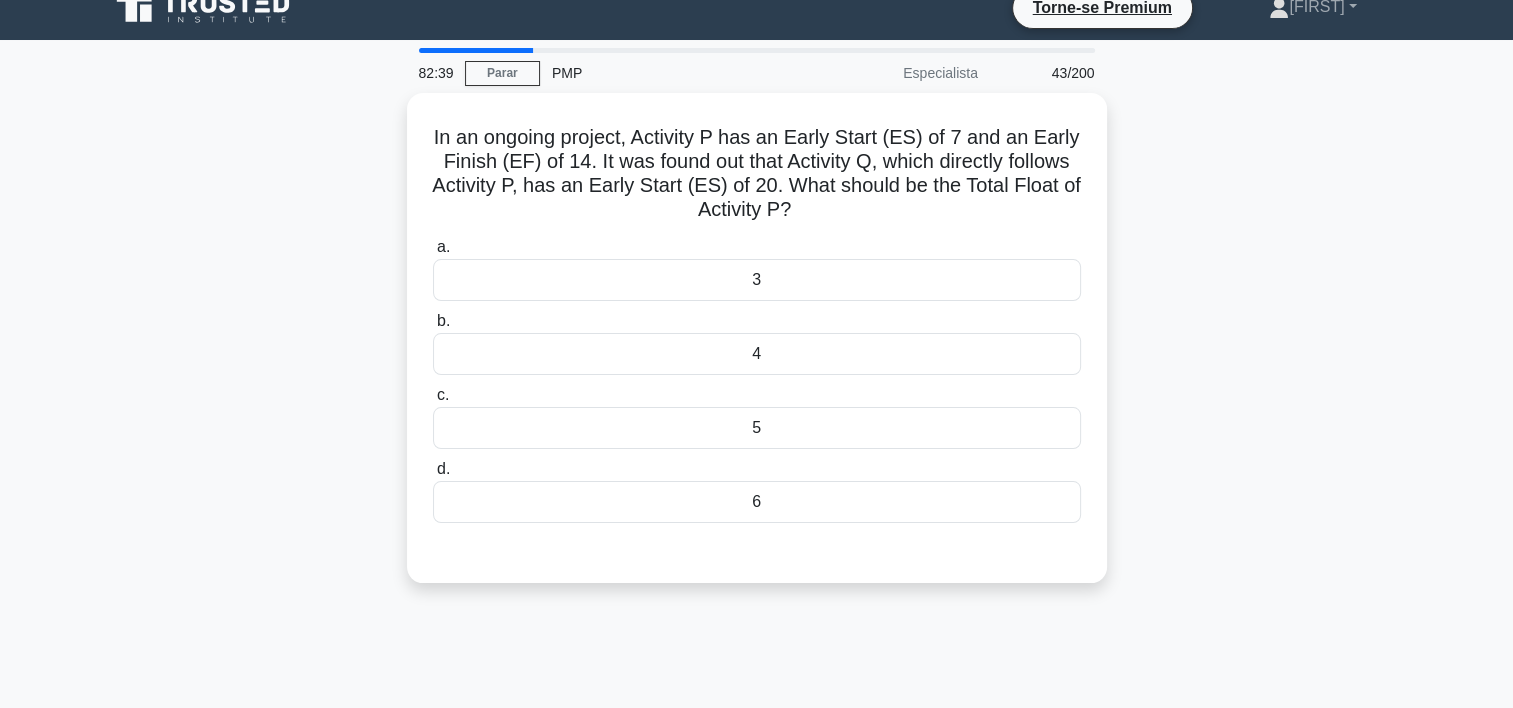 scroll, scrollTop: 0, scrollLeft: 0, axis: both 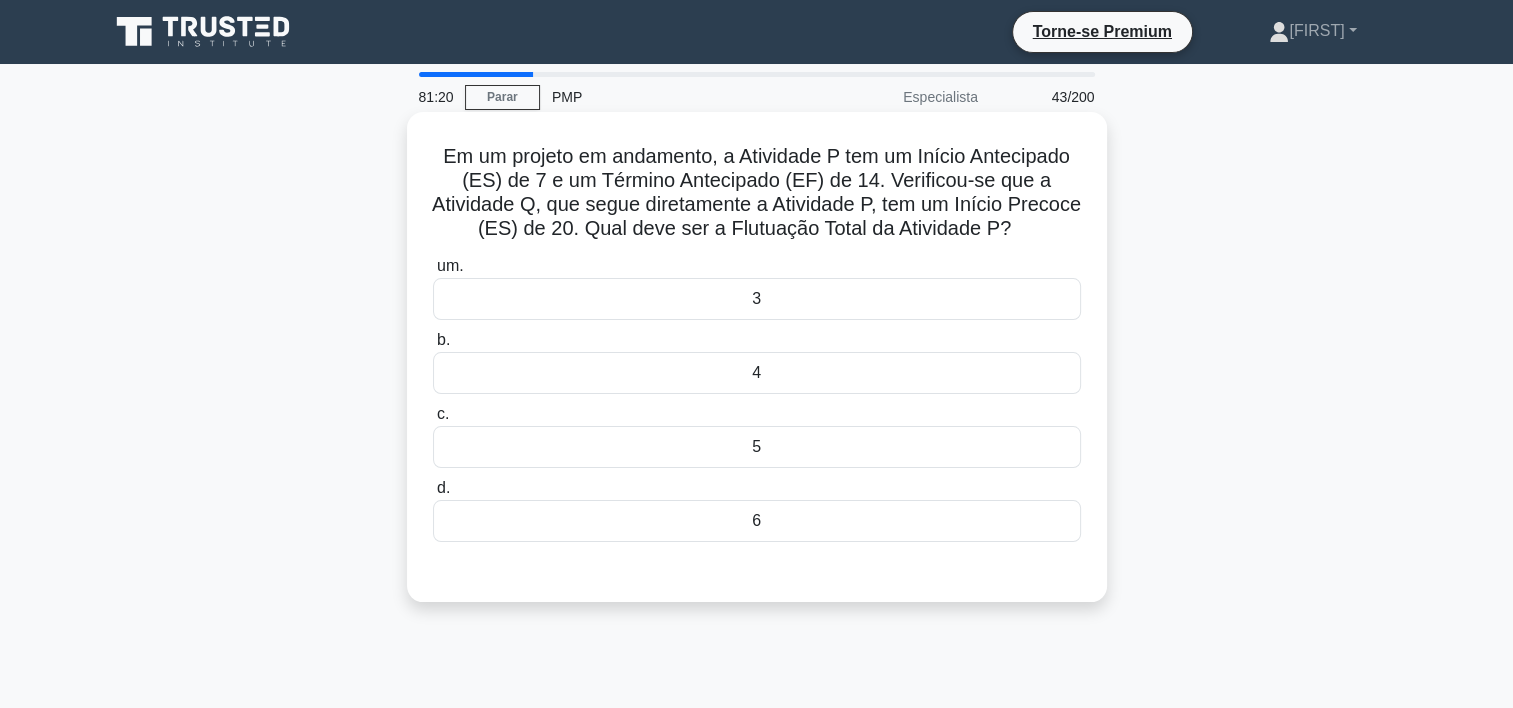 click on "Em um projeto em andamento, a Atividade P tem um Início Antecipado (ES) de 7 e um Término Antecipado (EF) de 14. Verificou-se que a Atividade Q, que segue diretamente a Atividade P, tem um Início Precoce (ES) de 20. Qual deve ser a Flutuação Total da Atividade P?    .spinner_0XTQ {origem da transformação: centro; animação:spinner_y6GP .75s linear infinito}@keyframes spinner_y6GP{100%{transformar:girar(360deg)}}" at bounding box center [756, 192] 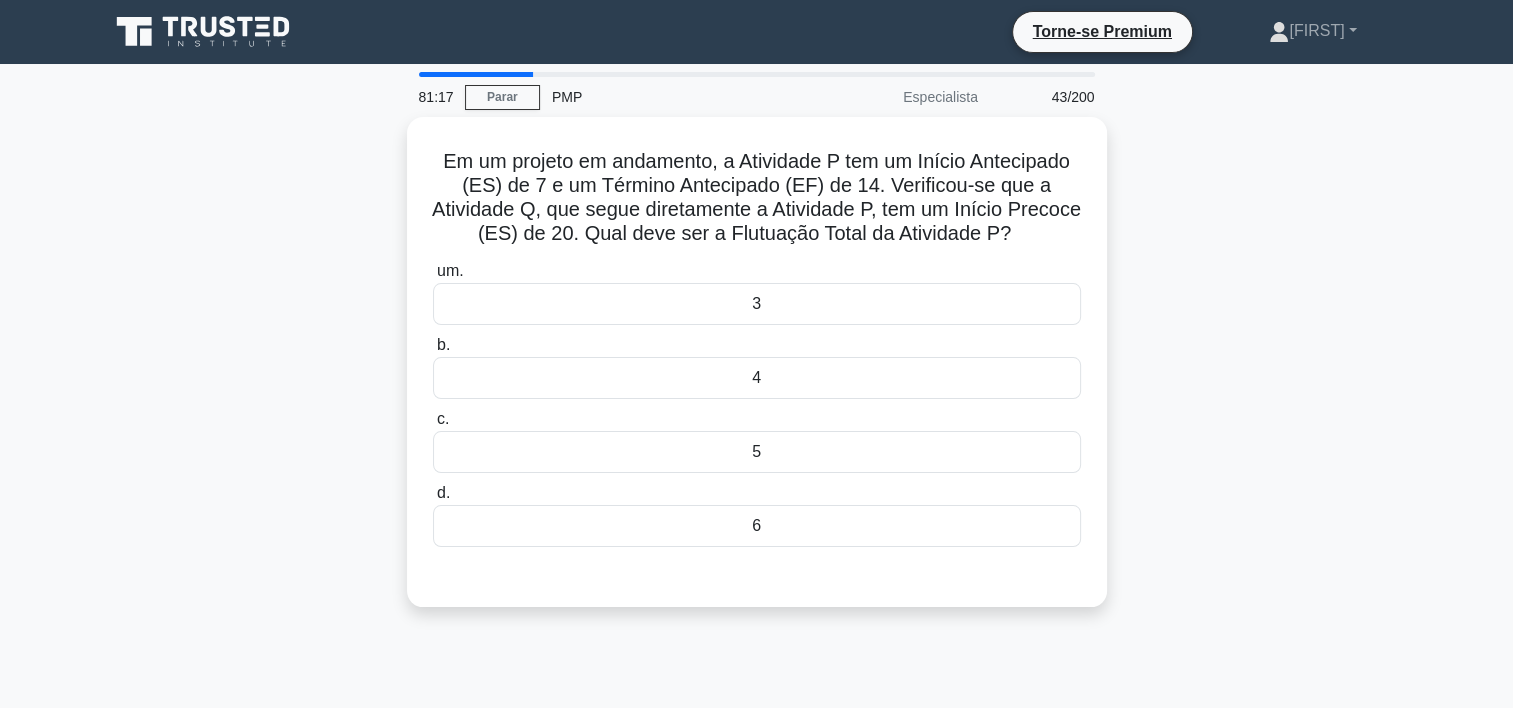 drag, startPoint x: 1047, startPoint y: 227, endPoint x: 319, endPoint y: 172, distance: 730.07465 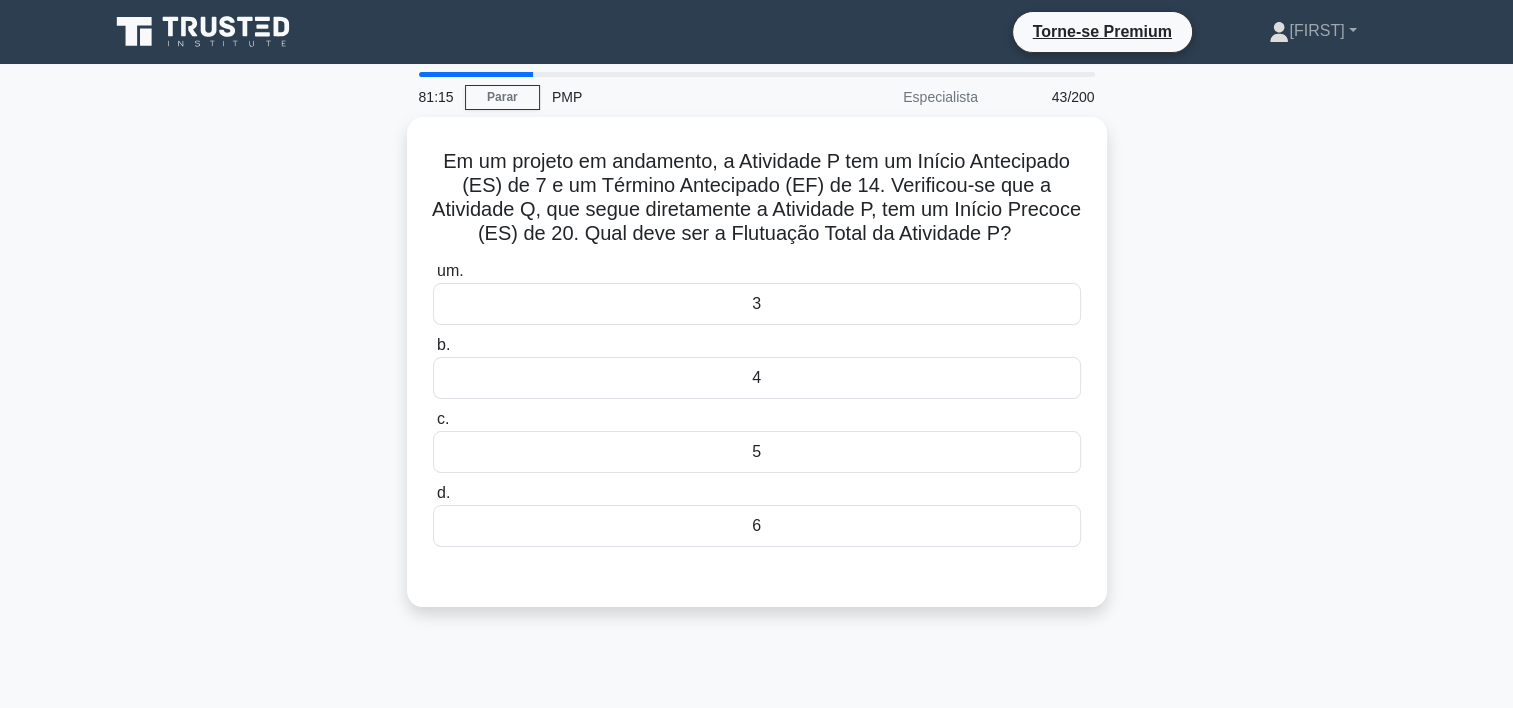 copy on "Em um projeto em andamento, a Atividade P tem um Início Antecipado (ES) de 7 e um Término Antecipado (EF) de 14. Verificou-se que a Atividade Q, que segue diretamente a Atividade P, tem um Início Precoce (ES) de 20. Qual deve ser a Flutuação Total da Atividade P?" 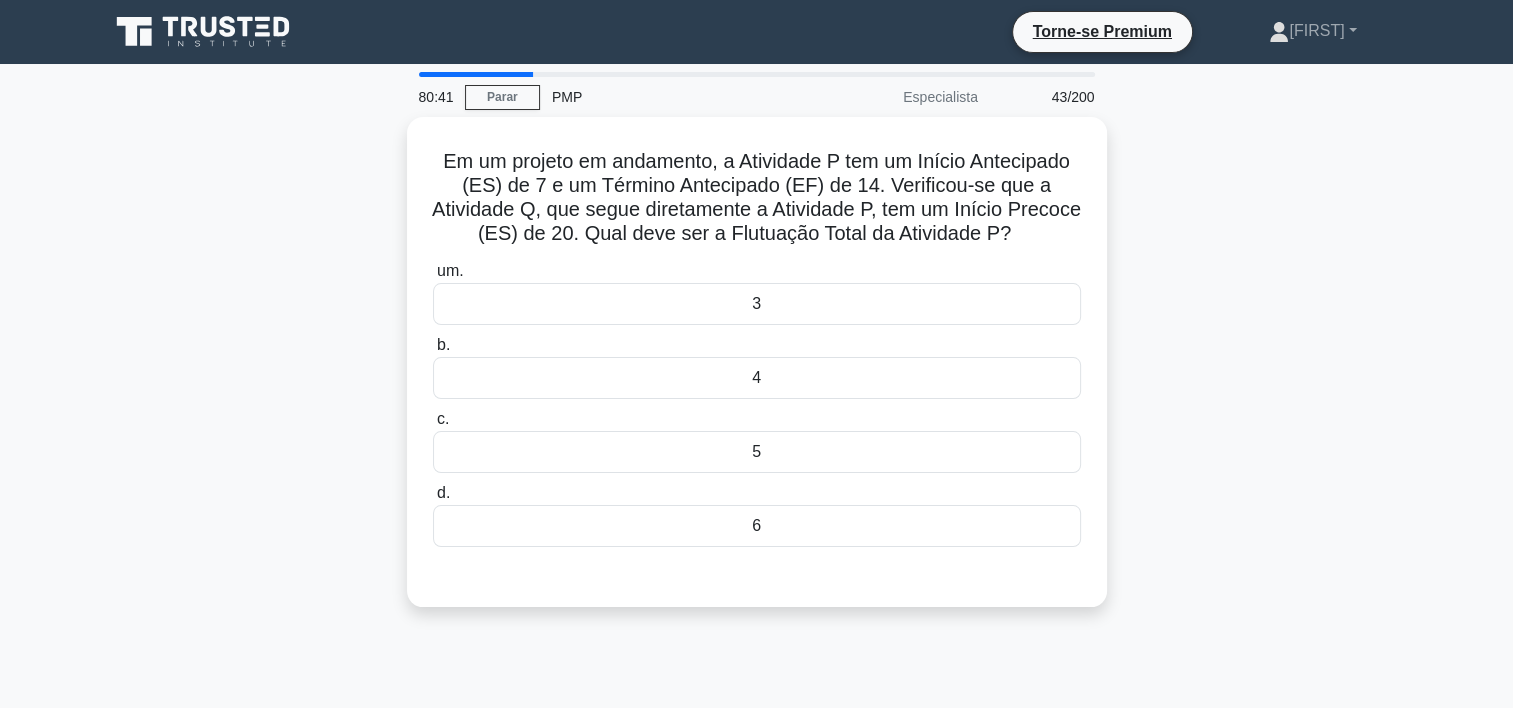 click on "Em um projeto em andamento, a Atividade P tem um Início Antecipado (ES) de 7 e um Término Antecipado (EF) de 14. Verificou-se que a Atividade Q, que segue diretamente a Atividade P, tem um Início Precoce (ES) de 20. Qual deve ser a Flutuação Total da Atividade P?    .spinner_0XTQ {origem da transformação: centro; animação:spinner_y6GP .75s linear infinito}@keyframes spinner_y6GP{100%{transformar:girar(360deg)}}
um.
3
b. c." at bounding box center (757, 374) 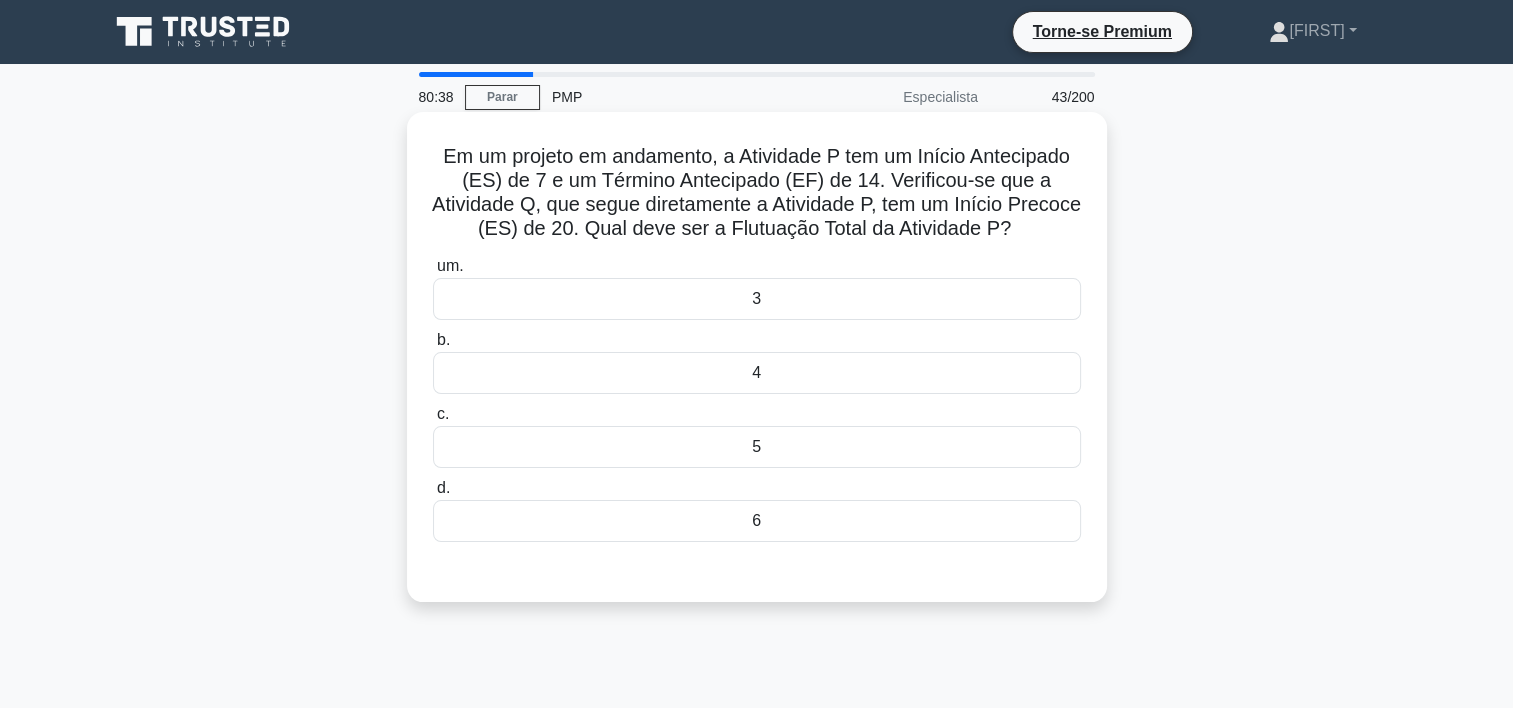 click on "6" at bounding box center [757, 521] 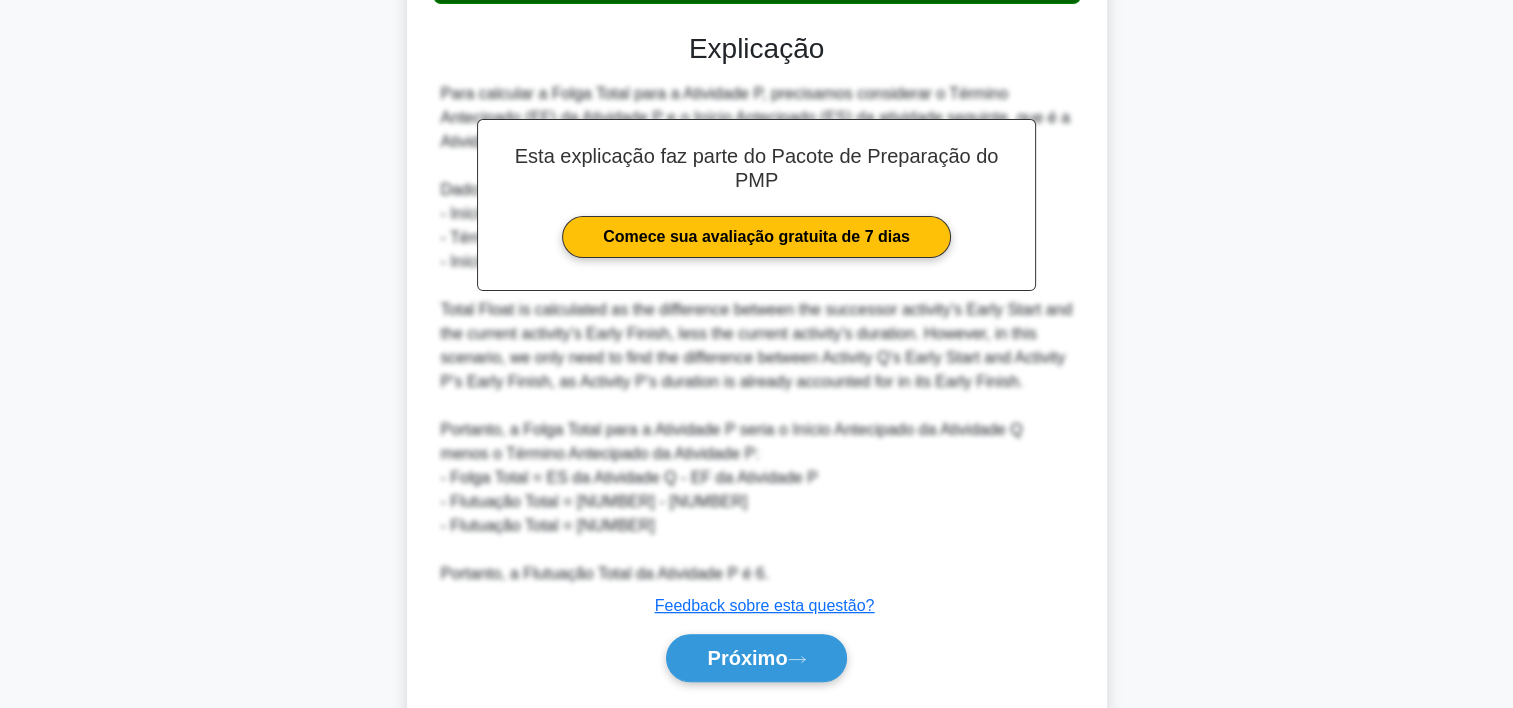 scroll, scrollTop: 620, scrollLeft: 0, axis: vertical 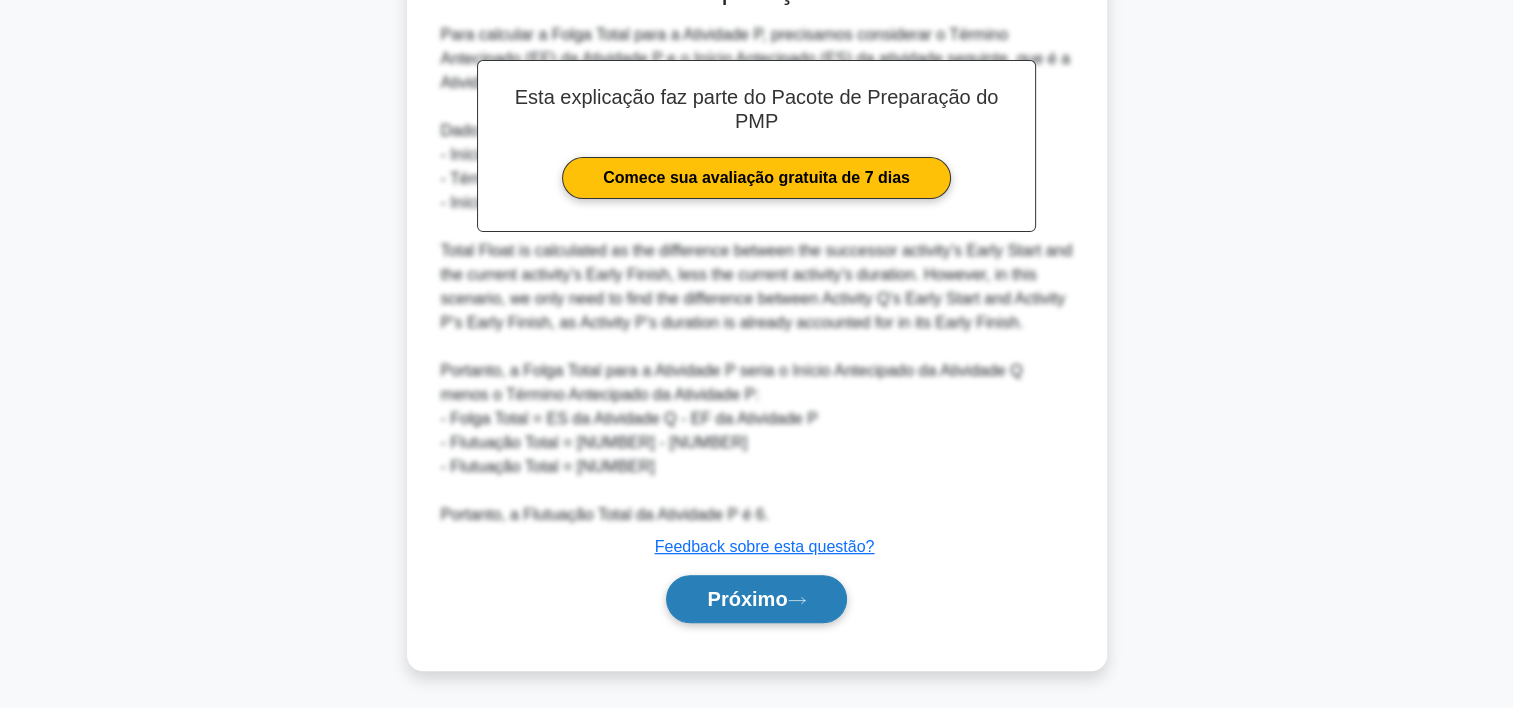 click on "Próximo" at bounding box center (756, 599) 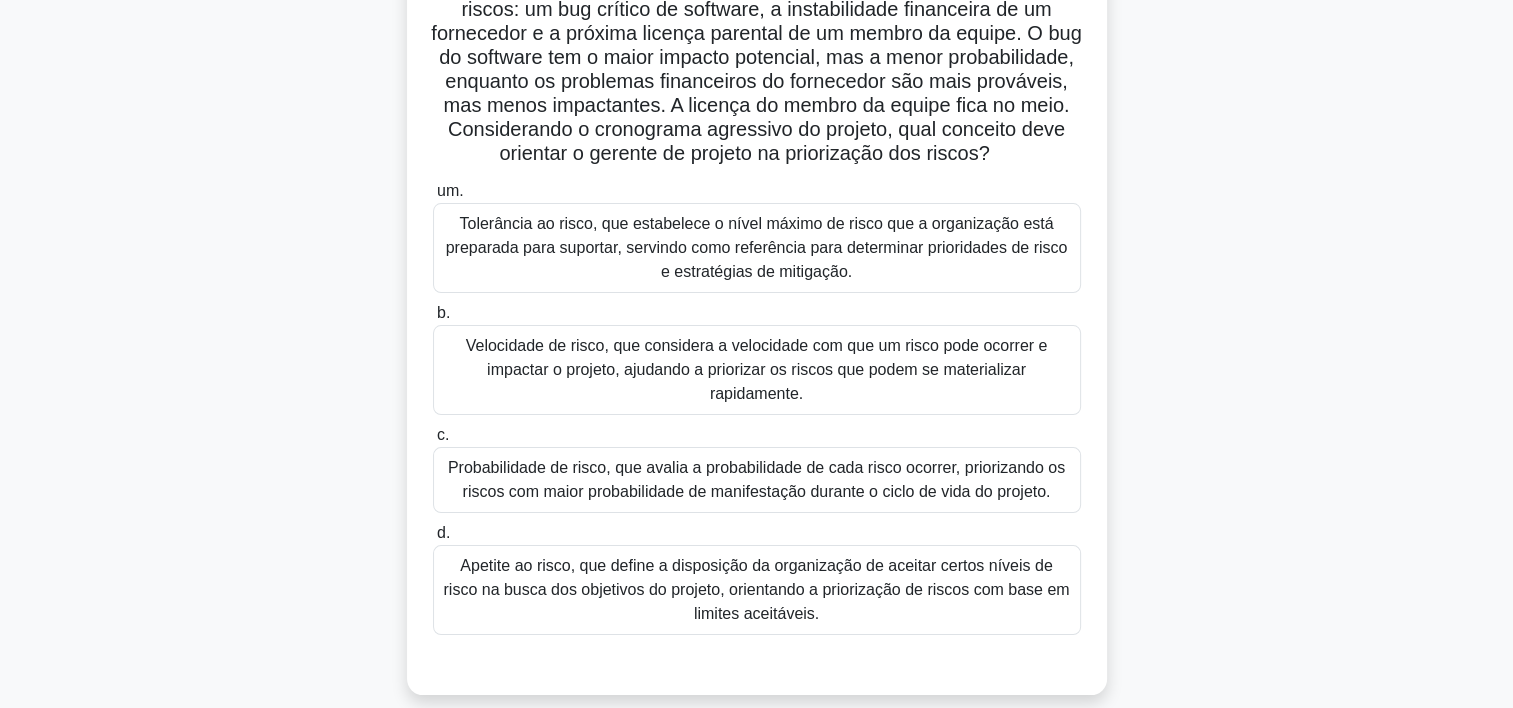 scroll, scrollTop: 176, scrollLeft: 0, axis: vertical 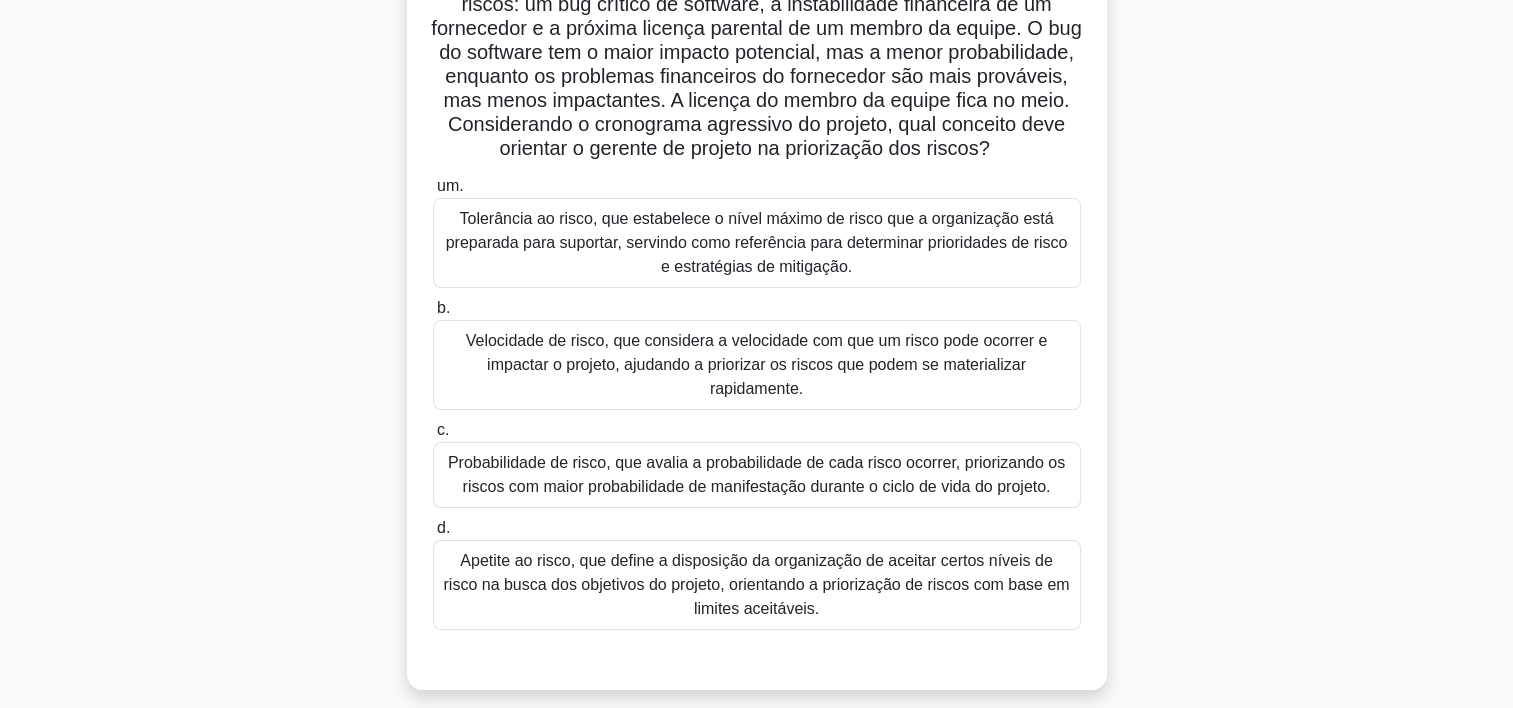 click on "Probabilidade de risco, que avalia a probabilidade de cada risco ocorrer, priorizando os riscos com maior probabilidade de manifestação durante o ciclo de vida do projeto." at bounding box center (757, 475) 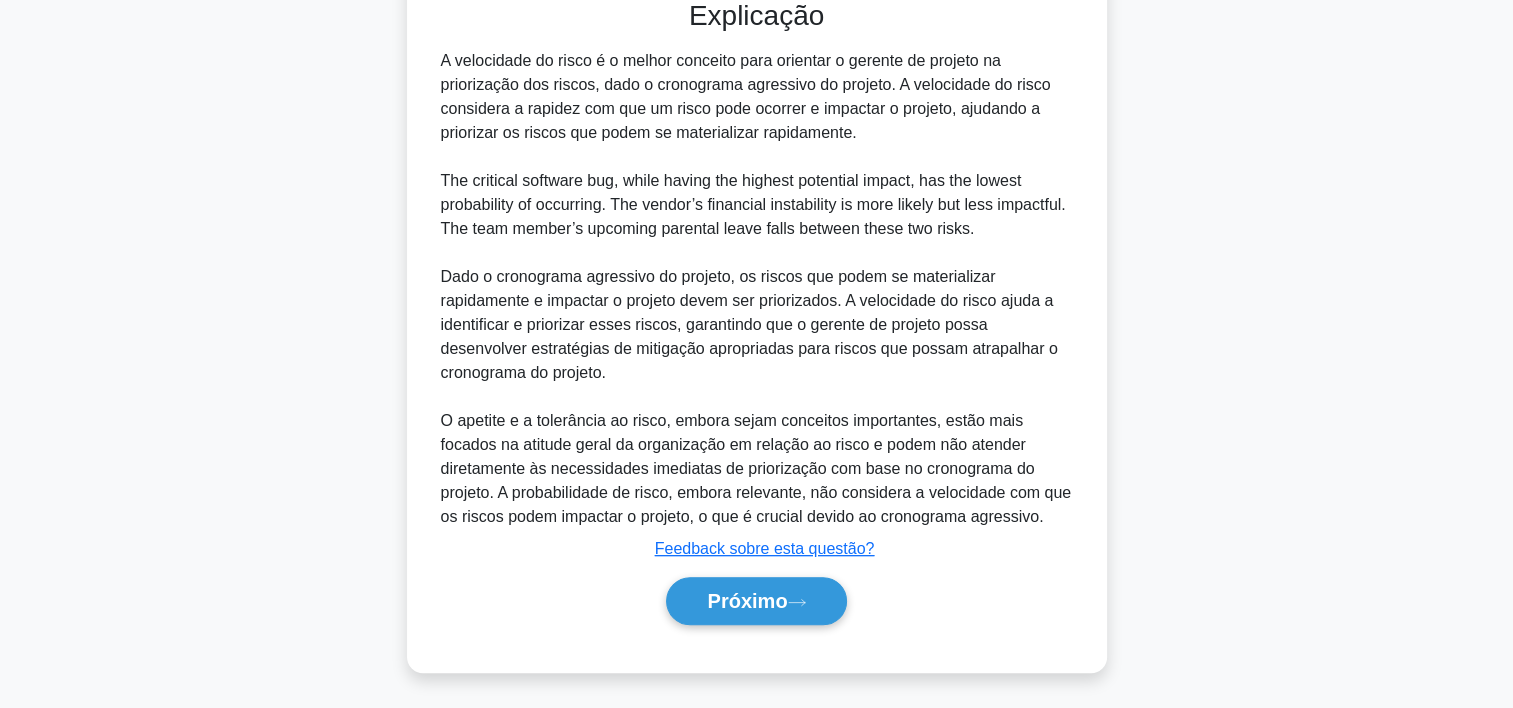 scroll, scrollTop: 885, scrollLeft: 0, axis: vertical 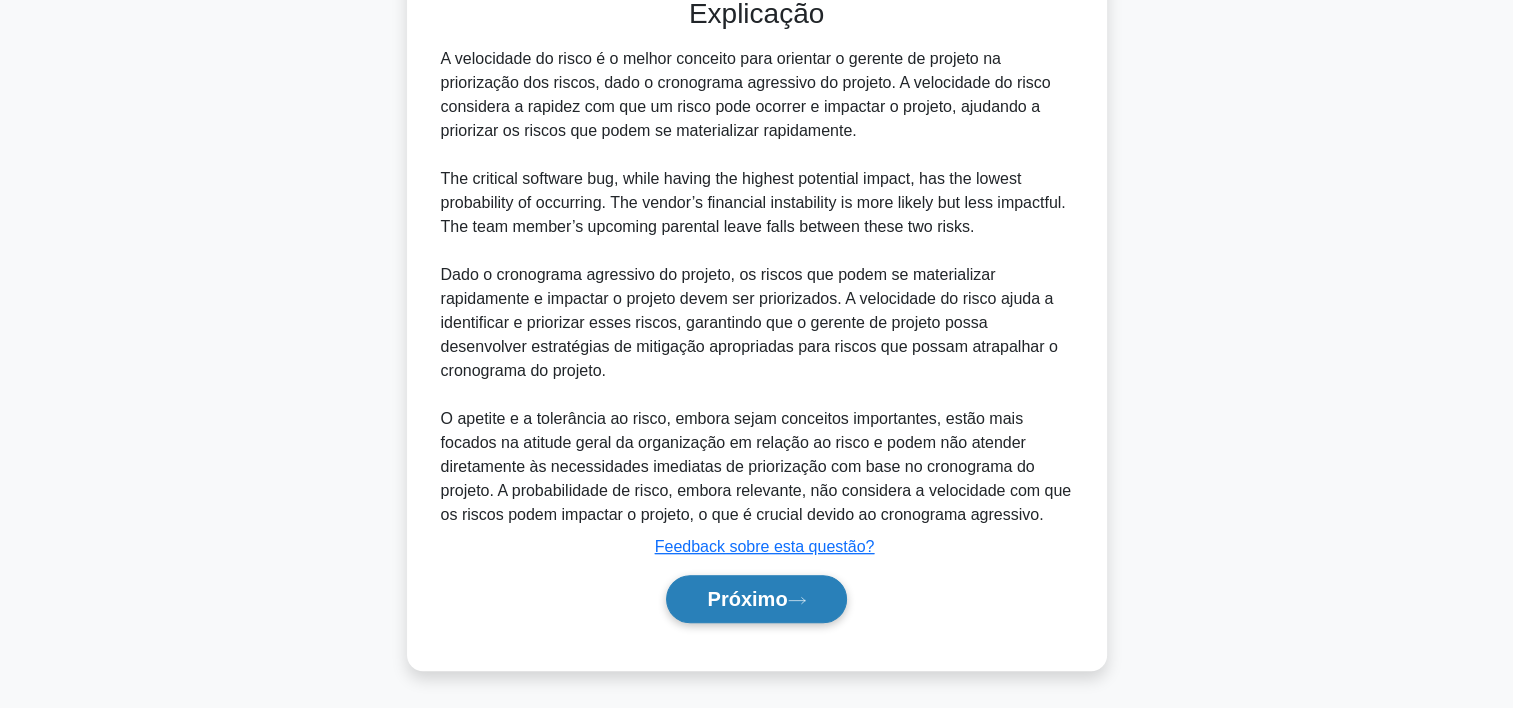 click on "Próximo" at bounding box center (747, 599) 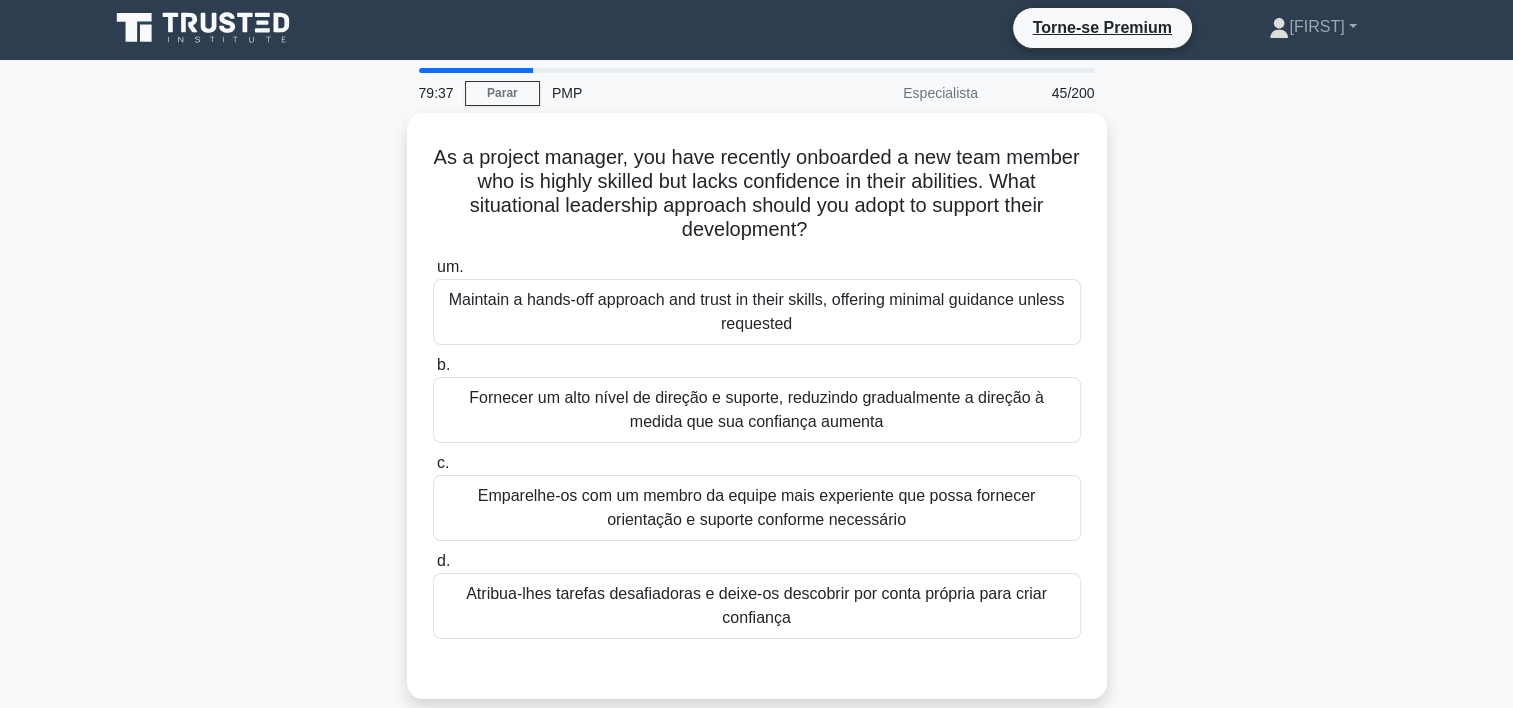 scroll, scrollTop: 0, scrollLeft: 0, axis: both 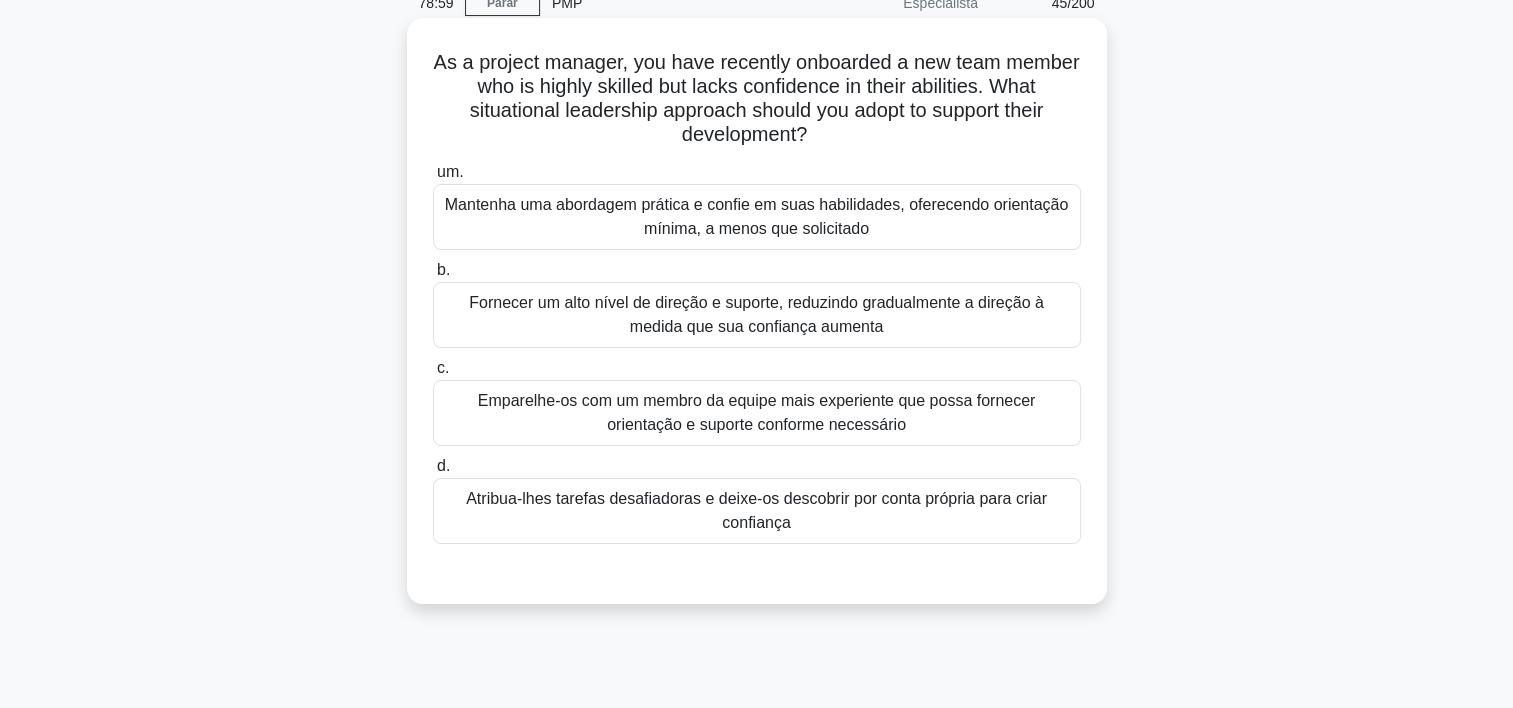 click on "Fornecer um alto nível de direção e suporte, reduzindo gradualmente a direção à medida que sua confiança aumenta" at bounding box center (757, 315) 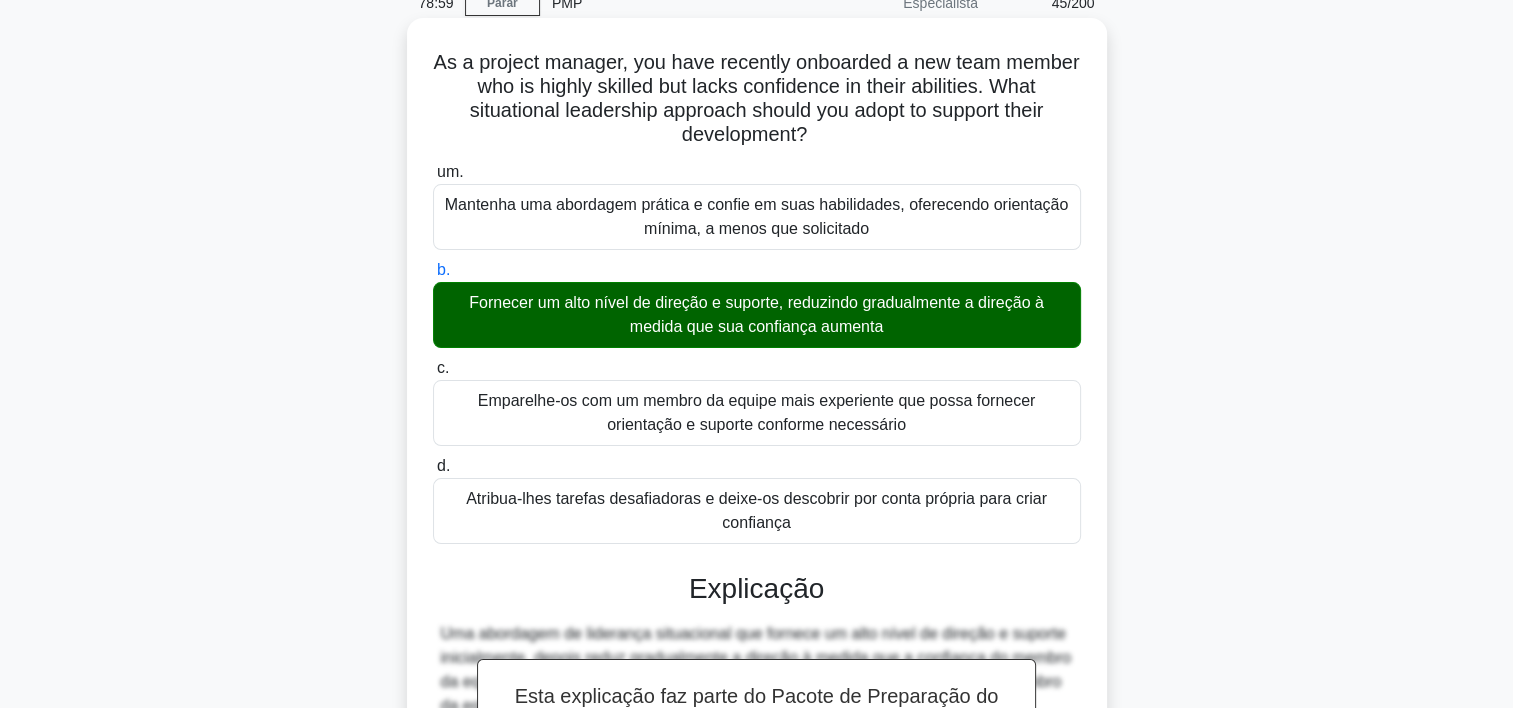 scroll, scrollTop: 452, scrollLeft: 0, axis: vertical 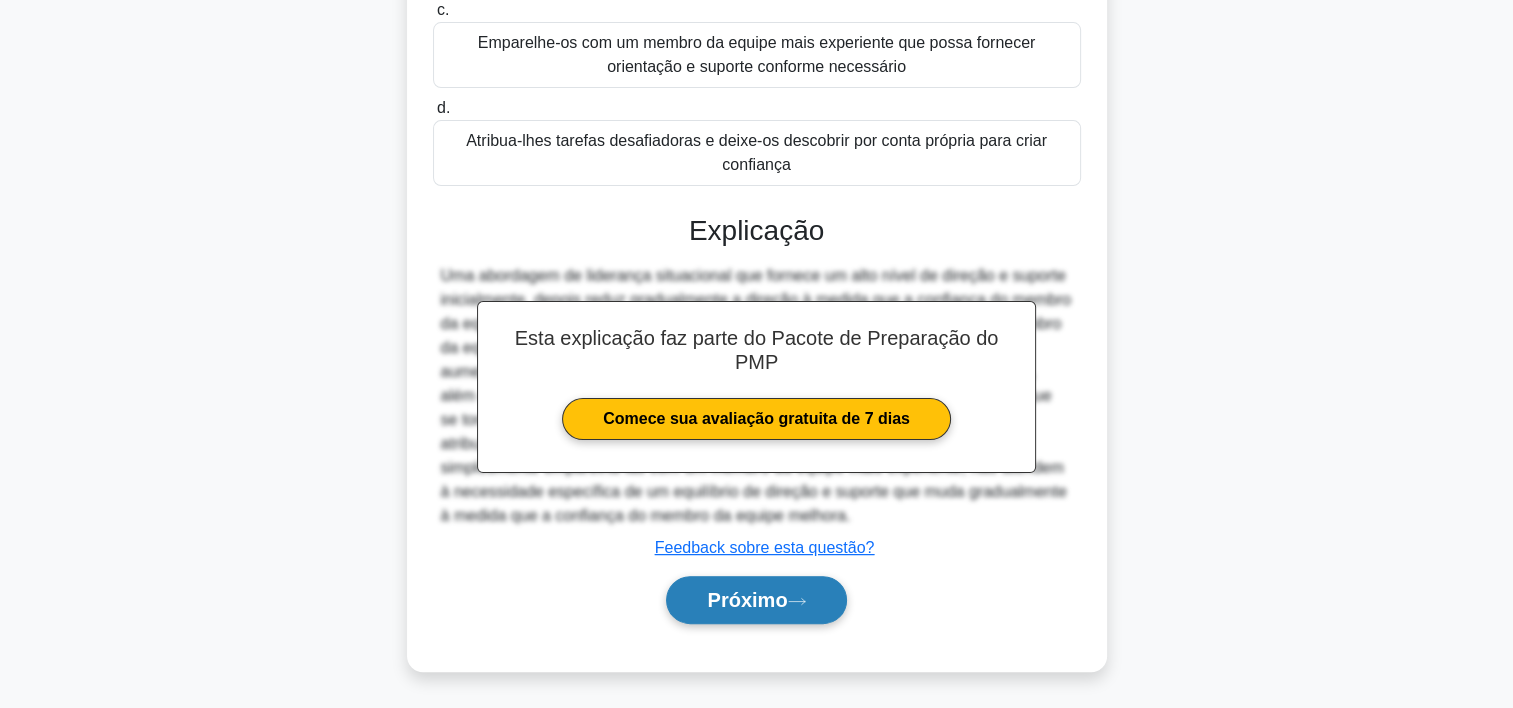 click on "Próximo" at bounding box center (756, 600) 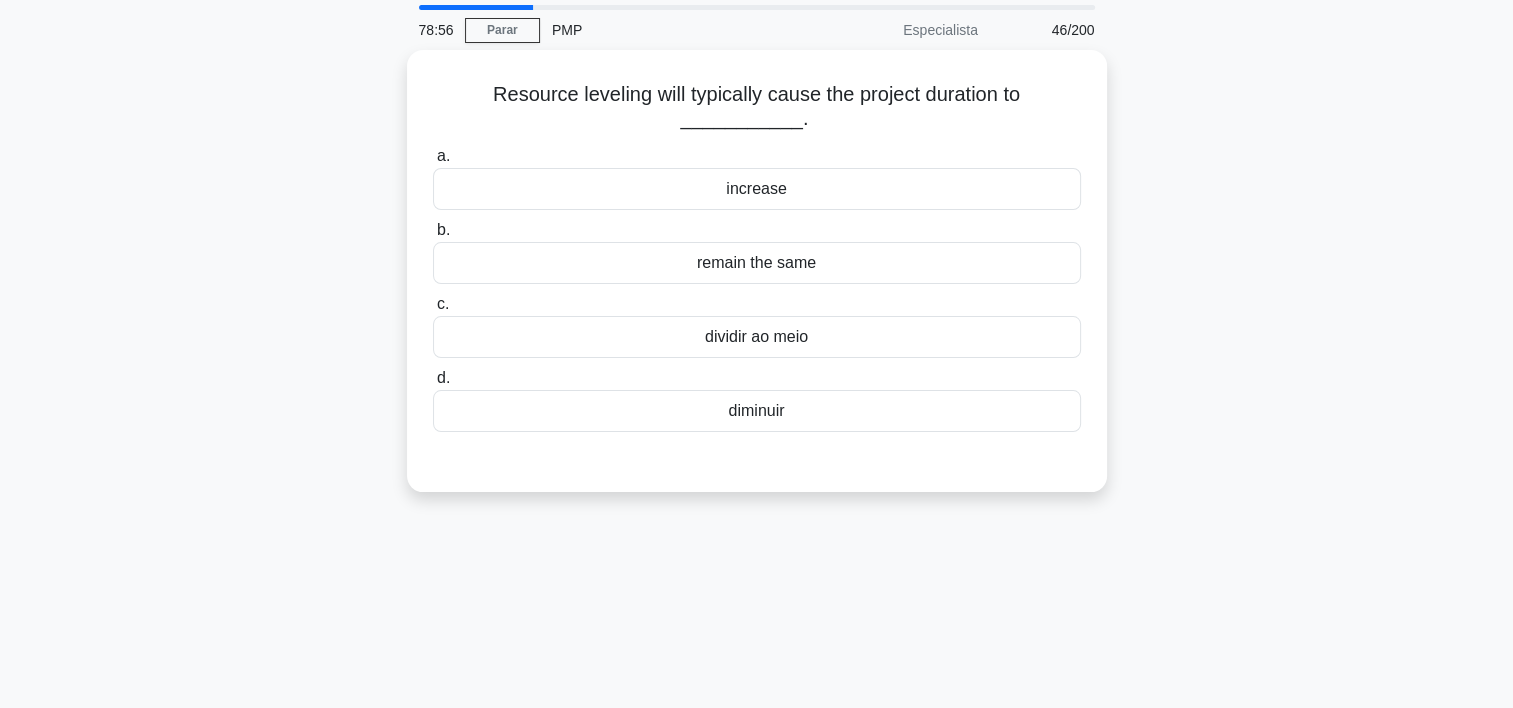 scroll, scrollTop: 0, scrollLeft: 0, axis: both 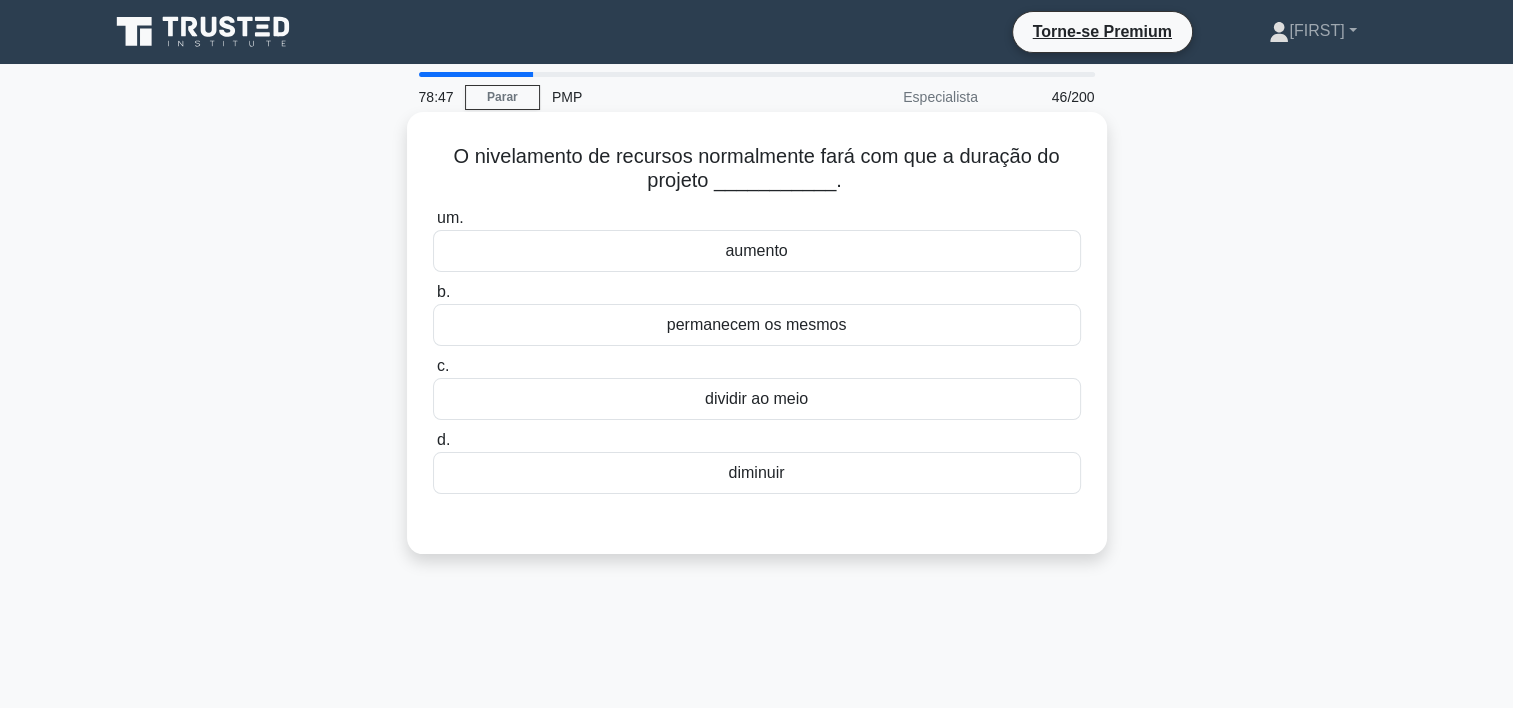 click on "permanecem os mesmos" at bounding box center (757, 325) 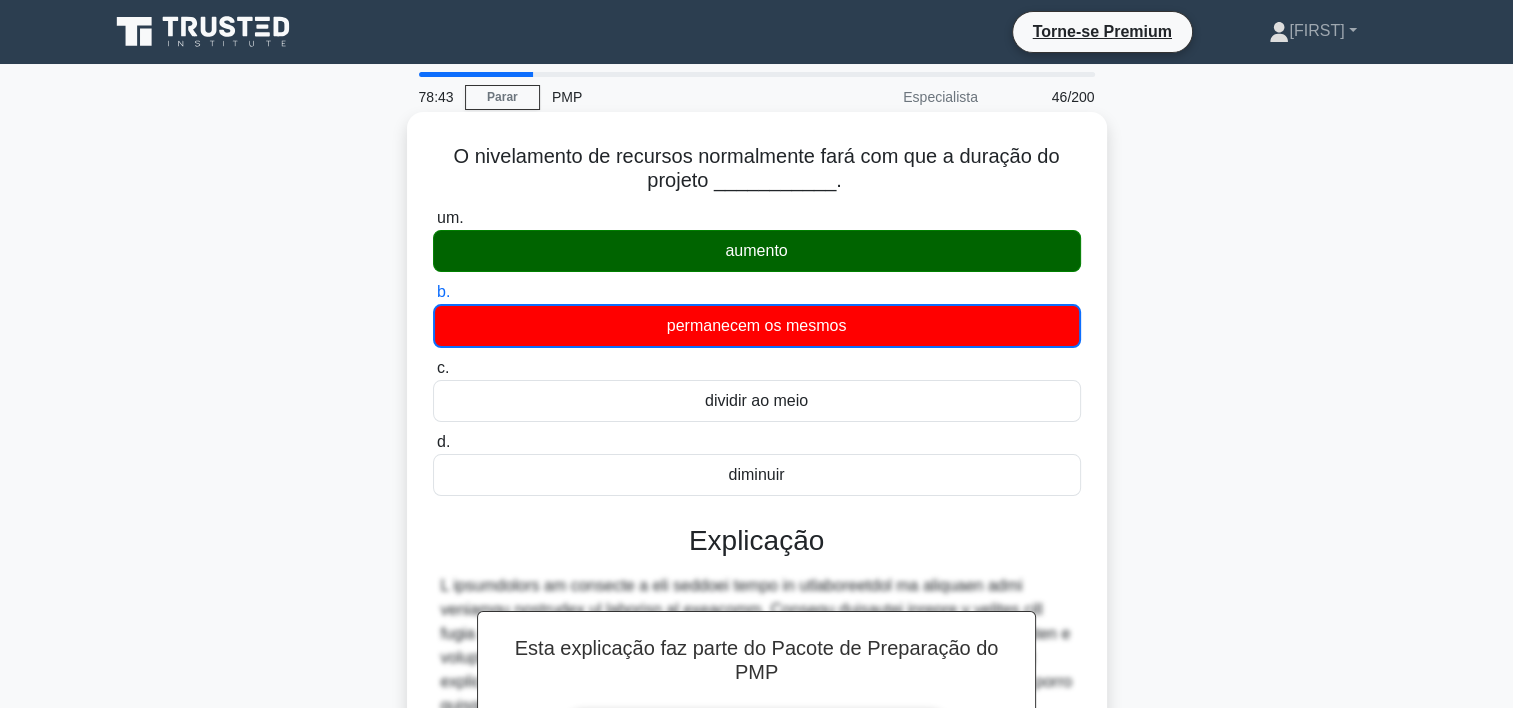 scroll, scrollTop: 372, scrollLeft: 0, axis: vertical 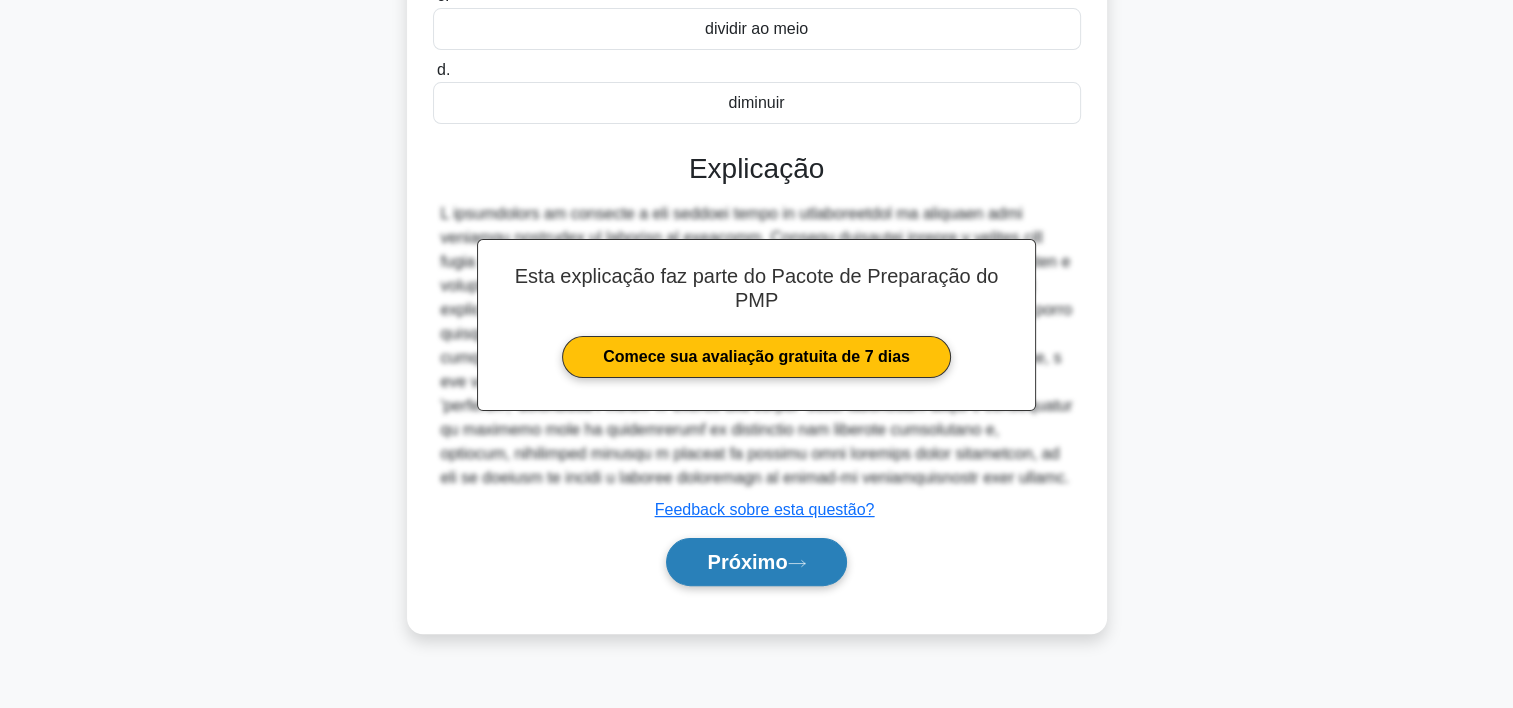 click on "Próximo" at bounding box center [747, 562] 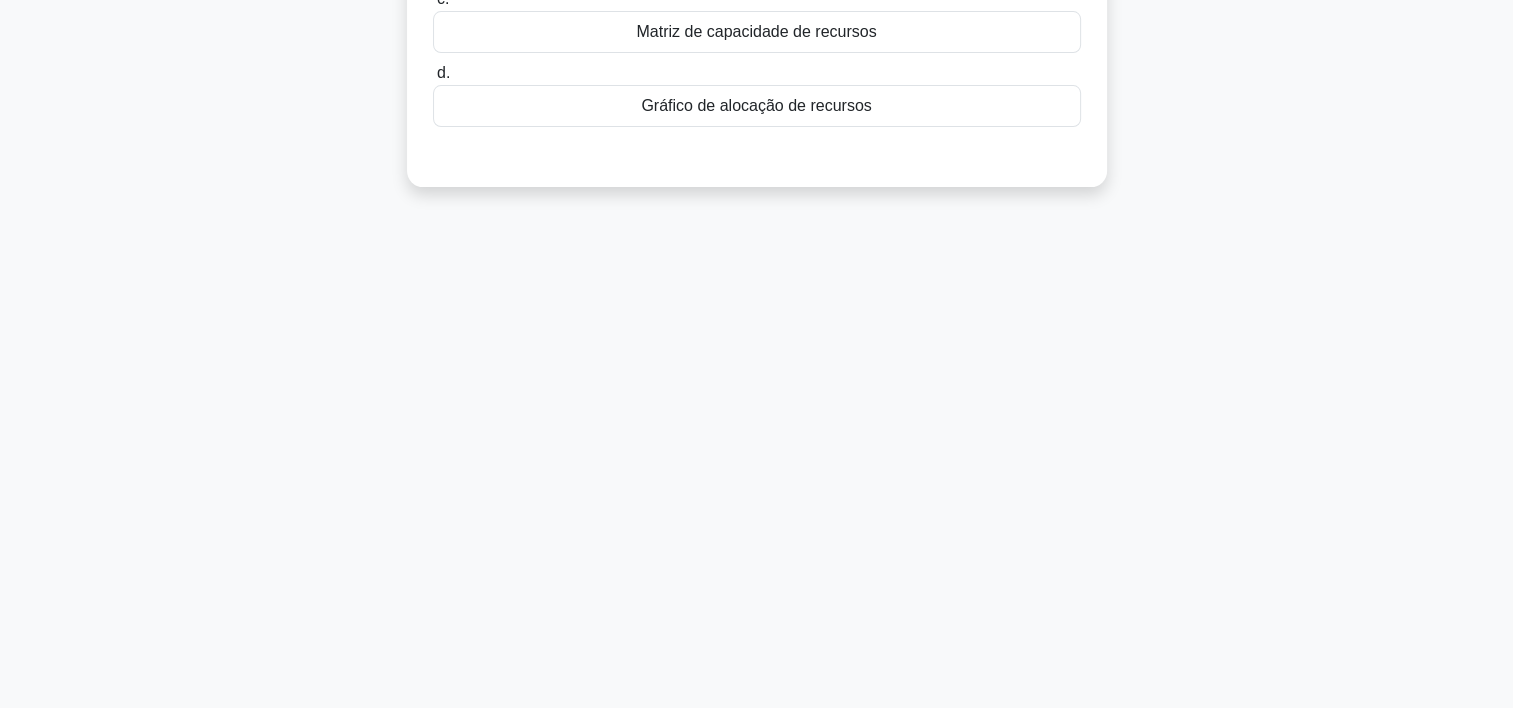 scroll, scrollTop: 52, scrollLeft: 0, axis: vertical 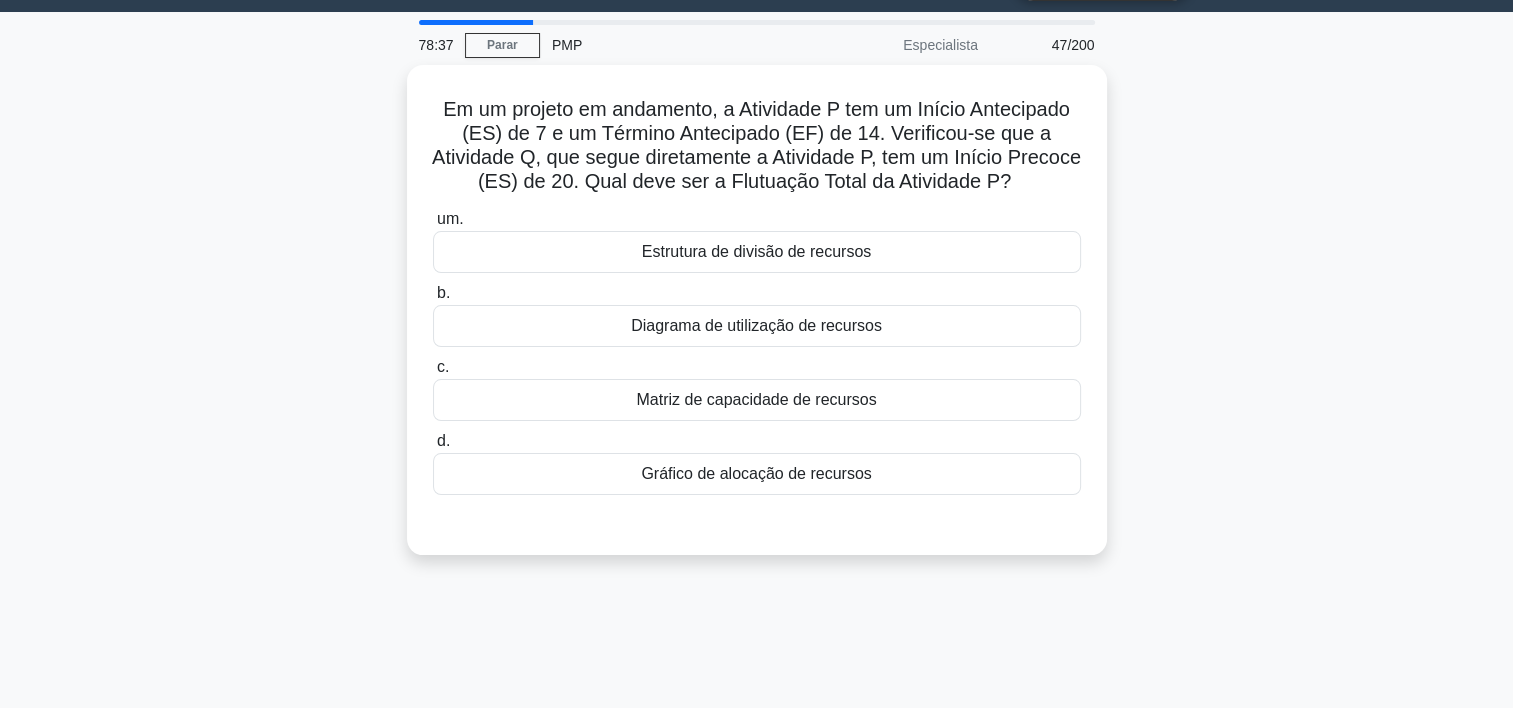 click on "78:37
Parar
PMP
Especialista
47/200
Em um projeto que envolve gerenciamento de recursos, um plano de gerenciamento de riscos deve incluir qual dos seguintes componentes?    .spinner_0XTQ {origem da transformação: centro; animação:spinner_y6GP .75s linear infinito}@keyframes spinner_y6GP{100%{transformar:girar(360deg)}}
um.
Estrutura de divisão de recursos
b. c." at bounding box center [756, 520] 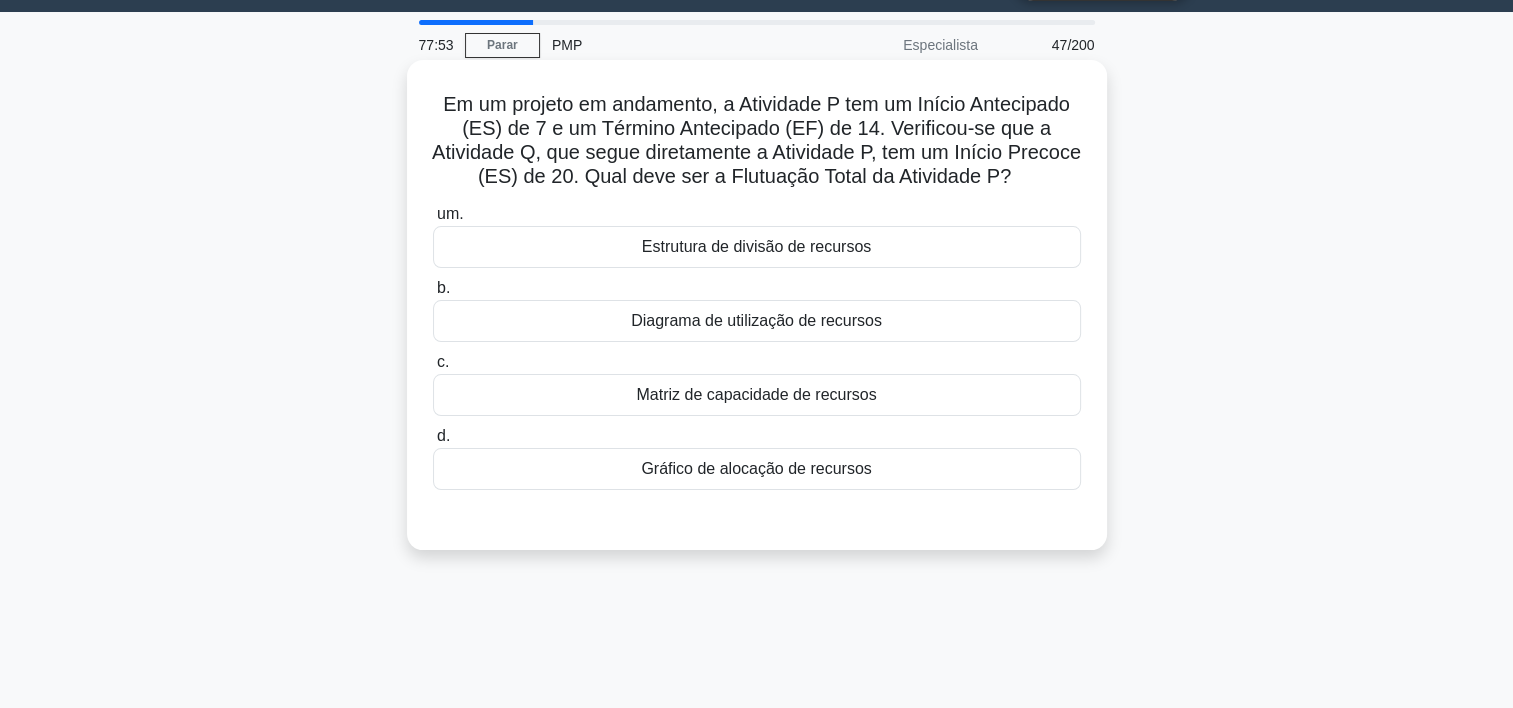 click on "Diagrama de utilização de recursos" at bounding box center [757, 321] 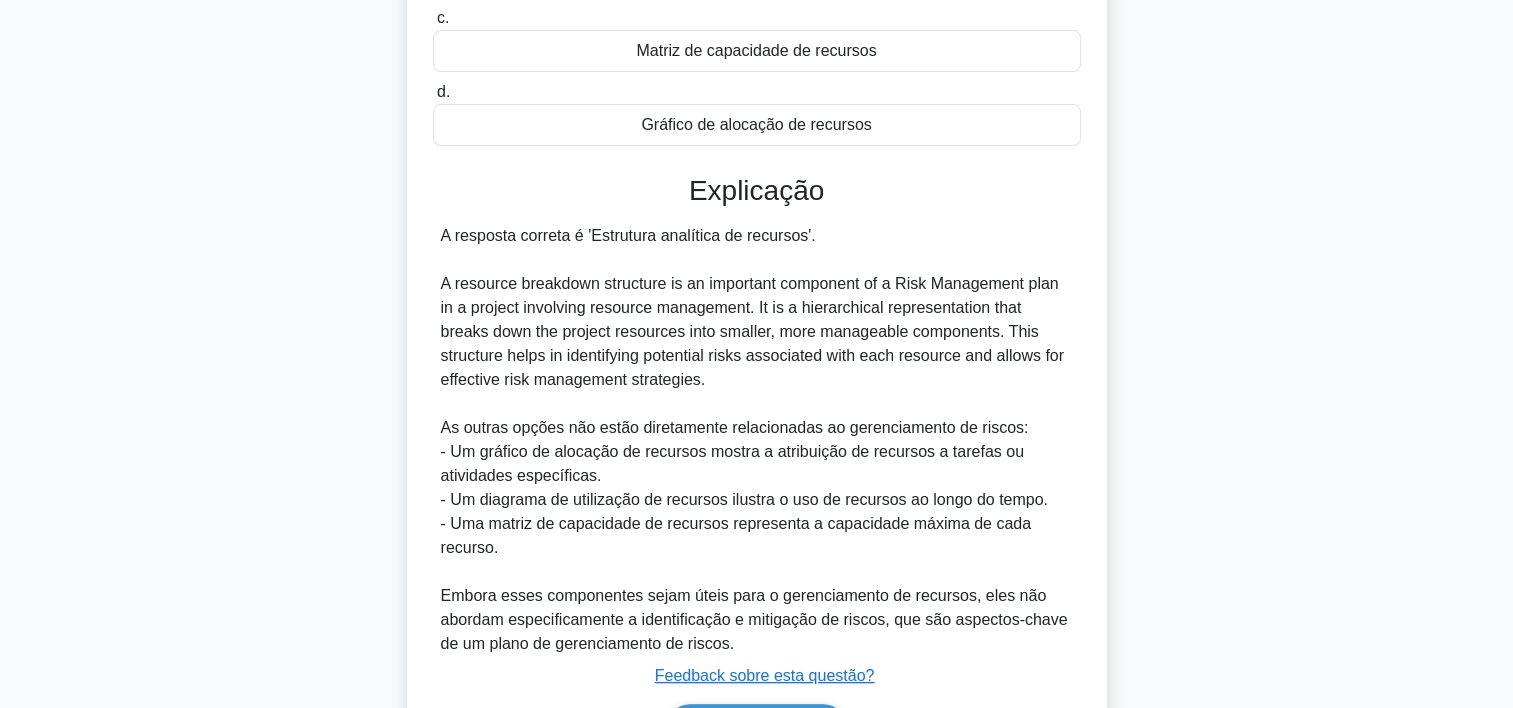 scroll, scrollTop: 501, scrollLeft: 0, axis: vertical 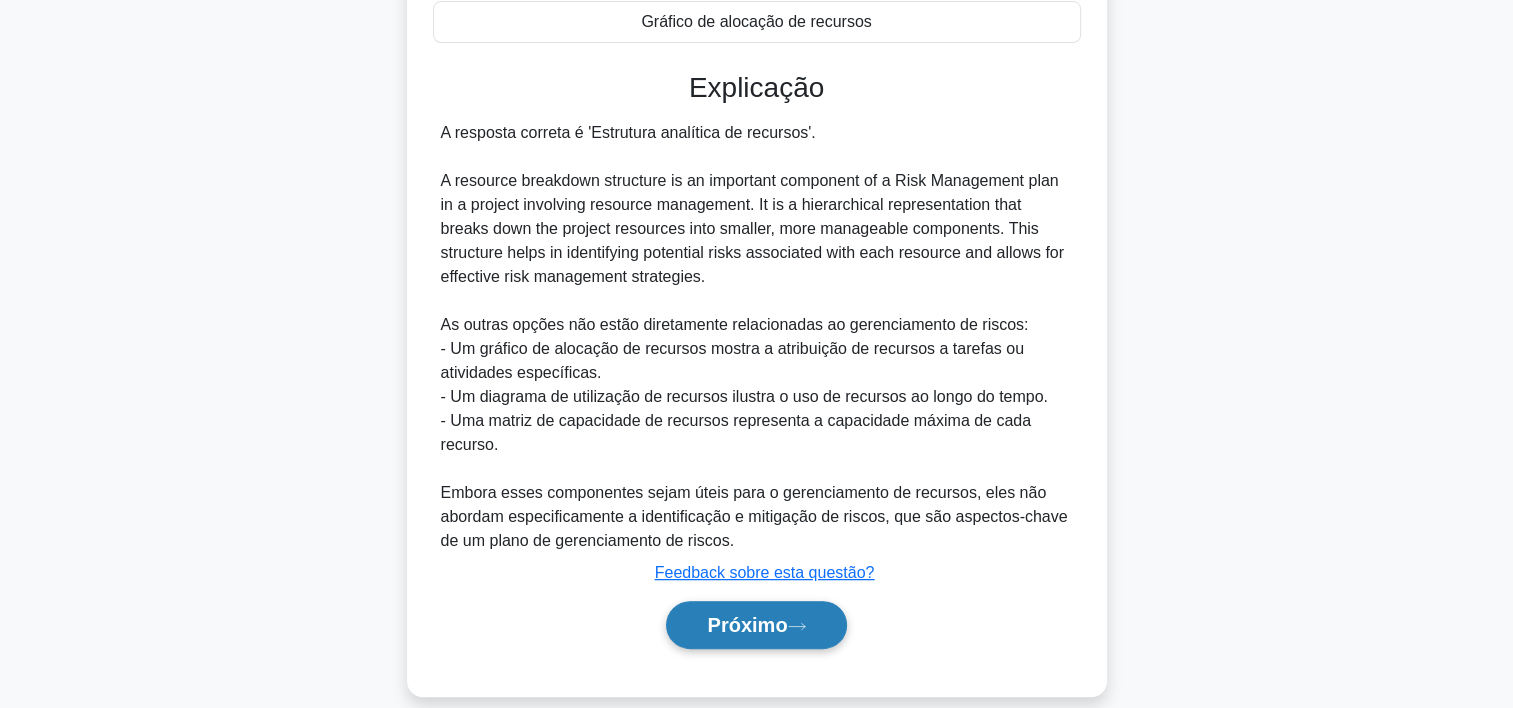 click on "Próximo" at bounding box center (747, 625) 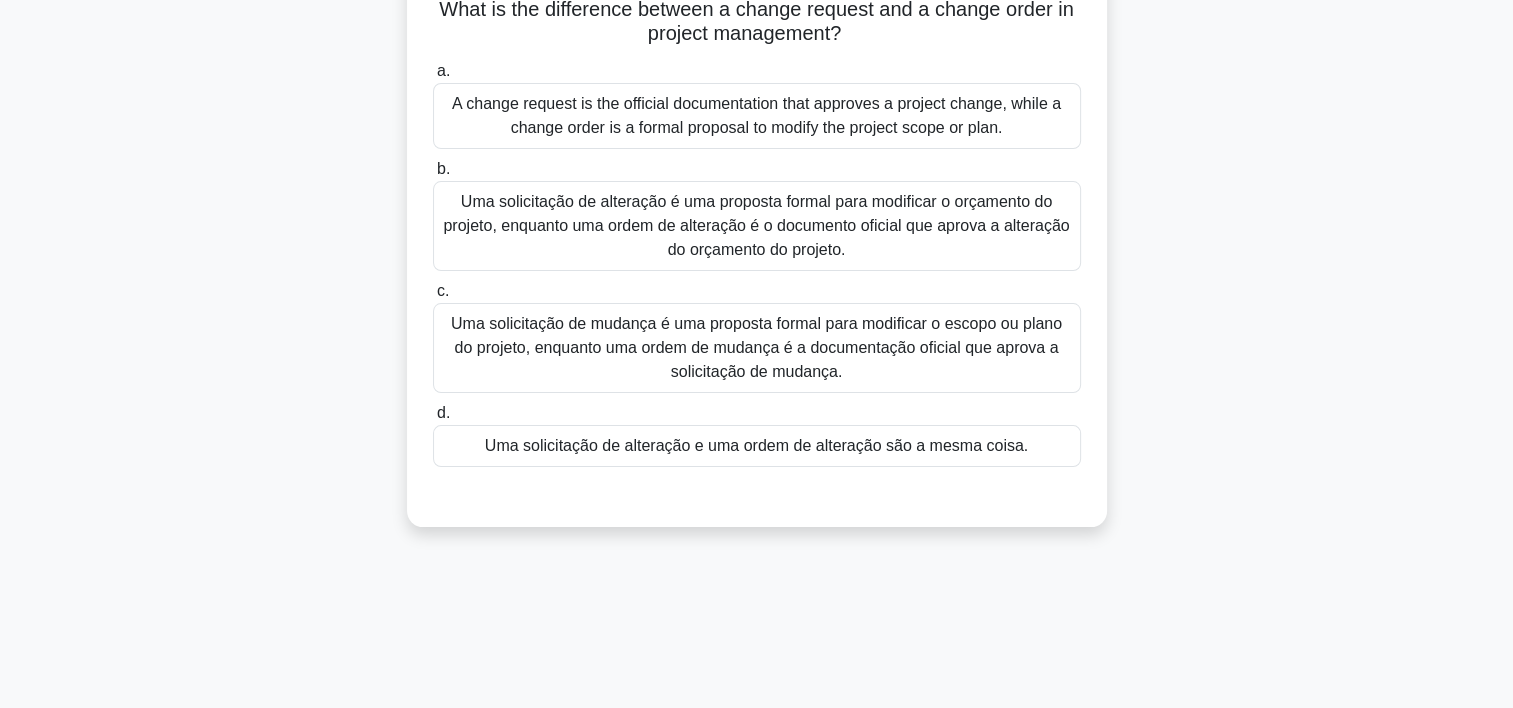 scroll, scrollTop: 0, scrollLeft: 0, axis: both 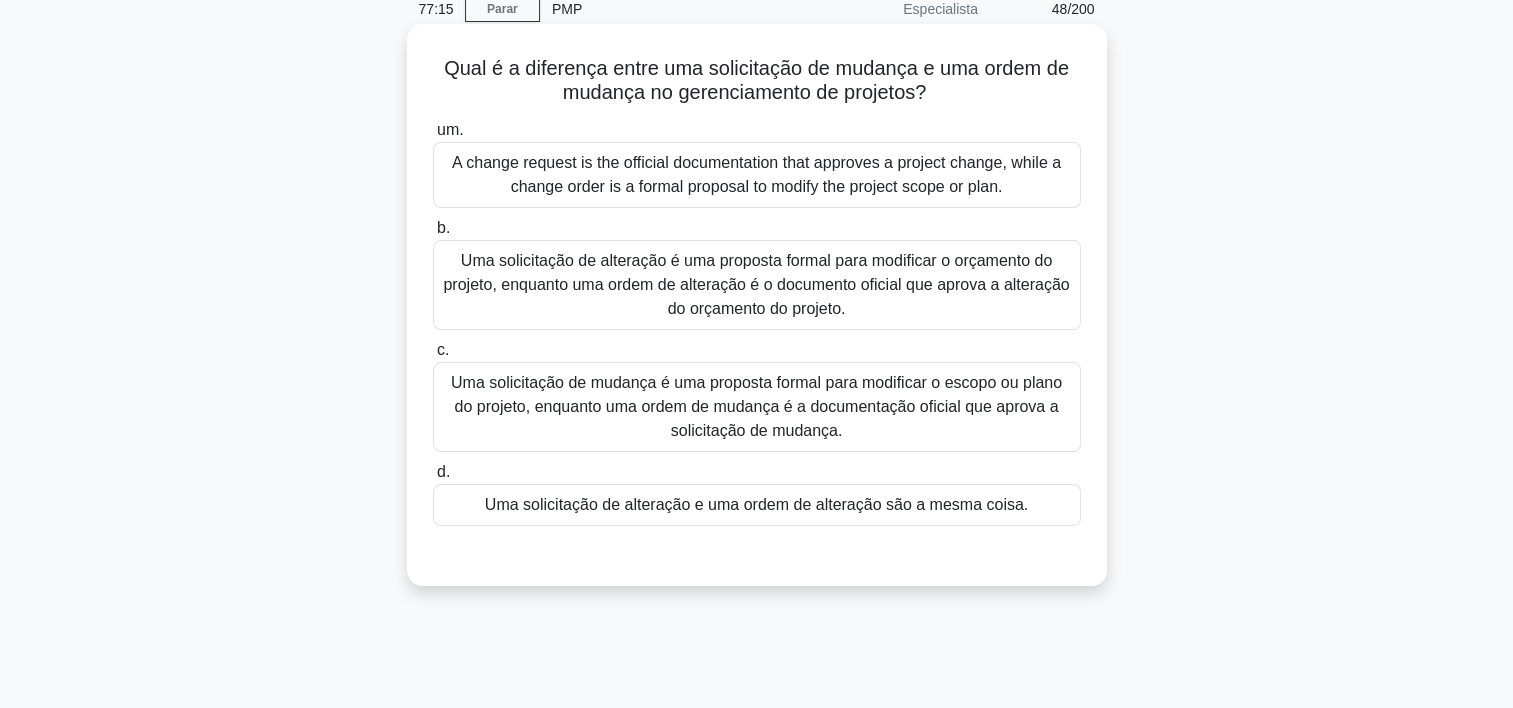 click on "Uma solicitação de mudança é uma proposta formal para modificar o escopo ou plano do projeto, enquanto uma ordem de mudança é a documentação oficial que aprova a solicitação de mudança." at bounding box center (757, 407) 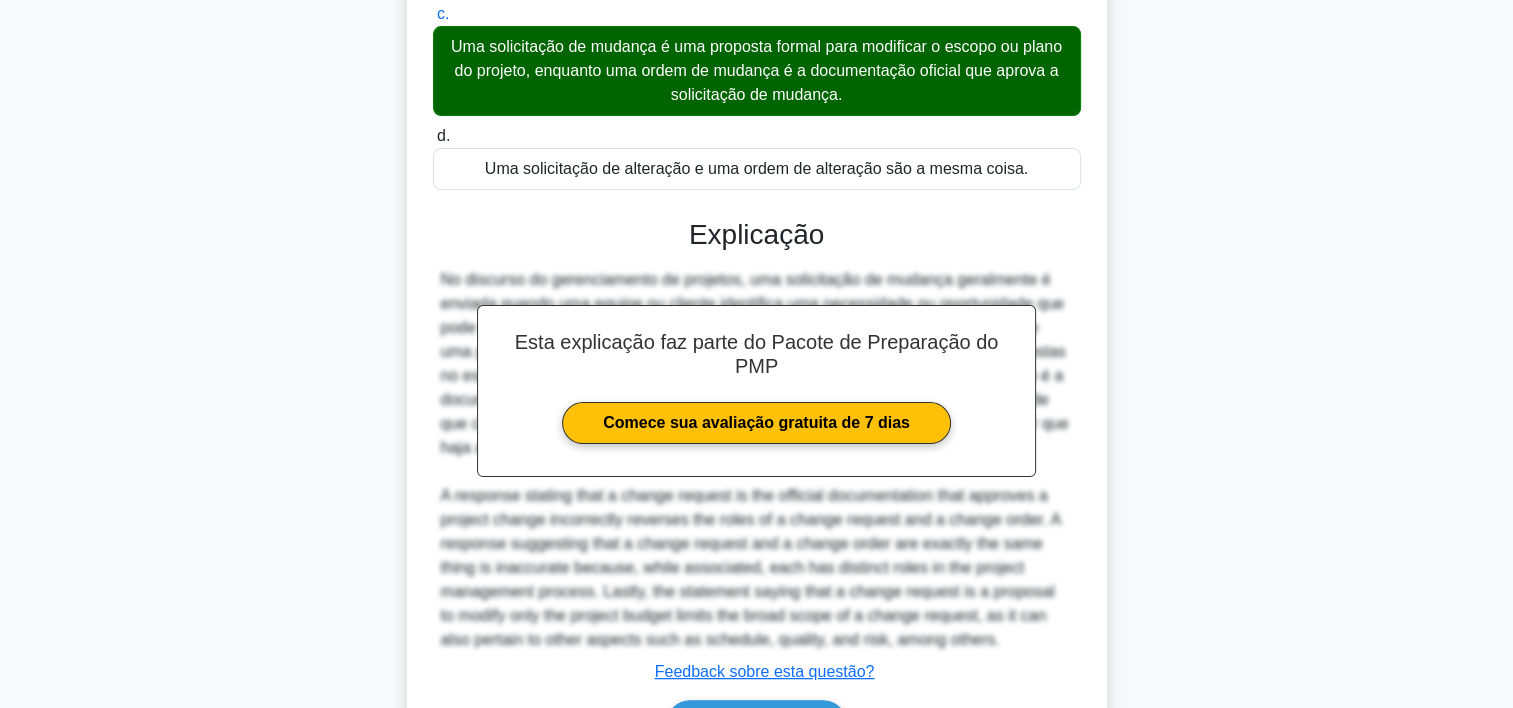 scroll, scrollTop: 620, scrollLeft: 0, axis: vertical 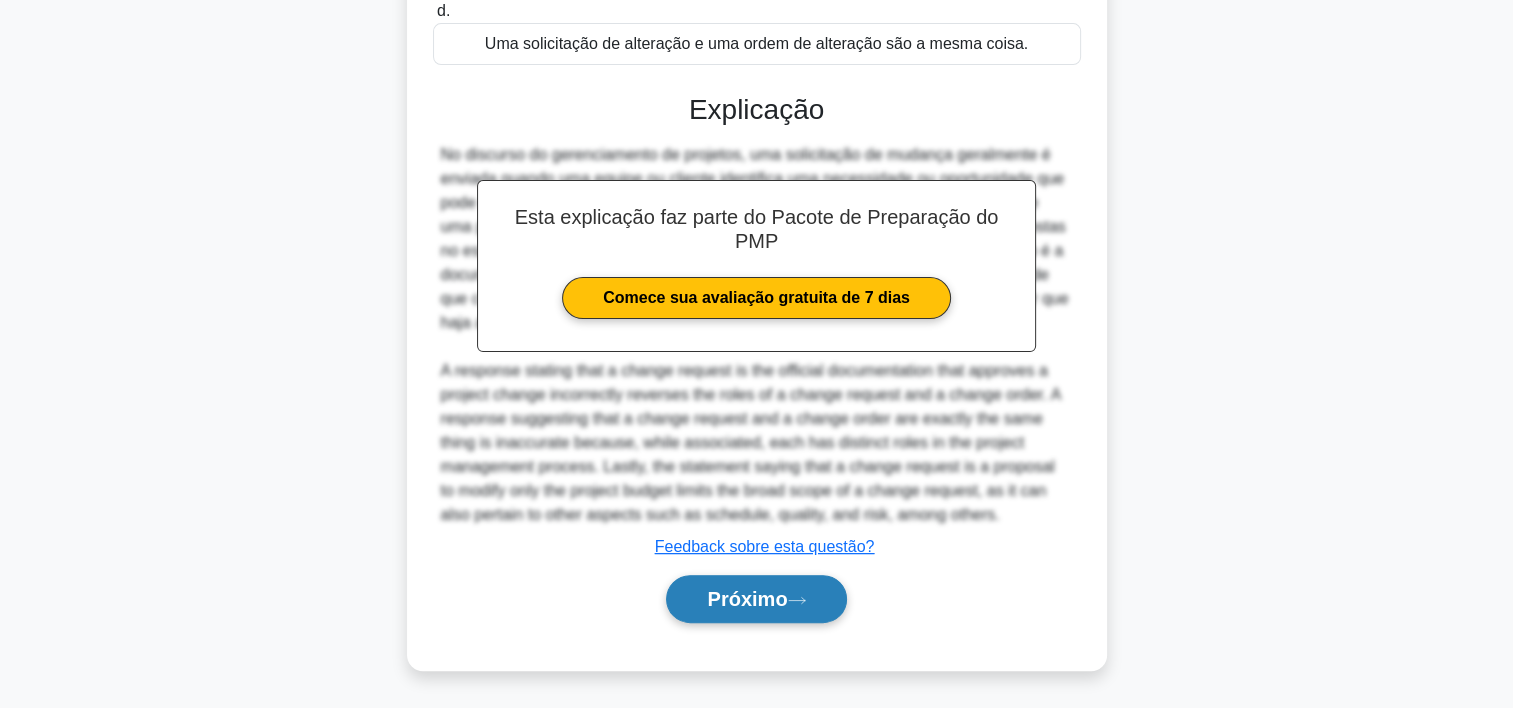 click on "Próximo" at bounding box center [747, 599] 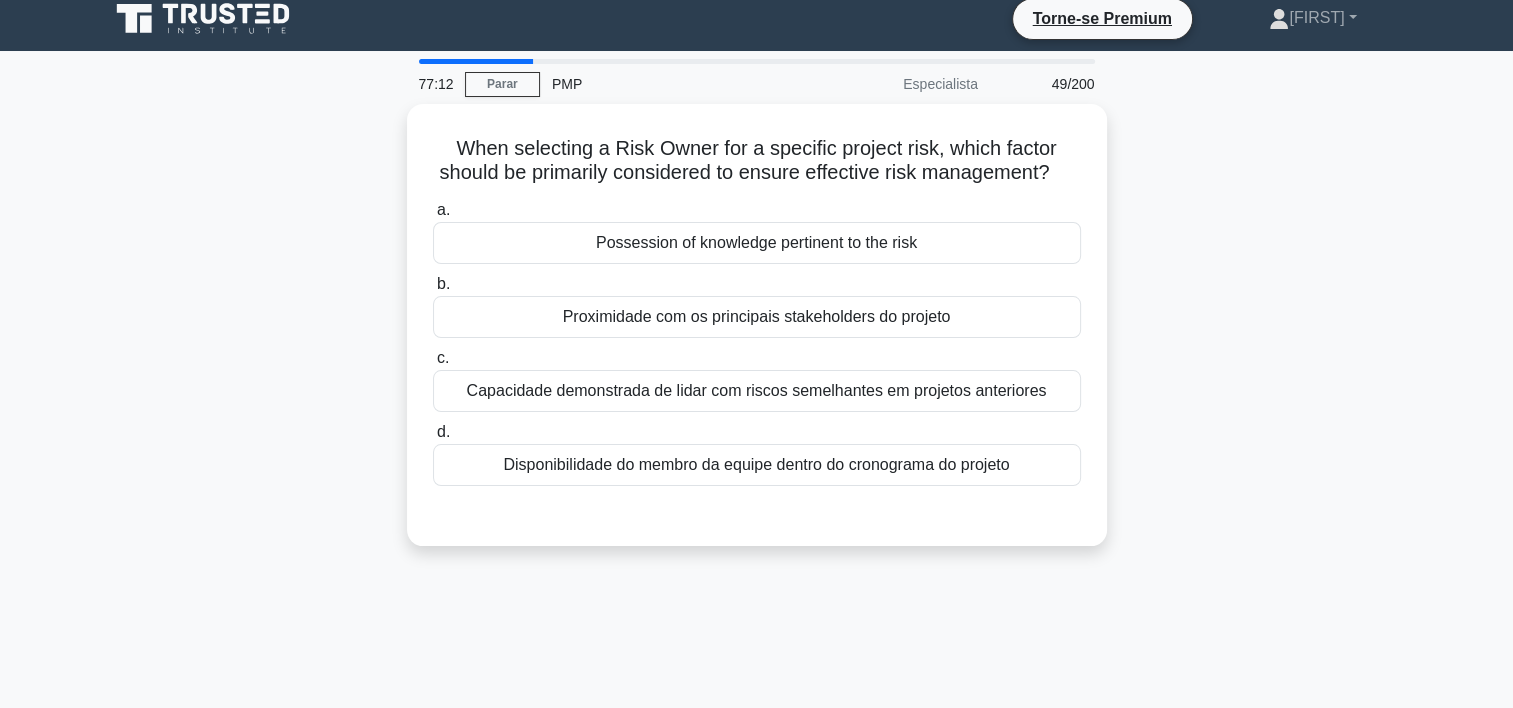 scroll, scrollTop: 0, scrollLeft: 0, axis: both 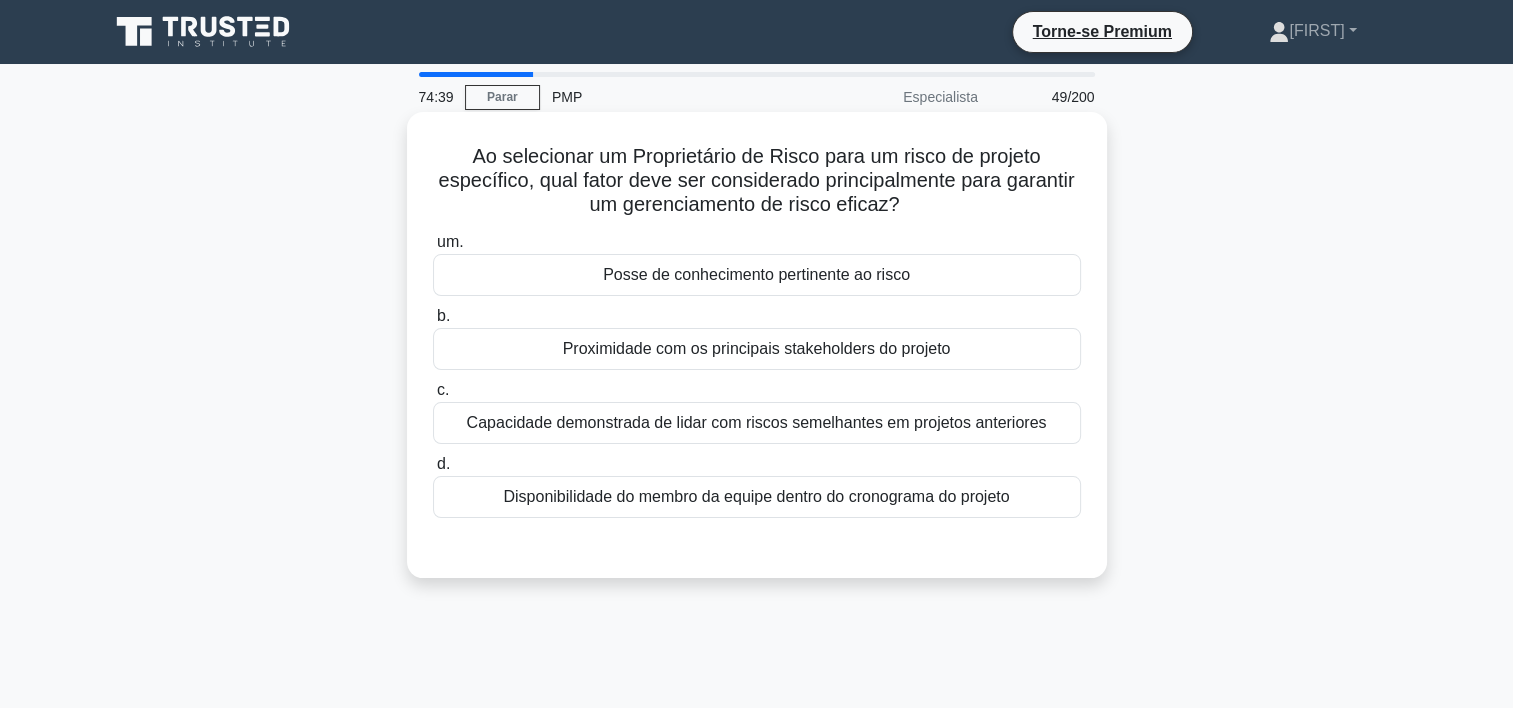 click on "Posse de conhecimento pertinente ao risco" at bounding box center (757, 275) 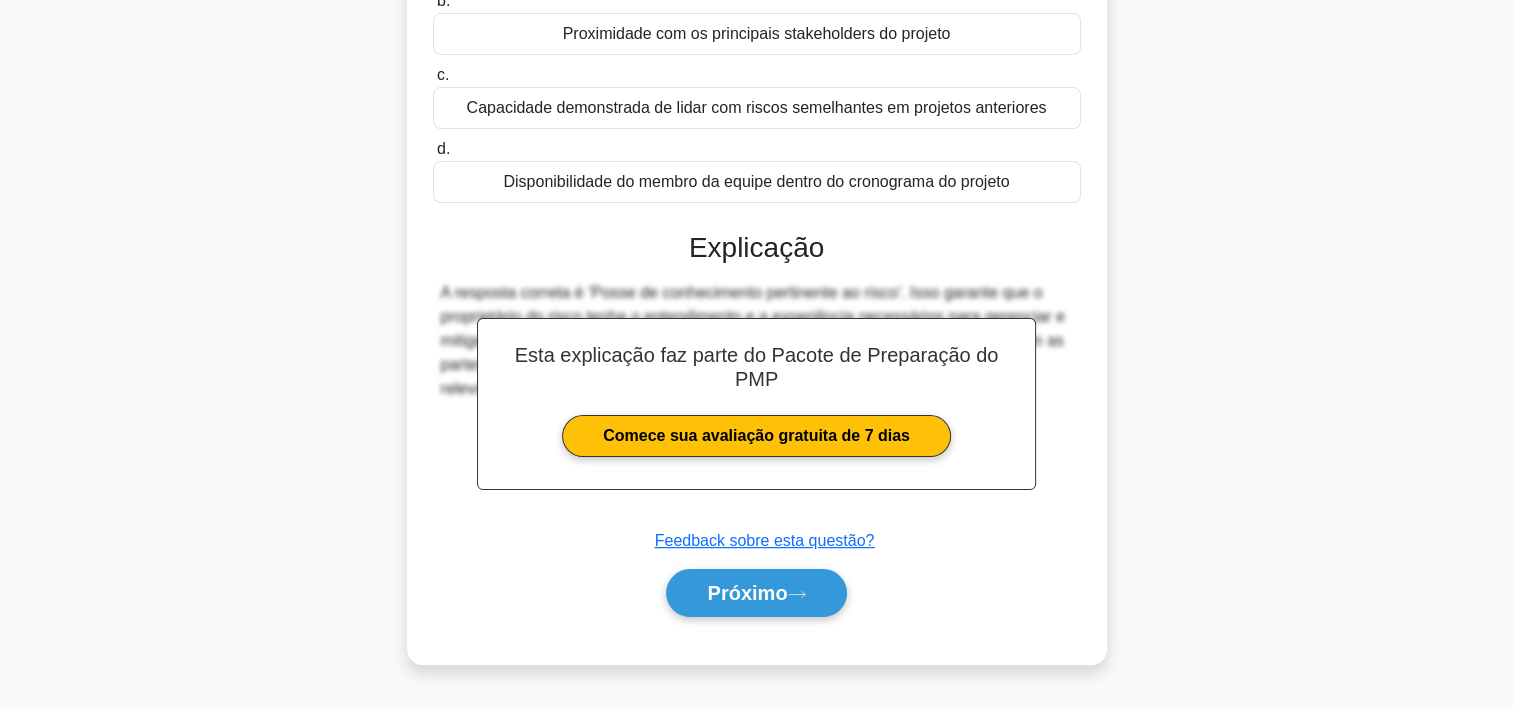 scroll, scrollTop: 372, scrollLeft: 0, axis: vertical 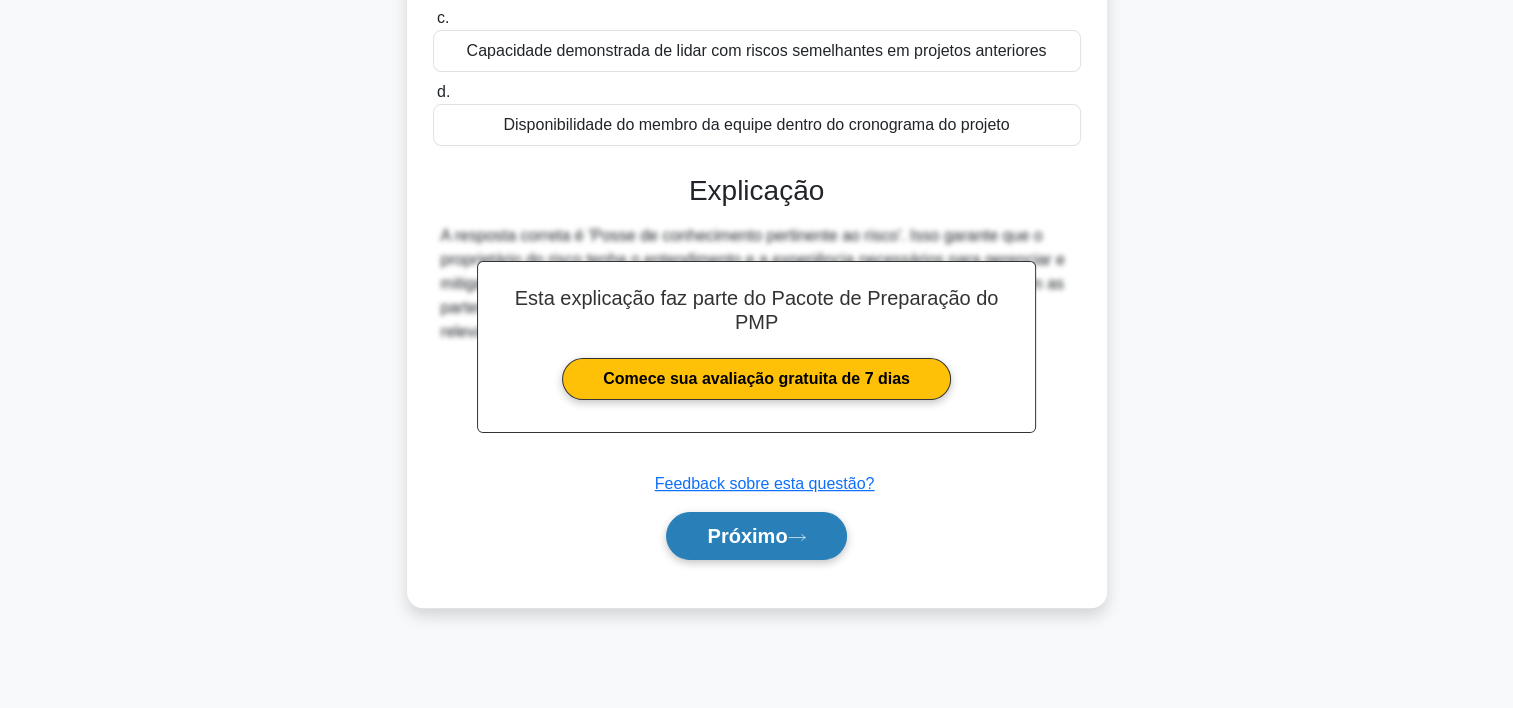 click on "Próximo" at bounding box center [747, 536] 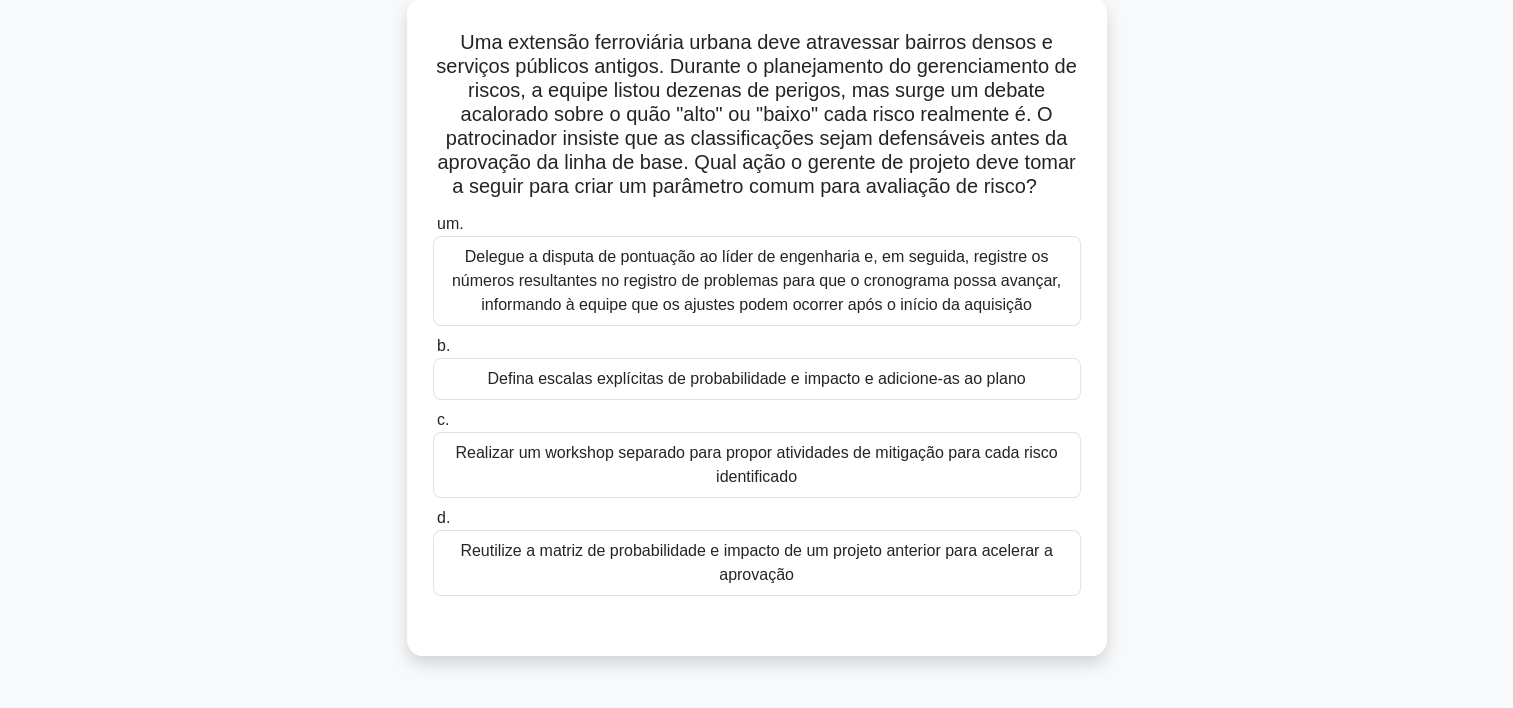 scroll, scrollTop: 120, scrollLeft: 0, axis: vertical 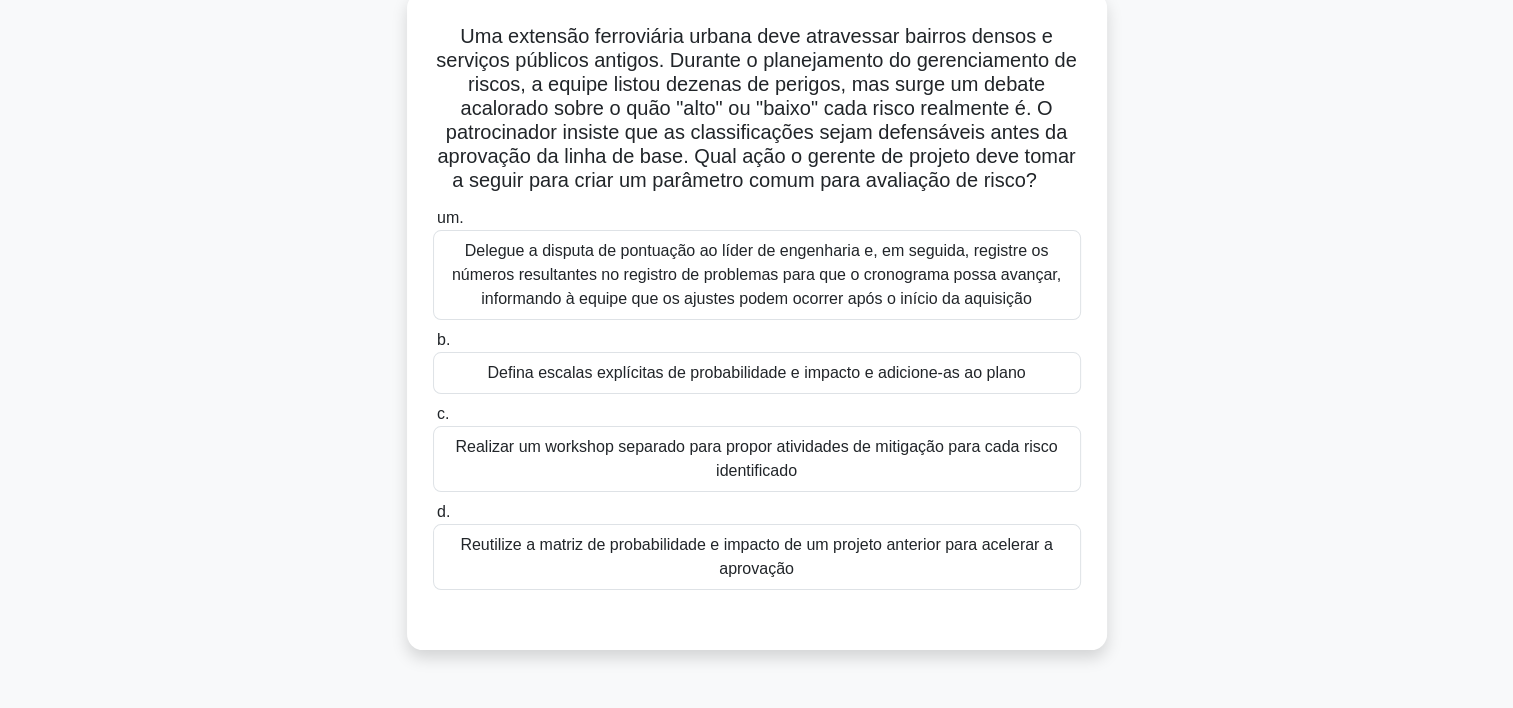 click on "Defina escalas explícitas de probabilidade e impacto e adicione-as ao plano" at bounding box center (757, 373) 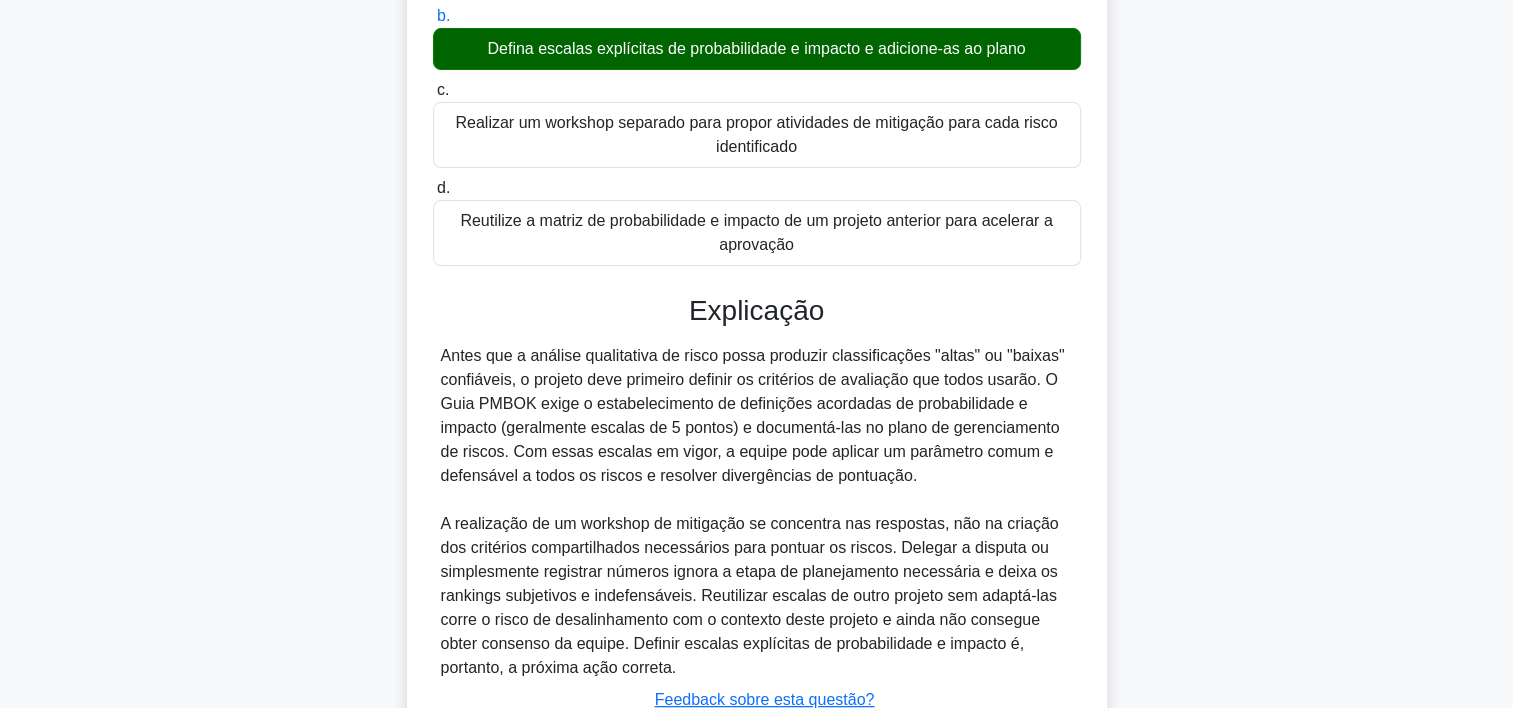 scroll, scrollTop: 596, scrollLeft: 0, axis: vertical 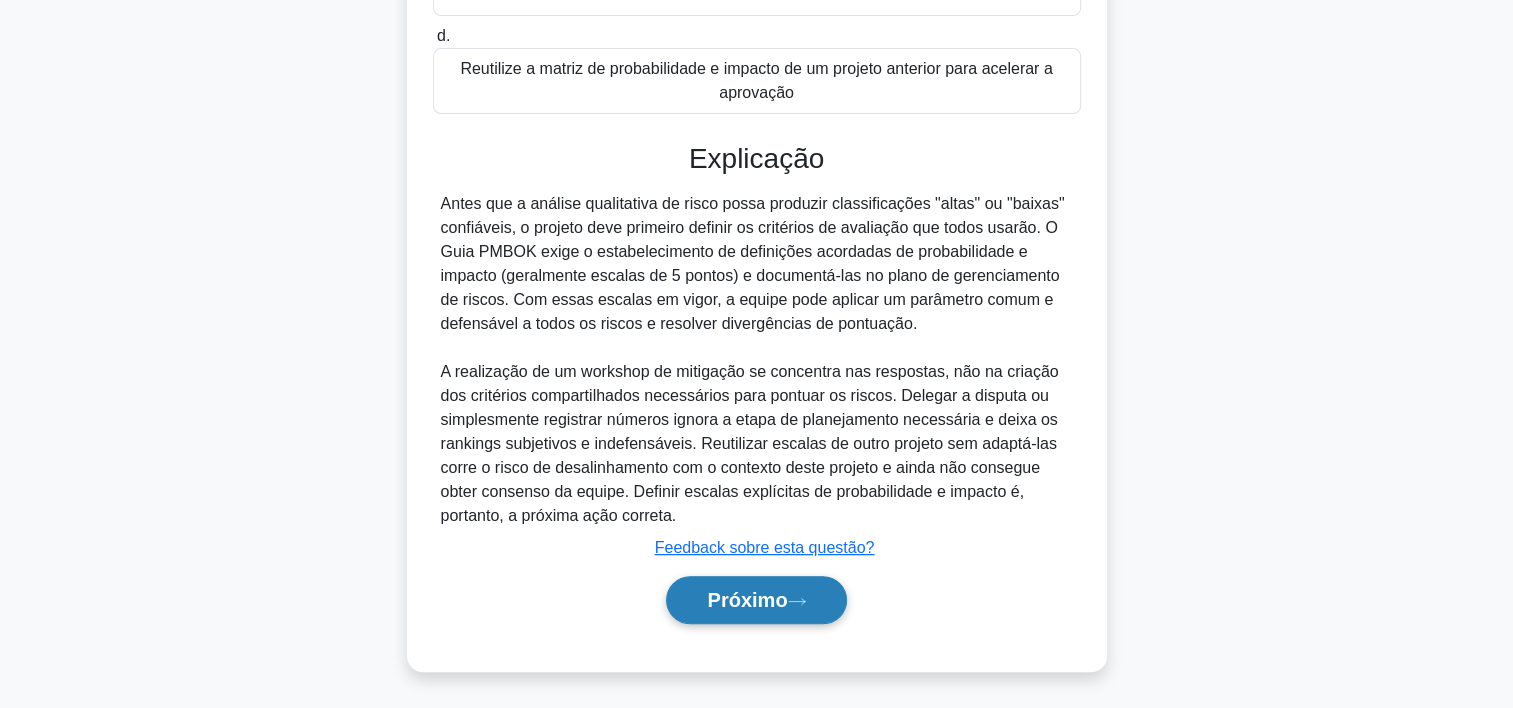 click on "Próximo" at bounding box center (747, 600) 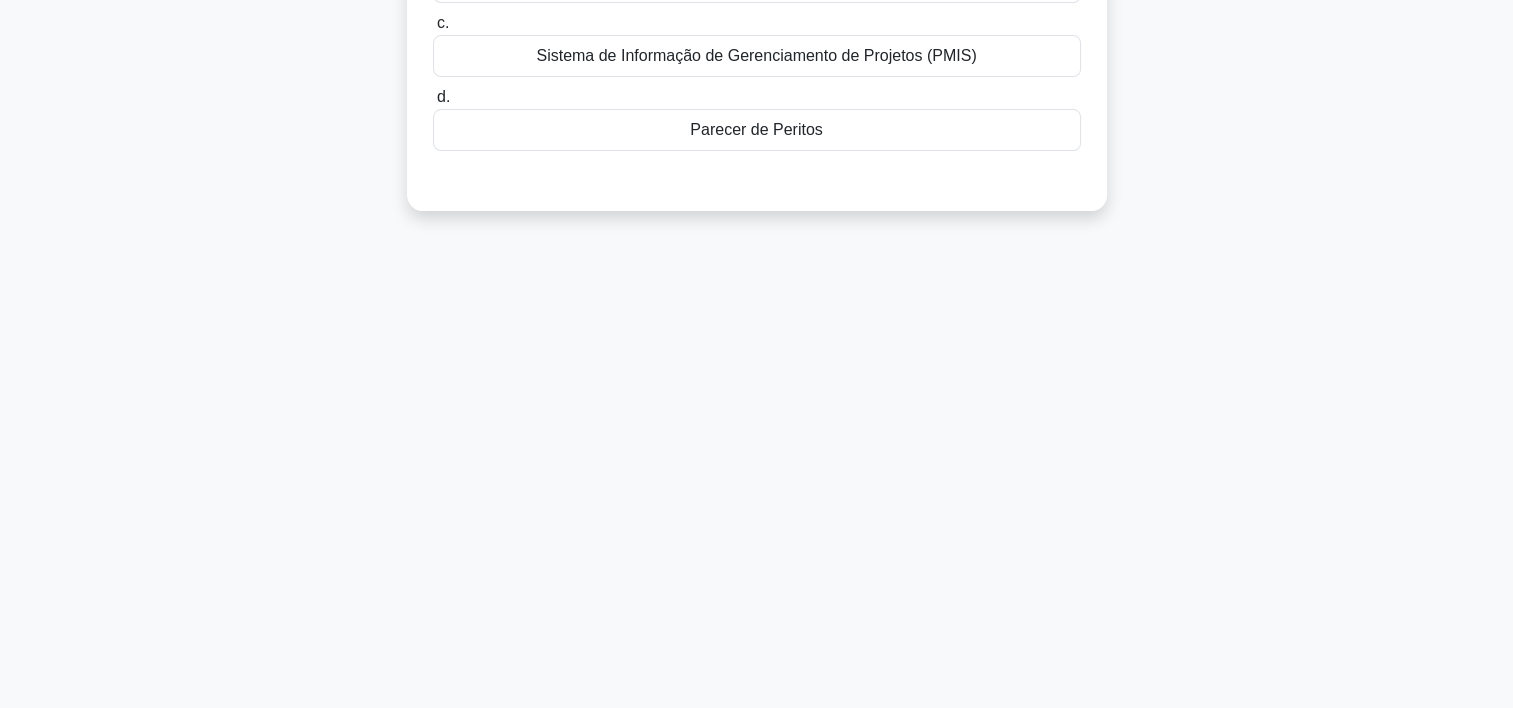 scroll, scrollTop: 0, scrollLeft: 0, axis: both 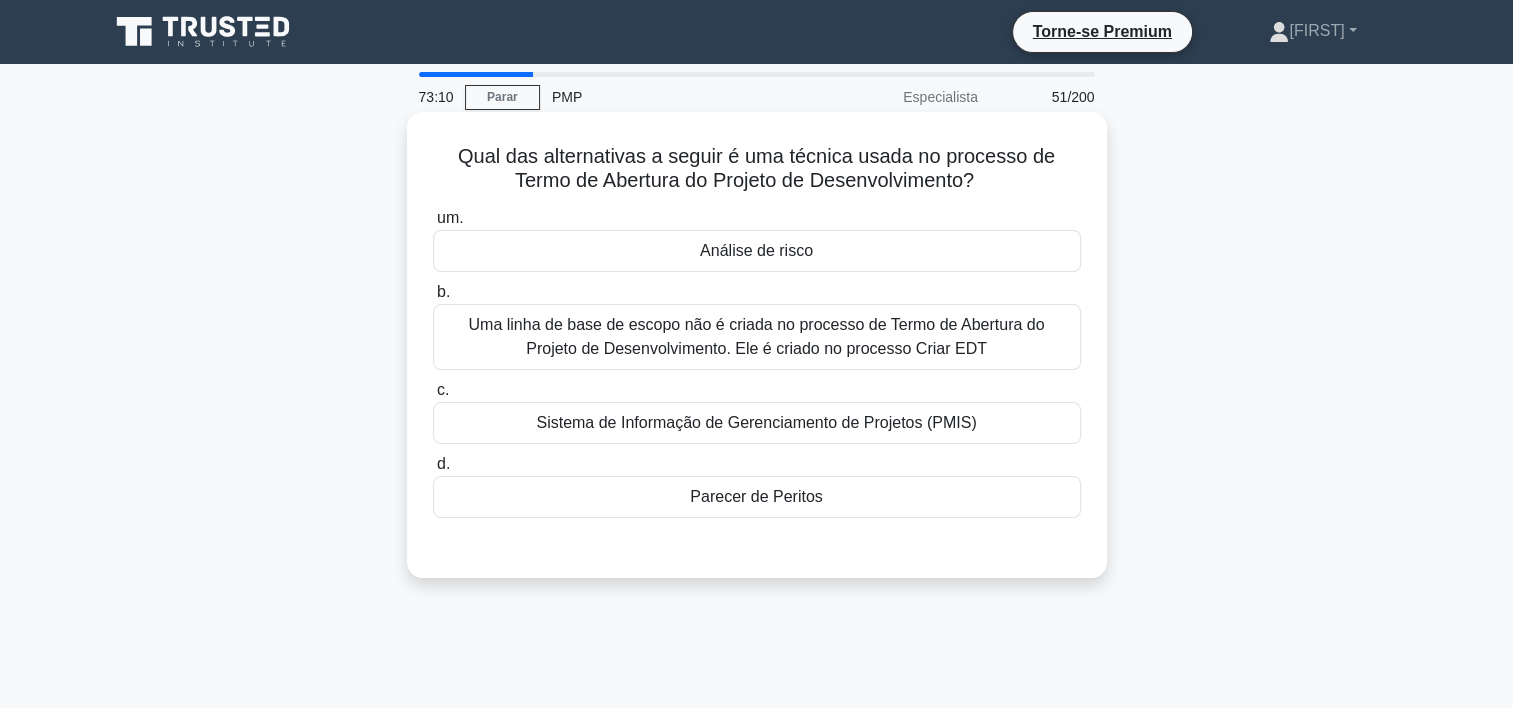 click on "Sistema de Informação de Gerenciamento de Projetos (PMIS)" at bounding box center [757, 423] 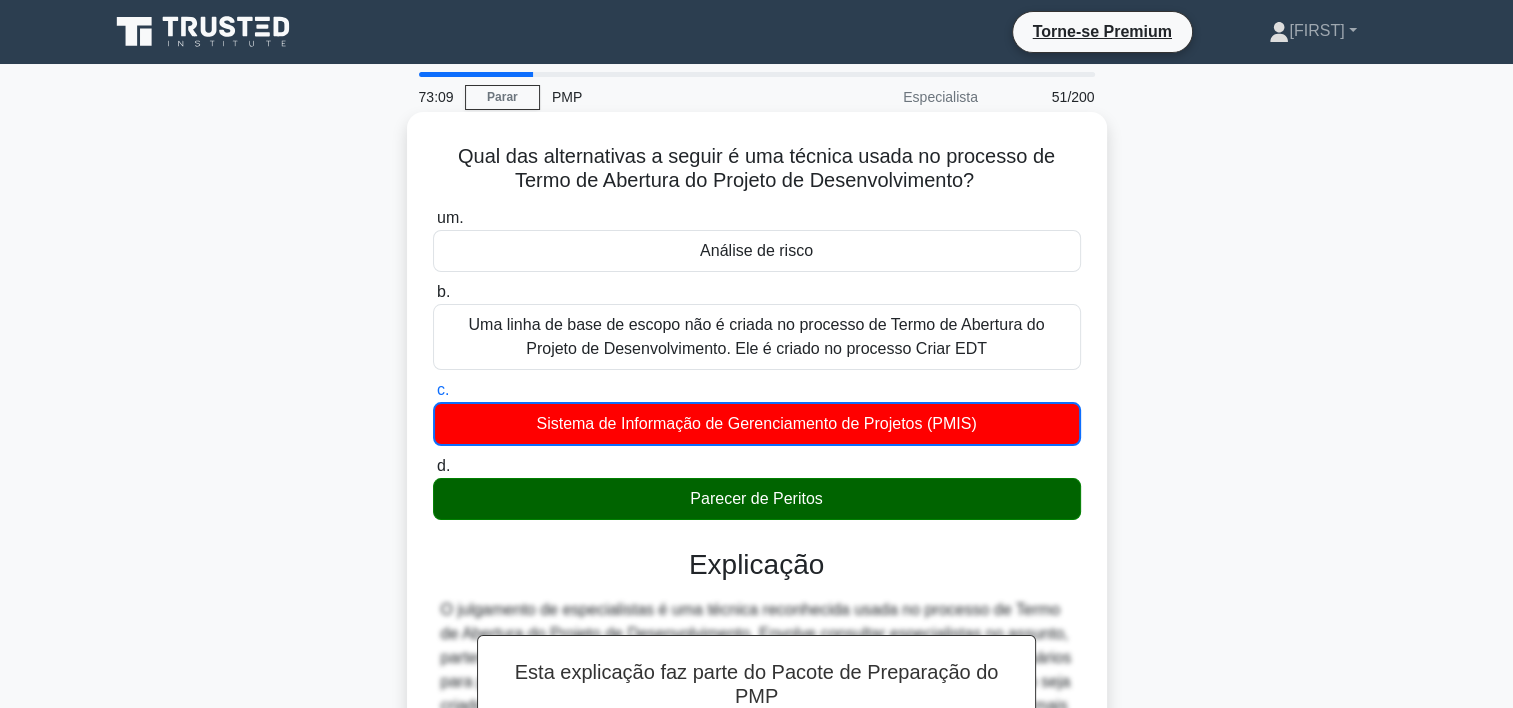 scroll, scrollTop: 372, scrollLeft: 0, axis: vertical 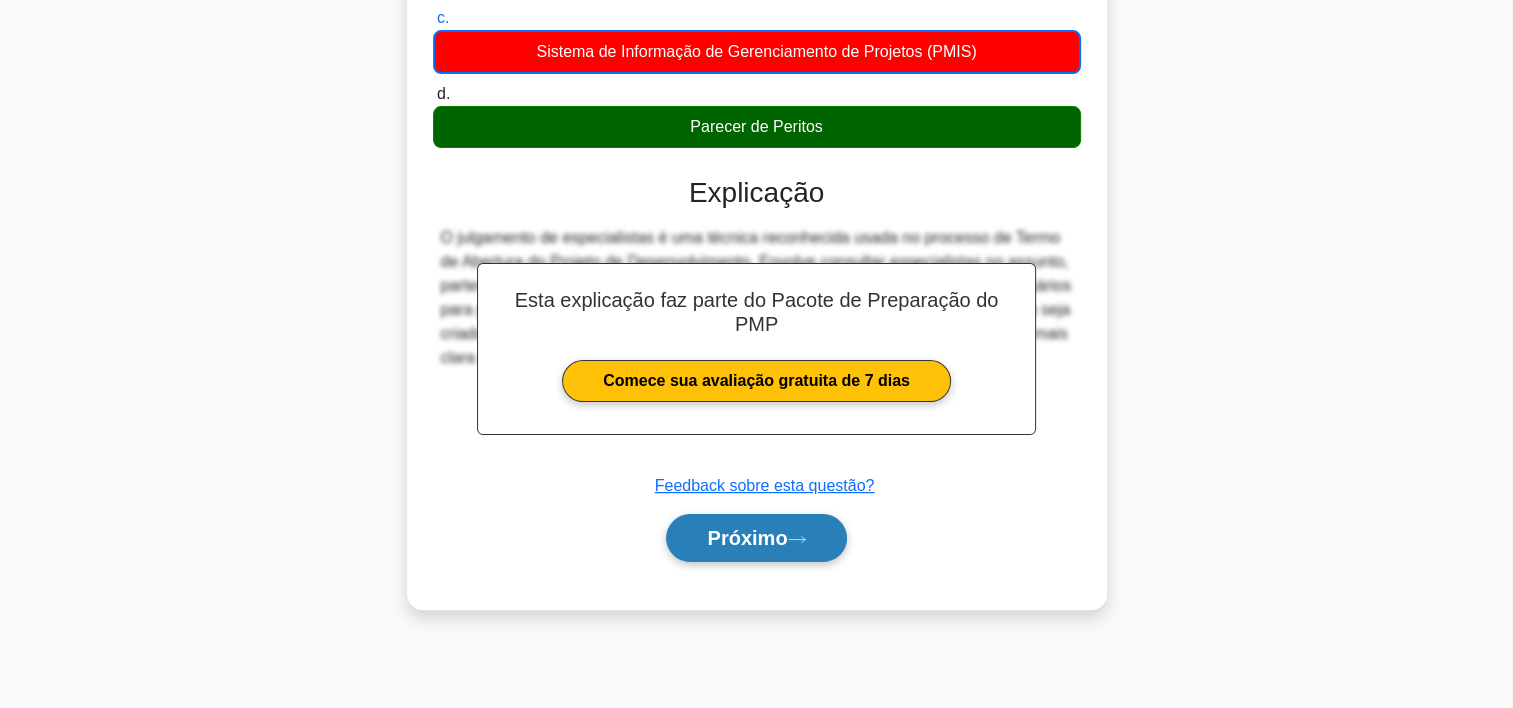 click on "Próximo" at bounding box center (756, 538) 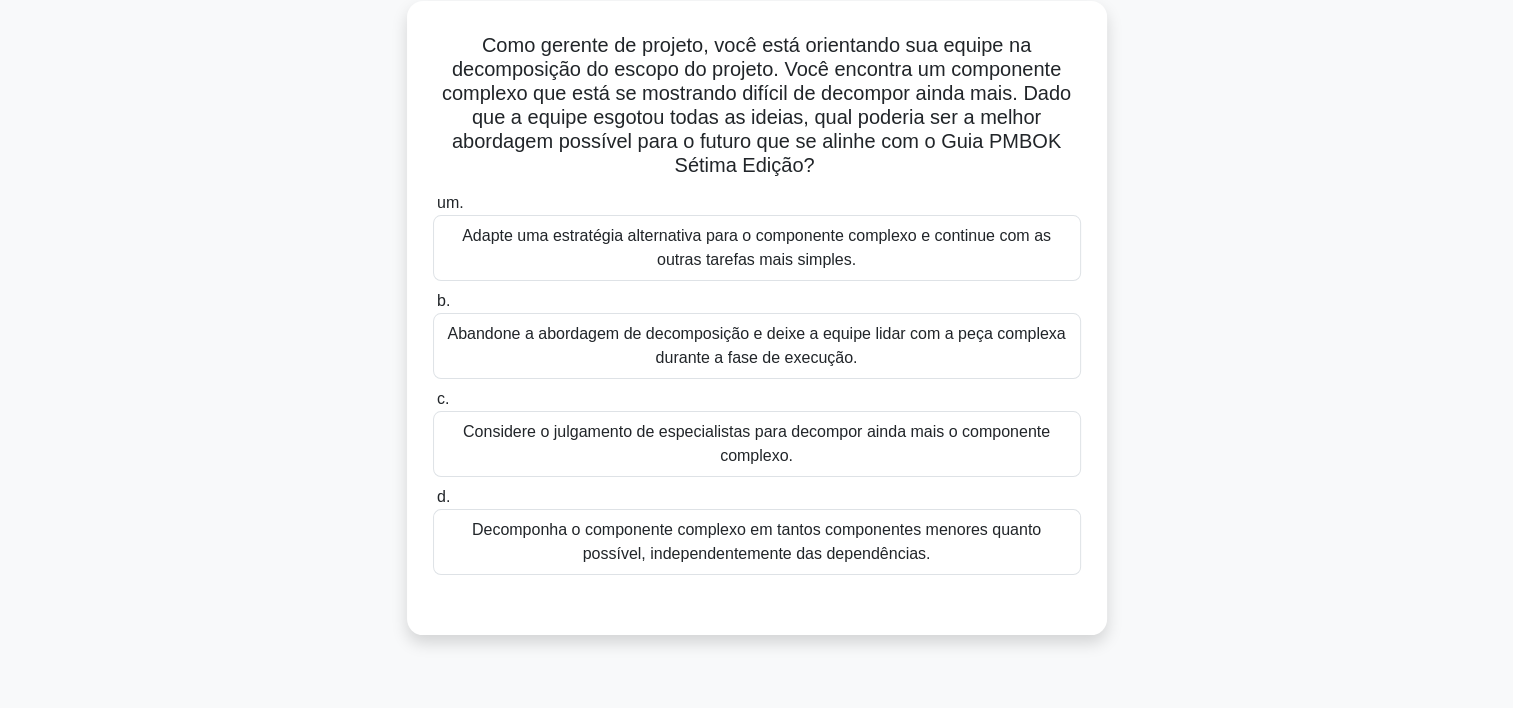 scroll, scrollTop: 116, scrollLeft: 0, axis: vertical 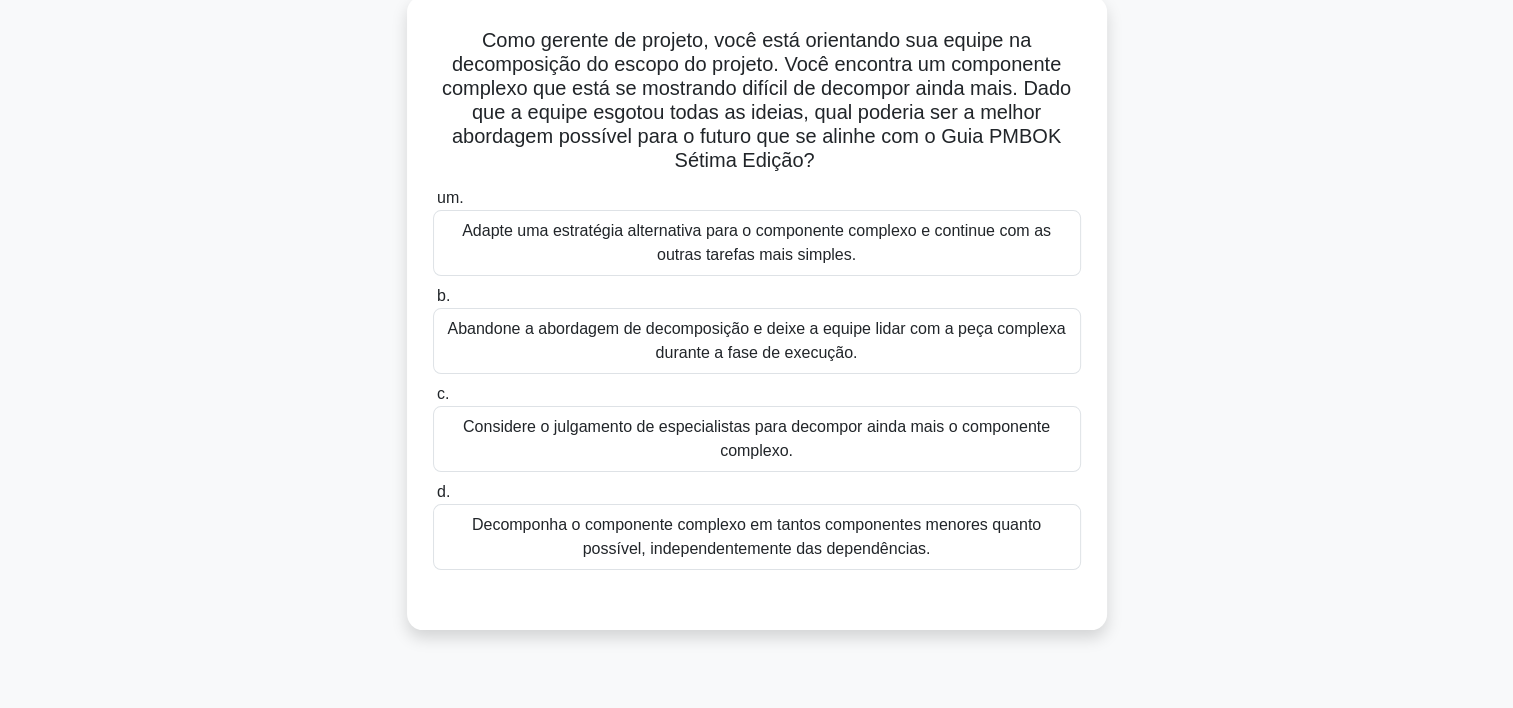 click on "Considere o julgamento de especialistas para decompor ainda mais o componente complexo." at bounding box center [757, 439] 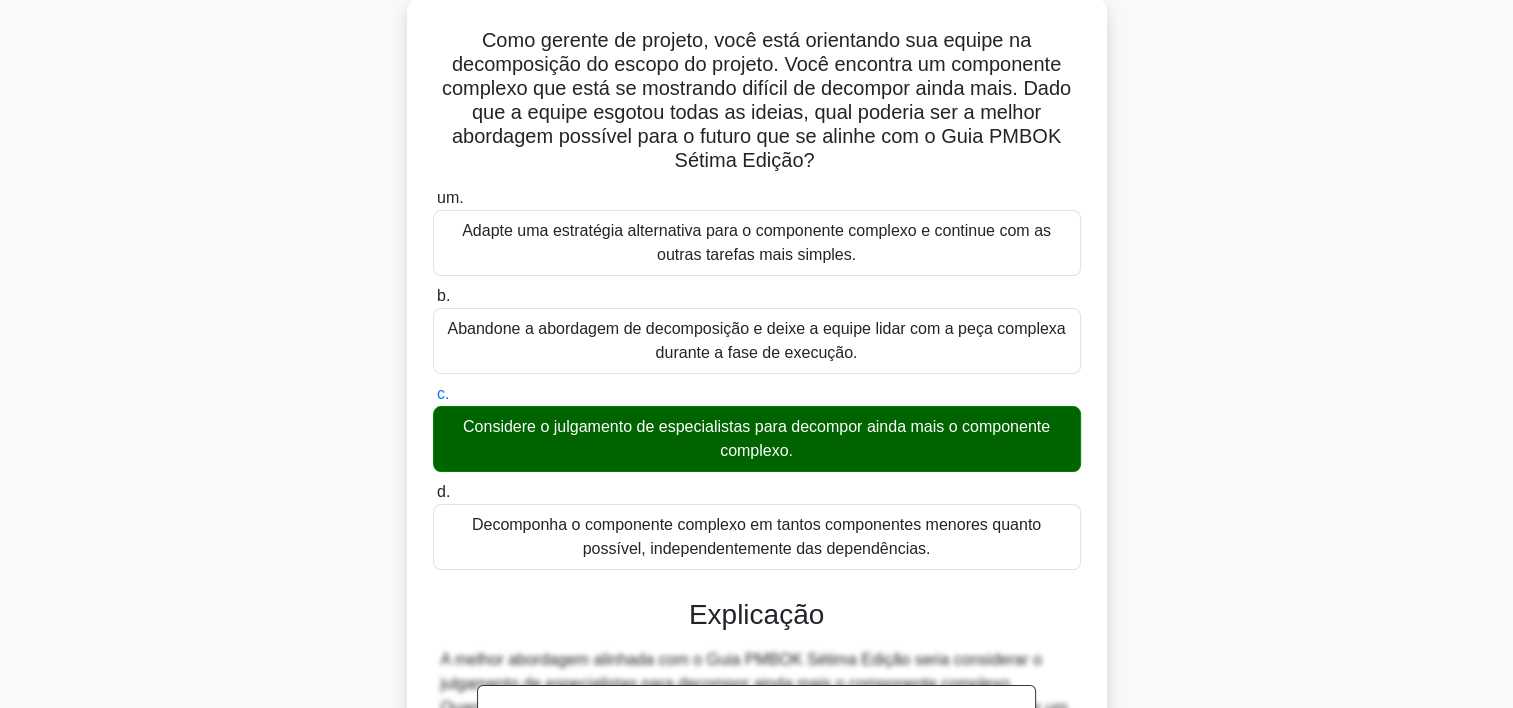 scroll, scrollTop: 524, scrollLeft: 0, axis: vertical 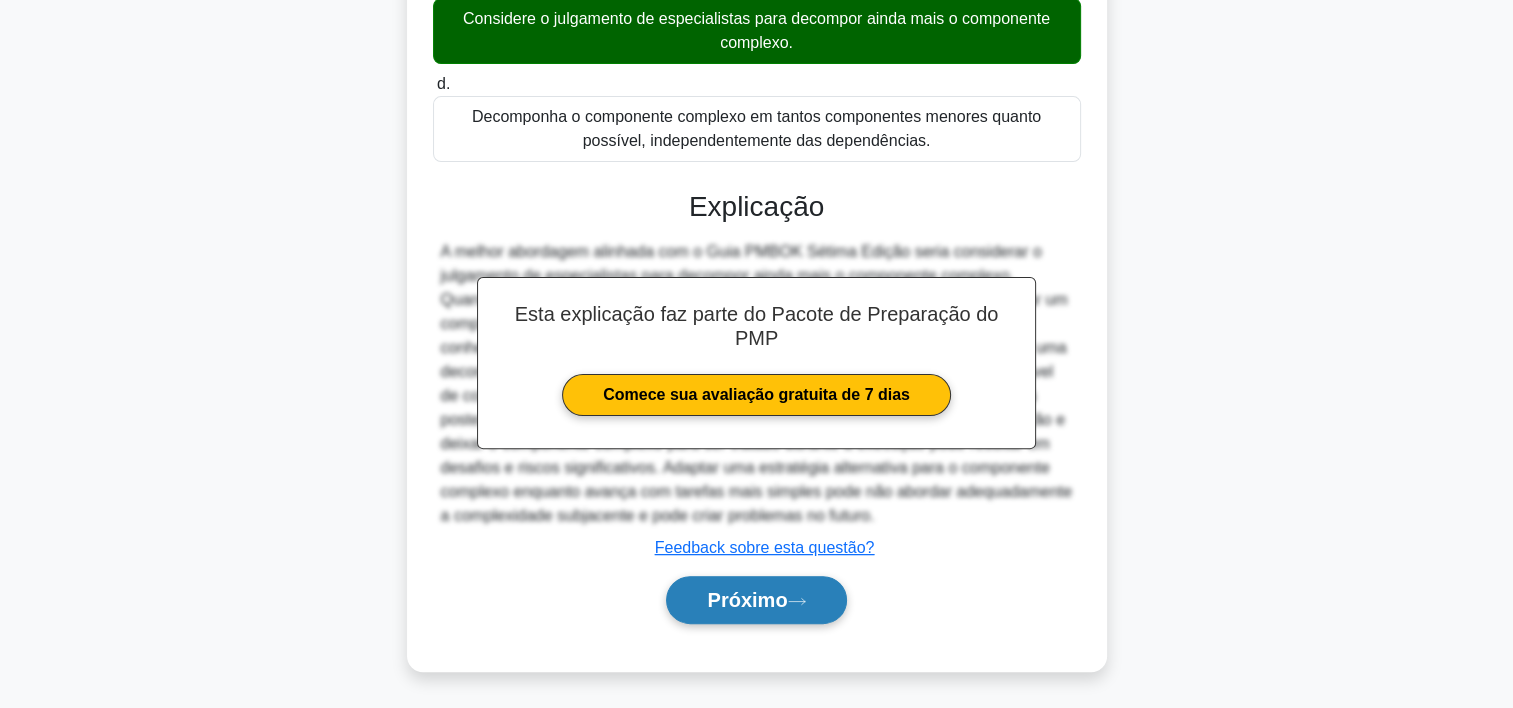 click on "Próximo" at bounding box center (756, 600) 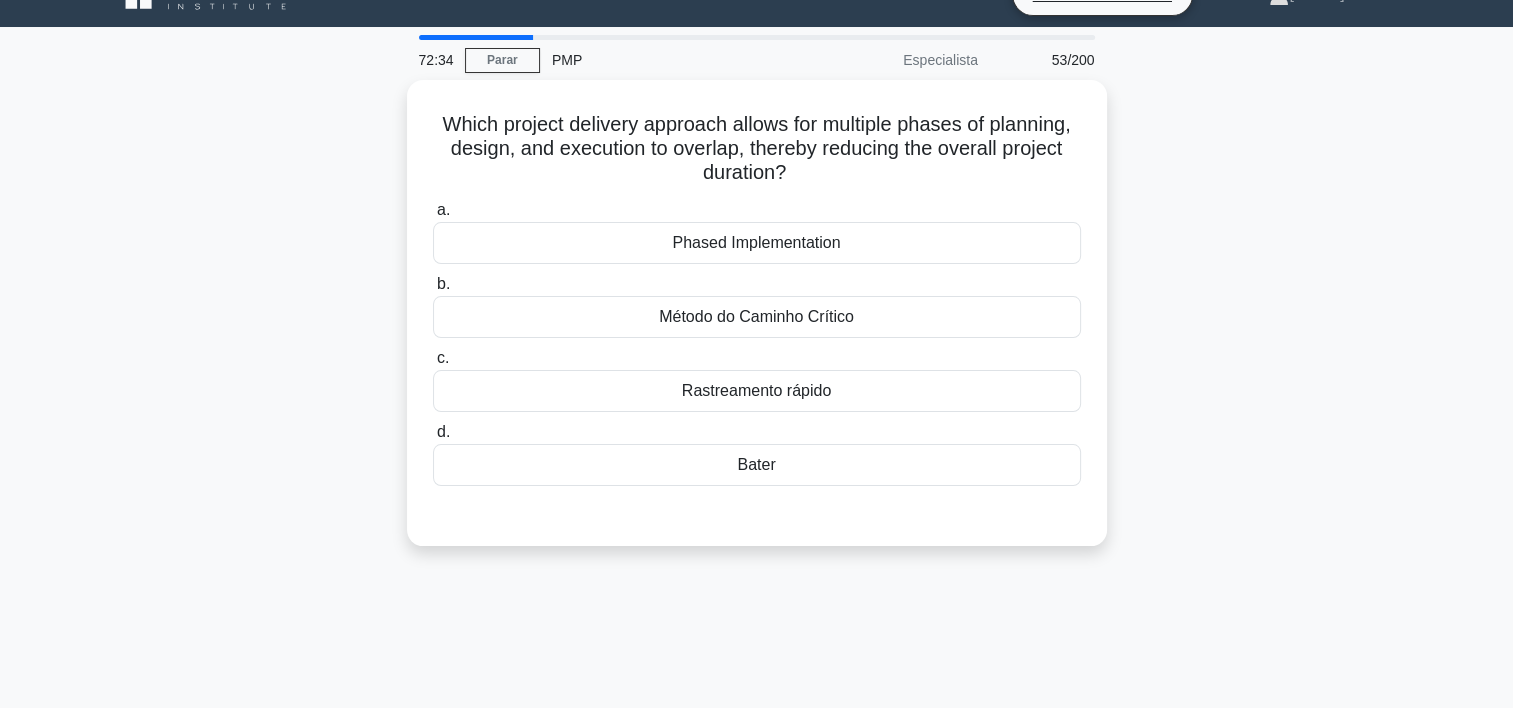 scroll, scrollTop: 0, scrollLeft: 0, axis: both 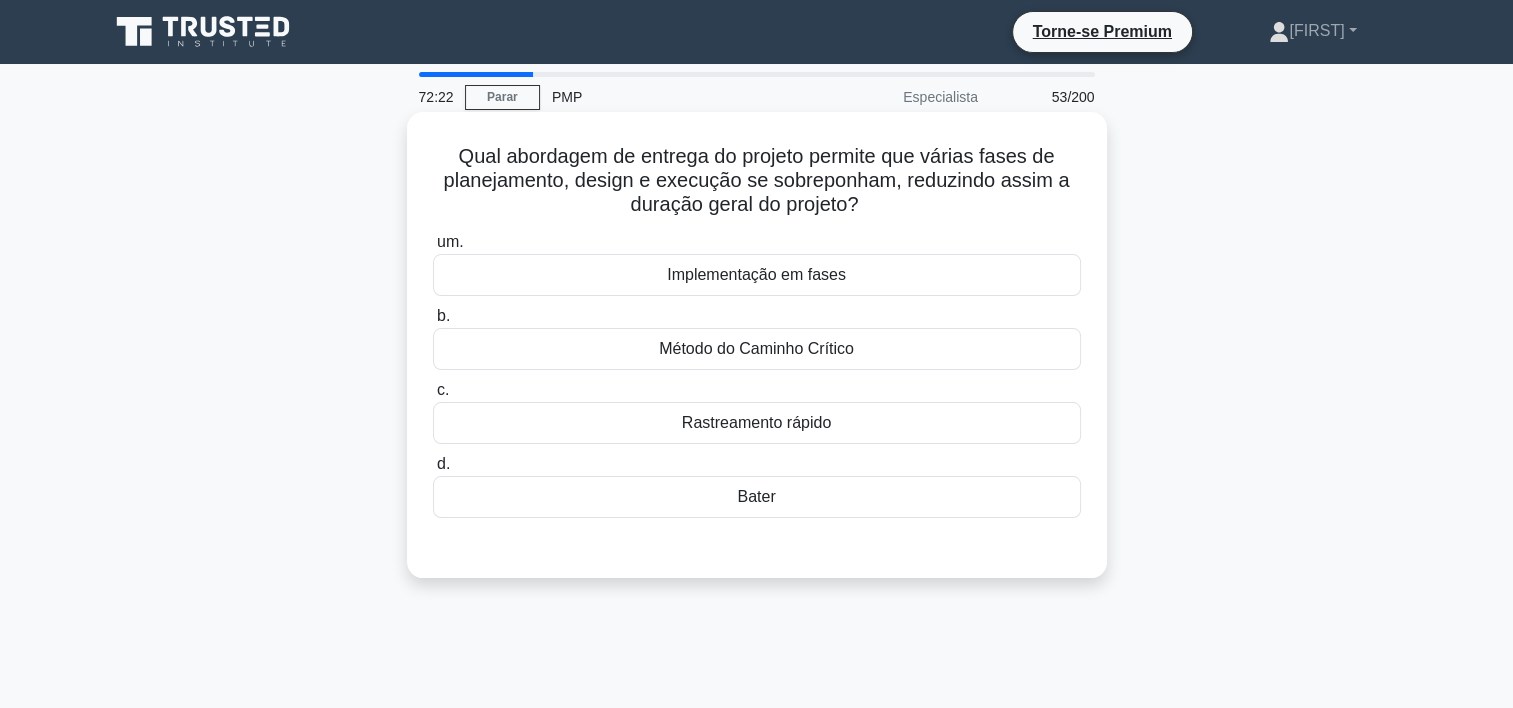 click on "Bater" at bounding box center [757, 497] 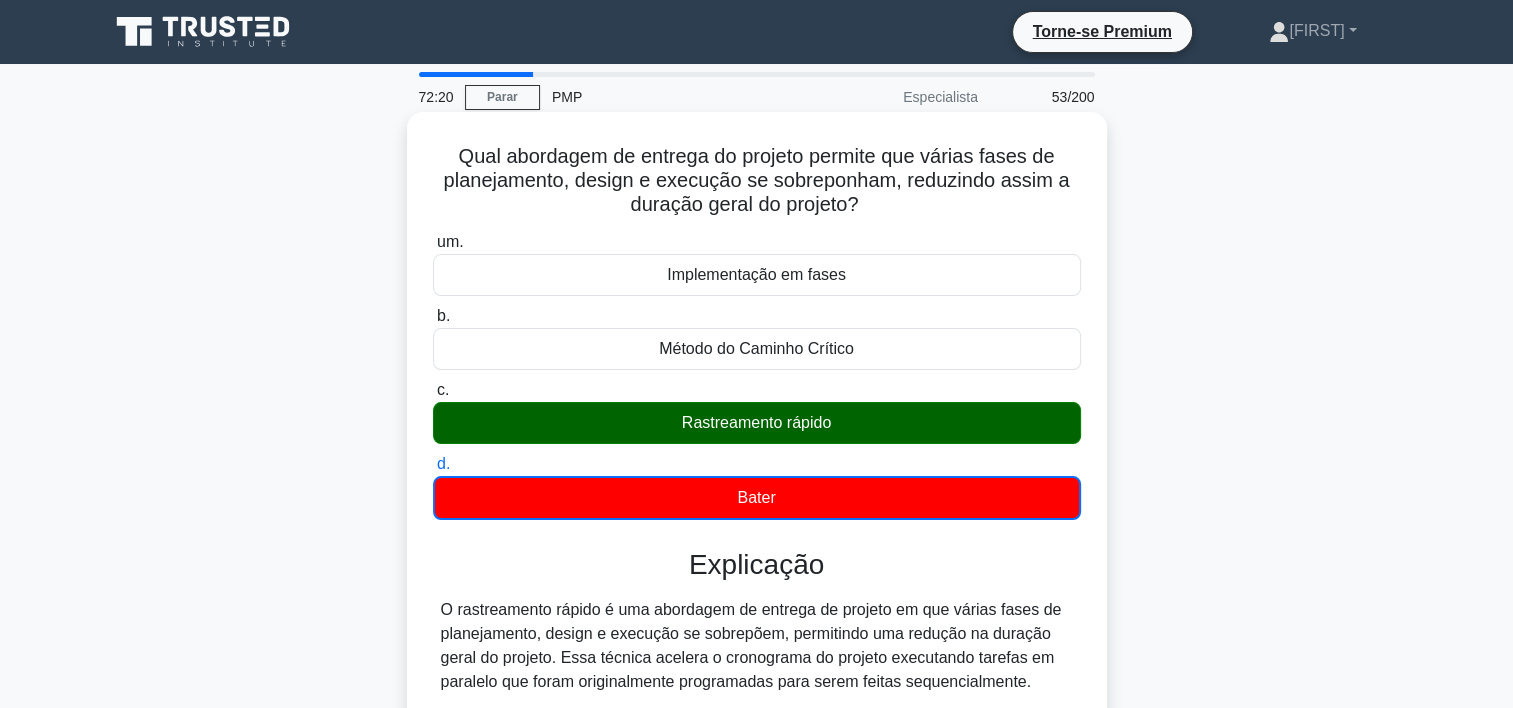 scroll, scrollTop: 453, scrollLeft: 0, axis: vertical 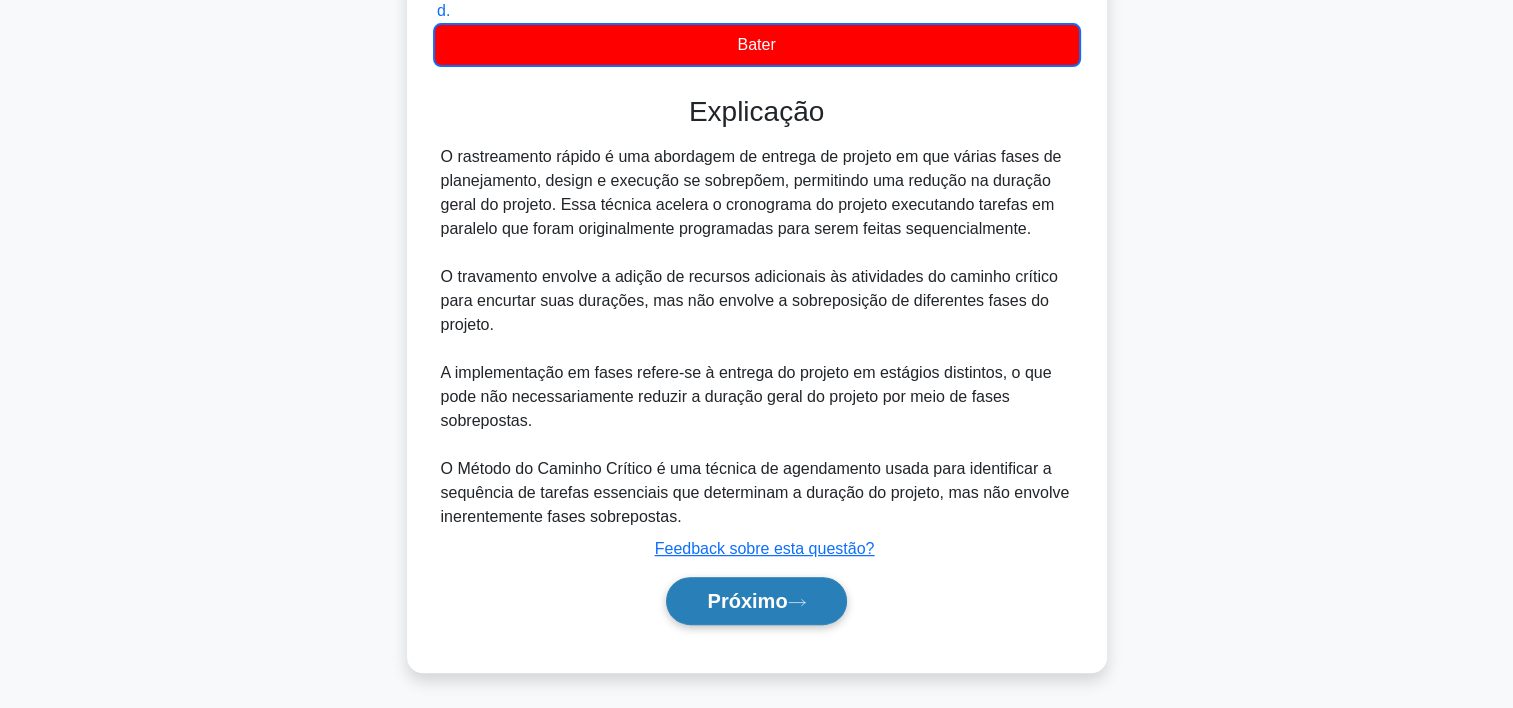click on "Próximo" at bounding box center (756, 601) 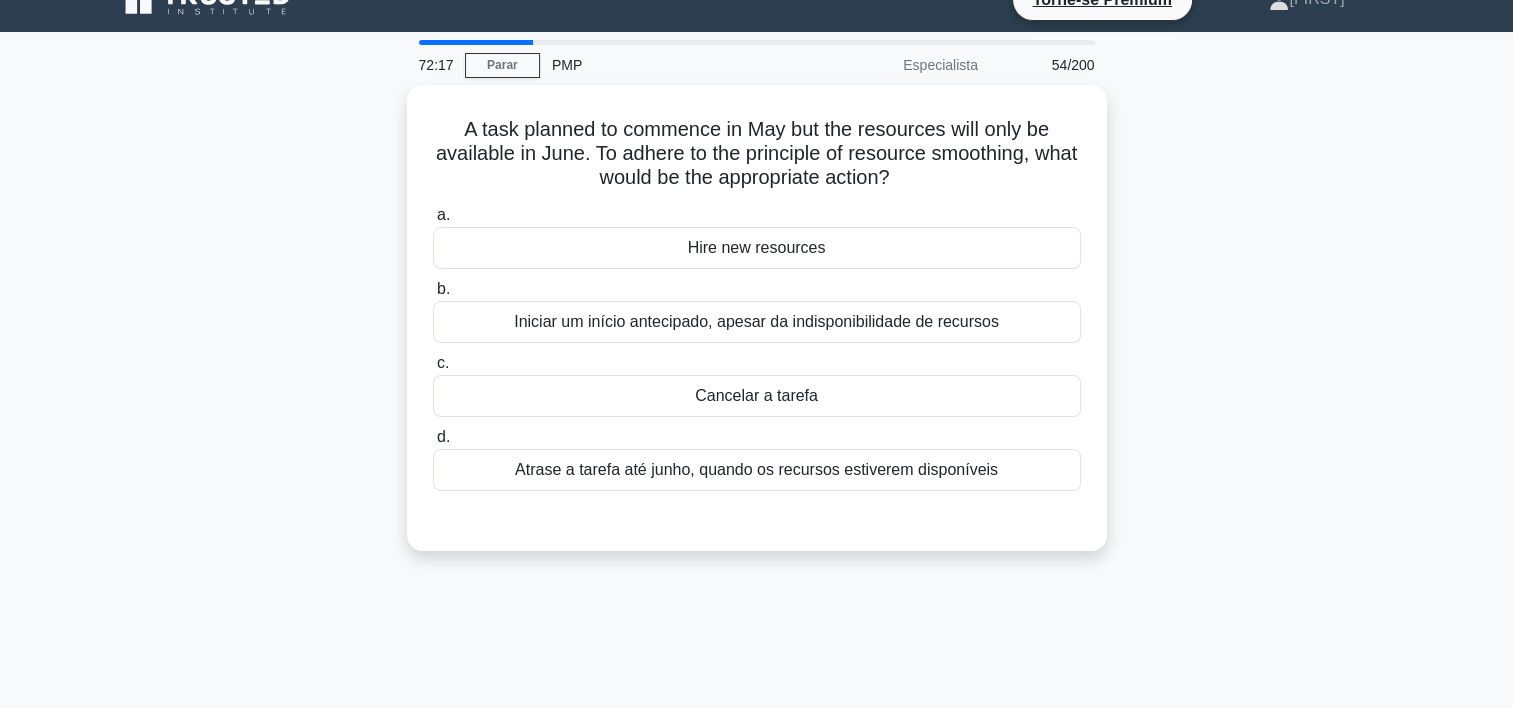 scroll, scrollTop: 0, scrollLeft: 0, axis: both 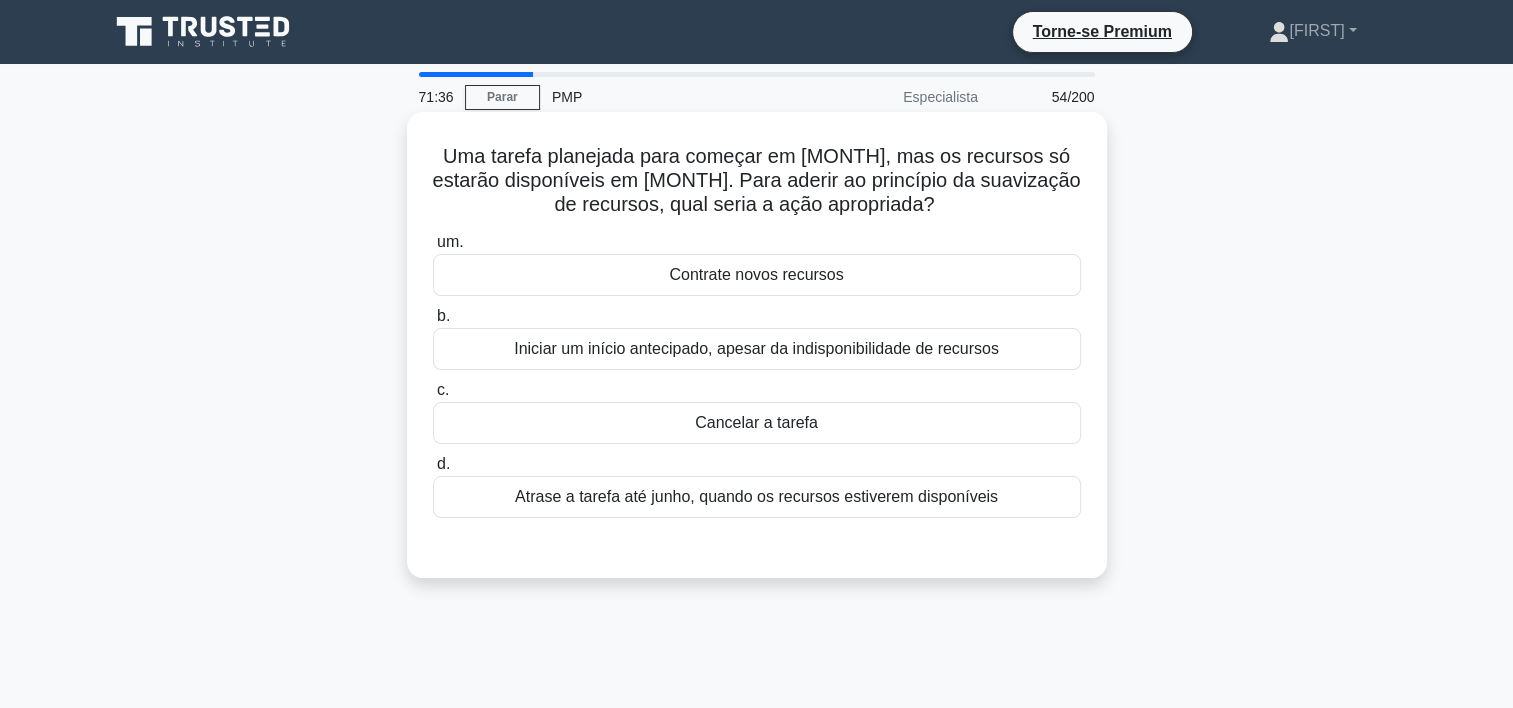 click on "Atrase a tarefa até junho, quando os recursos estiverem disponíveis" at bounding box center (757, 497) 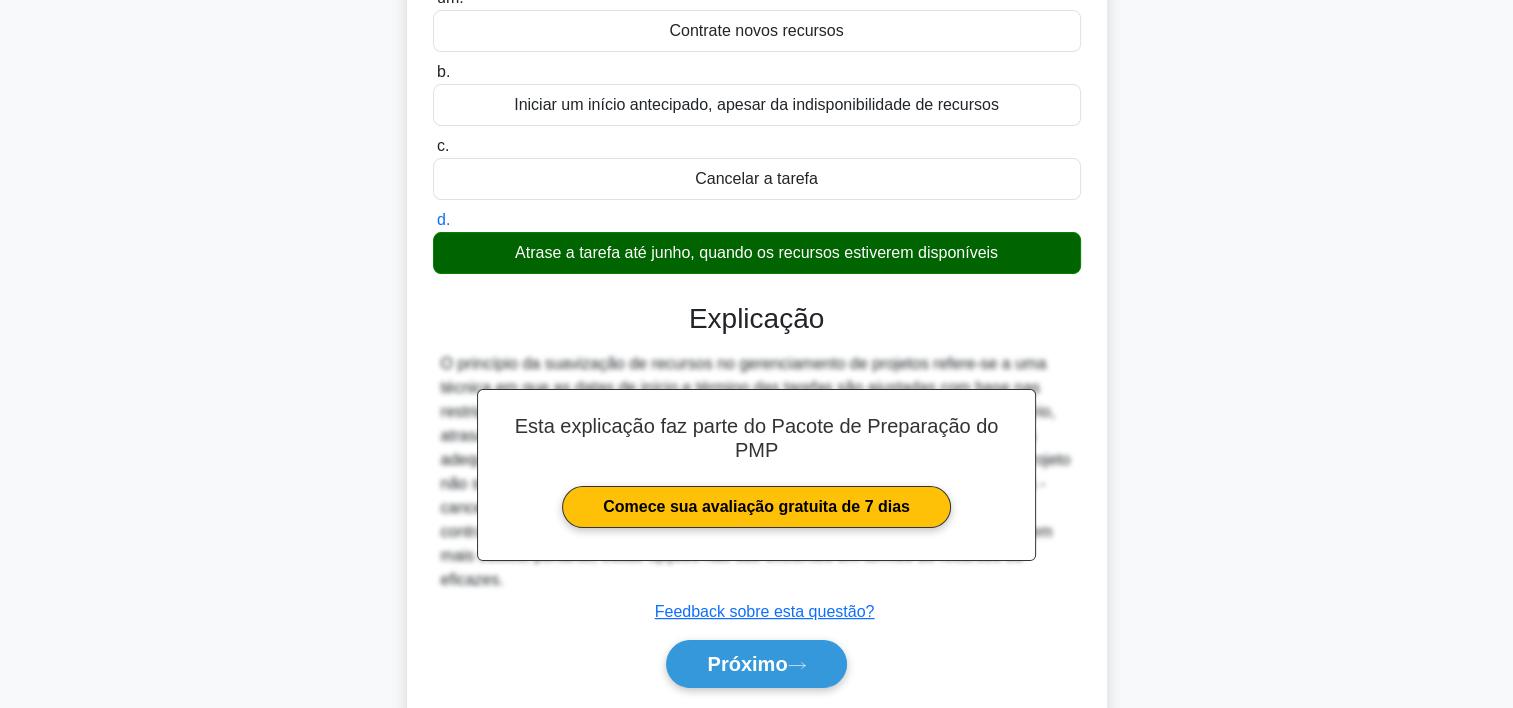 scroll, scrollTop: 372, scrollLeft: 0, axis: vertical 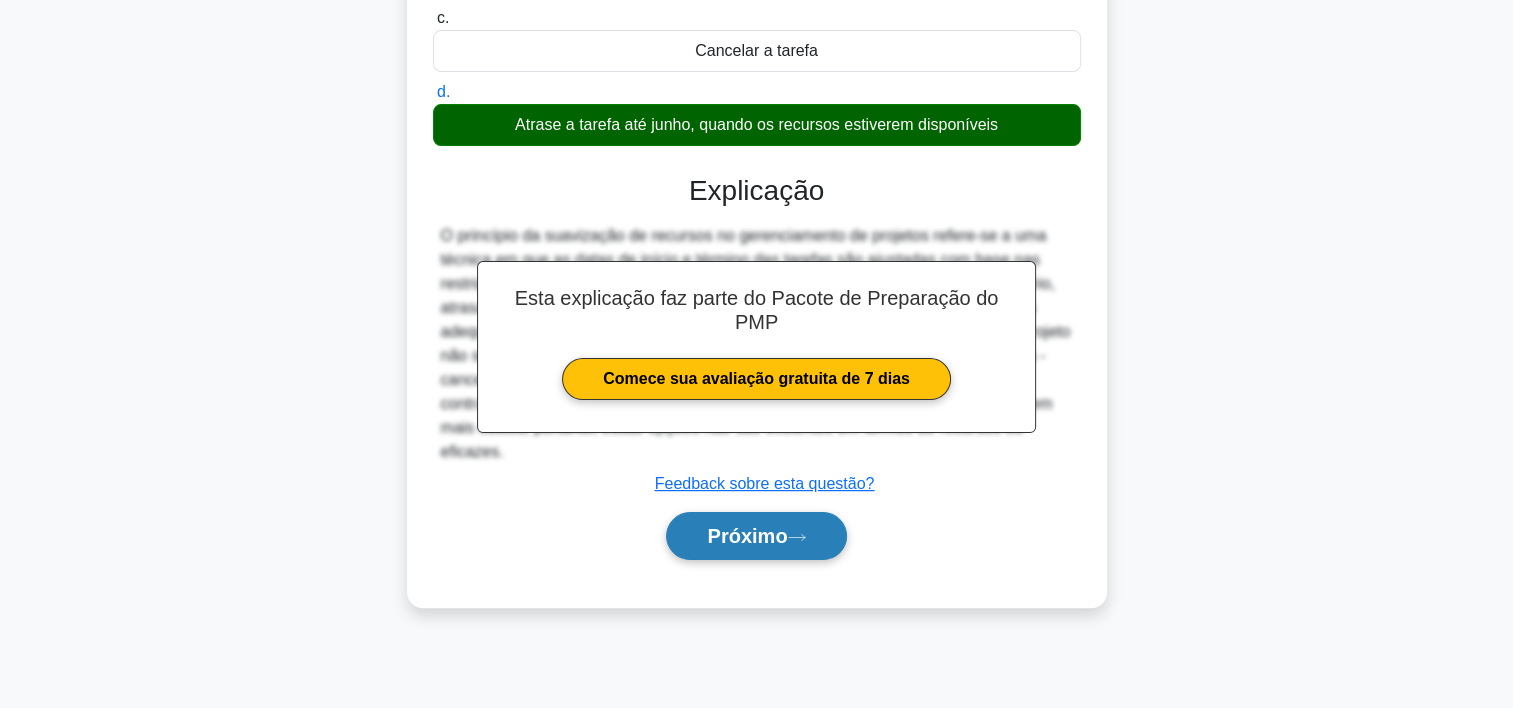 click on "Próximo" at bounding box center (756, 536) 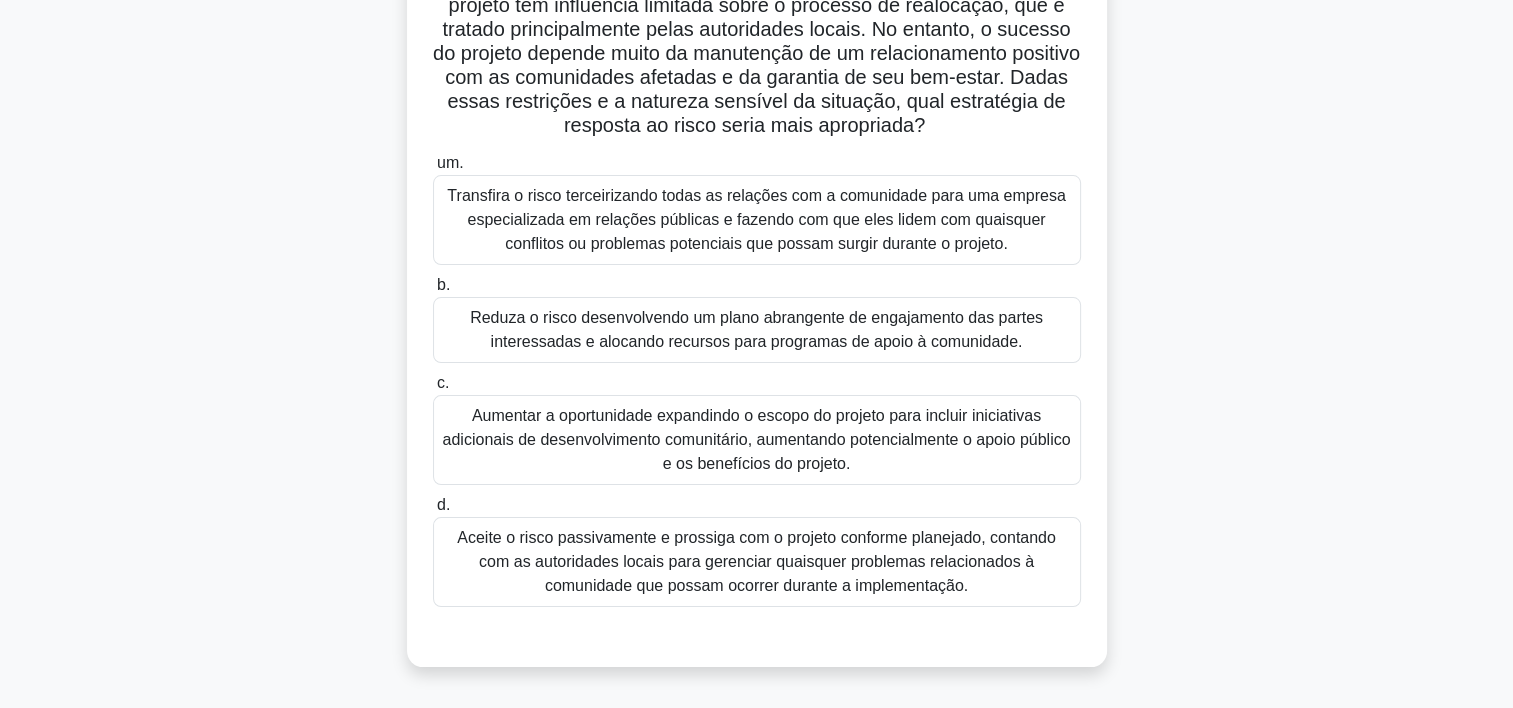 scroll, scrollTop: 252, scrollLeft: 0, axis: vertical 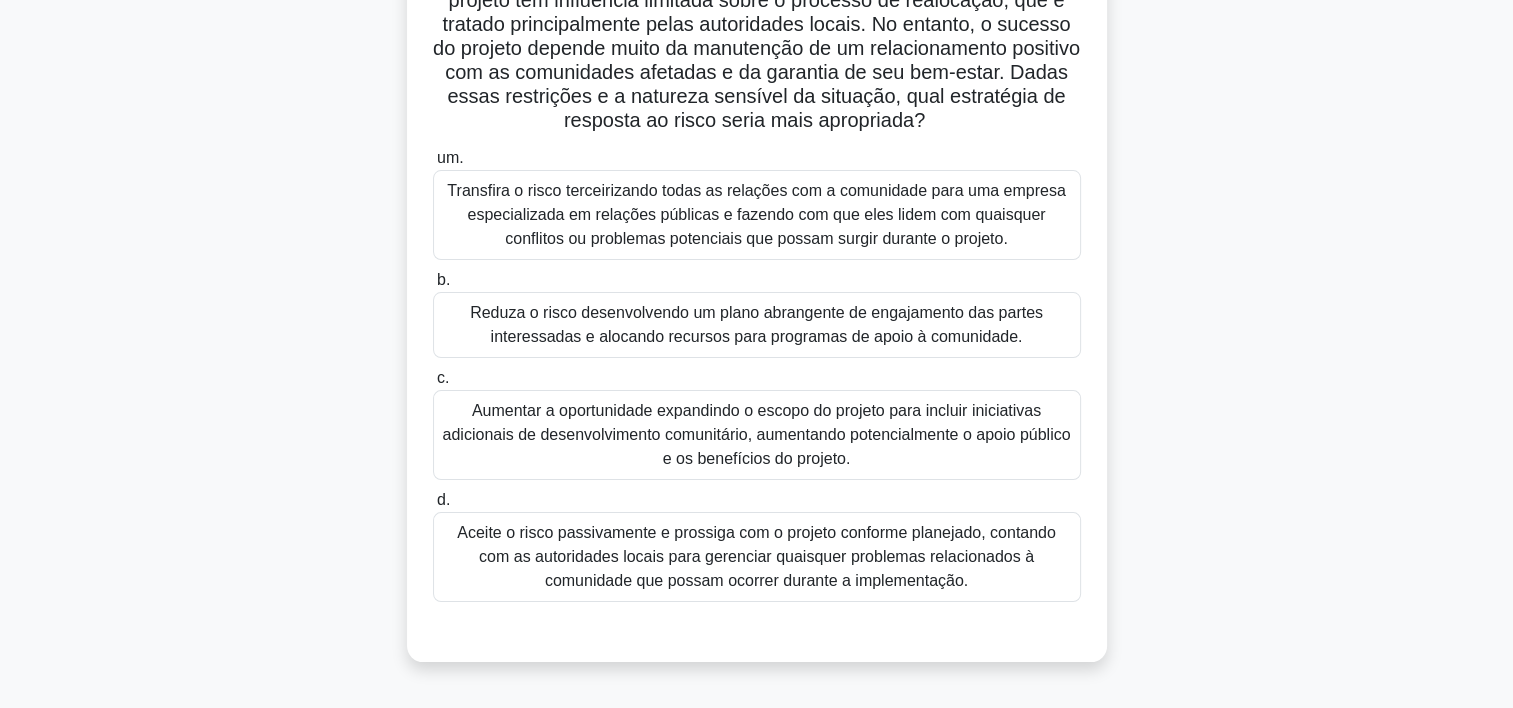 click on "Reduza o risco desenvolvendo um plano abrangente de engajamento das partes interessadas e alocando recursos para programas de apoio à comunidade." at bounding box center [757, 325] 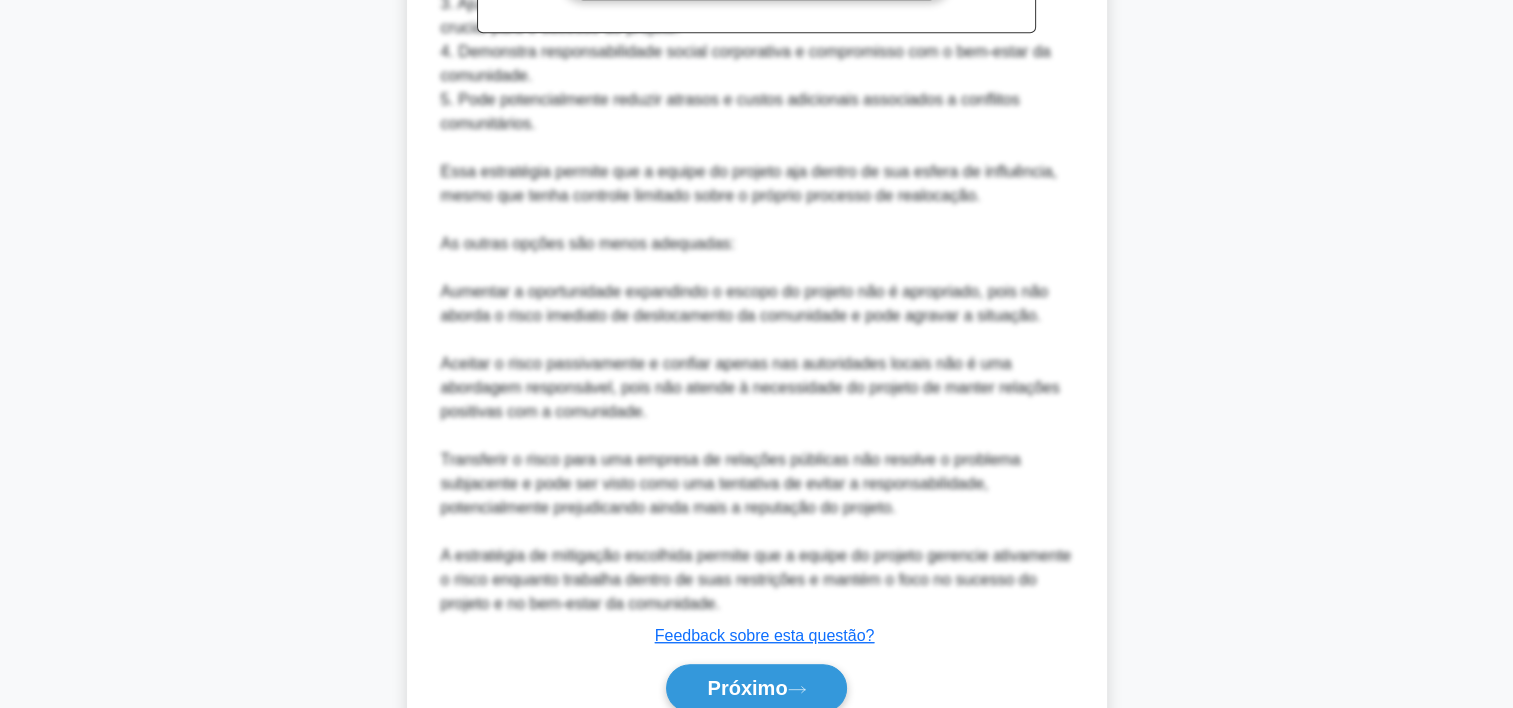 scroll, scrollTop: 1196, scrollLeft: 0, axis: vertical 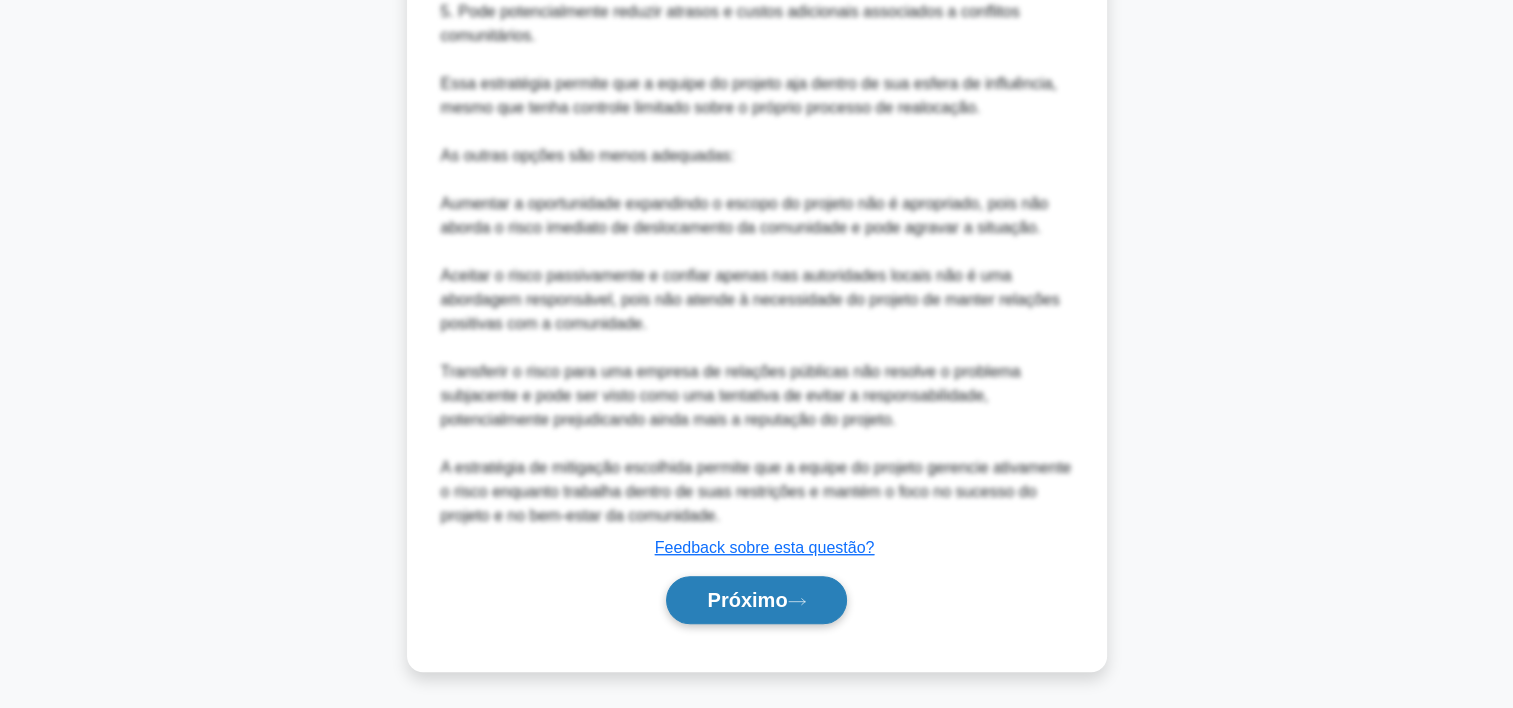 click on "Próximo" at bounding box center [747, 600] 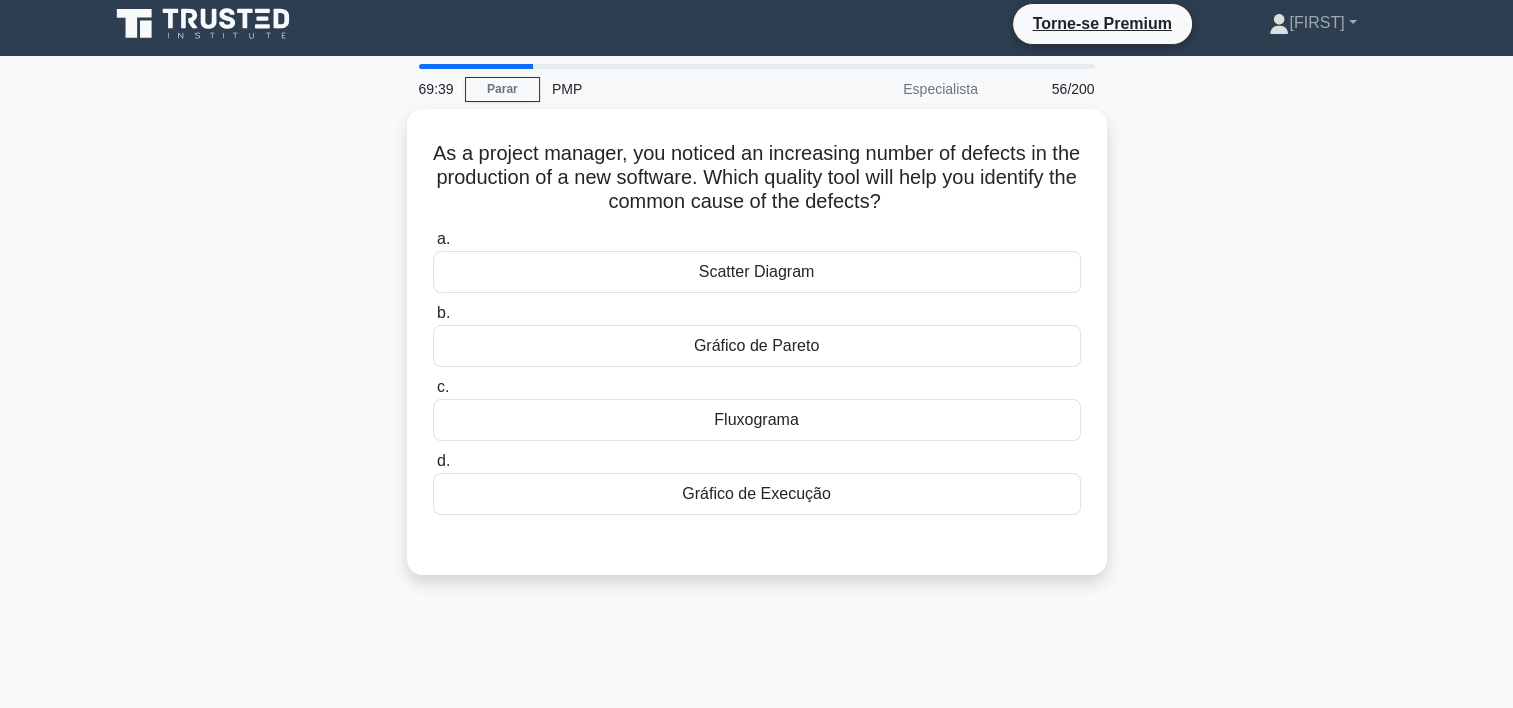 scroll, scrollTop: 0, scrollLeft: 0, axis: both 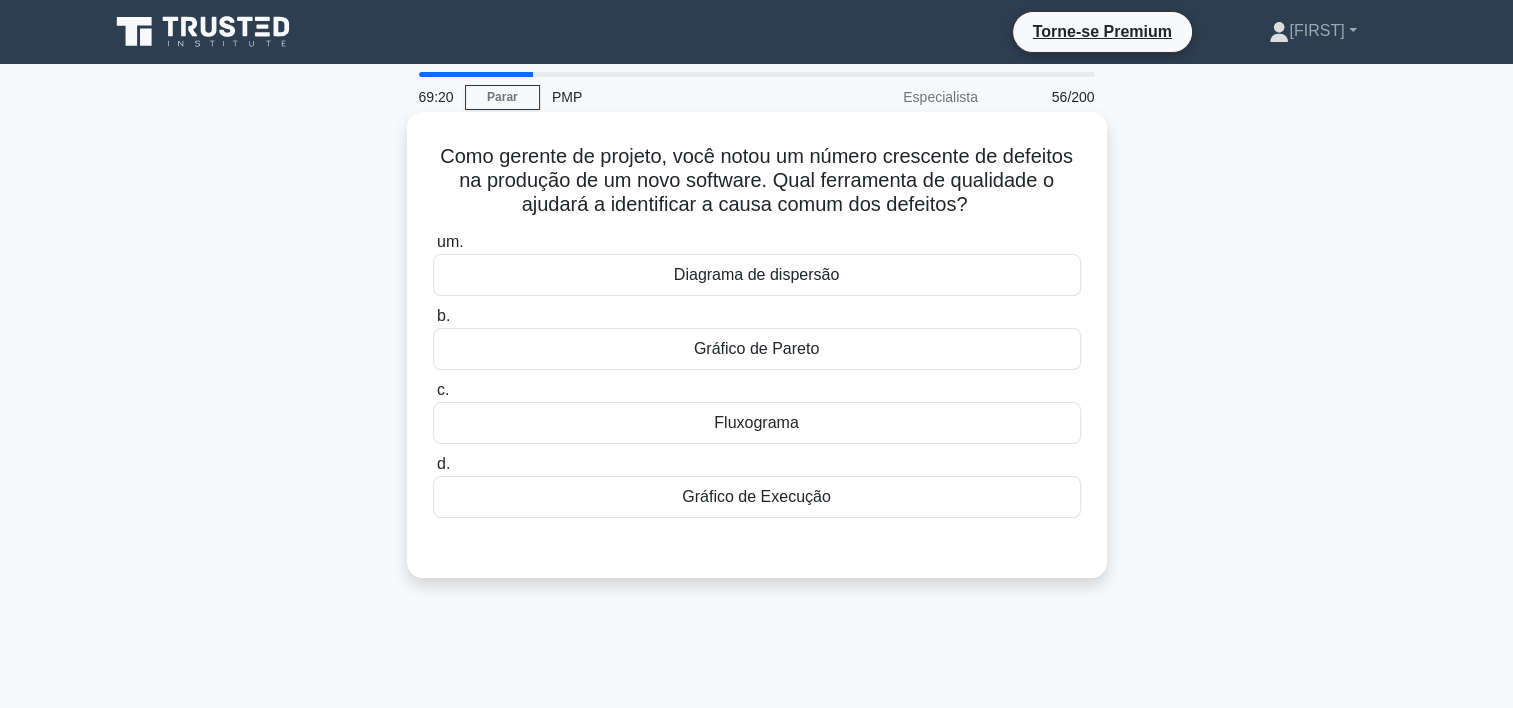click on "Diagrama de dispersão" at bounding box center [757, 275] 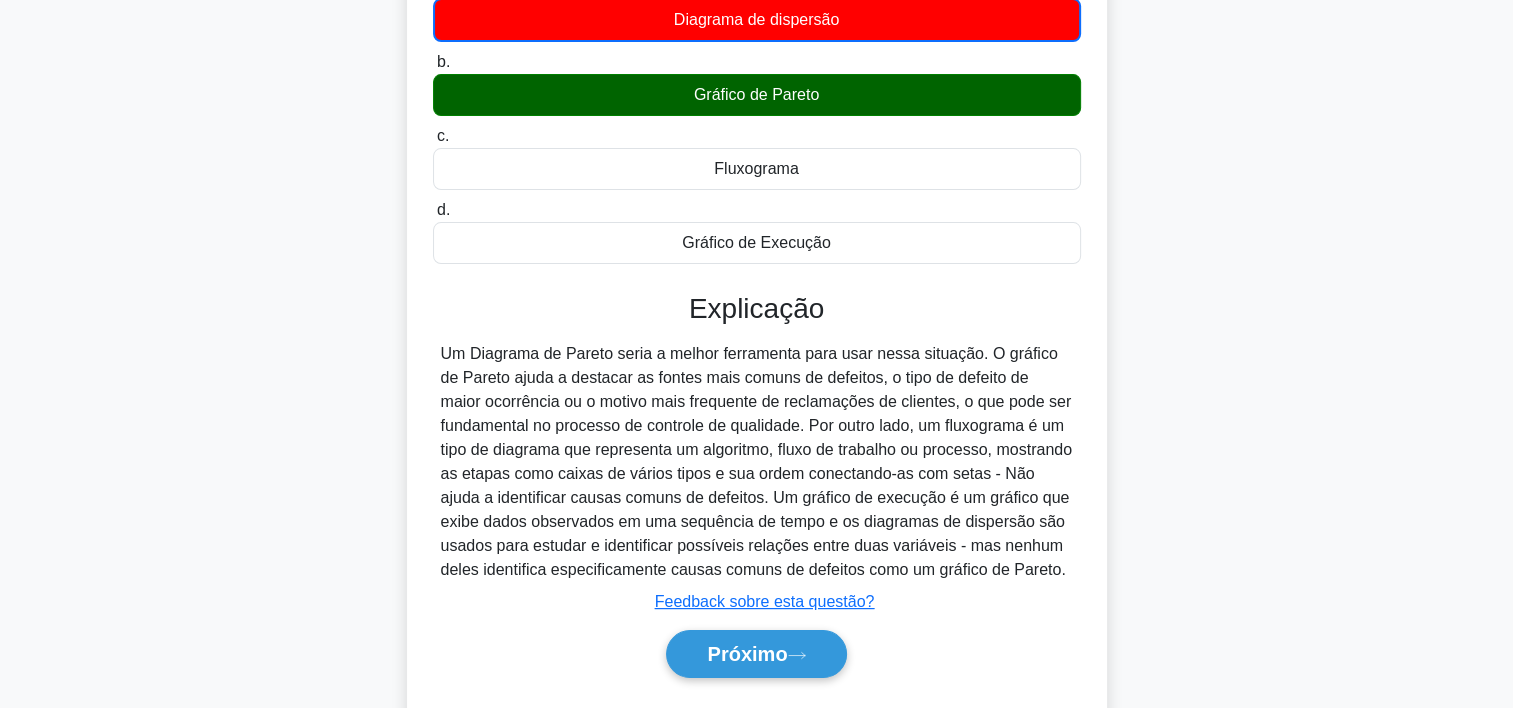 scroll, scrollTop: 259, scrollLeft: 0, axis: vertical 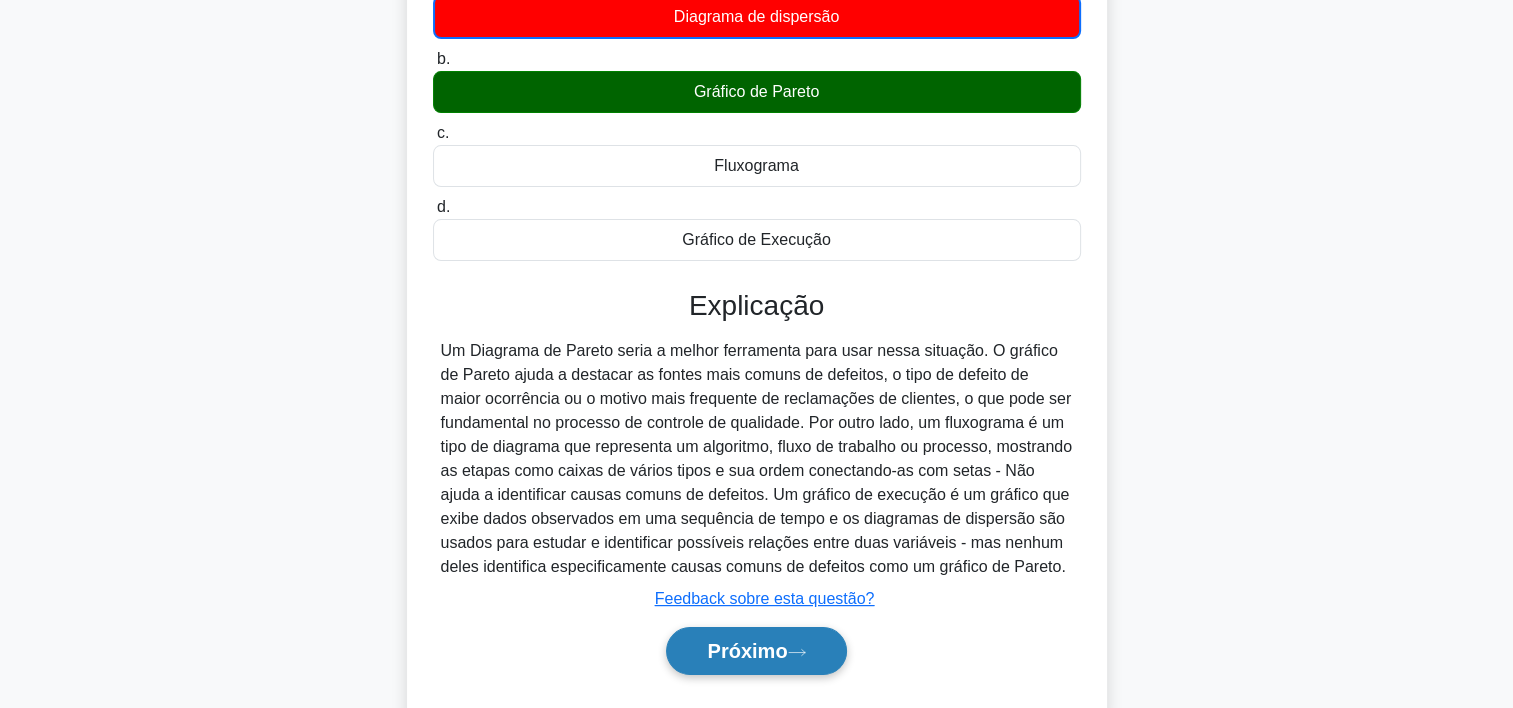 click on "Próximo" at bounding box center [756, 651] 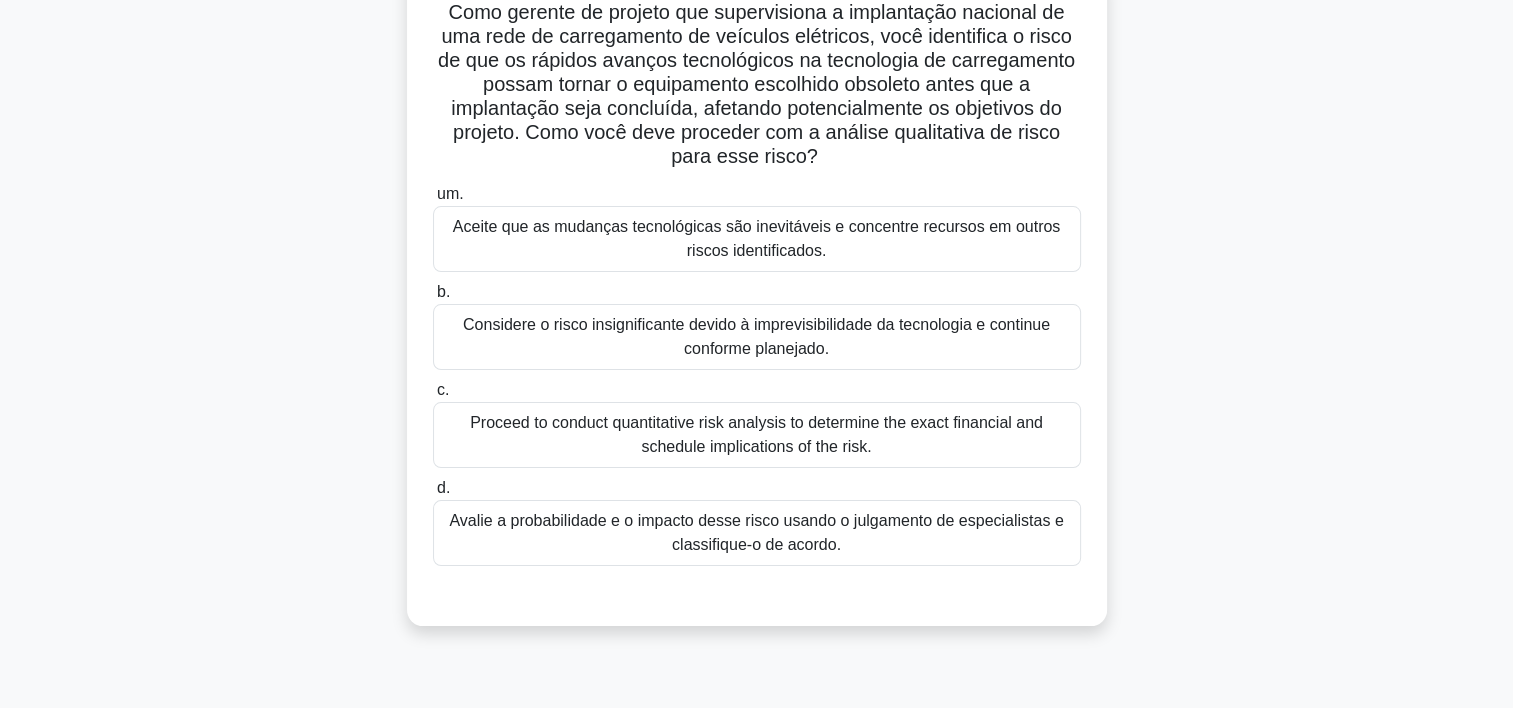 scroll, scrollTop: 147, scrollLeft: 0, axis: vertical 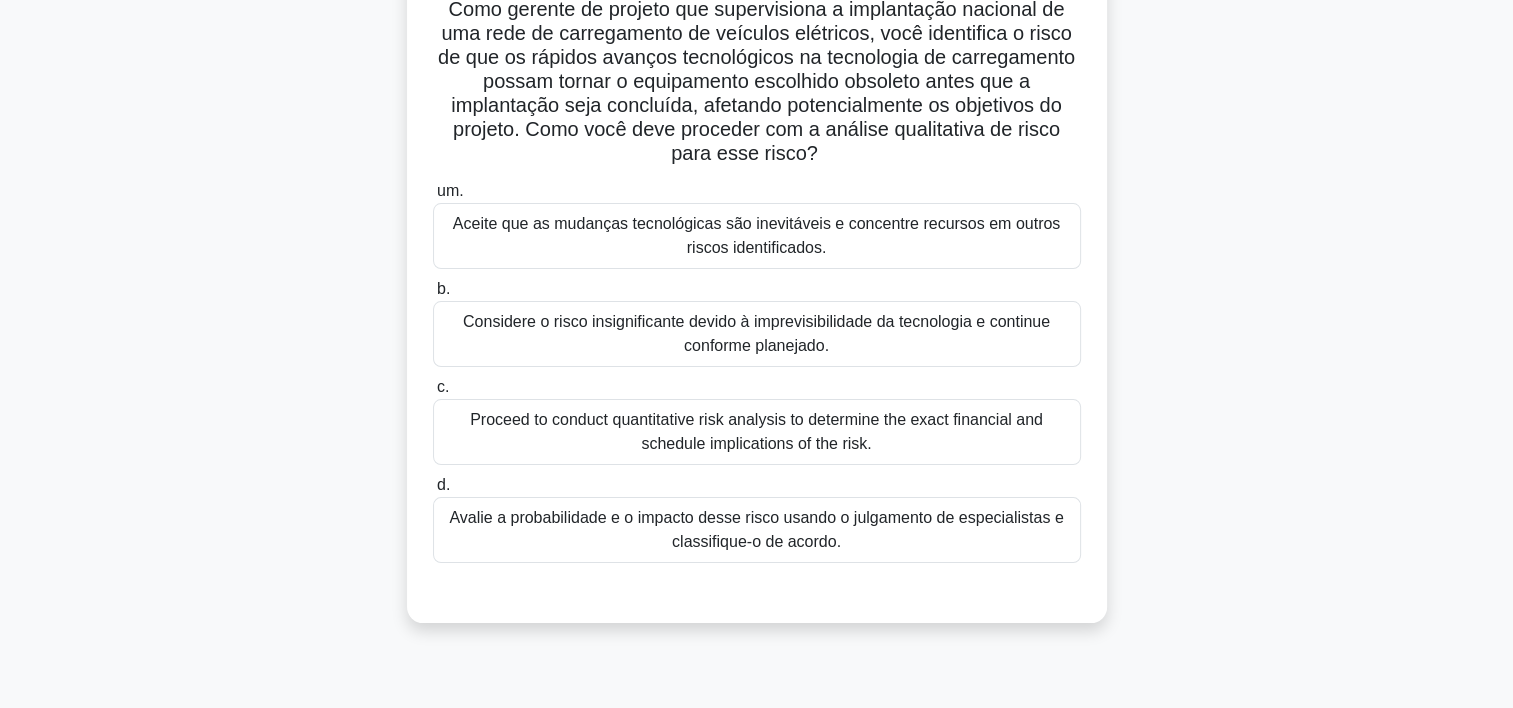 click on "Avalie a probabilidade e o impacto desse risco usando o julgamento de especialistas e classifique-o de acordo." at bounding box center [757, 530] 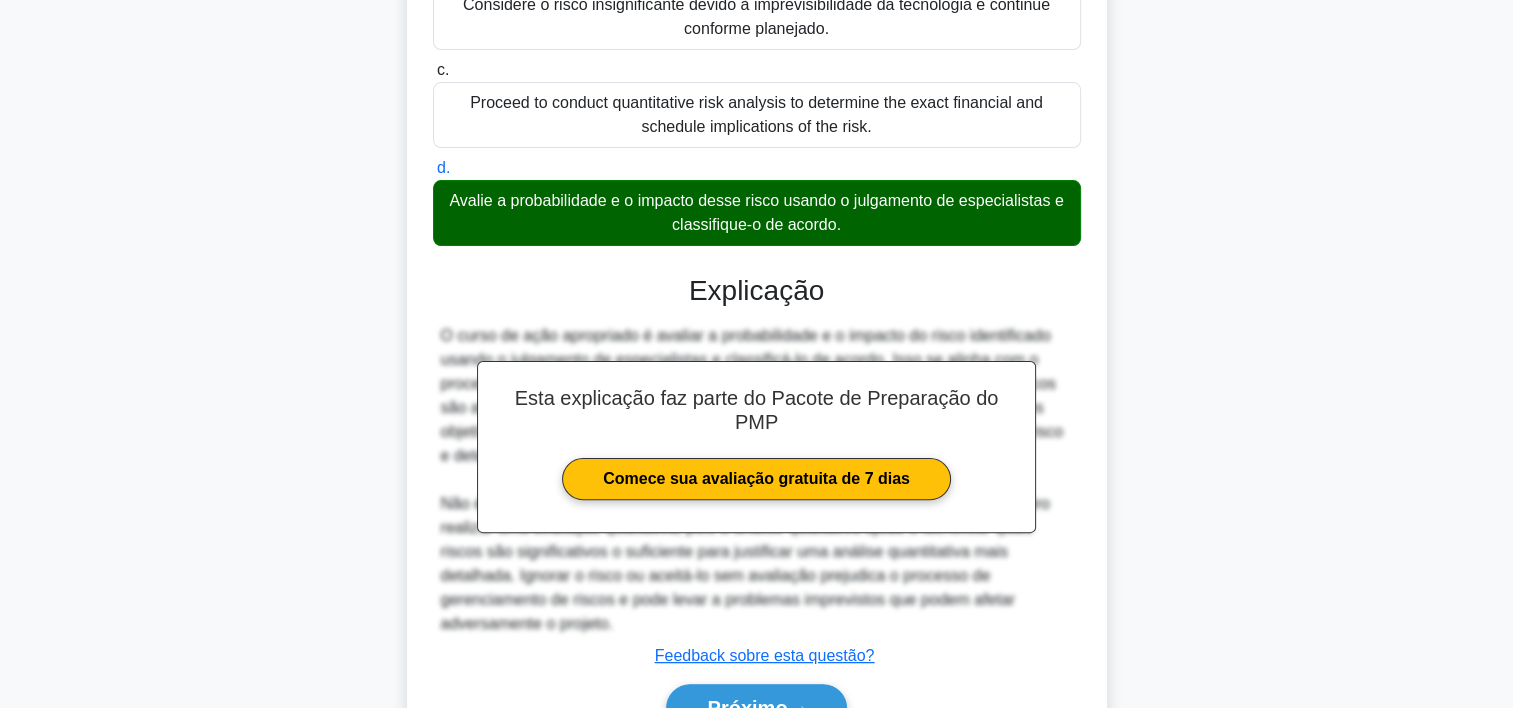 scroll, scrollTop: 548, scrollLeft: 0, axis: vertical 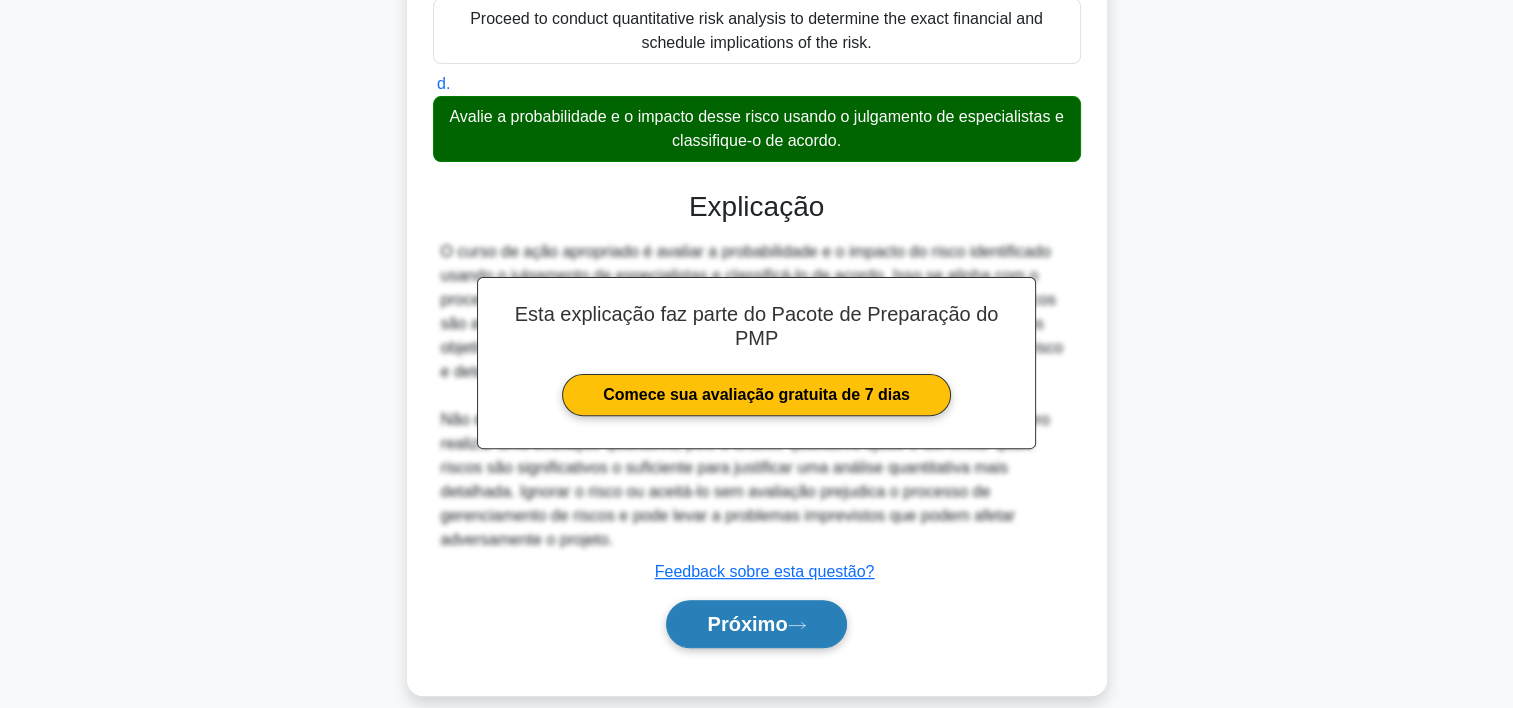 click on "Próximo" at bounding box center [756, 624] 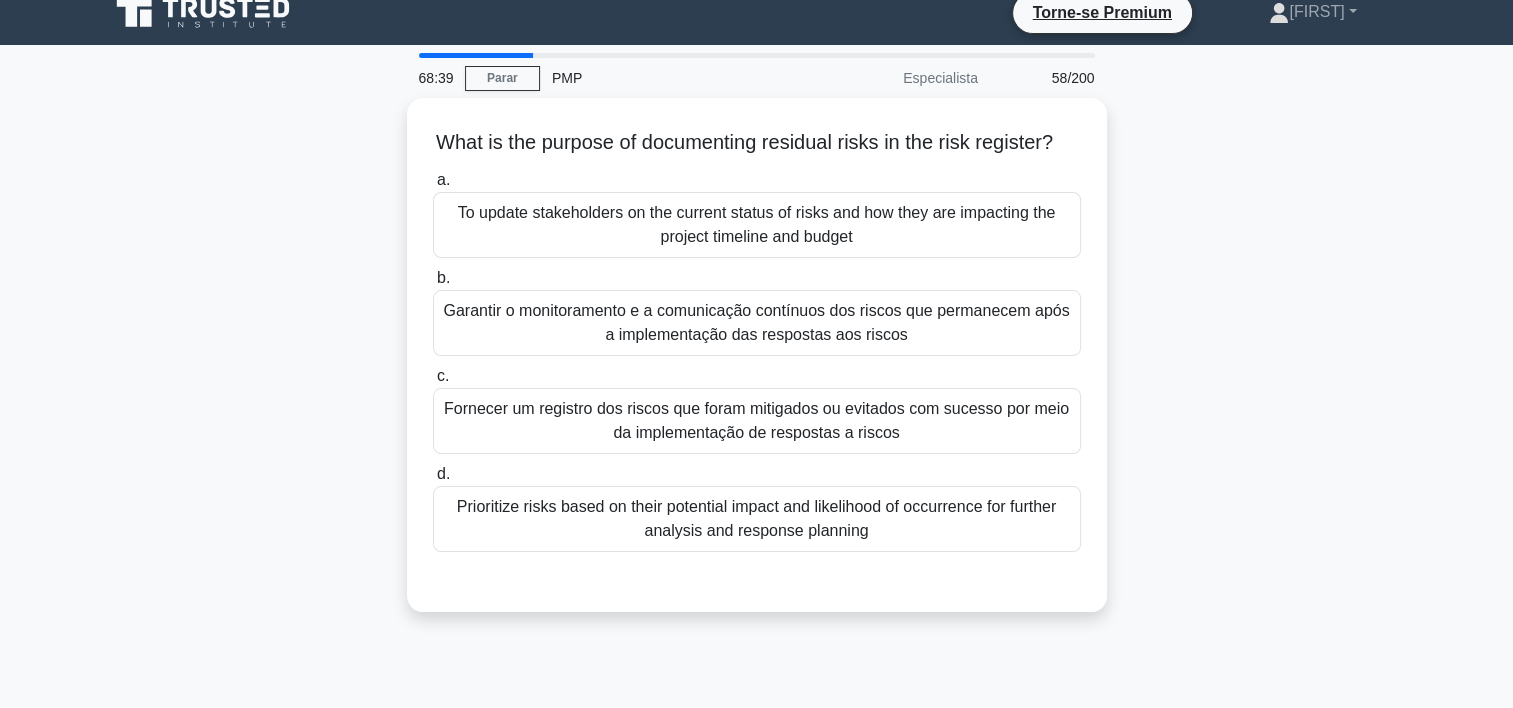 scroll, scrollTop: 17, scrollLeft: 0, axis: vertical 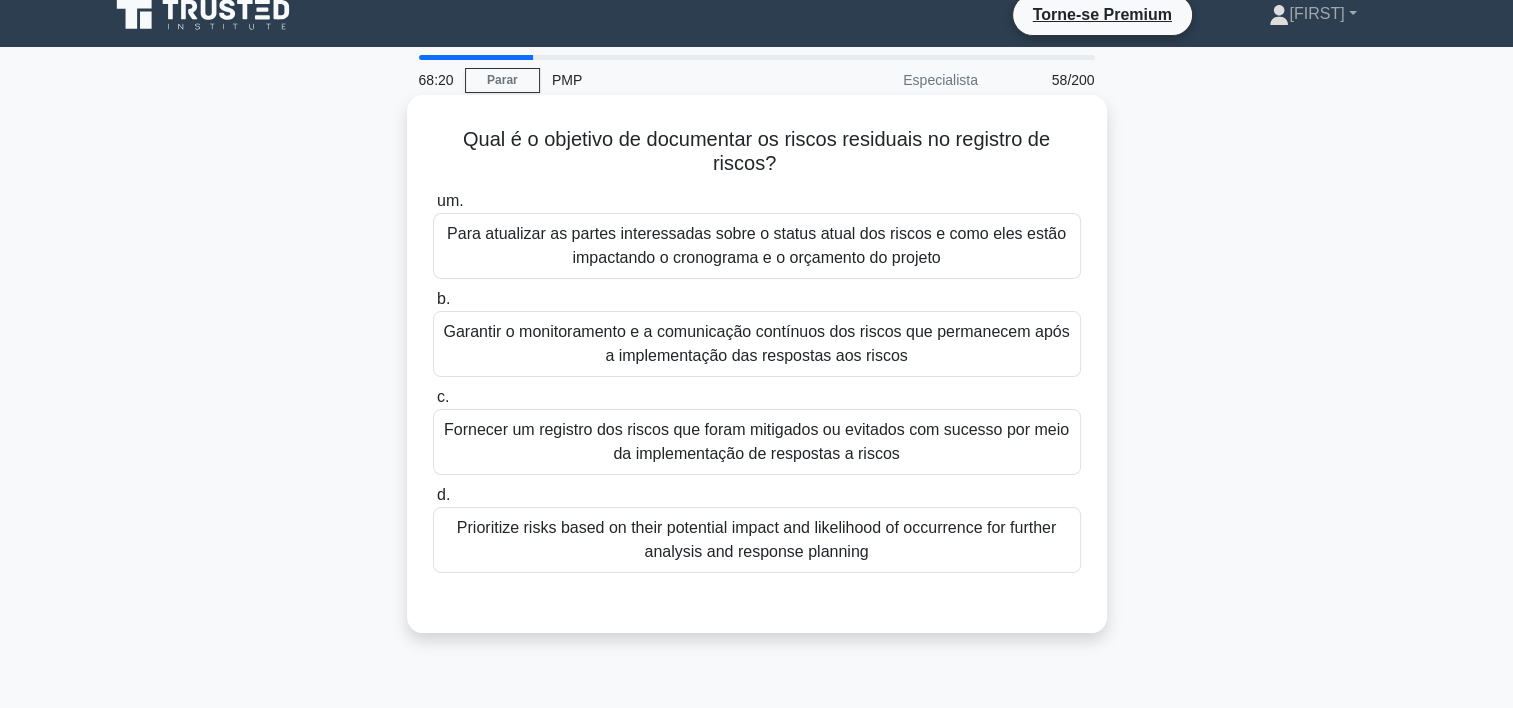 click on "Garantir o monitoramento e a comunicação contínuos dos riscos que permanecem após a implementação das respostas aos riscos" at bounding box center [757, 344] 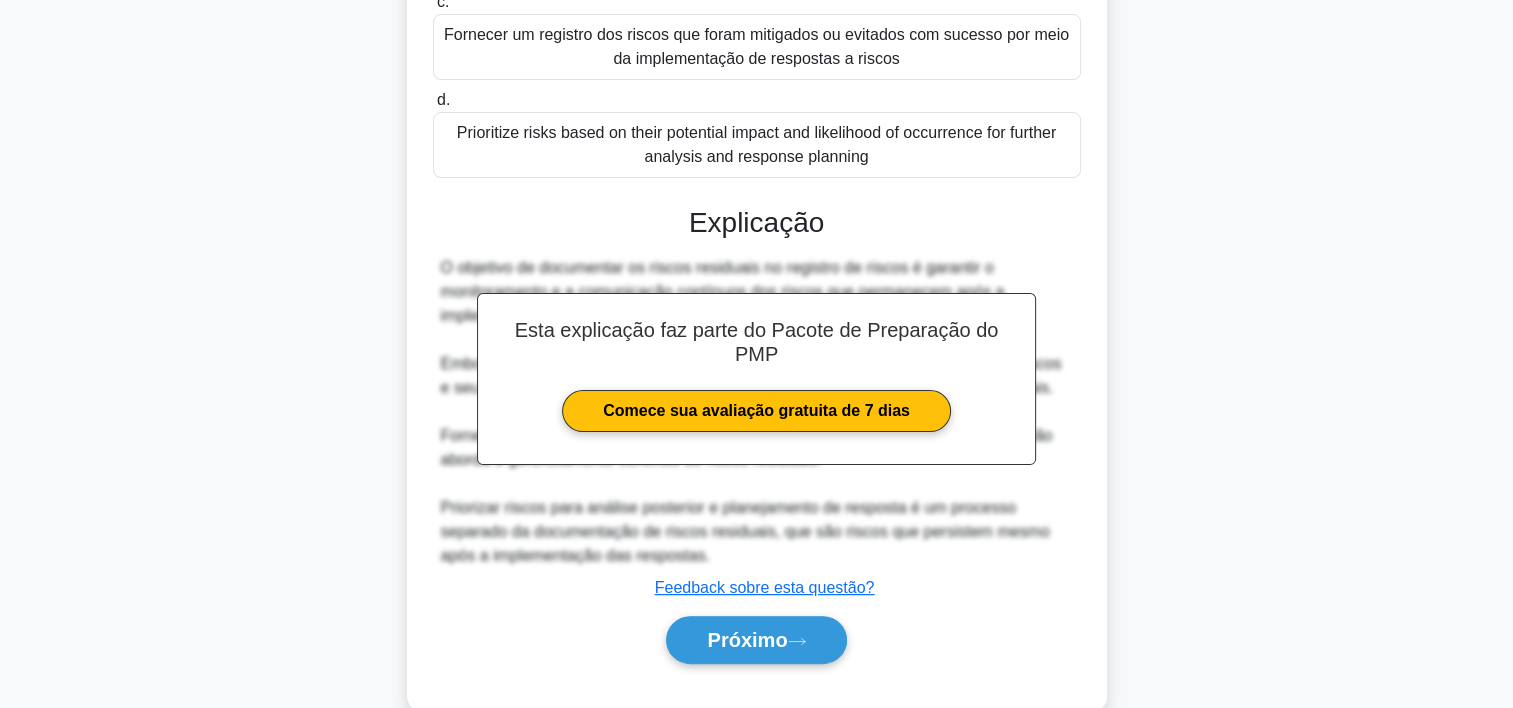 scroll, scrollTop: 452, scrollLeft: 0, axis: vertical 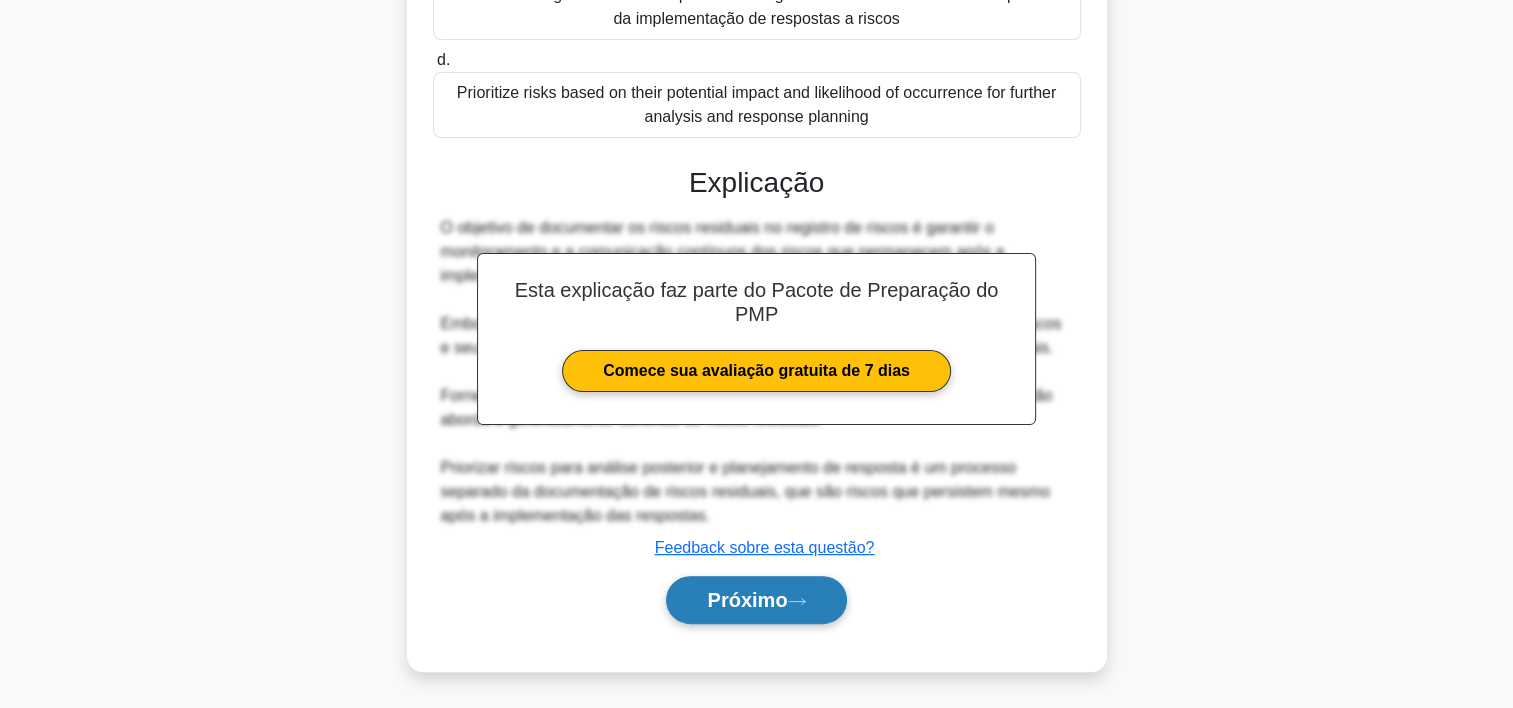 click on "Próximo" at bounding box center [747, 600] 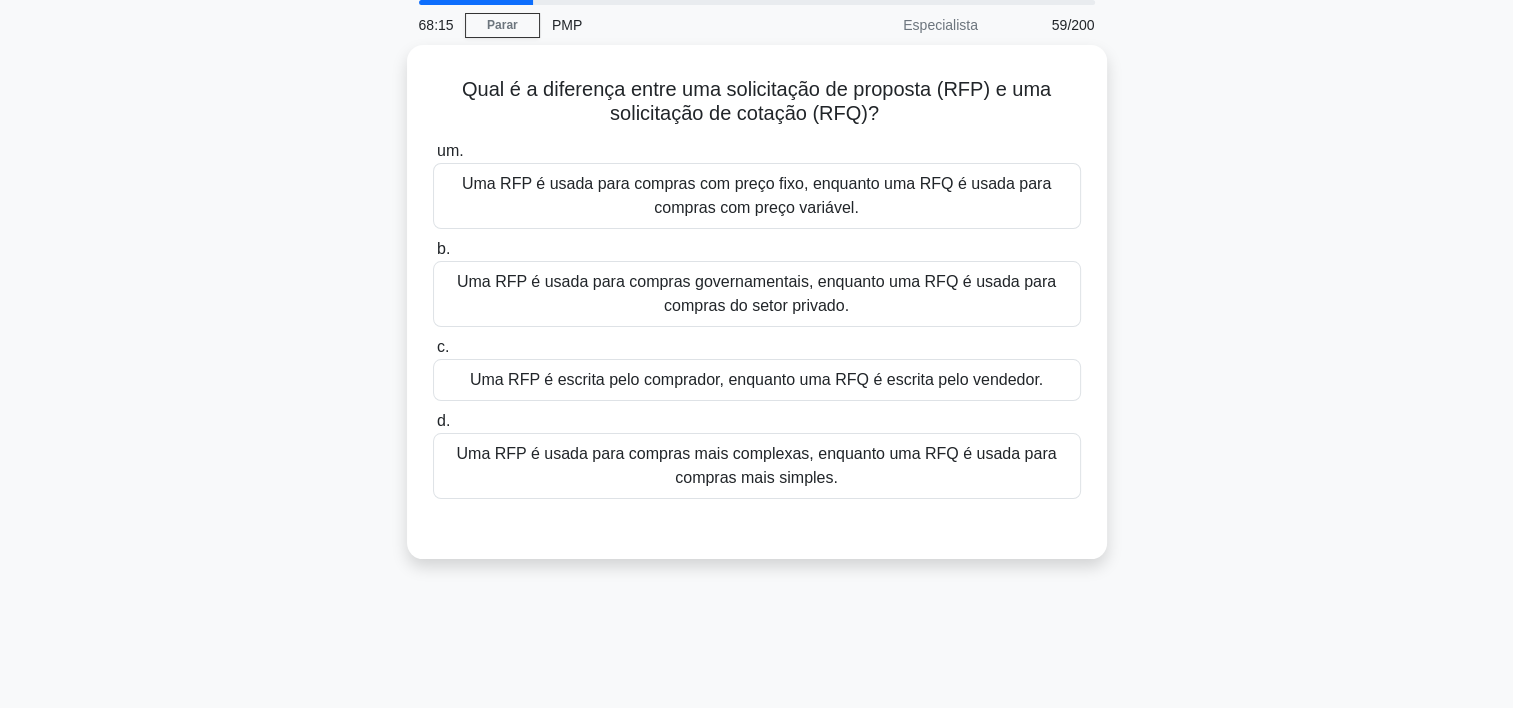 scroll, scrollTop: 60, scrollLeft: 0, axis: vertical 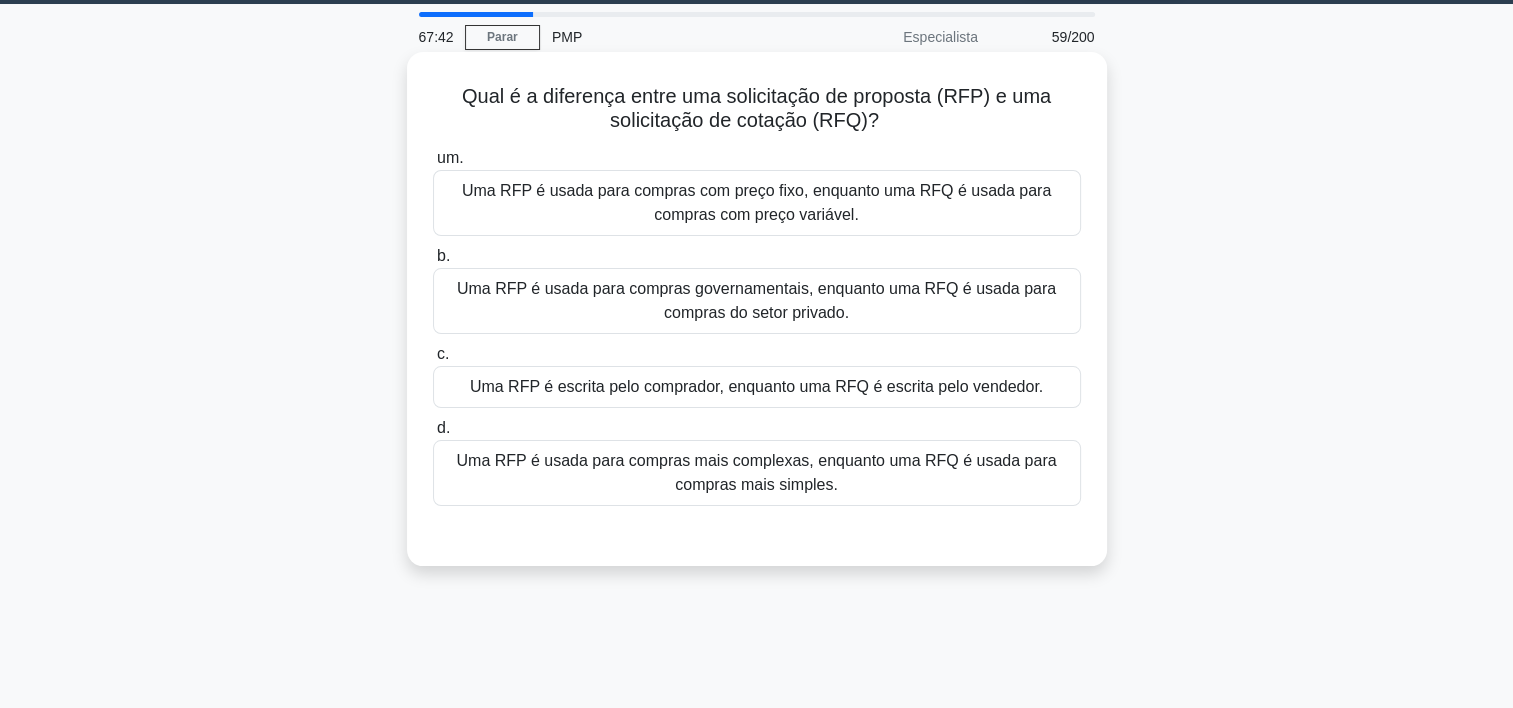click on "Uma RFP é usada para compras mais complexas, enquanto uma RFQ é usada para compras mais simples." at bounding box center [757, 473] 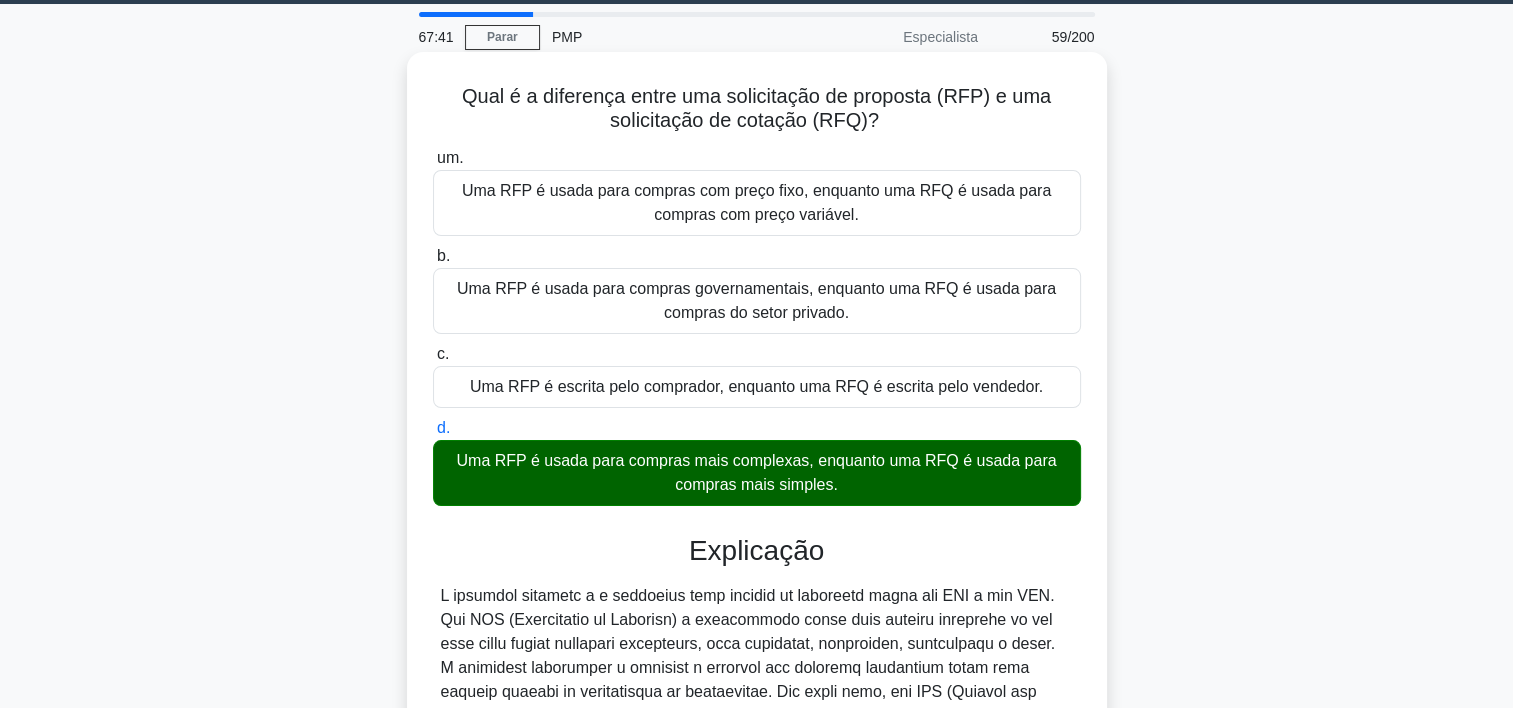 scroll, scrollTop: 452, scrollLeft: 0, axis: vertical 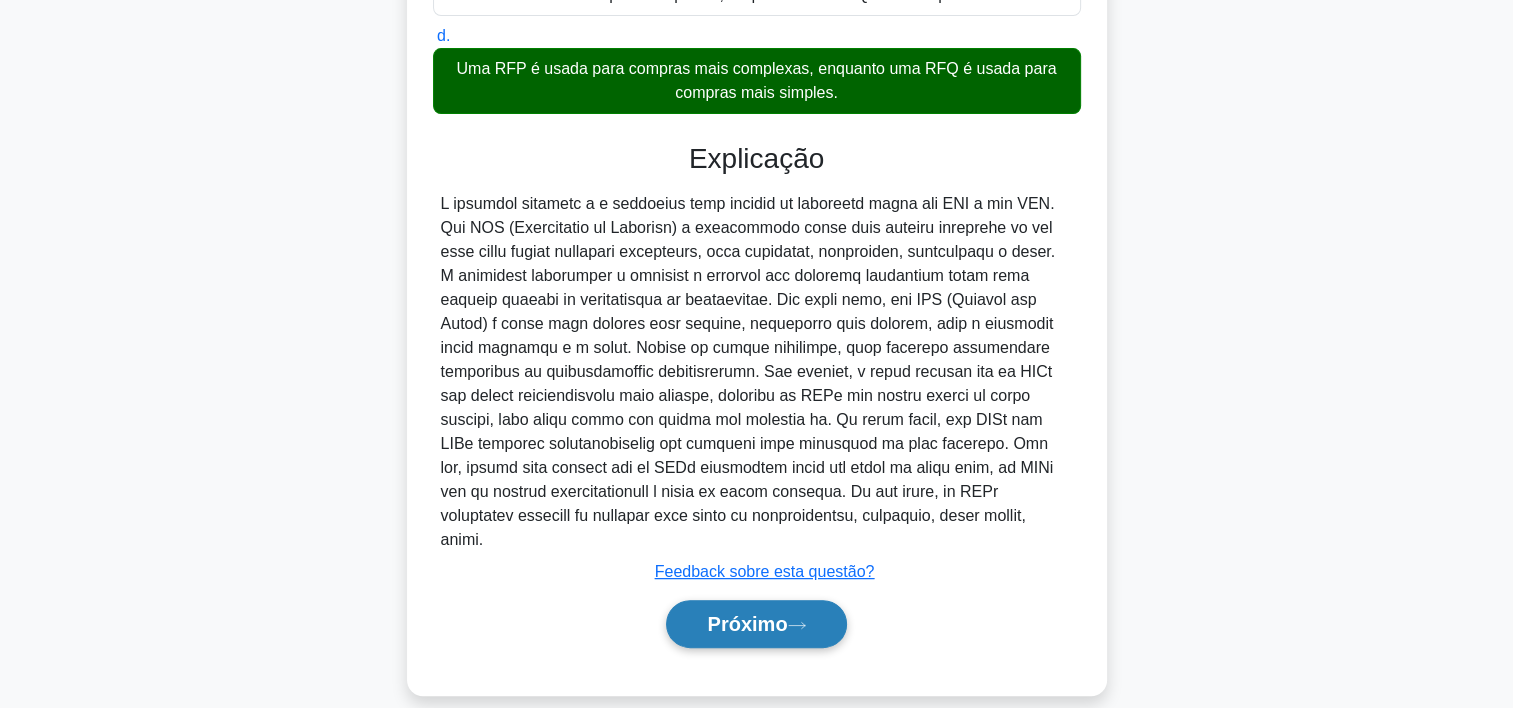 click on "Próximo" at bounding box center [747, 624] 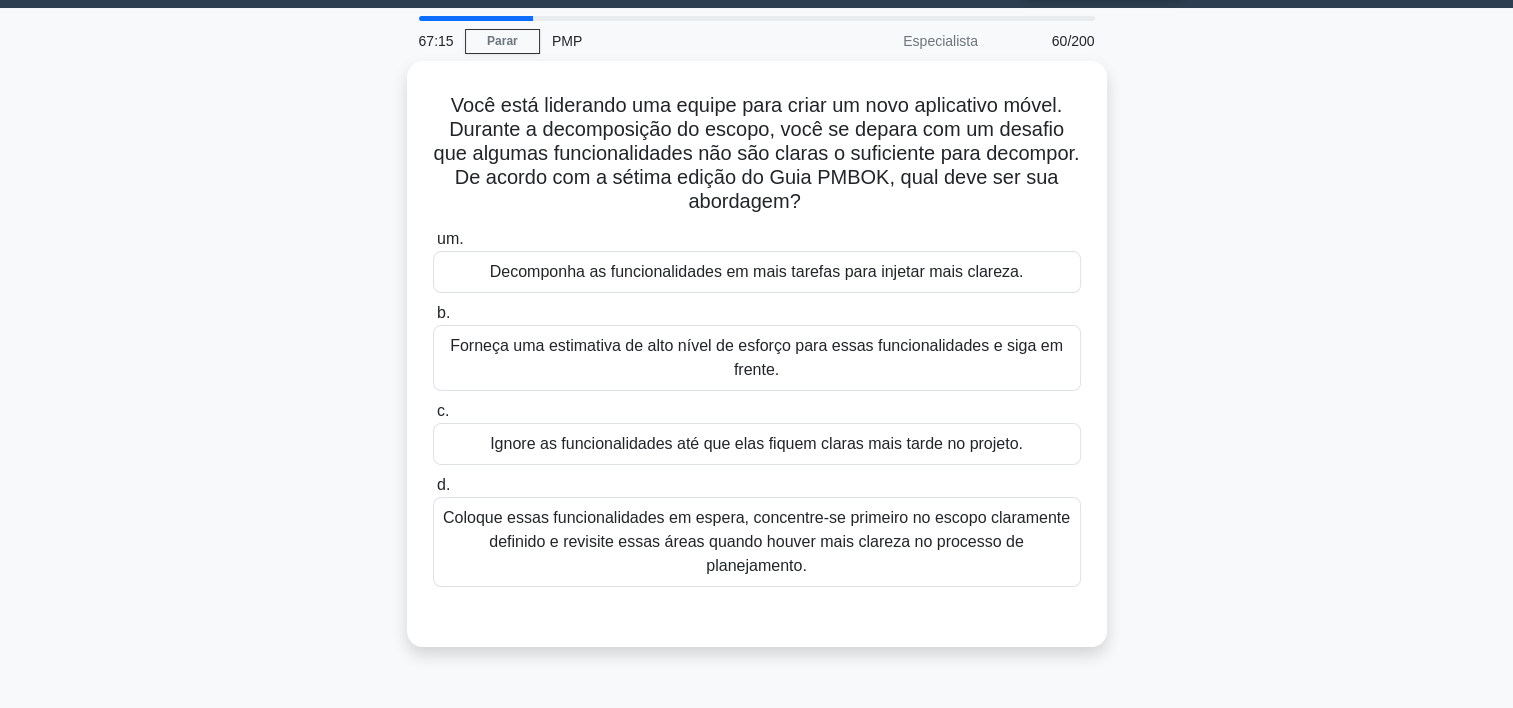 scroll, scrollTop: 60, scrollLeft: 0, axis: vertical 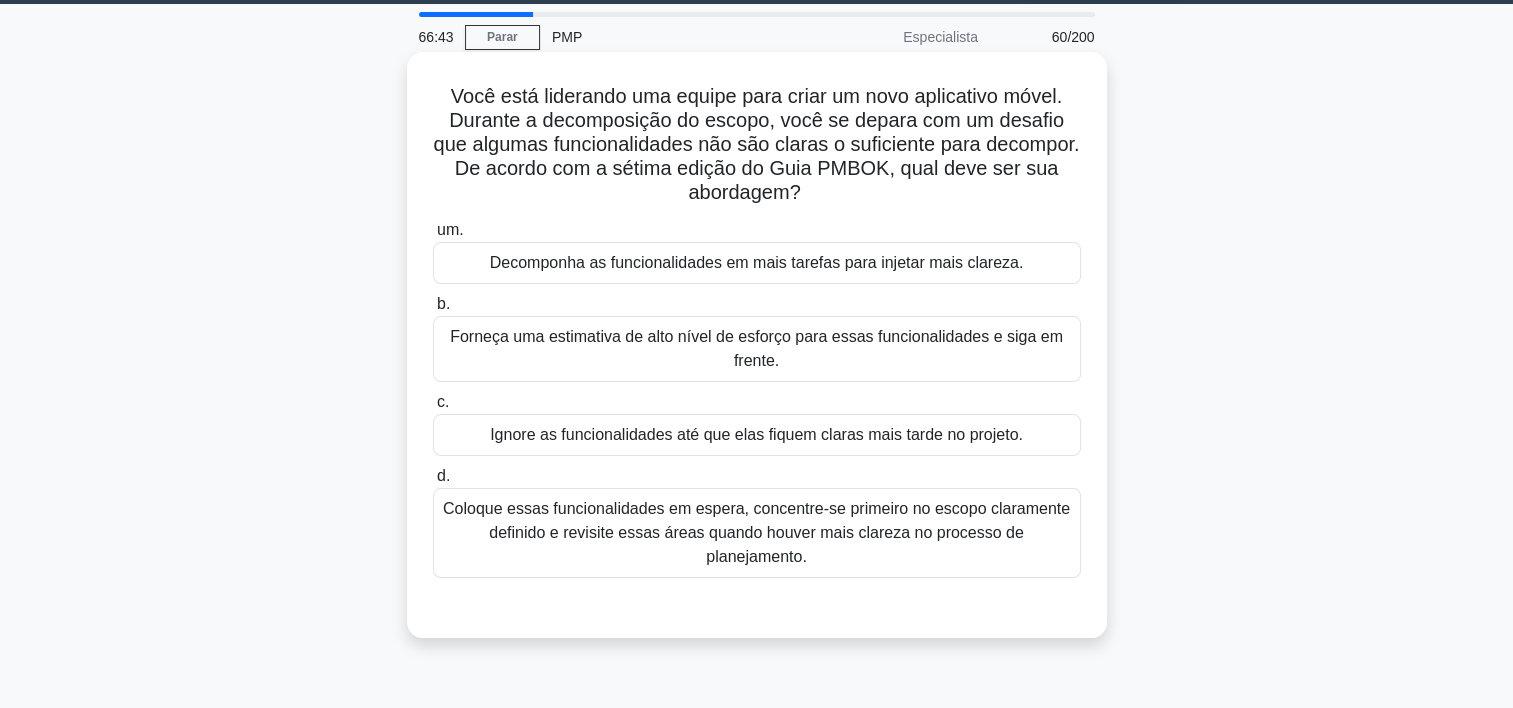 click on "Coloque essas funcionalidades em espera, concentre-se primeiro no escopo claramente definido e revisite essas áreas quando houver mais clareza no processo de planejamento." at bounding box center (757, 533) 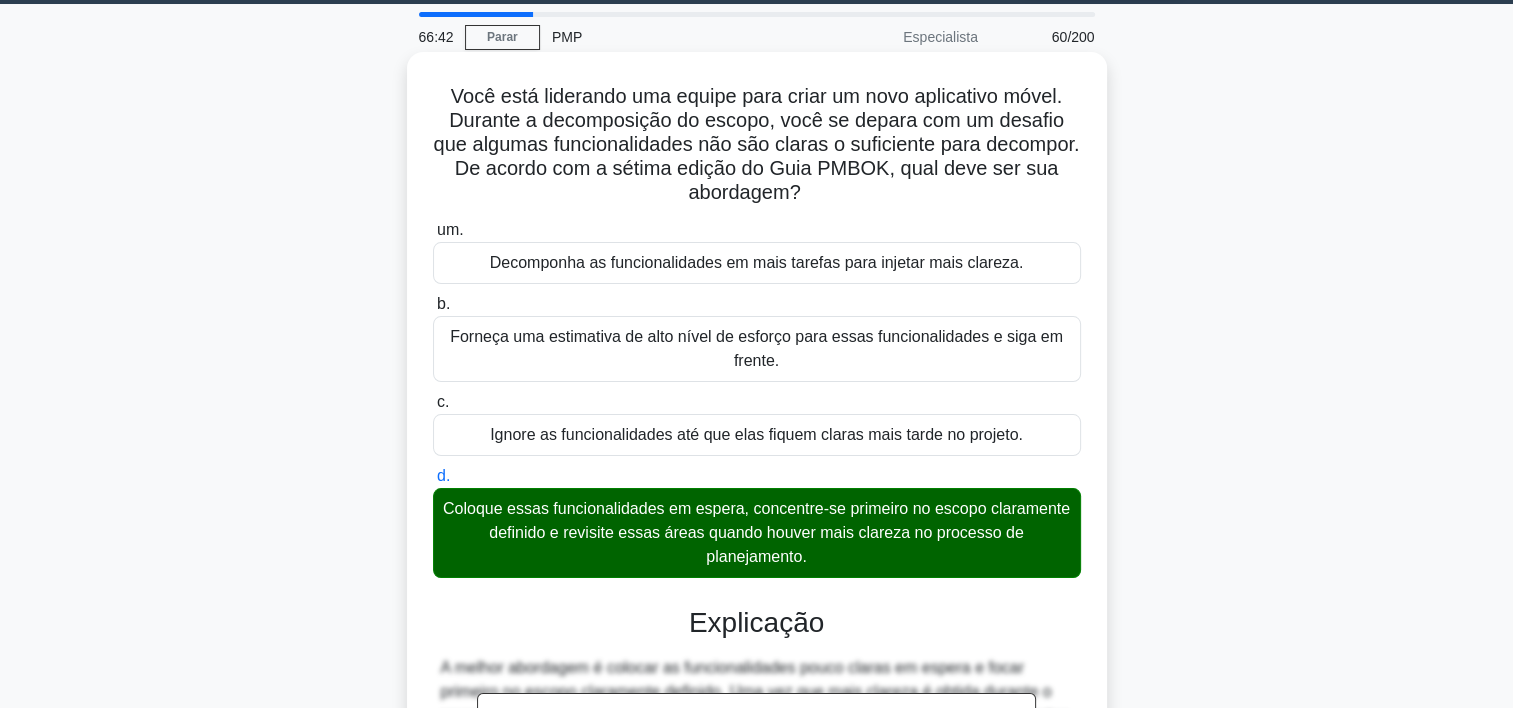 scroll, scrollTop: 524, scrollLeft: 0, axis: vertical 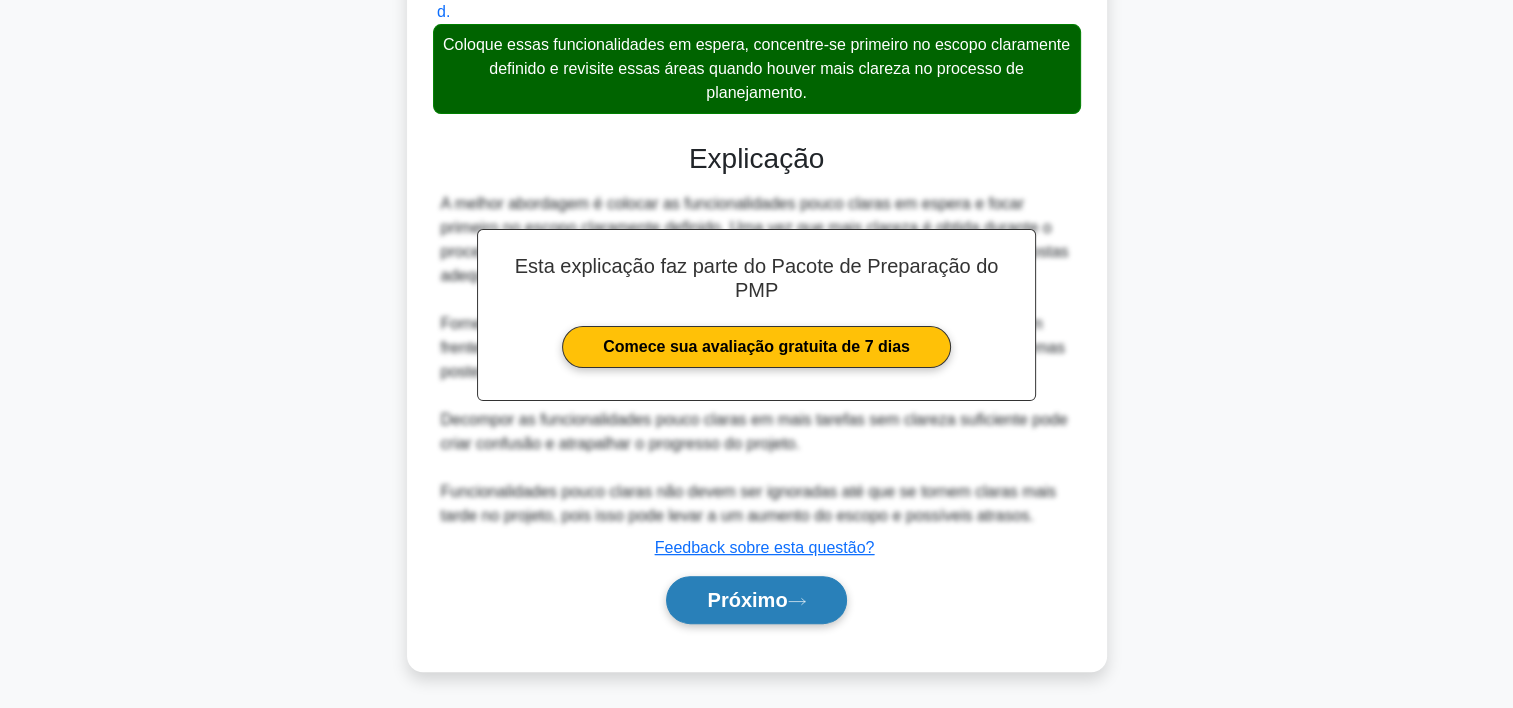 click on "Próximo" at bounding box center (747, 600) 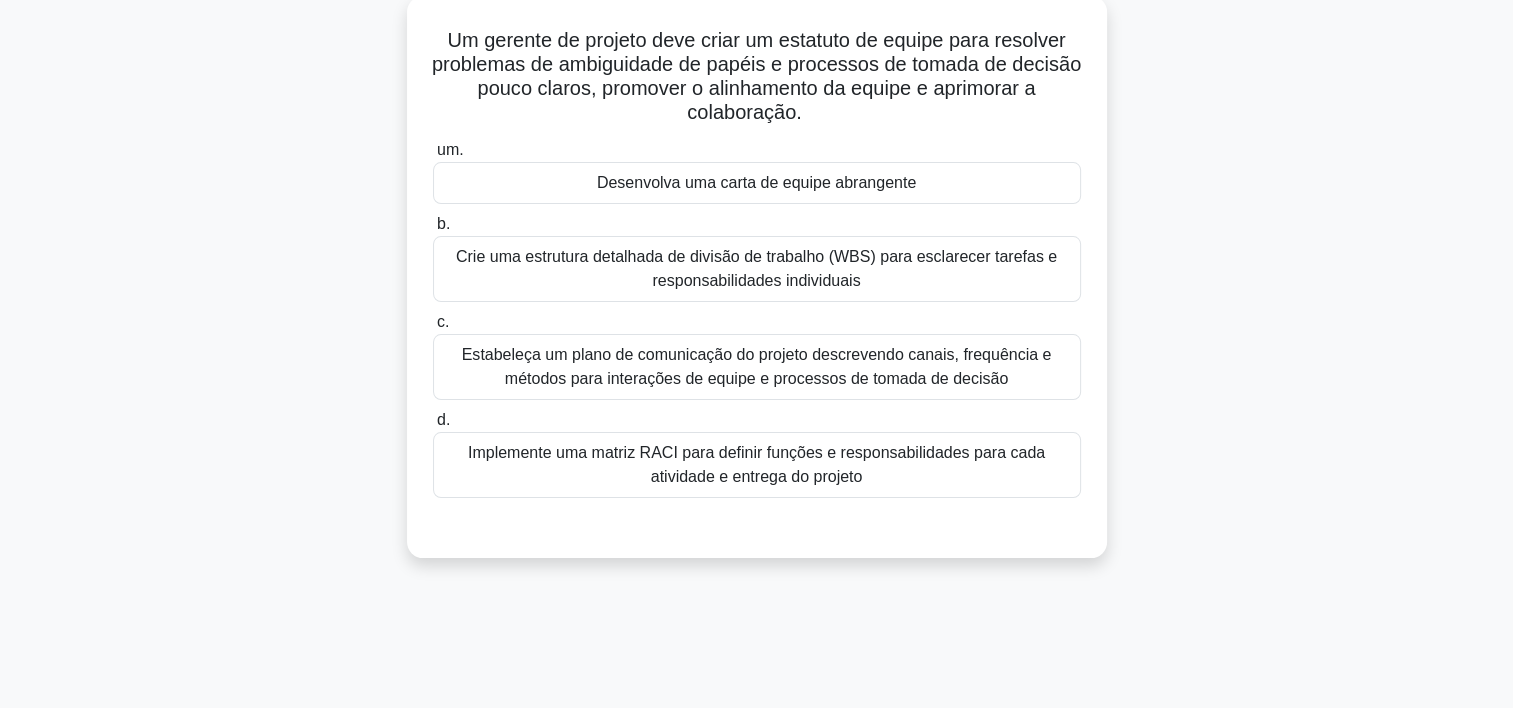 scroll, scrollTop: 113, scrollLeft: 0, axis: vertical 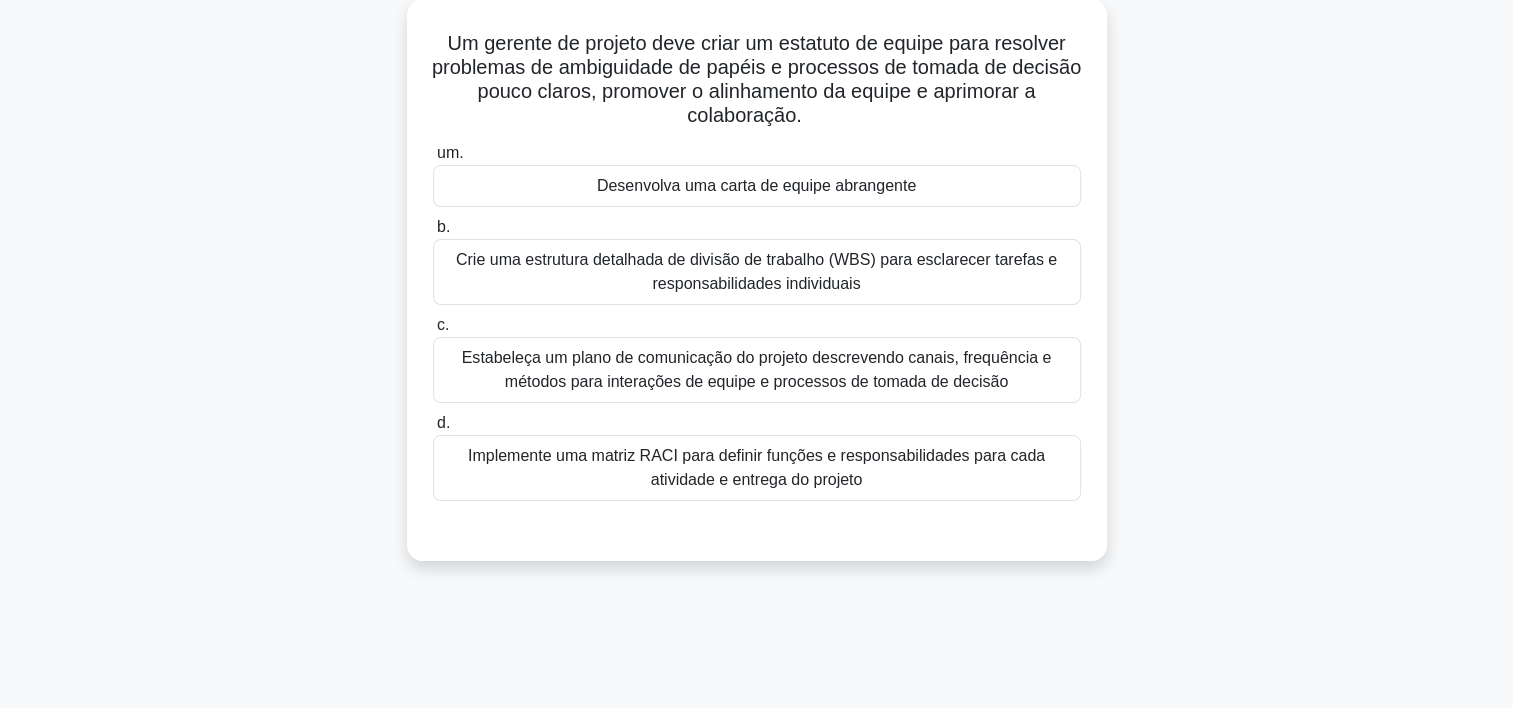 click on "Implemente uma matriz RACI para definir funções e responsabilidades para cada atividade e entrega do projeto" at bounding box center [757, 468] 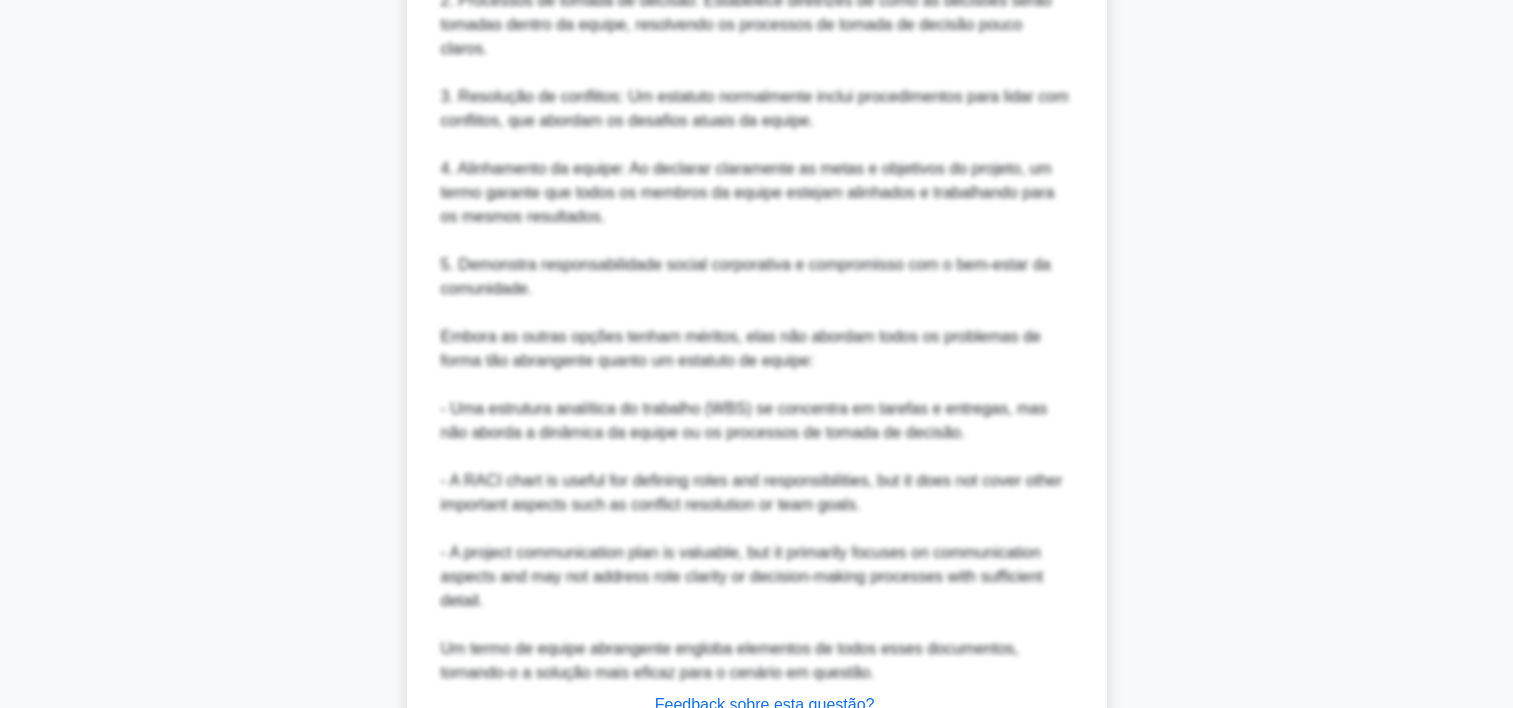 scroll, scrollTop: 1293, scrollLeft: 0, axis: vertical 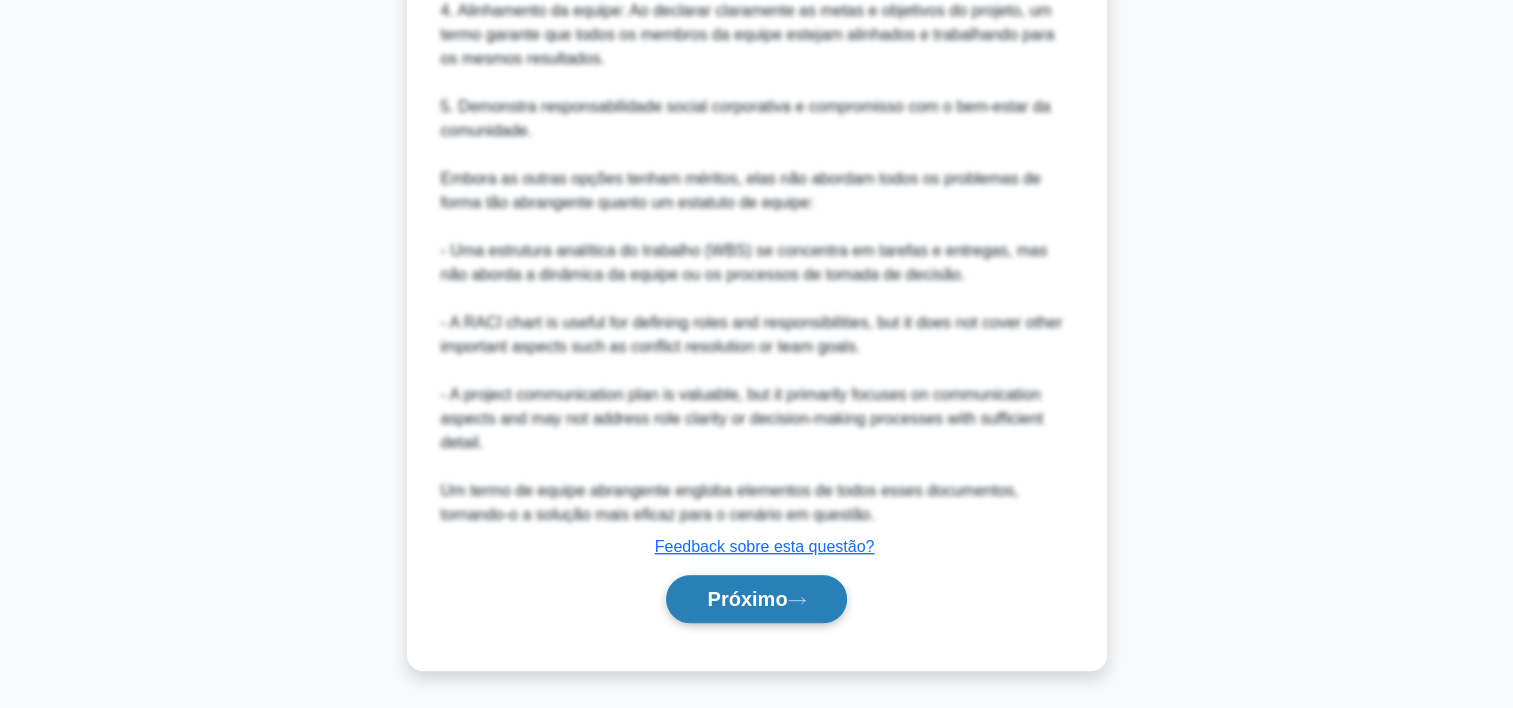 click on "Próximo" at bounding box center [747, 599] 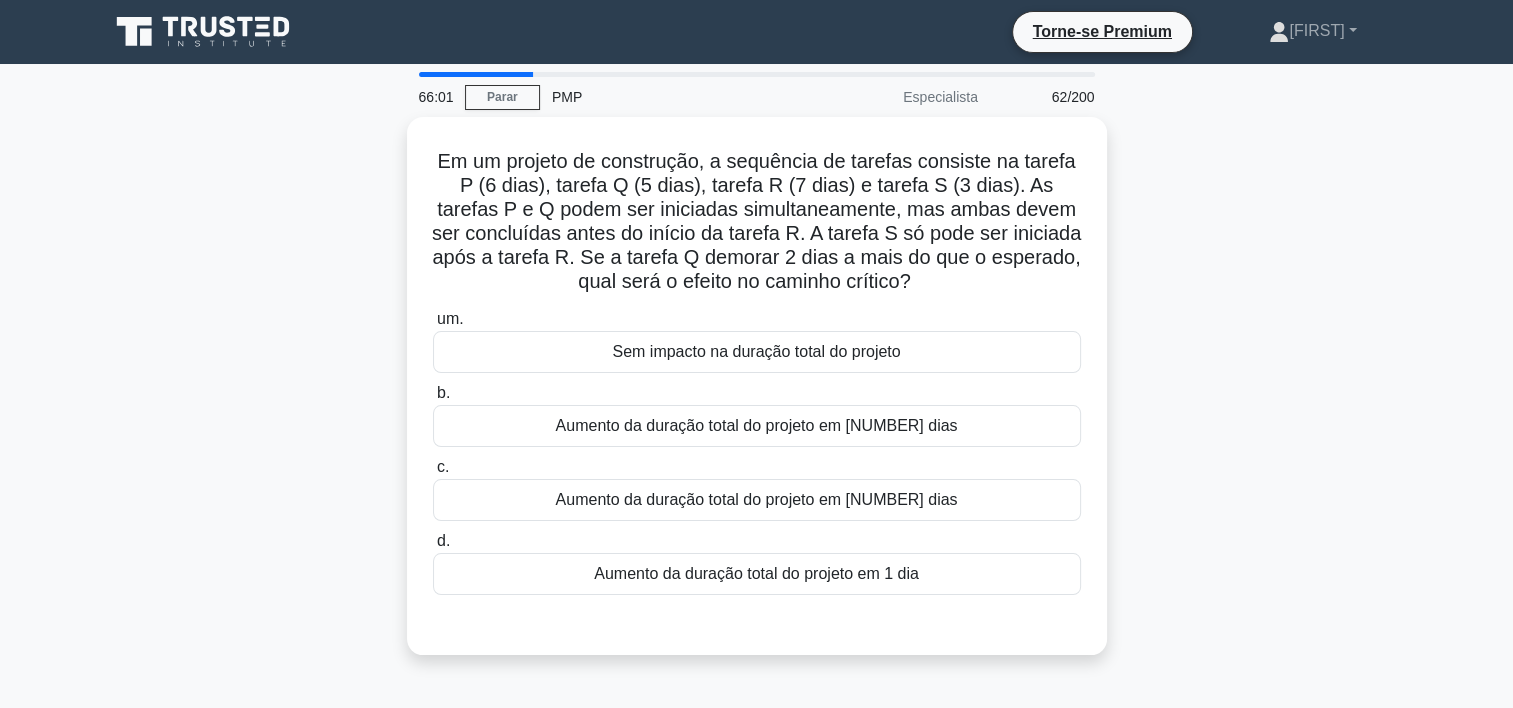 scroll, scrollTop: 0, scrollLeft: 0, axis: both 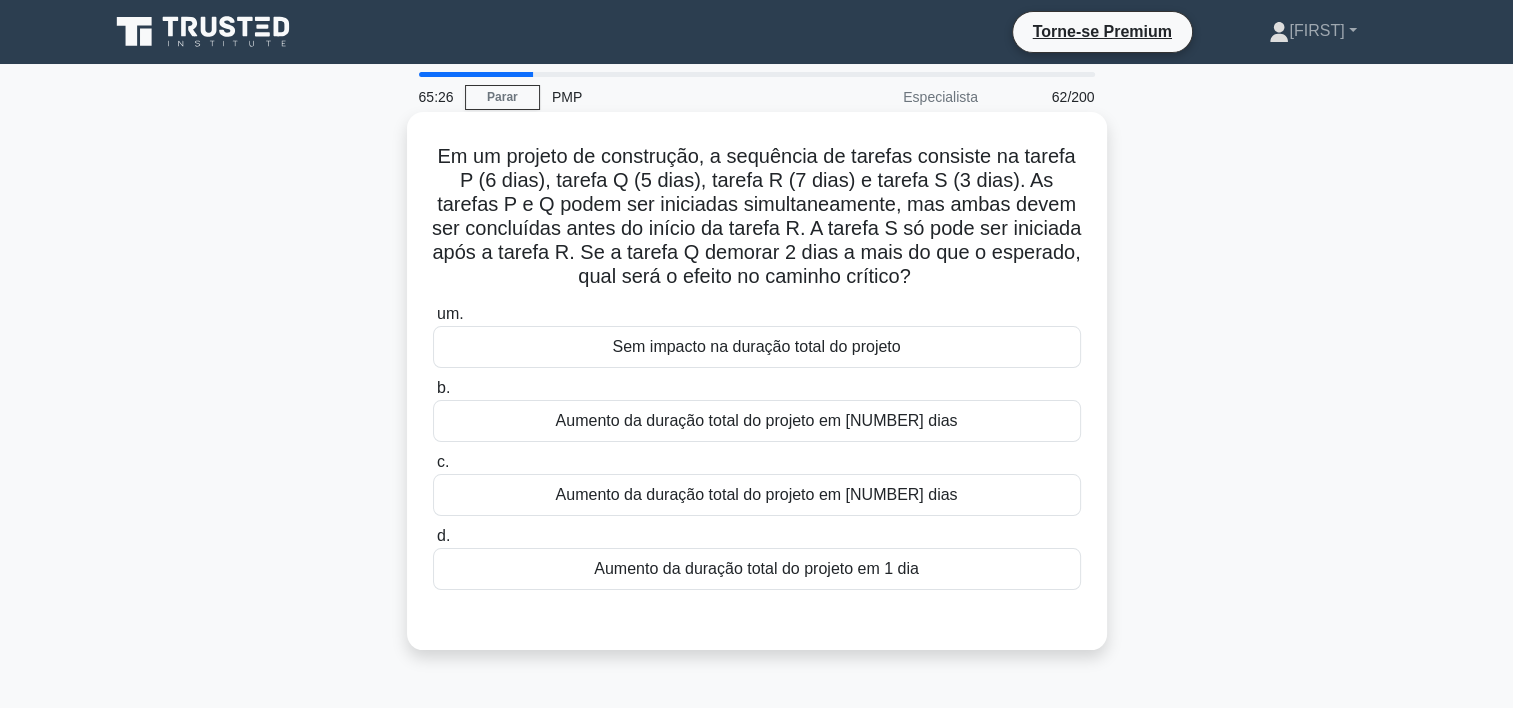 click on "Aumento da duração total do projeto em 1 dia" at bounding box center [757, 569] 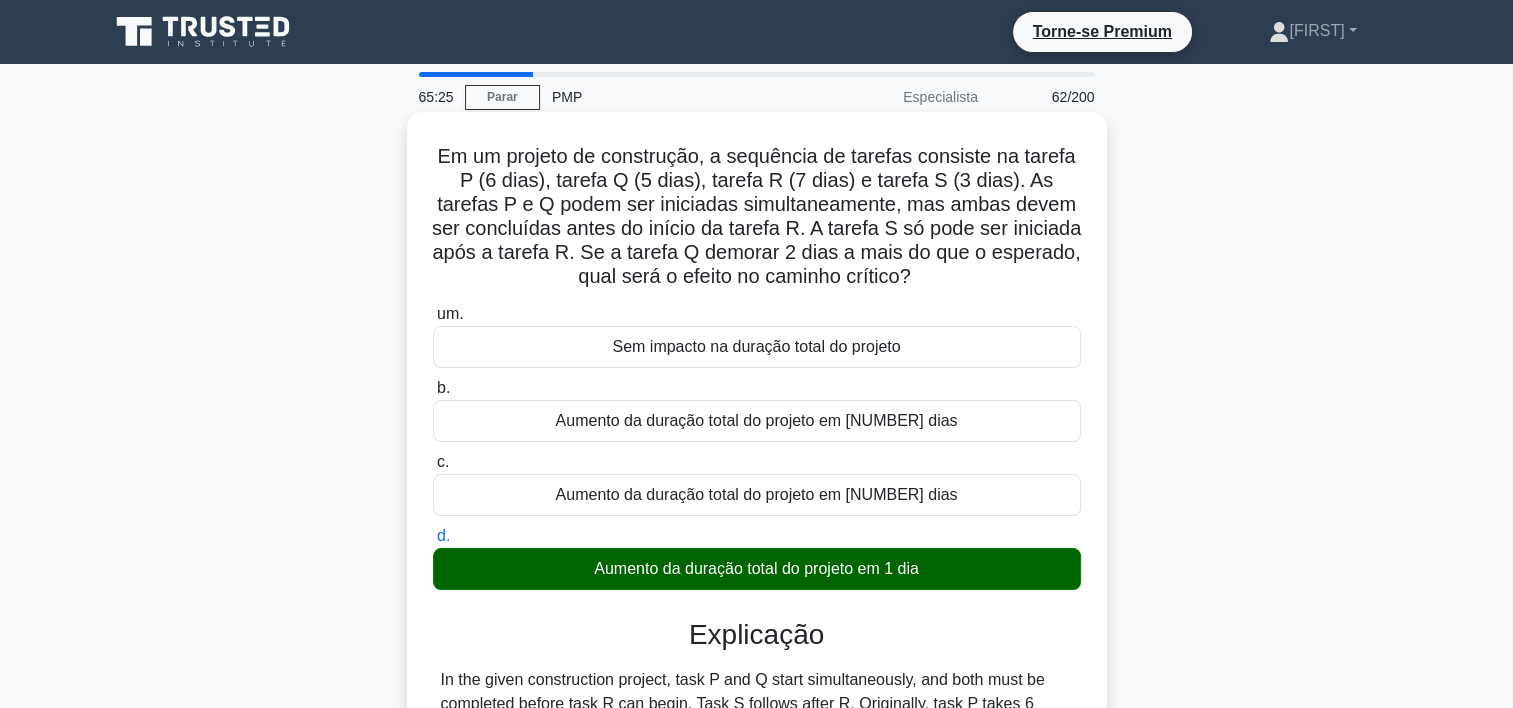 scroll, scrollTop: 452, scrollLeft: 0, axis: vertical 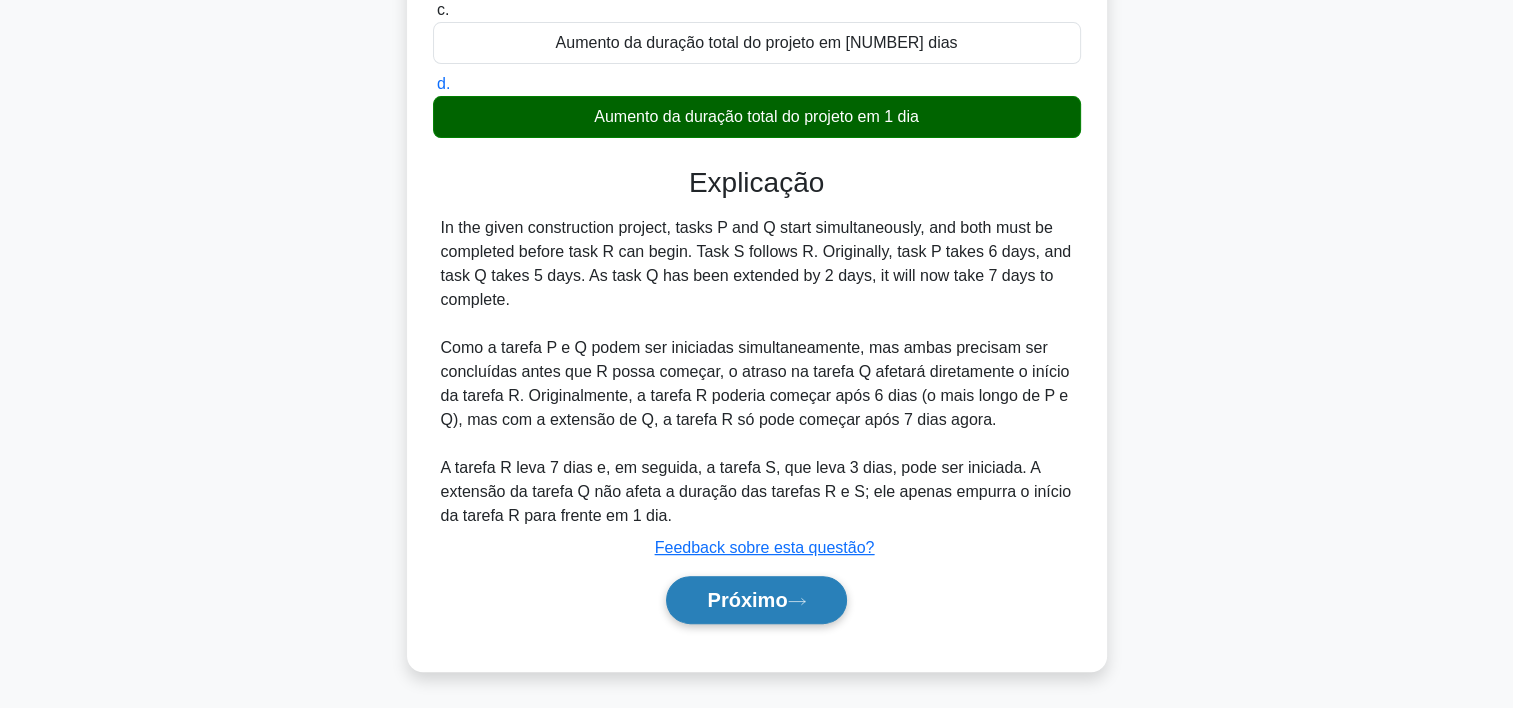 click on "Próximo" at bounding box center [756, 600] 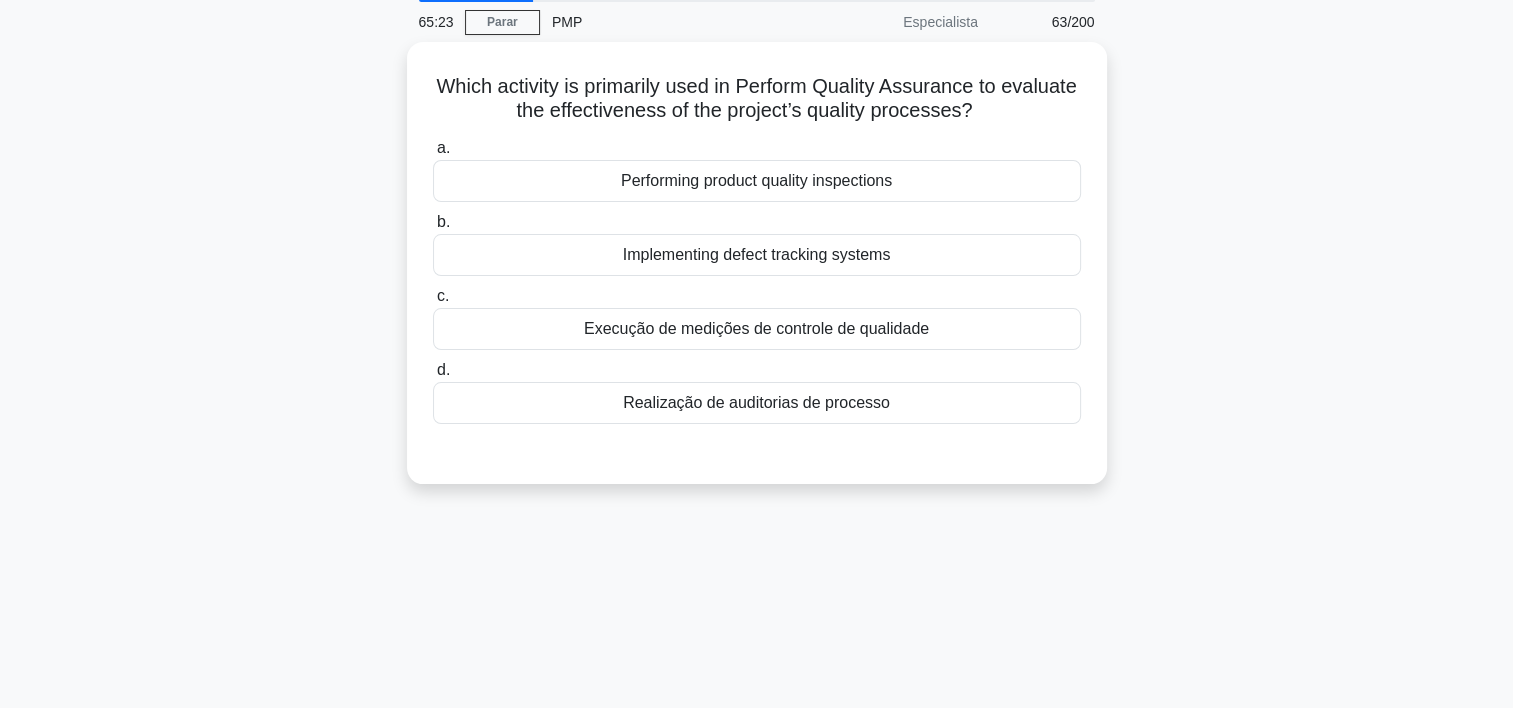 scroll, scrollTop: 0, scrollLeft: 0, axis: both 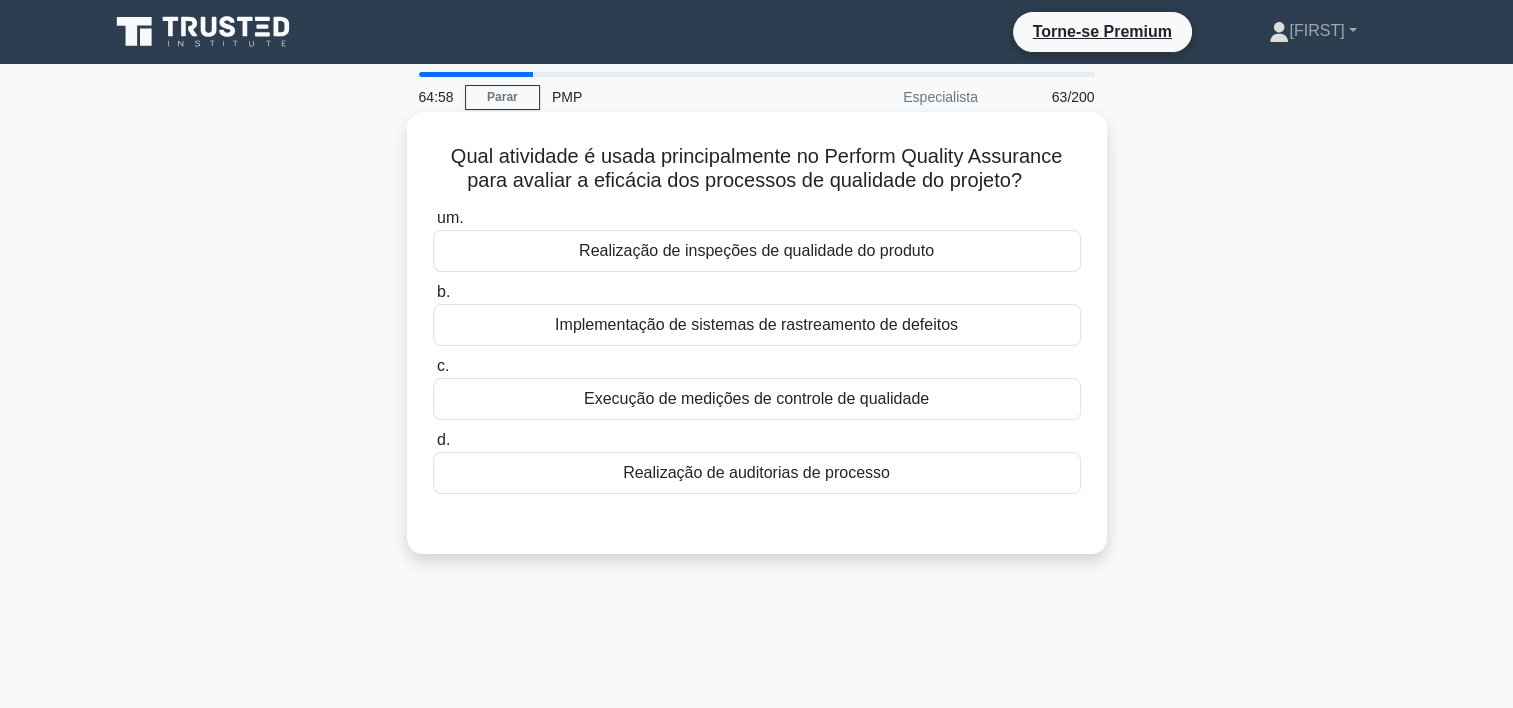 click on "Execução de medições de controle de qualidade" at bounding box center [757, 399] 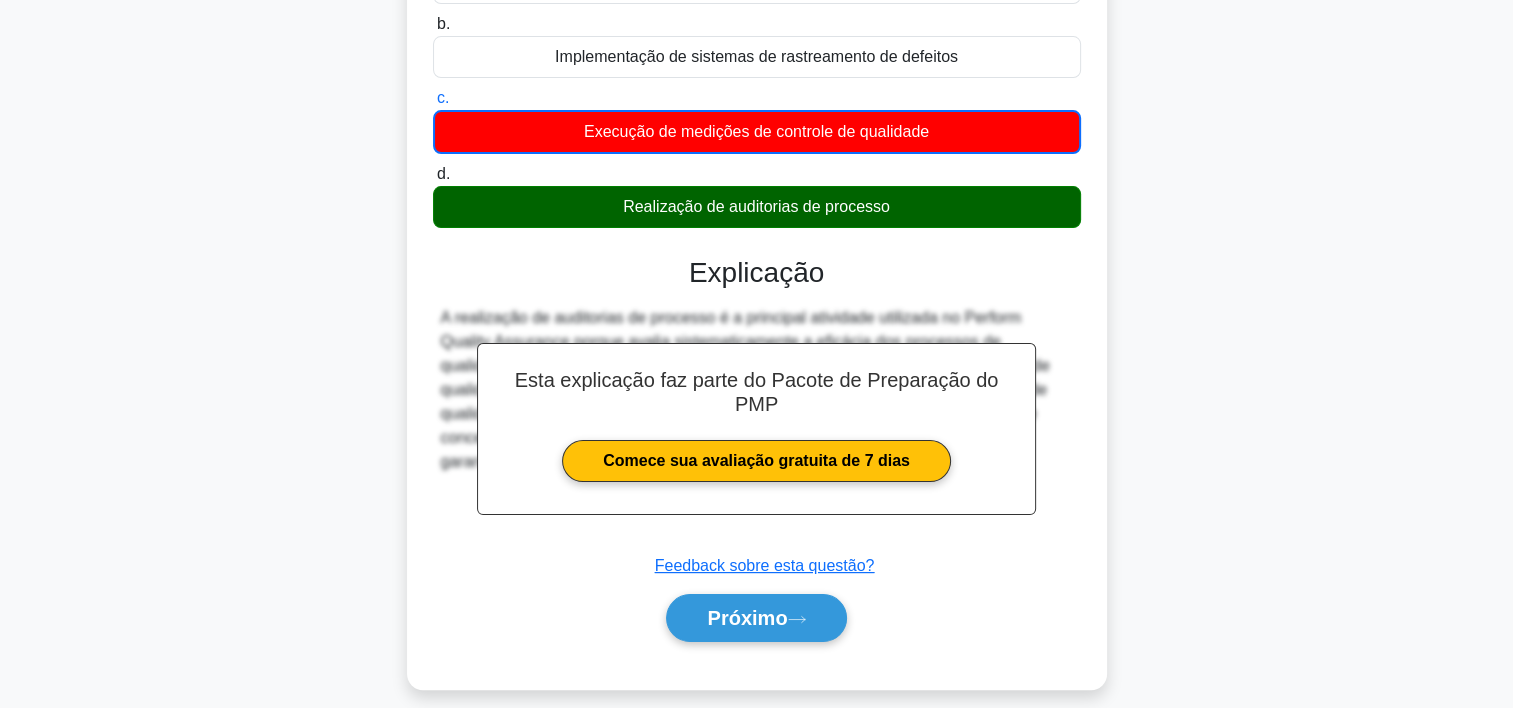 scroll, scrollTop: 372, scrollLeft: 0, axis: vertical 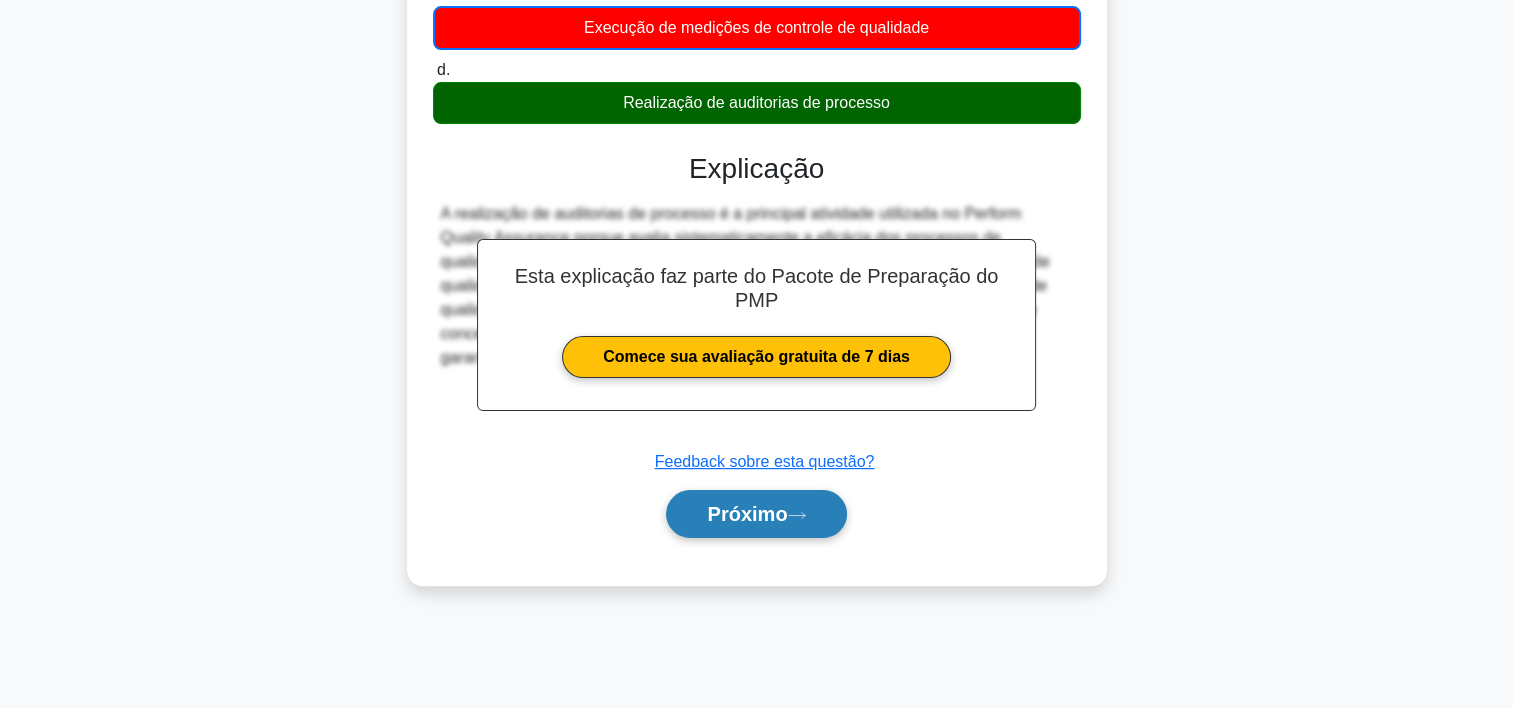 click on "Próximo" at bounding box center (747, 514) 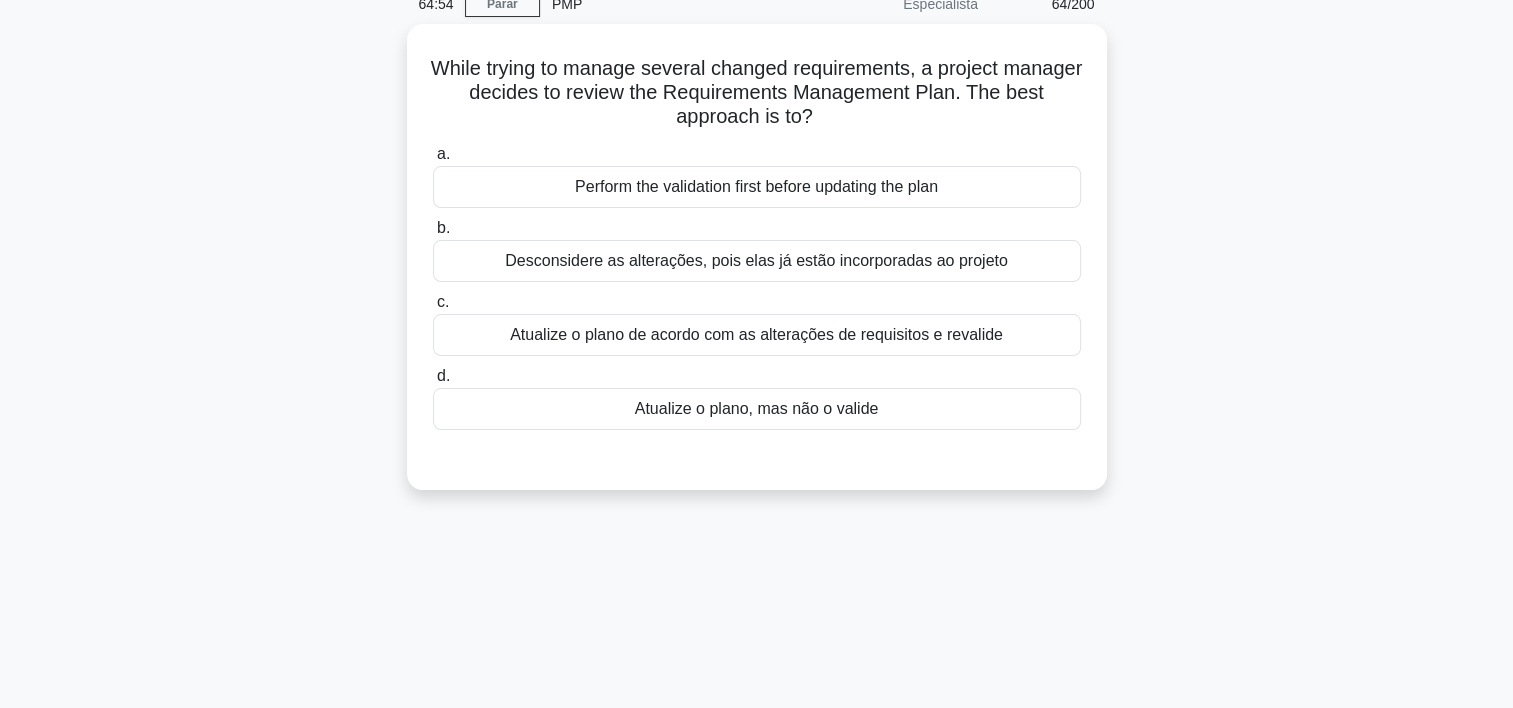 scroll, scrollTop: 0, scrollLeft: 0, axis: both 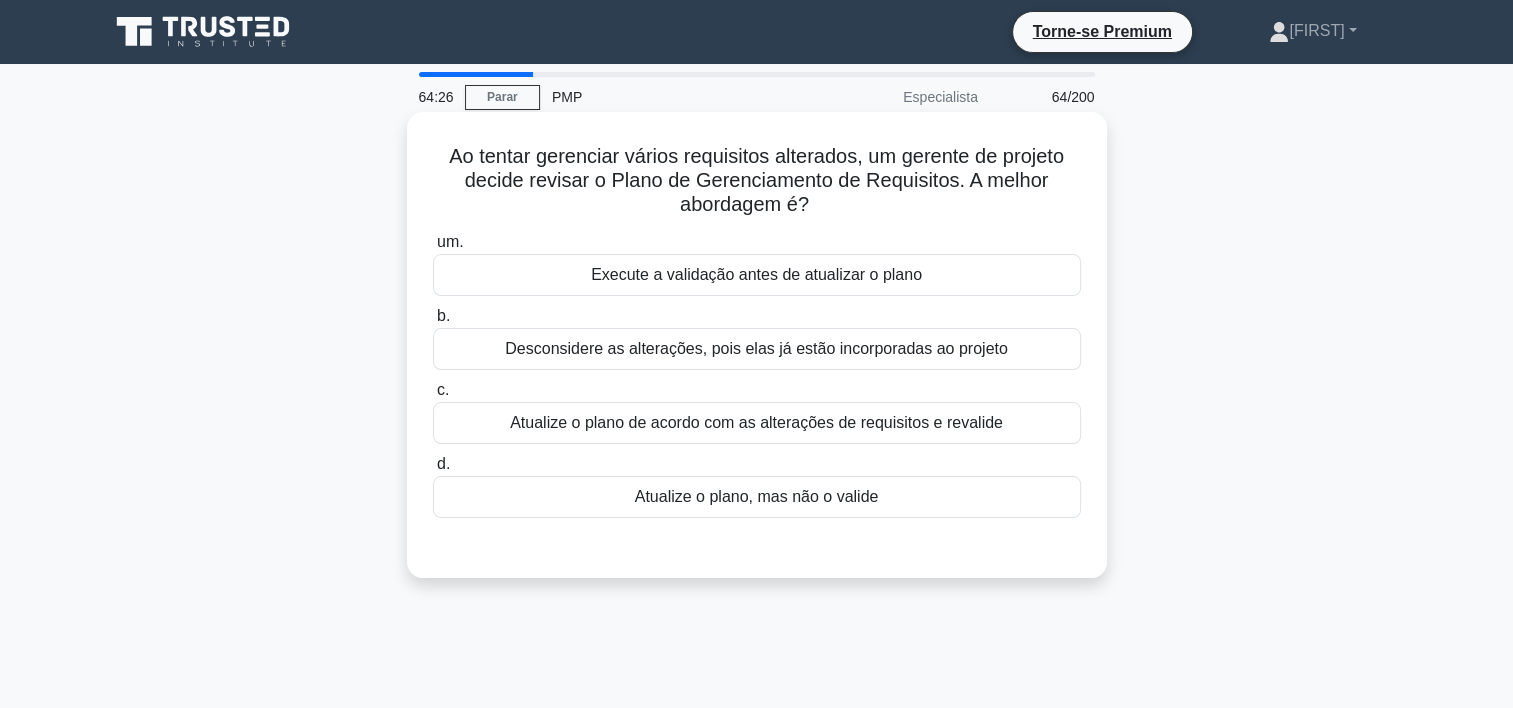 click on "Atualize o plano de acordo com as alterações de requisitos e revalide" at bounding box center [757, 423] 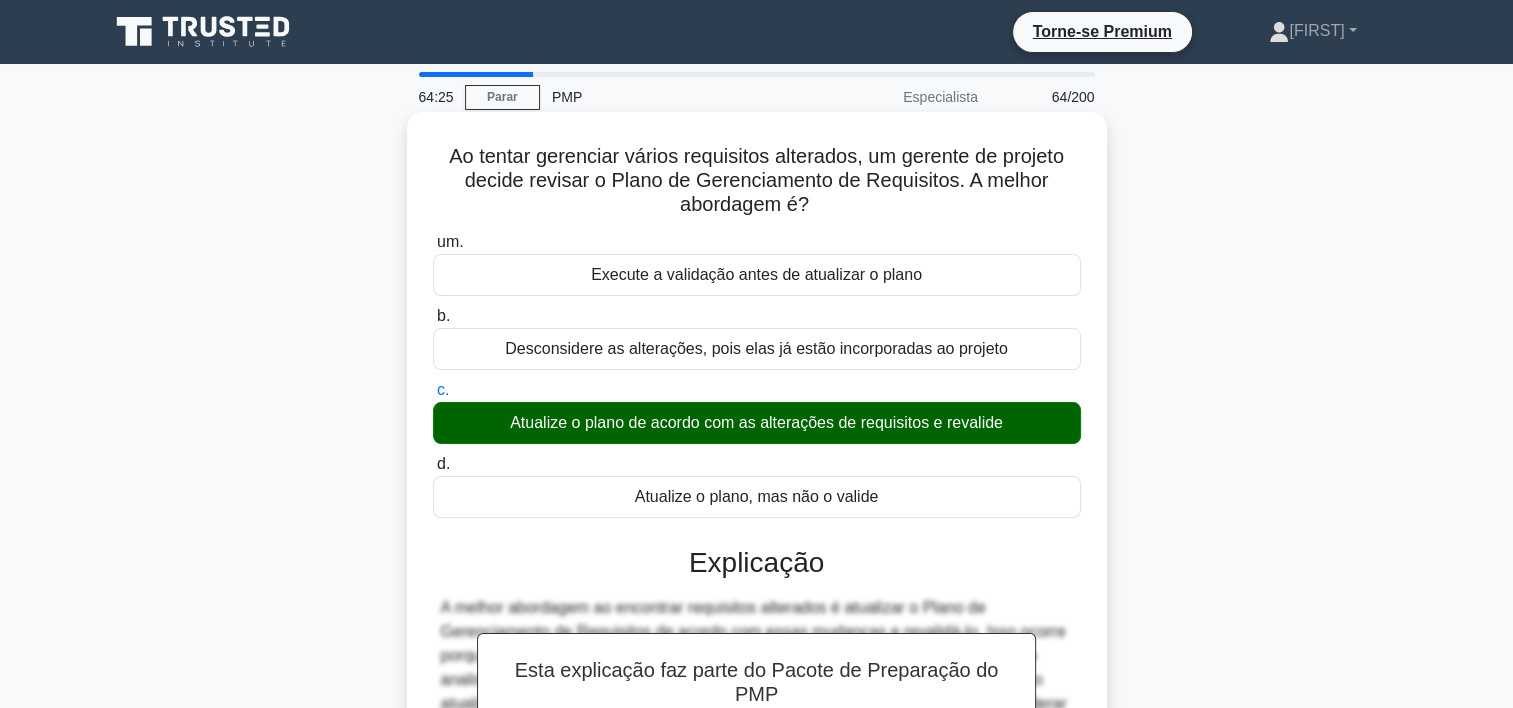 scroll, scrollTop: 372, scrollLeft: 0, axis: vertical 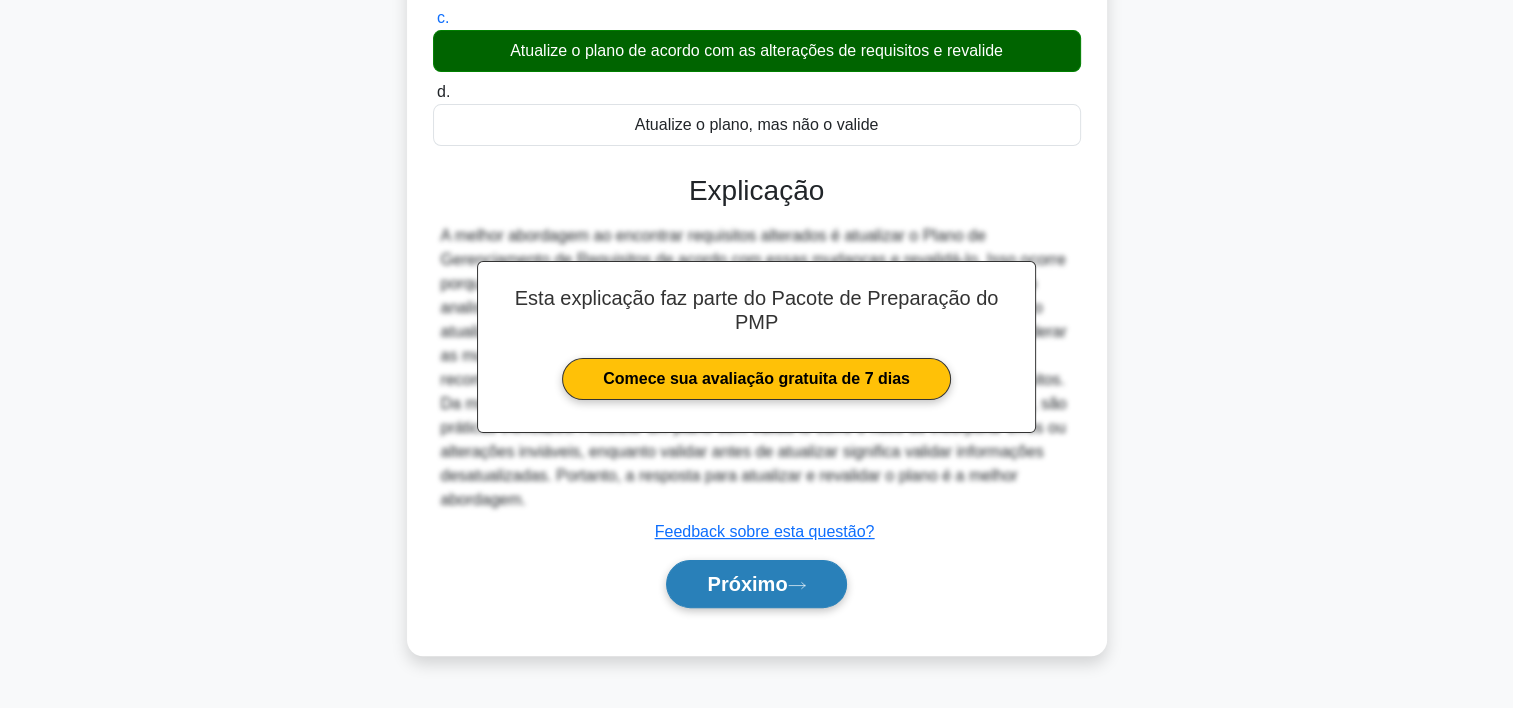 click on "Próximo" at bounding box center (756, 584) 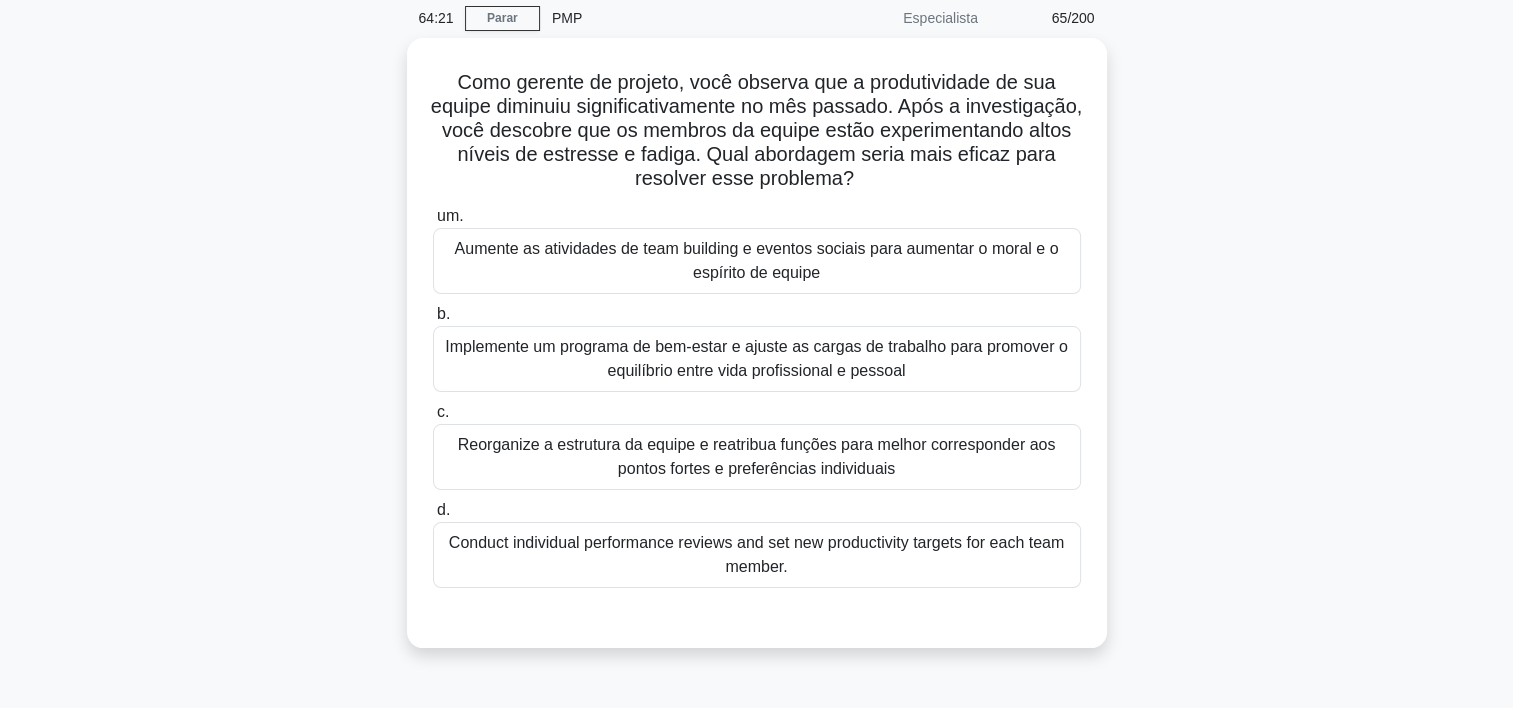 scroll, scrollTop: 80, scrollLeft: 0, axis: vertical 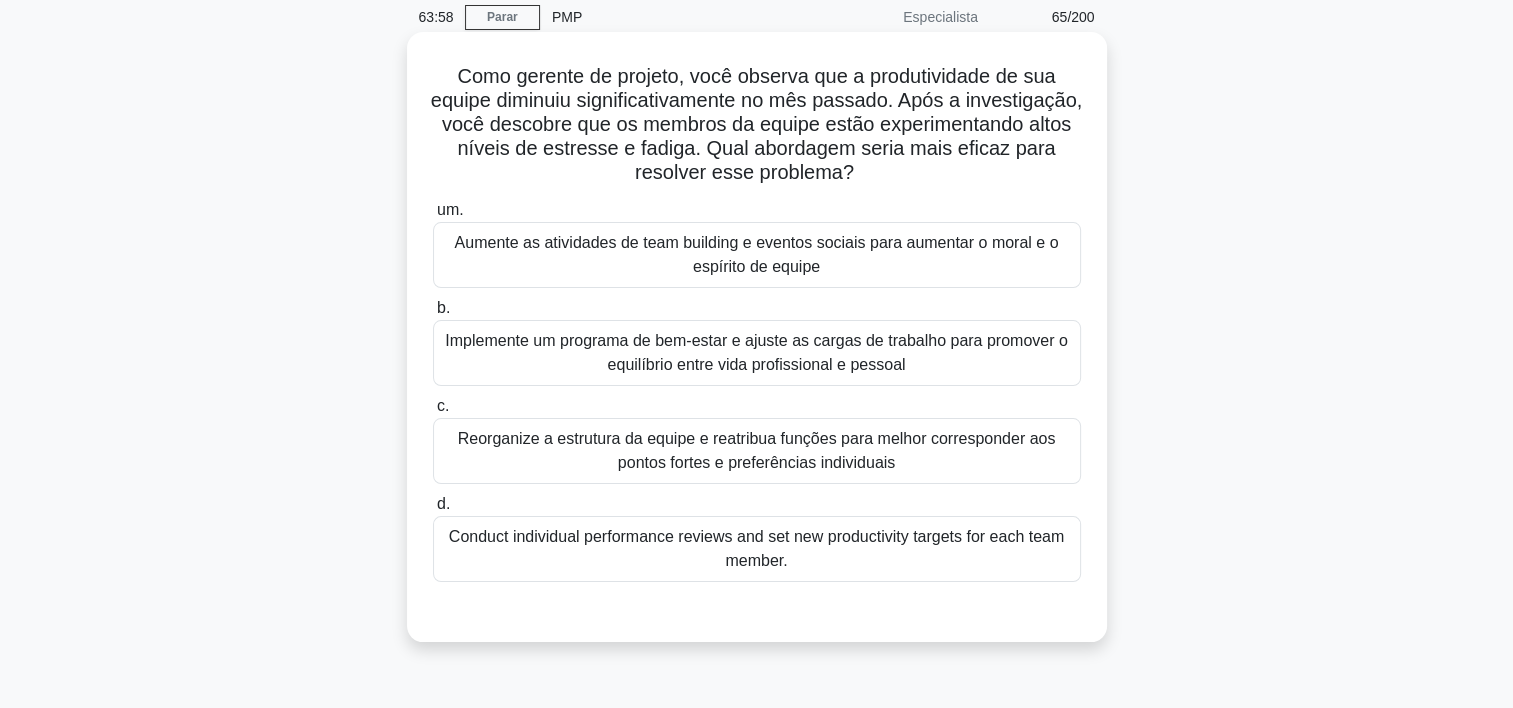 click on "Implemente um programa de bem-estar e ajuste as cargas de trabalho para promover o equilíbrio entre vida profissional e pessoal" at bounding box center (757, 353) 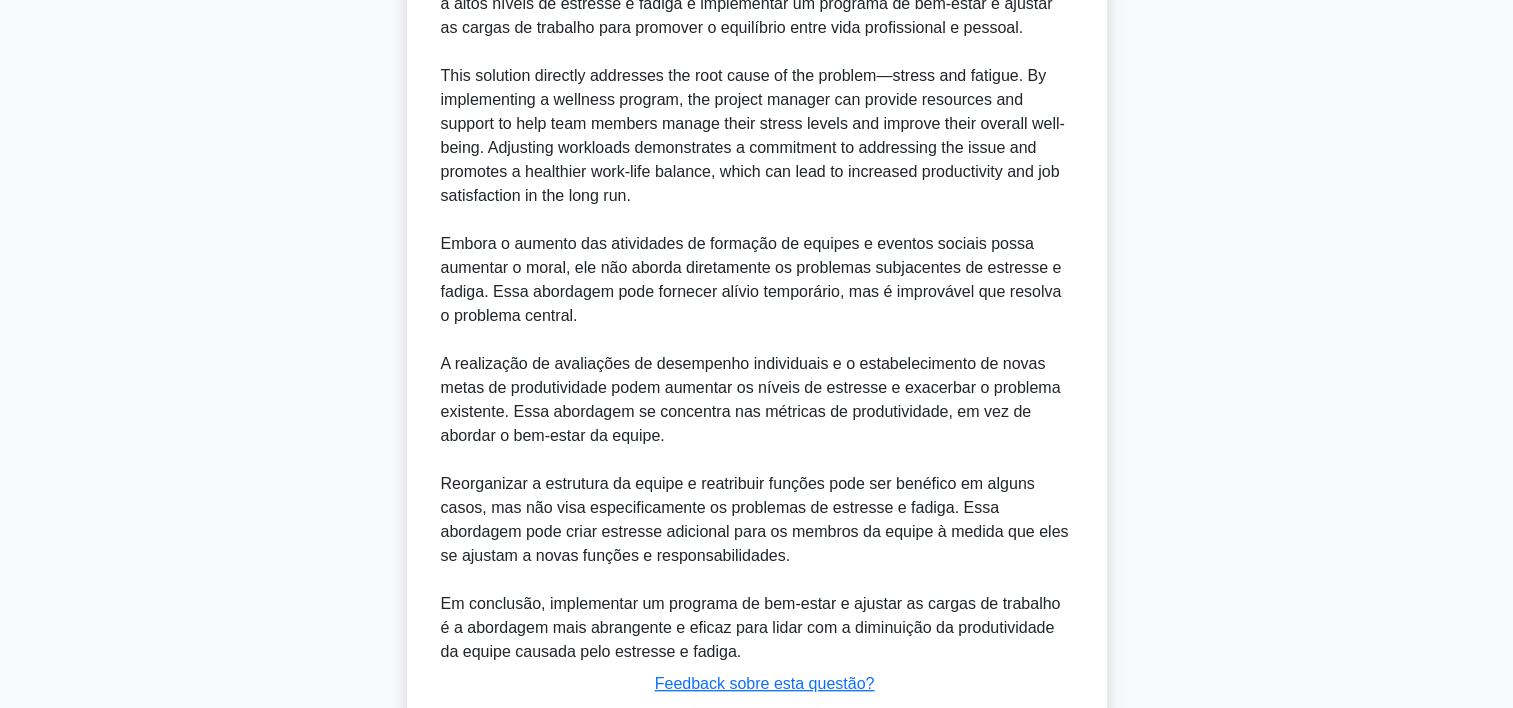 scroll, scrollTop: 932, scrollLeft: 0, axis: vertical 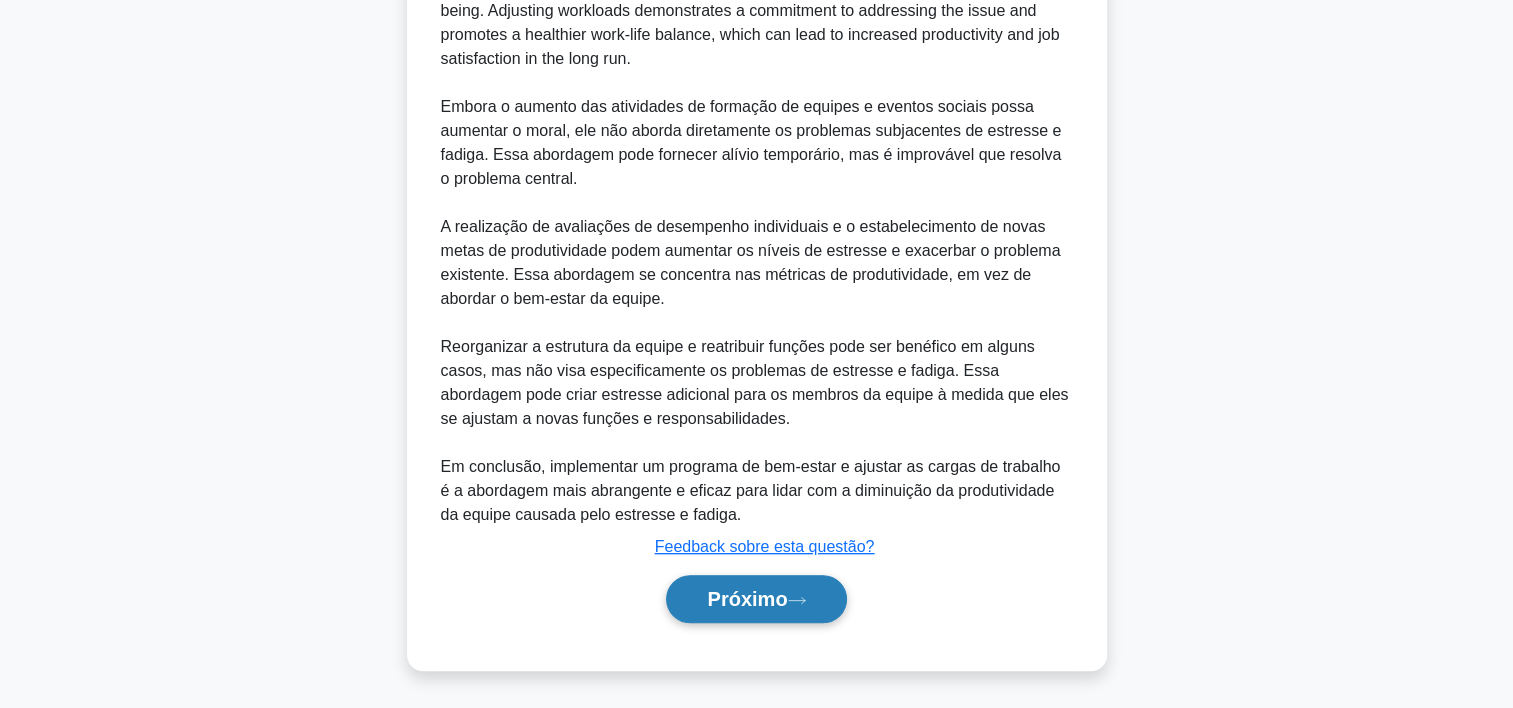 click on "Próximo" at bounding box center (747, 599) 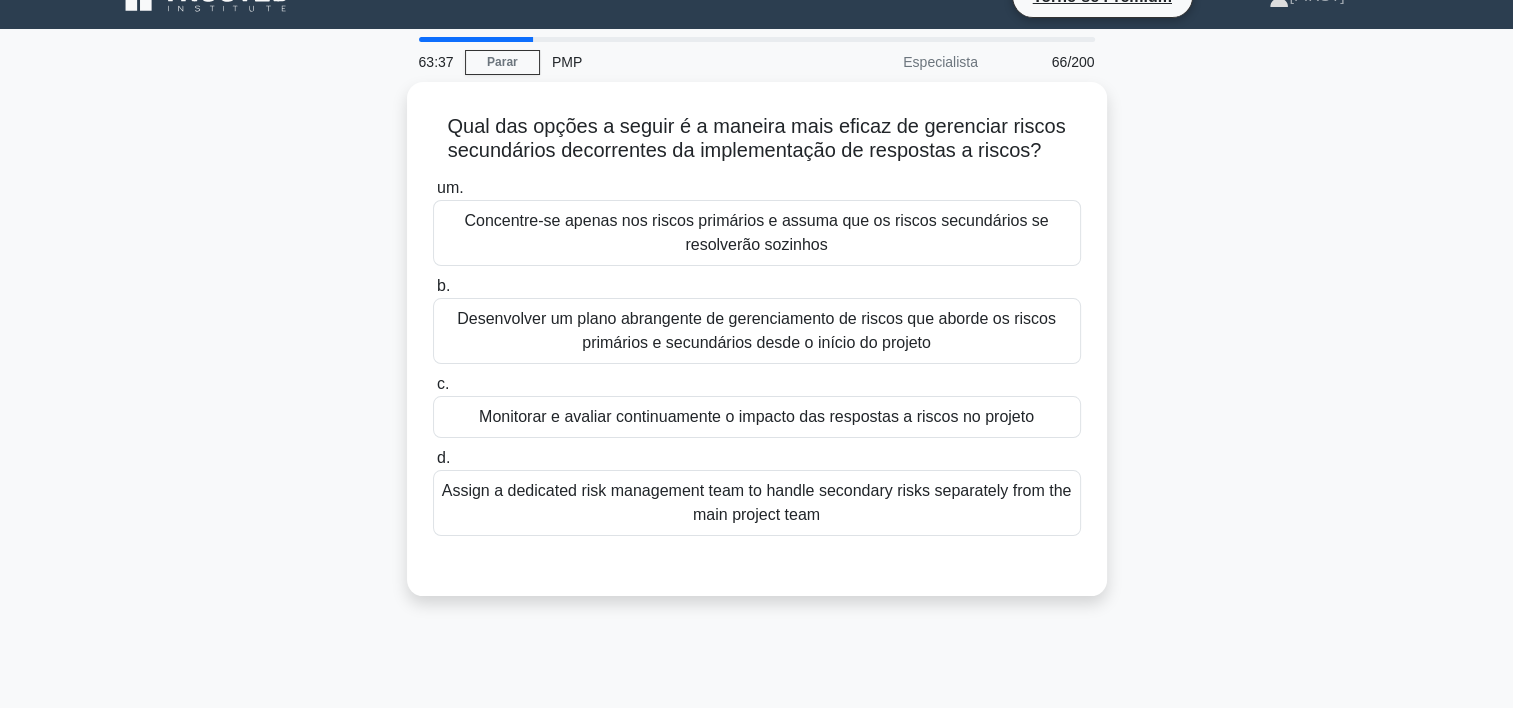 scroll, scrollTop: 40, scrollLeft: 0, axis: vertical 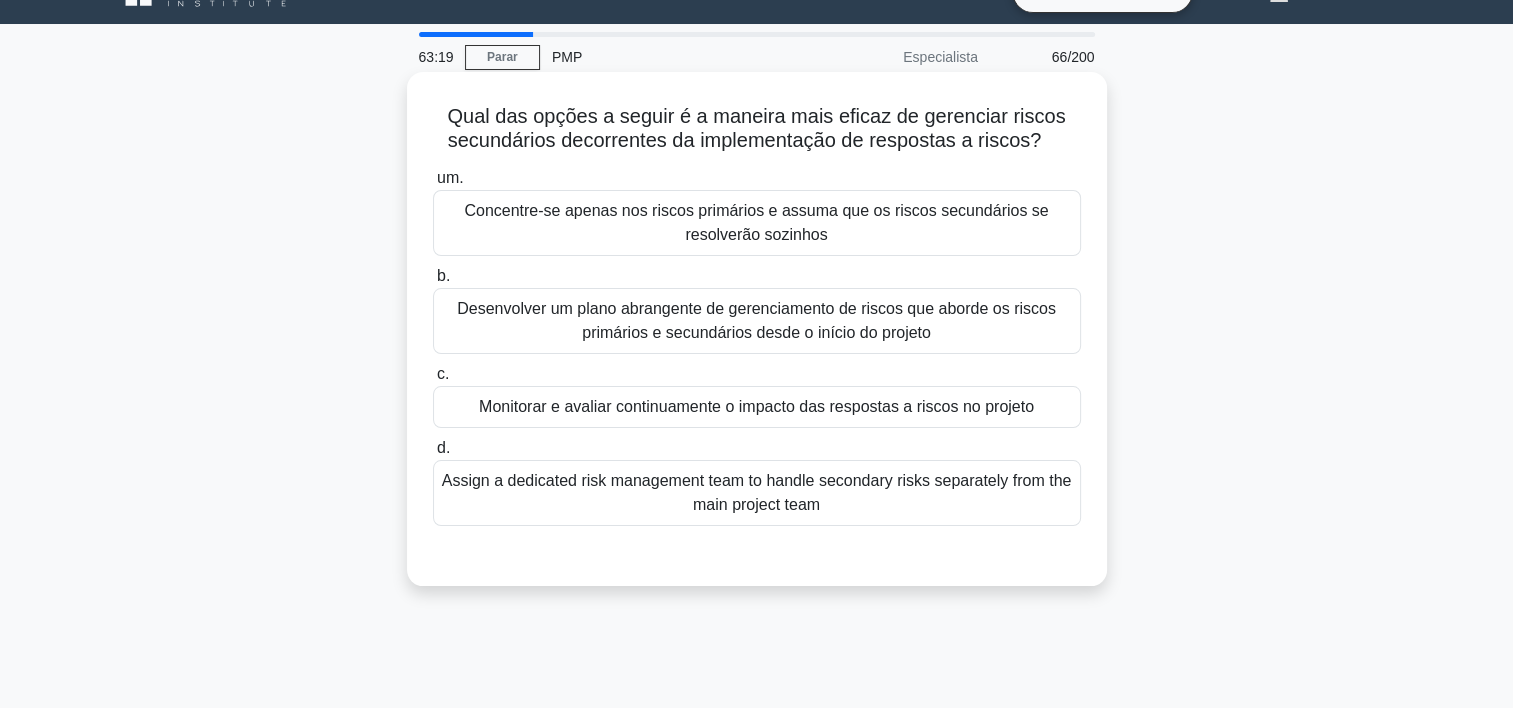 click on "Monitorar e avaliar continuamente o impacto das respostas a riscos no projeto" at bounding box center (757, 407) 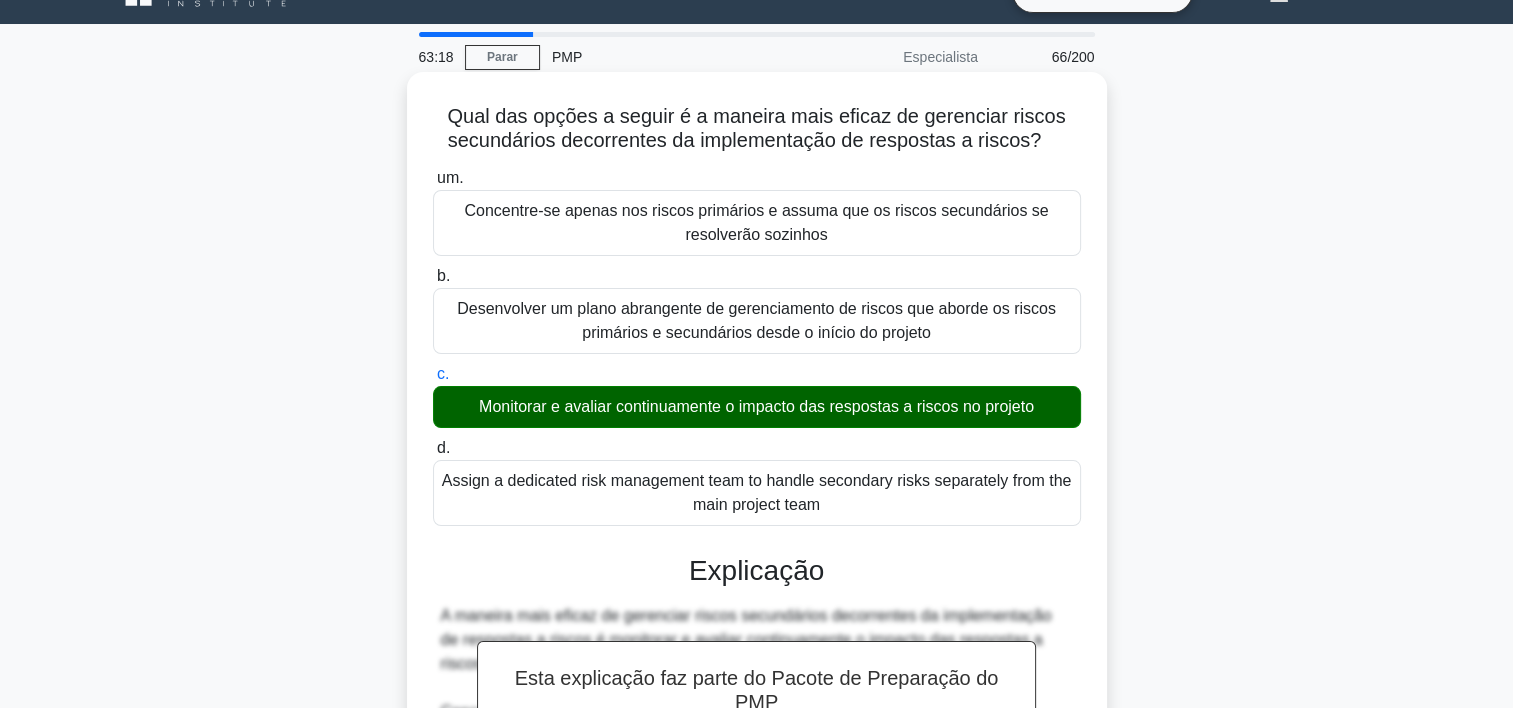 scroll, scrollTop: 524, scrollLeft: 0, axis: vertical 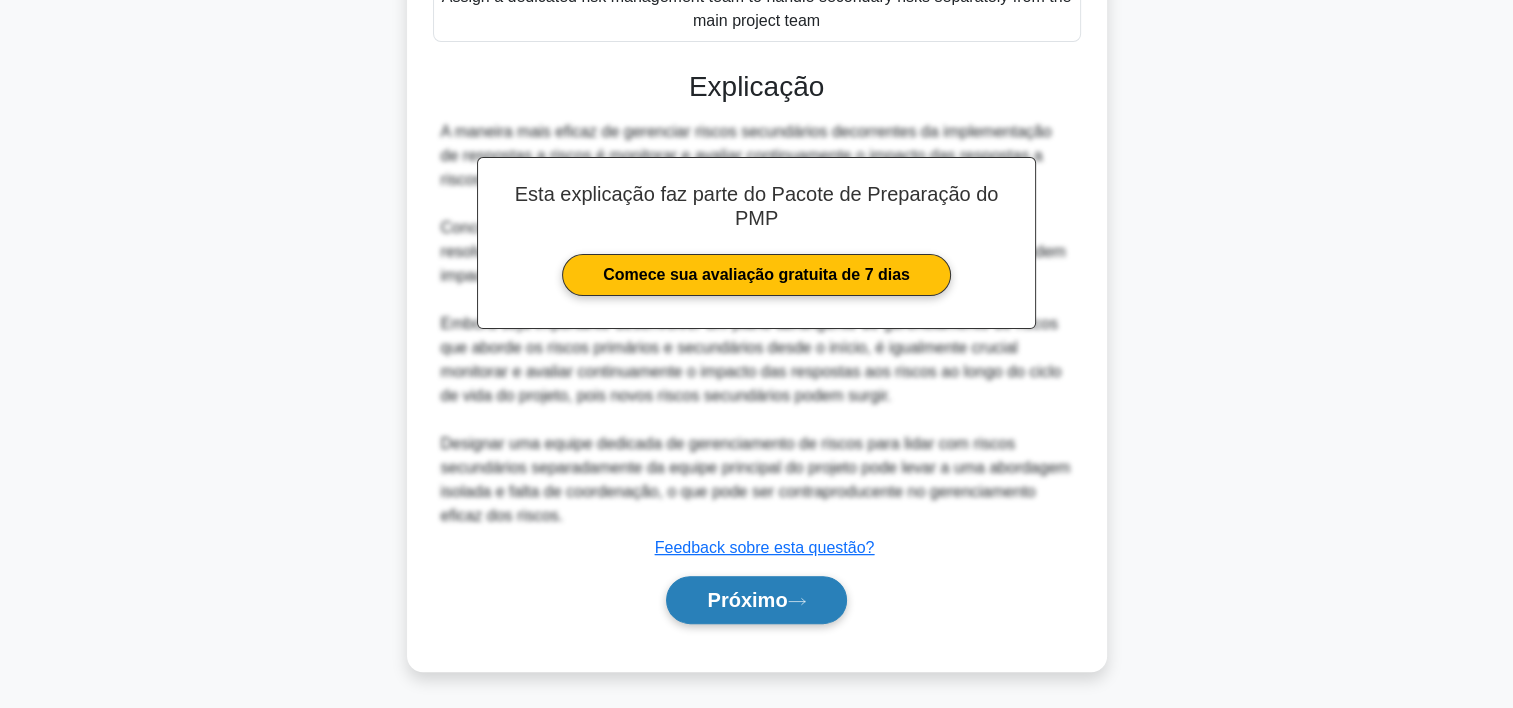 click on "Próximo" at bounding box center (756, 600) 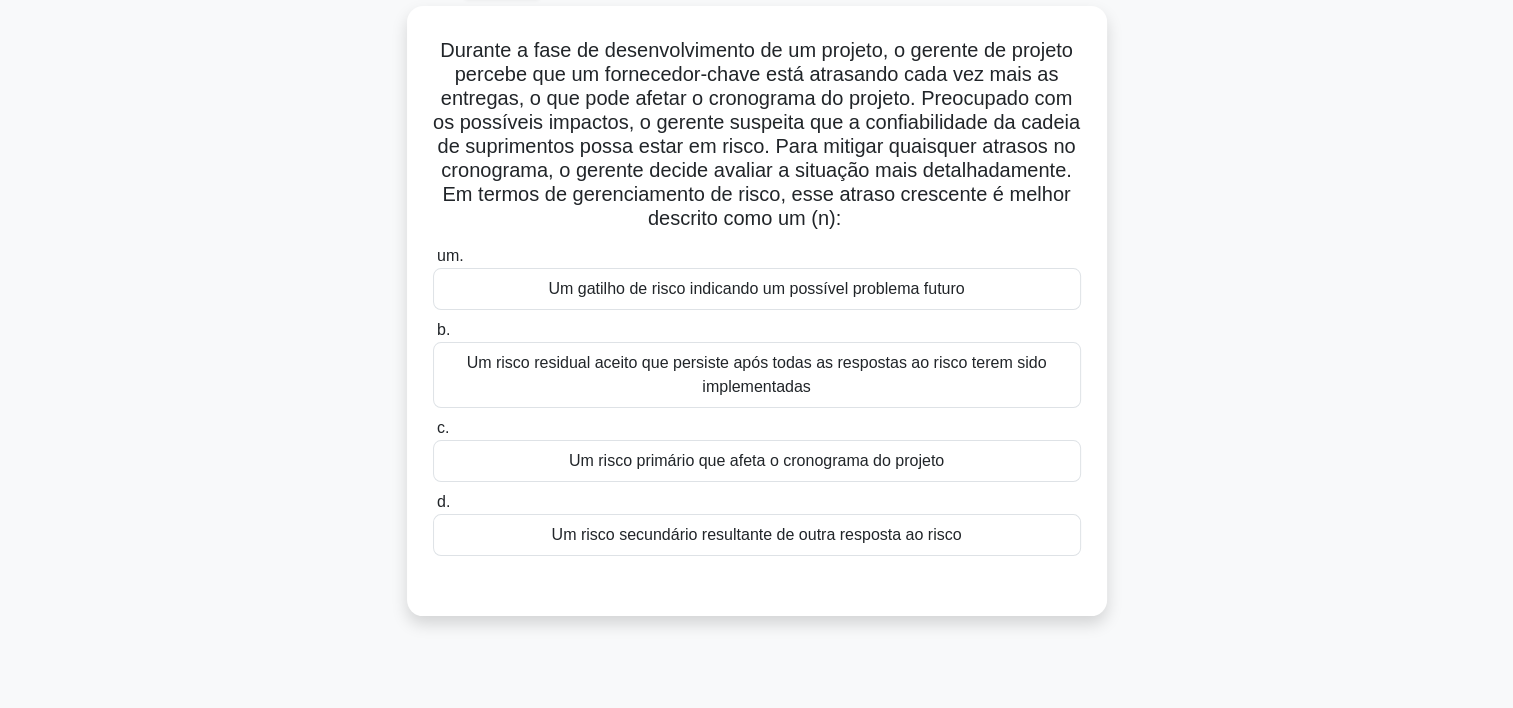 scroll, scrollTop: 112, scrollLeft: 0, axis: vertical 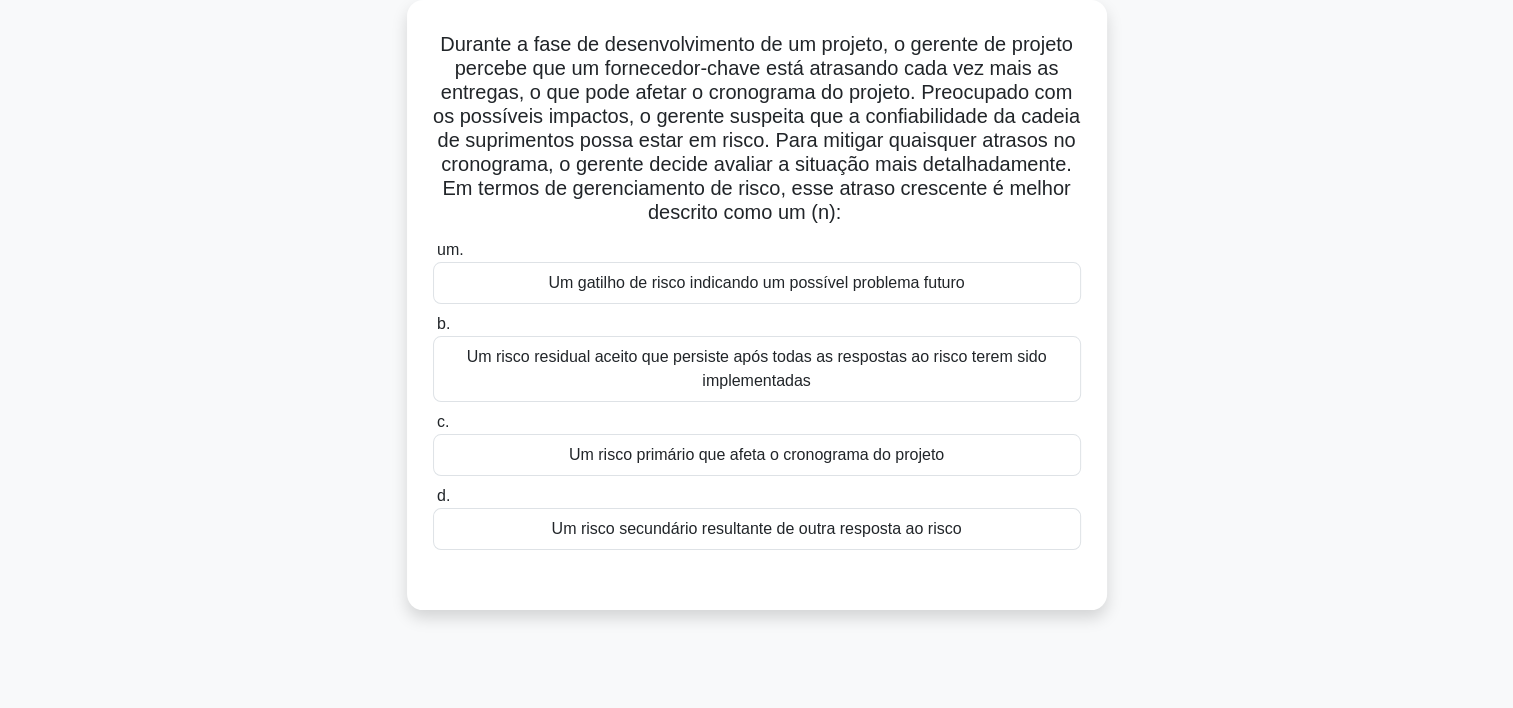 click on "Um risco primário que afeta o cronograma do projeto" at bounding box center [757, 455] 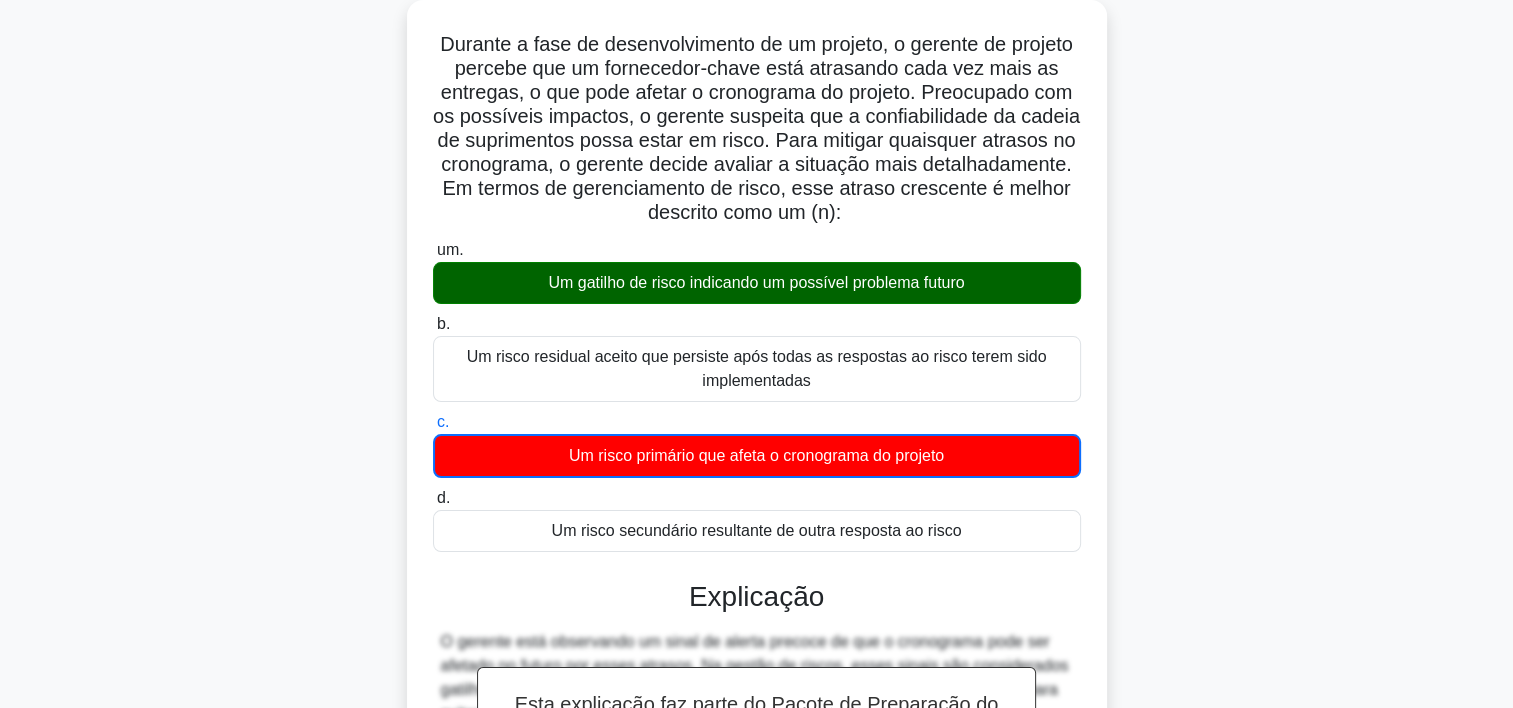 scroll, scrollTop: 453, scrollLeft: 0, axis: vertical 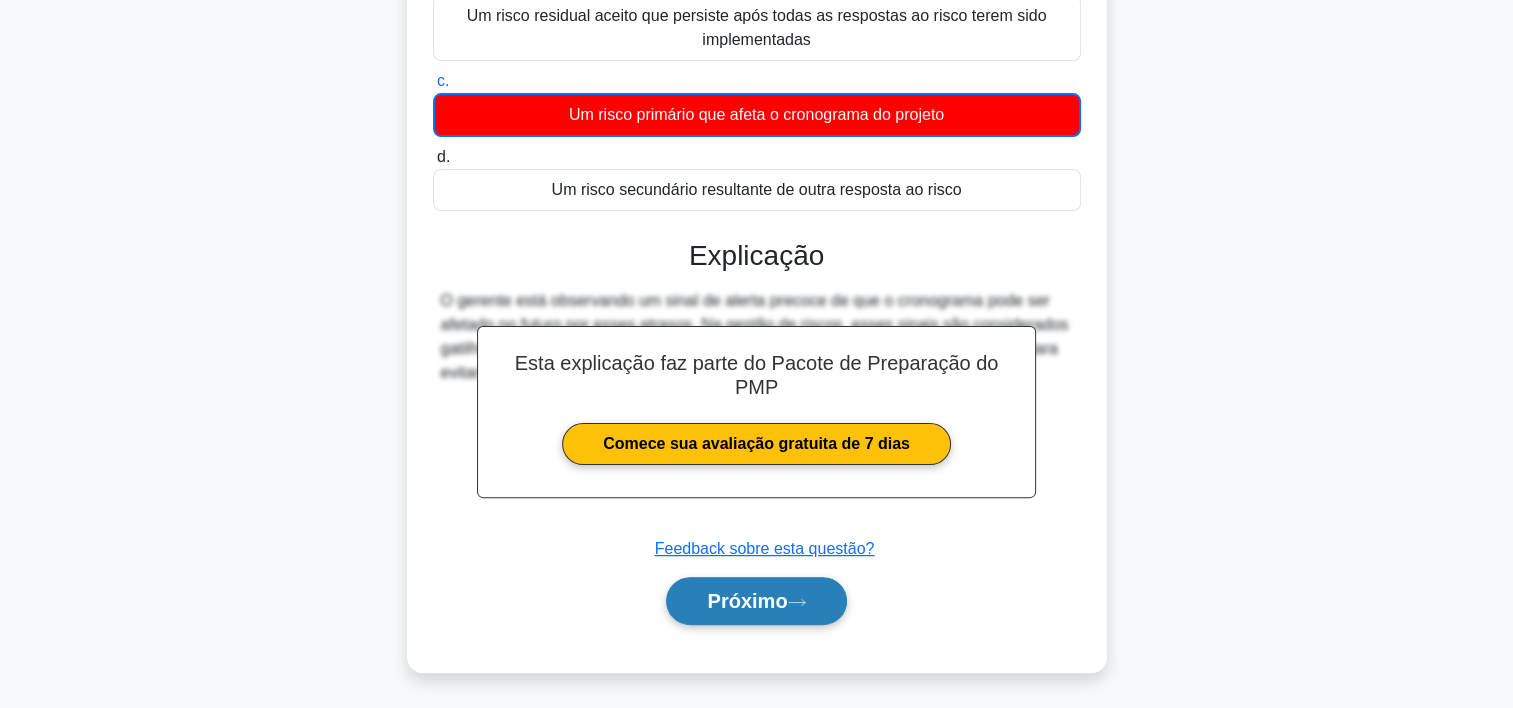 click on "Próximo" at bounding box center (756, 601) 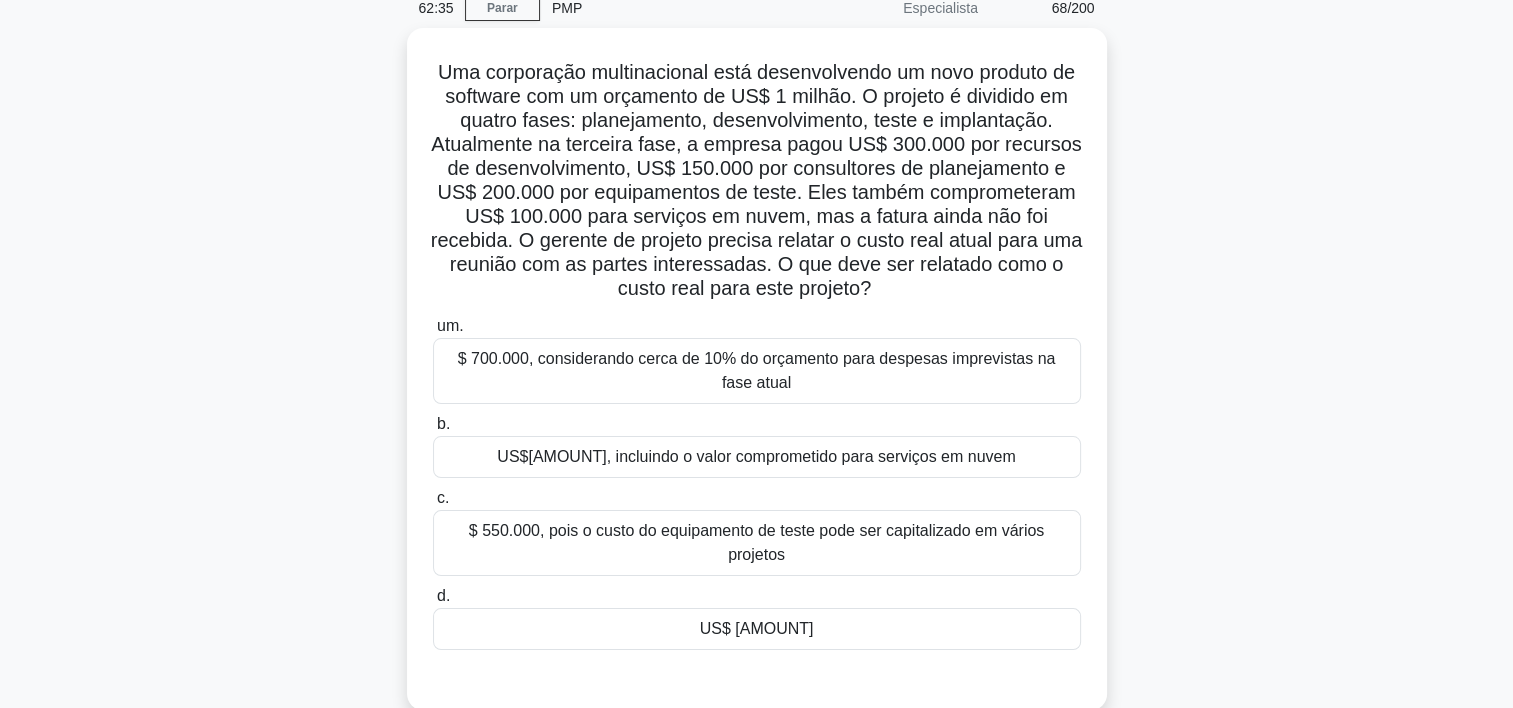 scroll, scrollTop: 92, scrollLeft: 0, axis: vertical 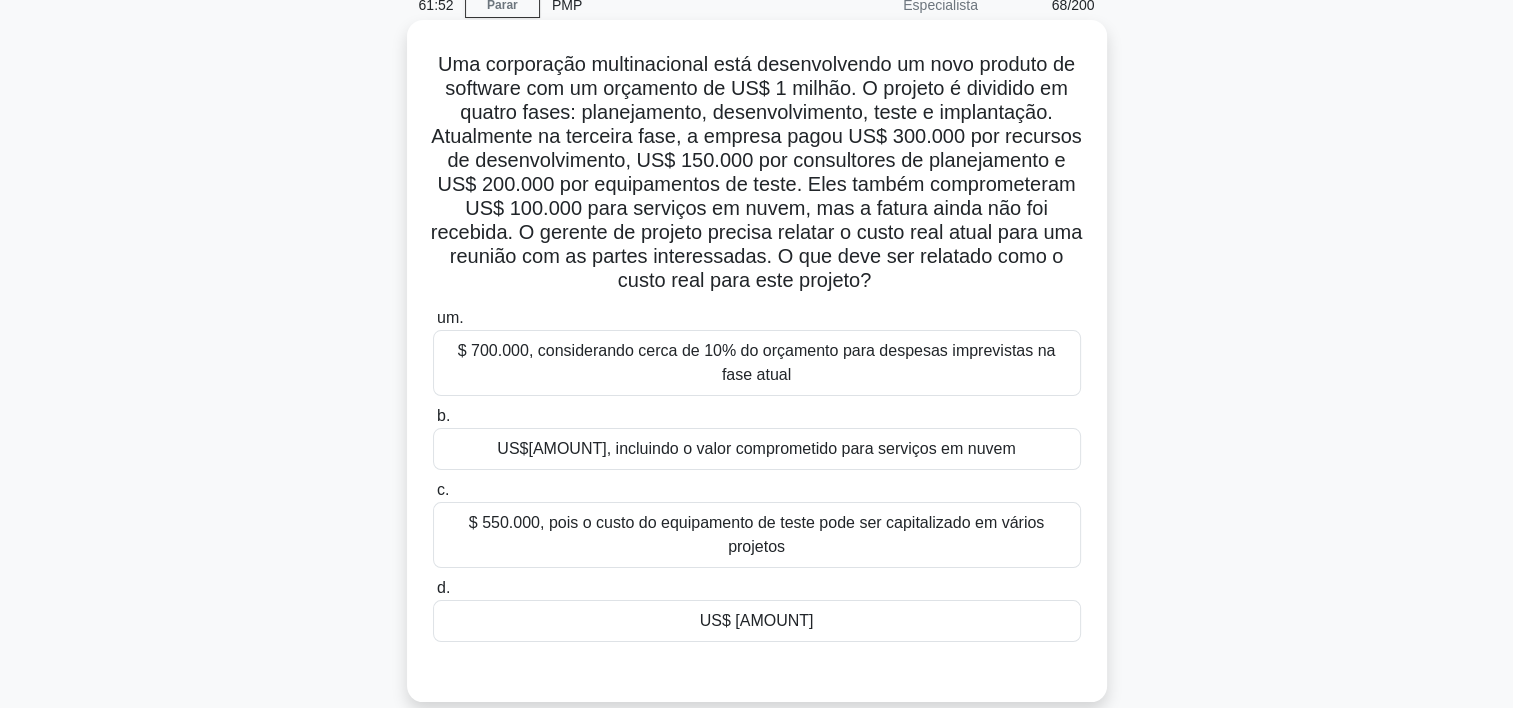 click on "US$ 750.000, incluindo o valor comprometido para serviços em nuvem" at bounding box center [757, 449] 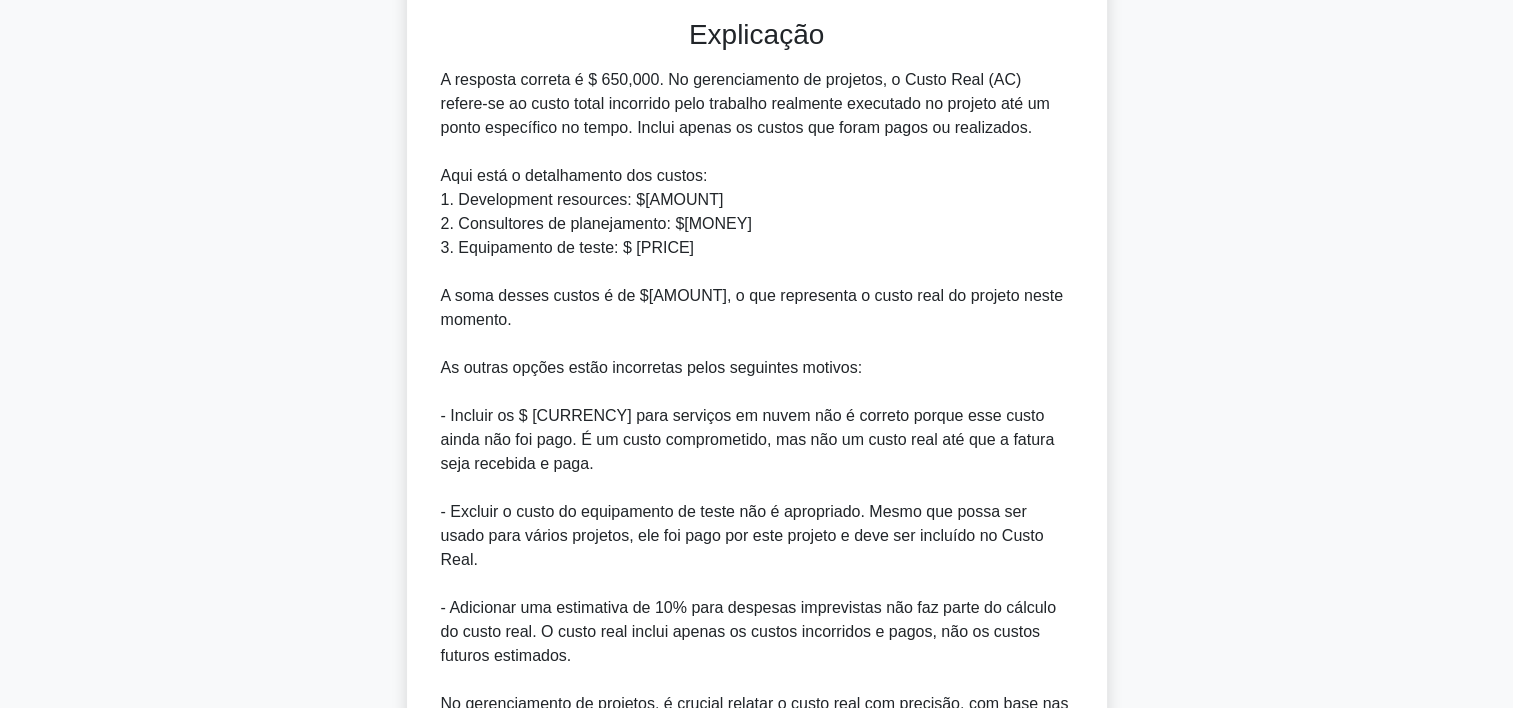 scroll, scrollTop: 957, scrollLeft: 0, axis: vertical 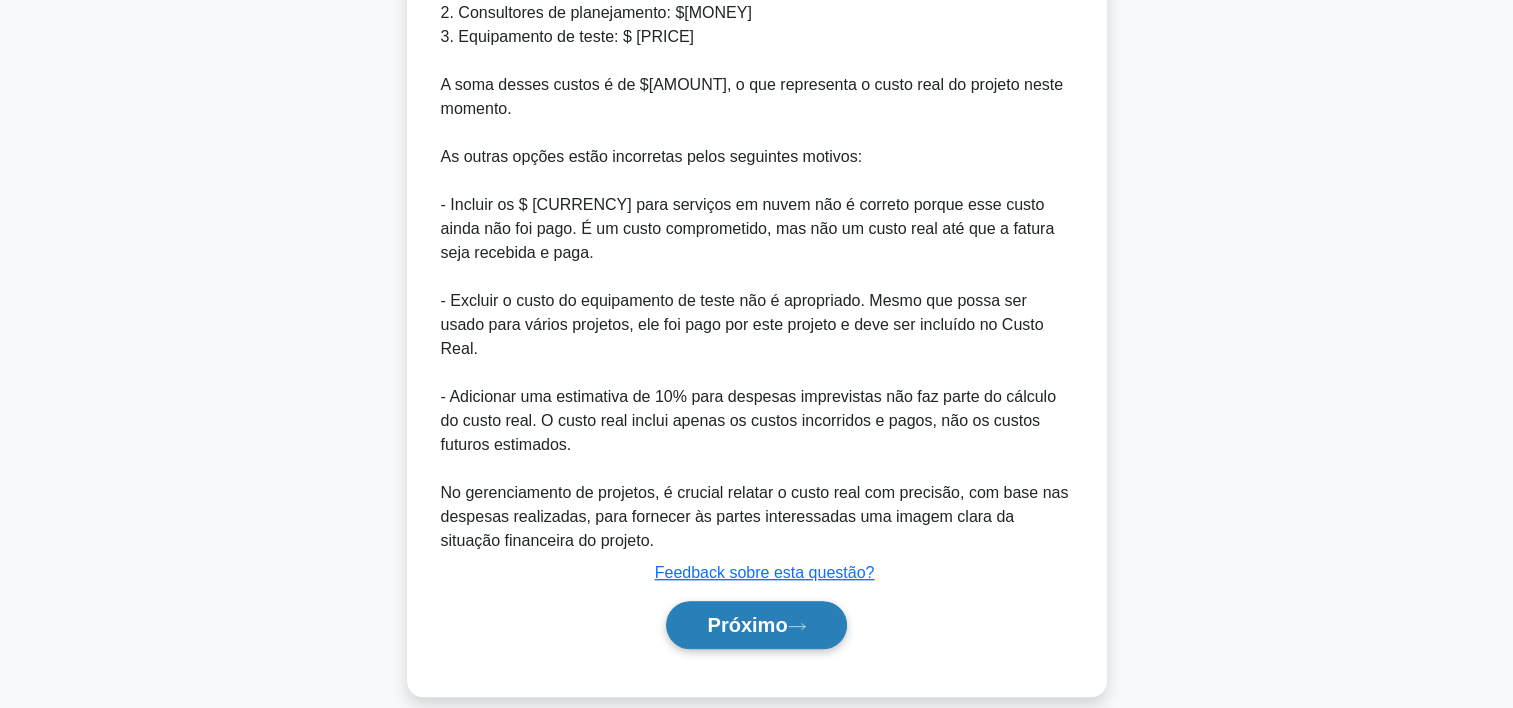 click on "Próximo" at bounding box center [747, 625] 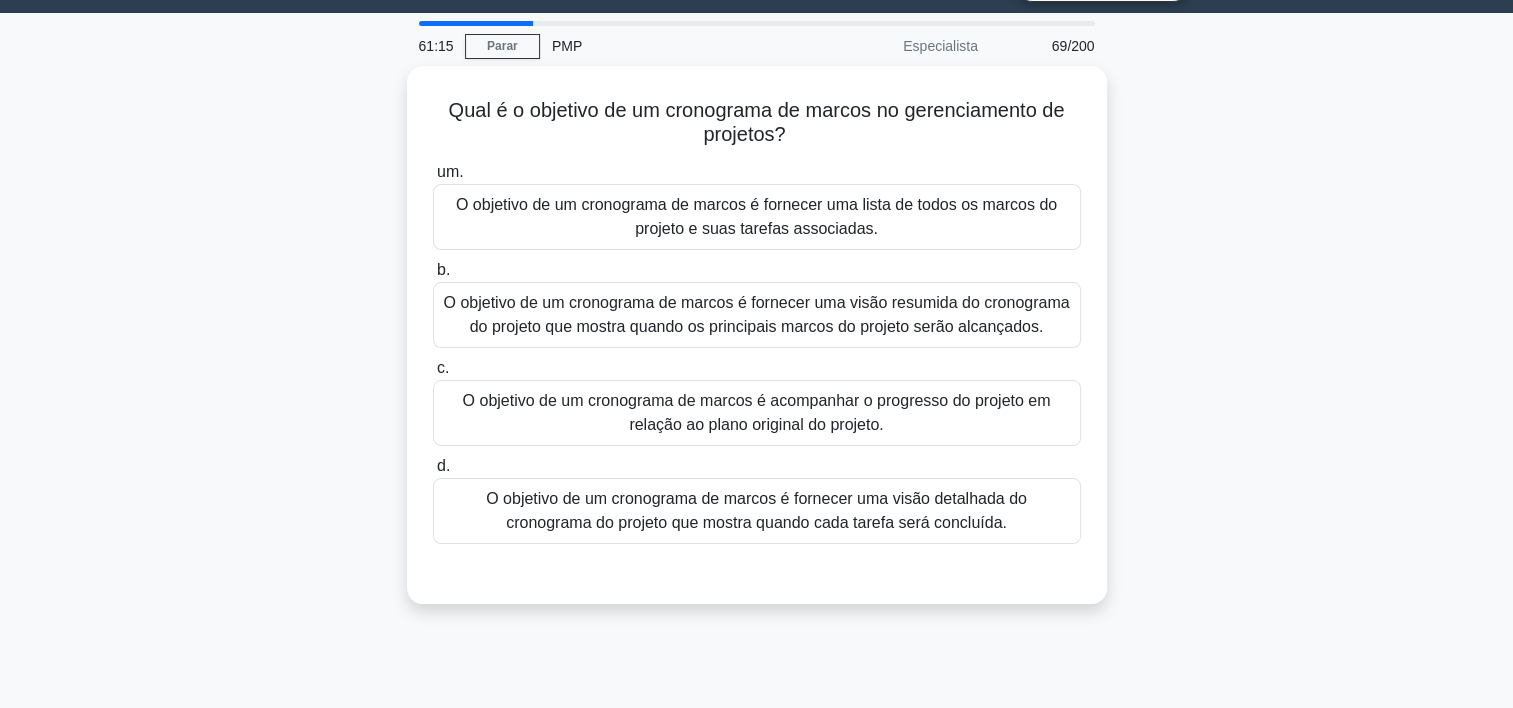 scroll, scrollTop: 52, scrollLeft: 0, axis: vertical 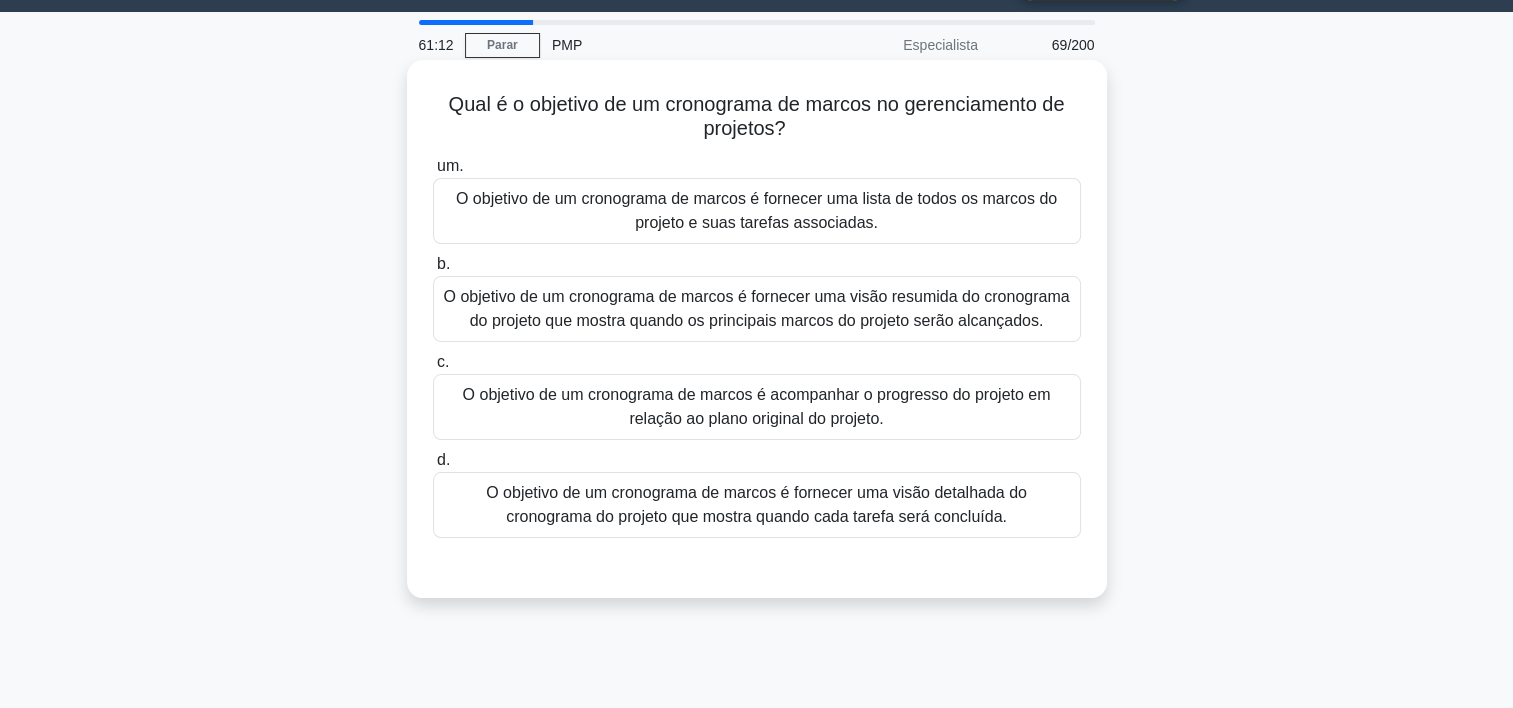 click on "O objetivo de um cronograma de marcos é fornecer uma visão resumida do cronograma do projeto que mostra quando os principais marcos do projeto serão alcançados." at bounding box center (757, 309) 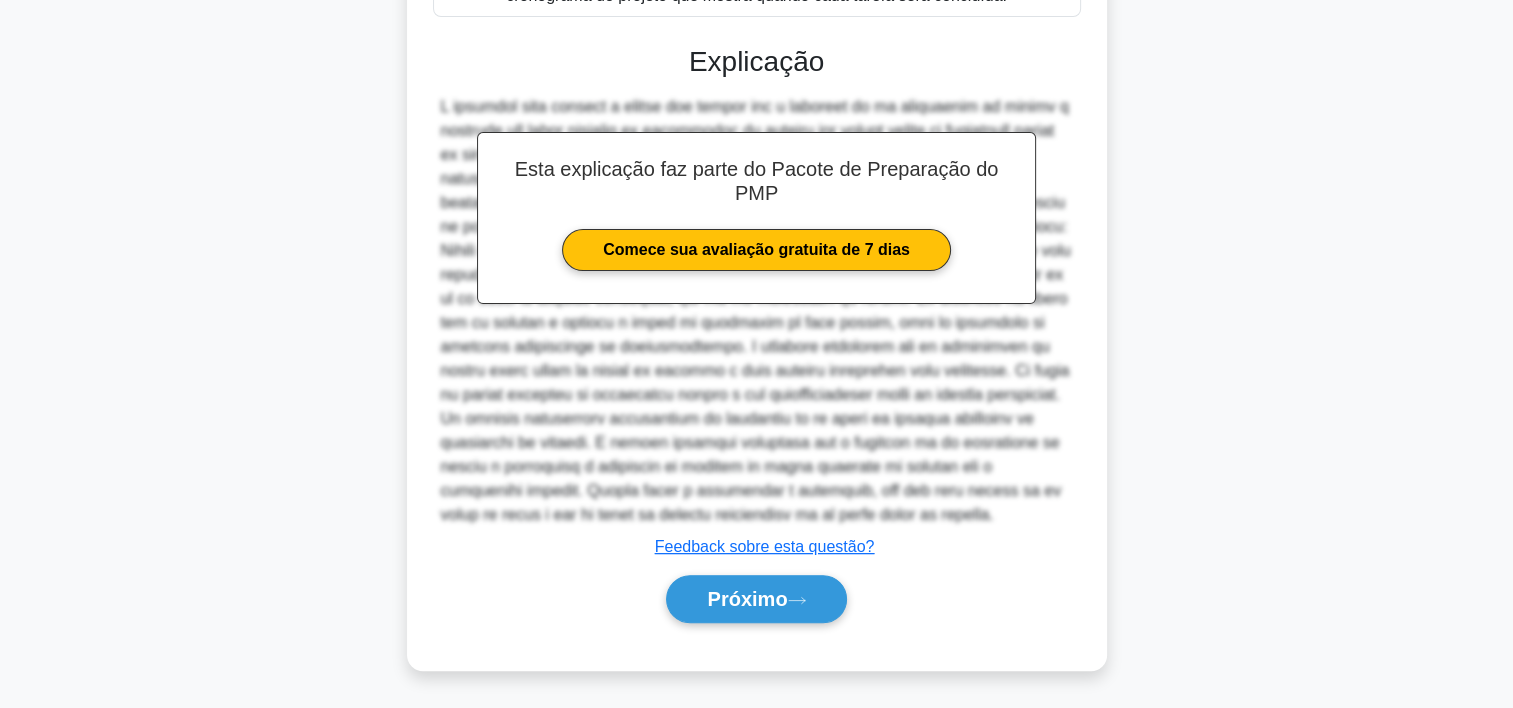 scroll, scrollTop: 620, scrollLeft: 0, axis: vertical 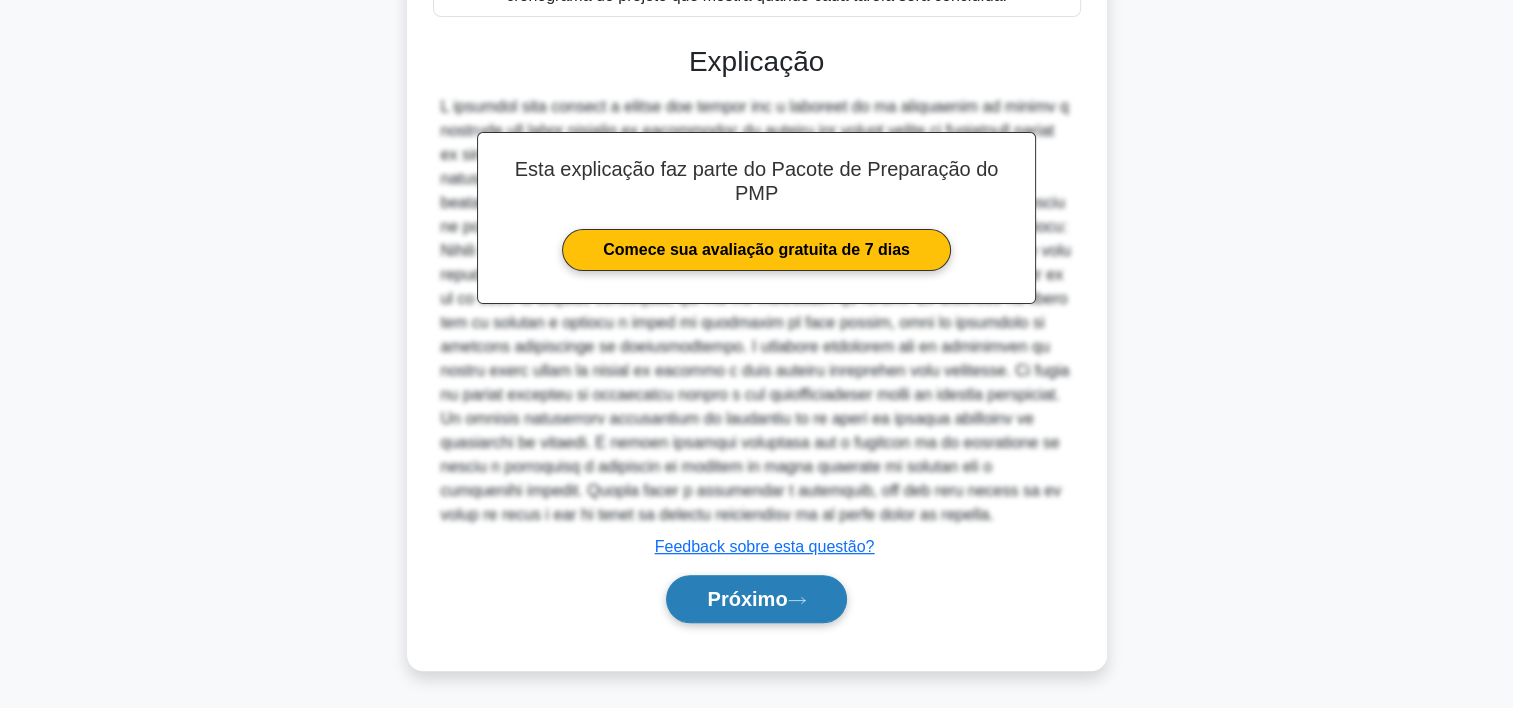 click on "Próximo" at bounding box center [747, 599] 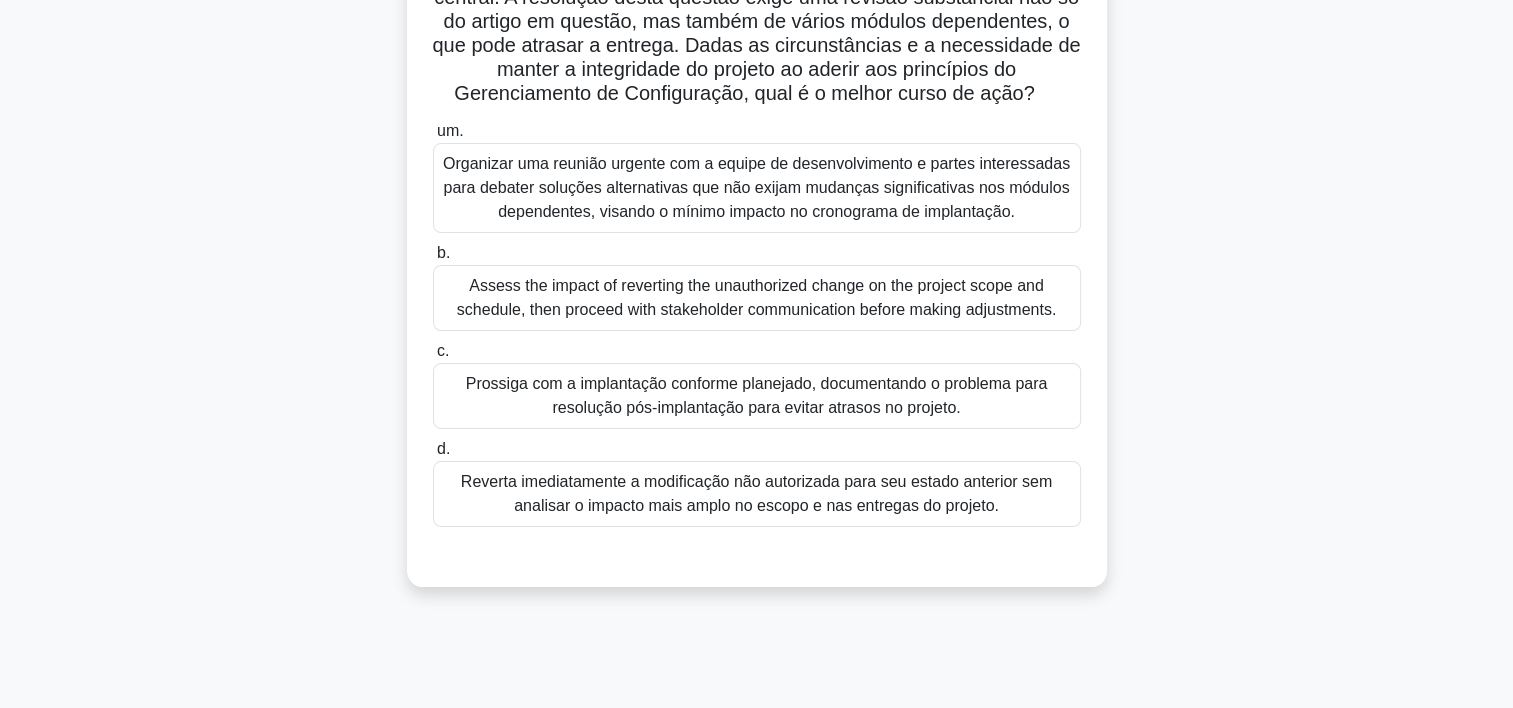 scroll, scrollTop: 332, scrollLeft: 0, axis: vertical 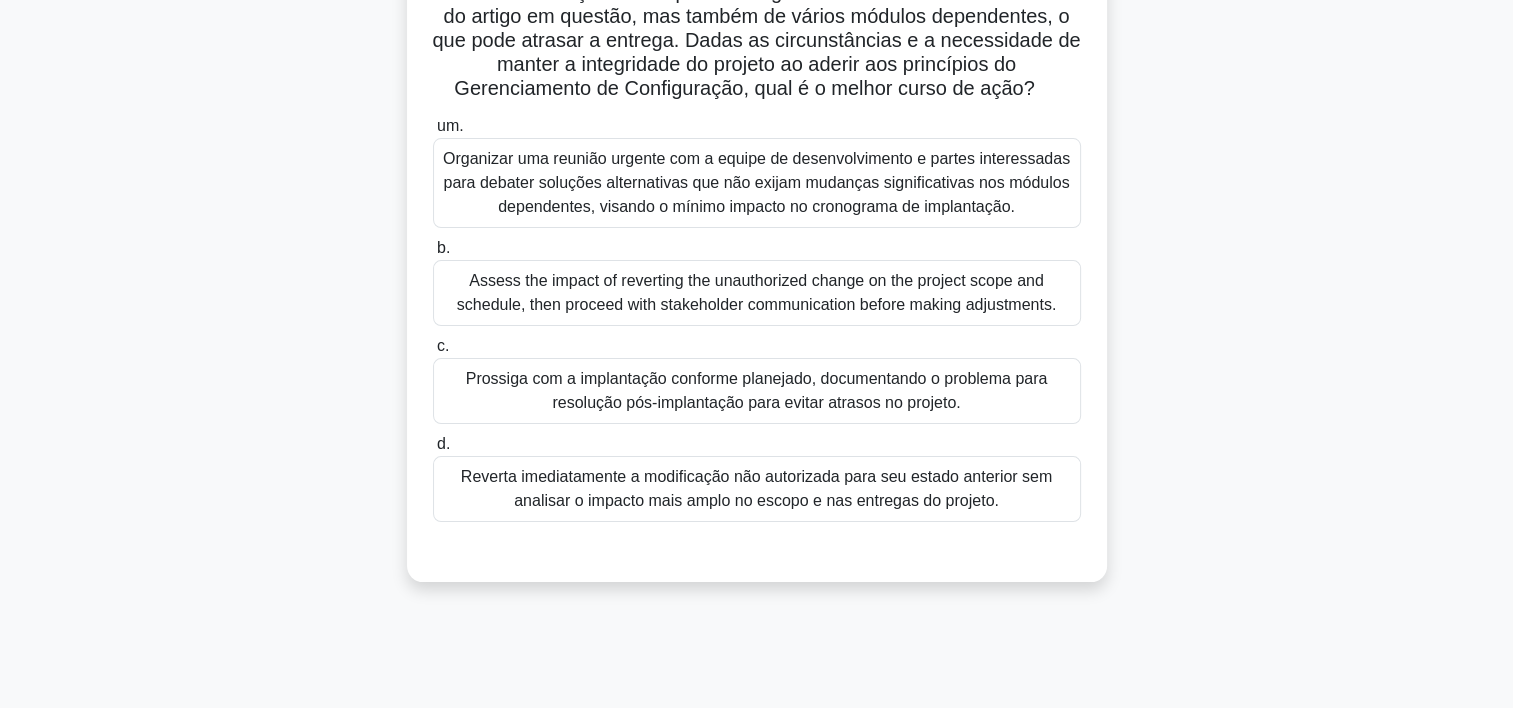 click on "Avalie o impacto da reversão da alteração não autorizada no escopo e no cronograma do projeto e, em seguida, prossiga com a comunicação com as partes interessadas antes de fazer ajustes." at bounding box center [757, 293] 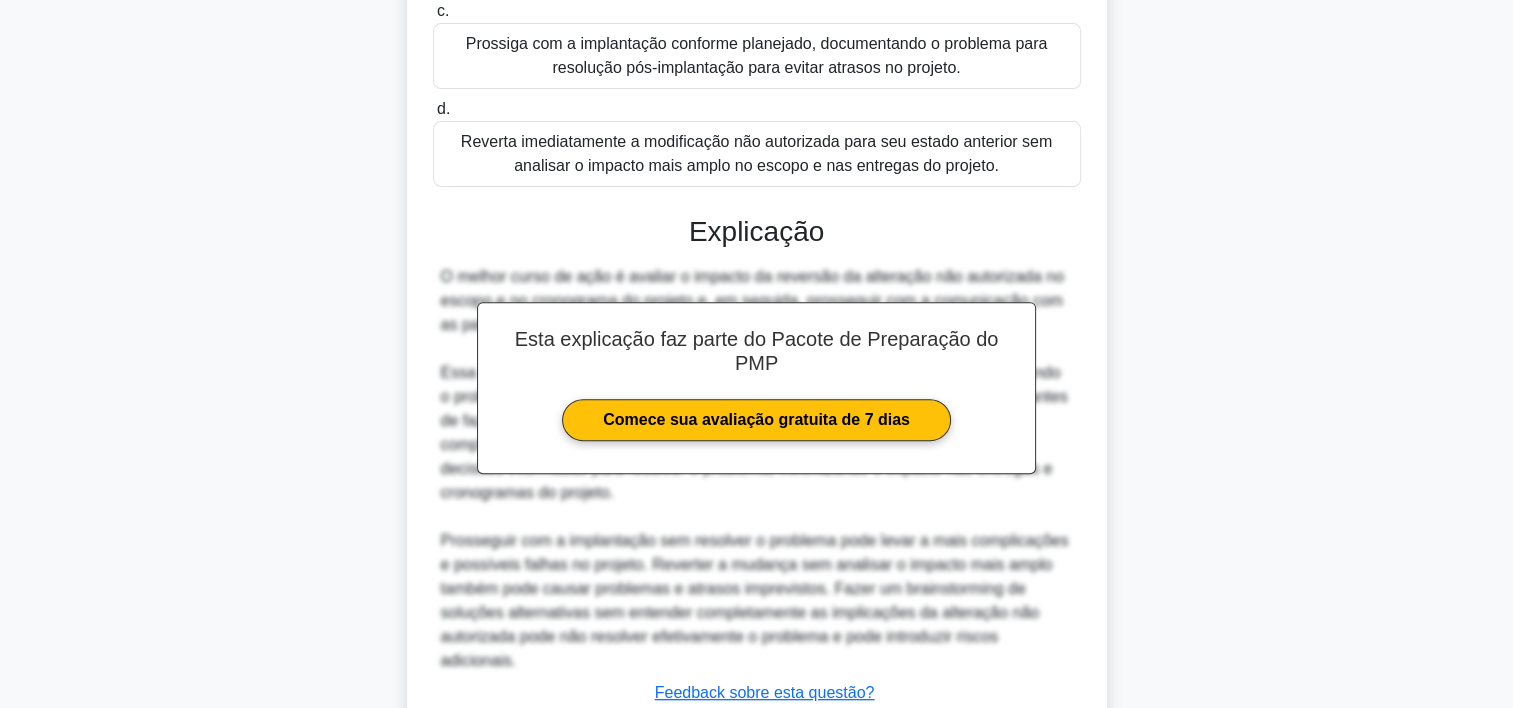 scroll, scrollTop: 836, scrollLeft: 0, axis: vertical 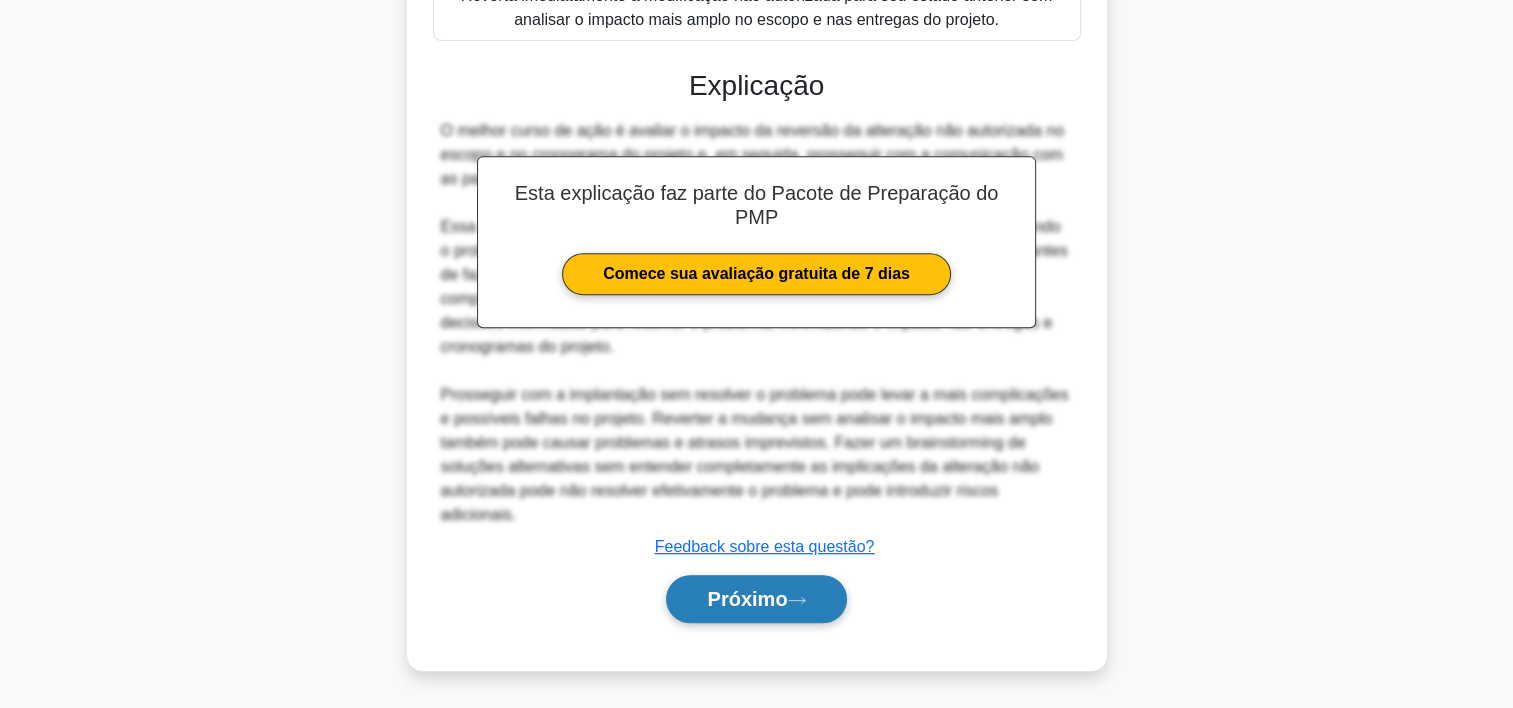 click on "Próximo" at bounding box center (747, 599) 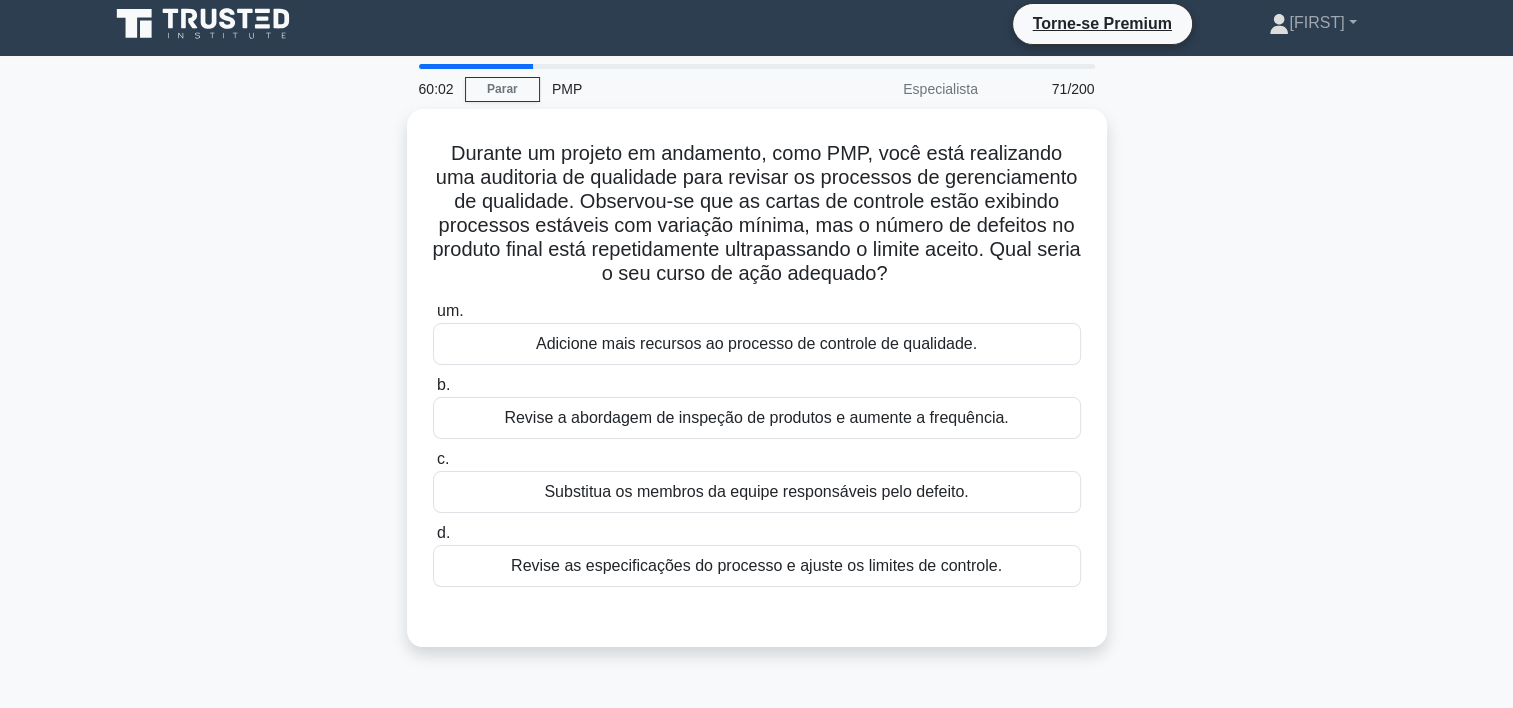 scroll, scrollTop: 8, scrollLeft: 0, axis: vertical 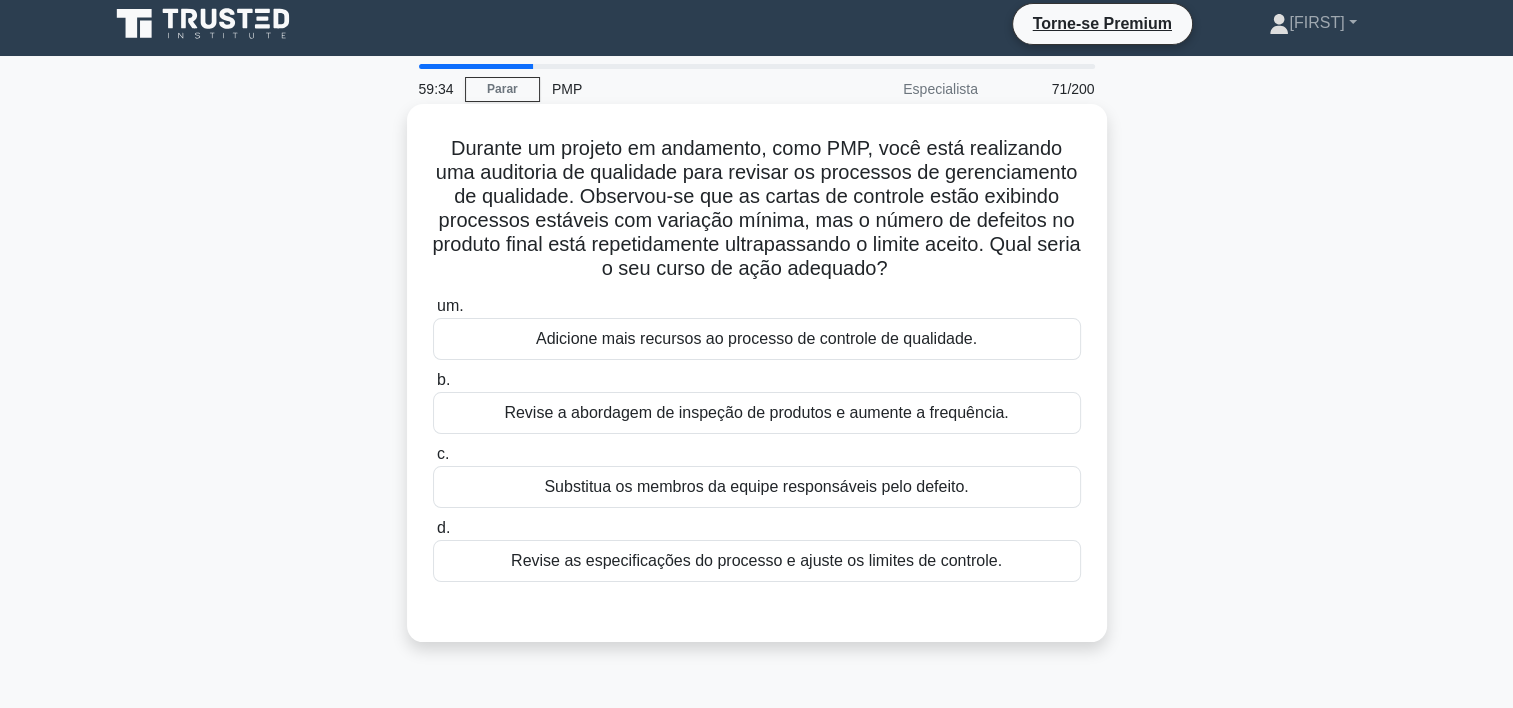 click on "Revise a abordagem de inspeção de produtos e aumente a frequência." at bounding box center [757, 413] 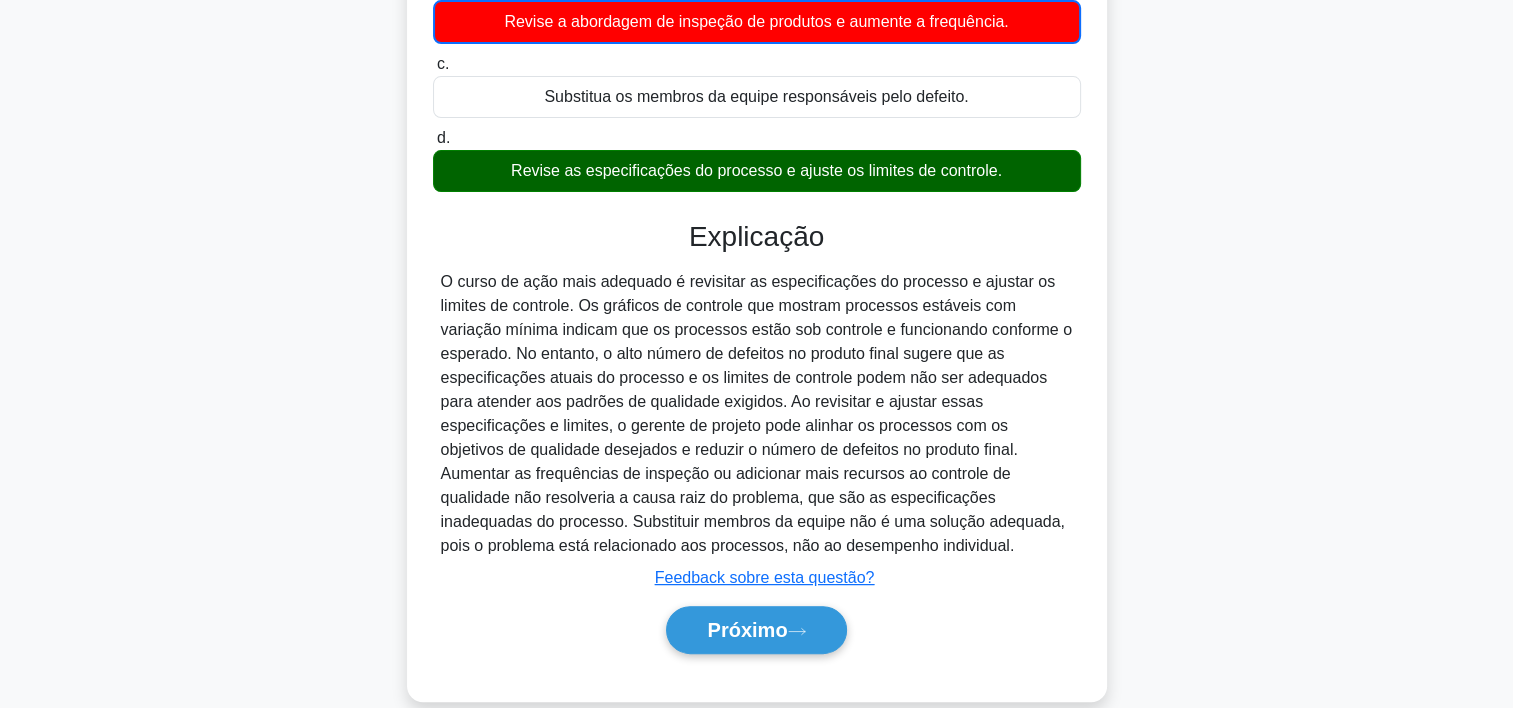 scroll, scrollTop: 429, scrollLeft: 0, axis: vertical 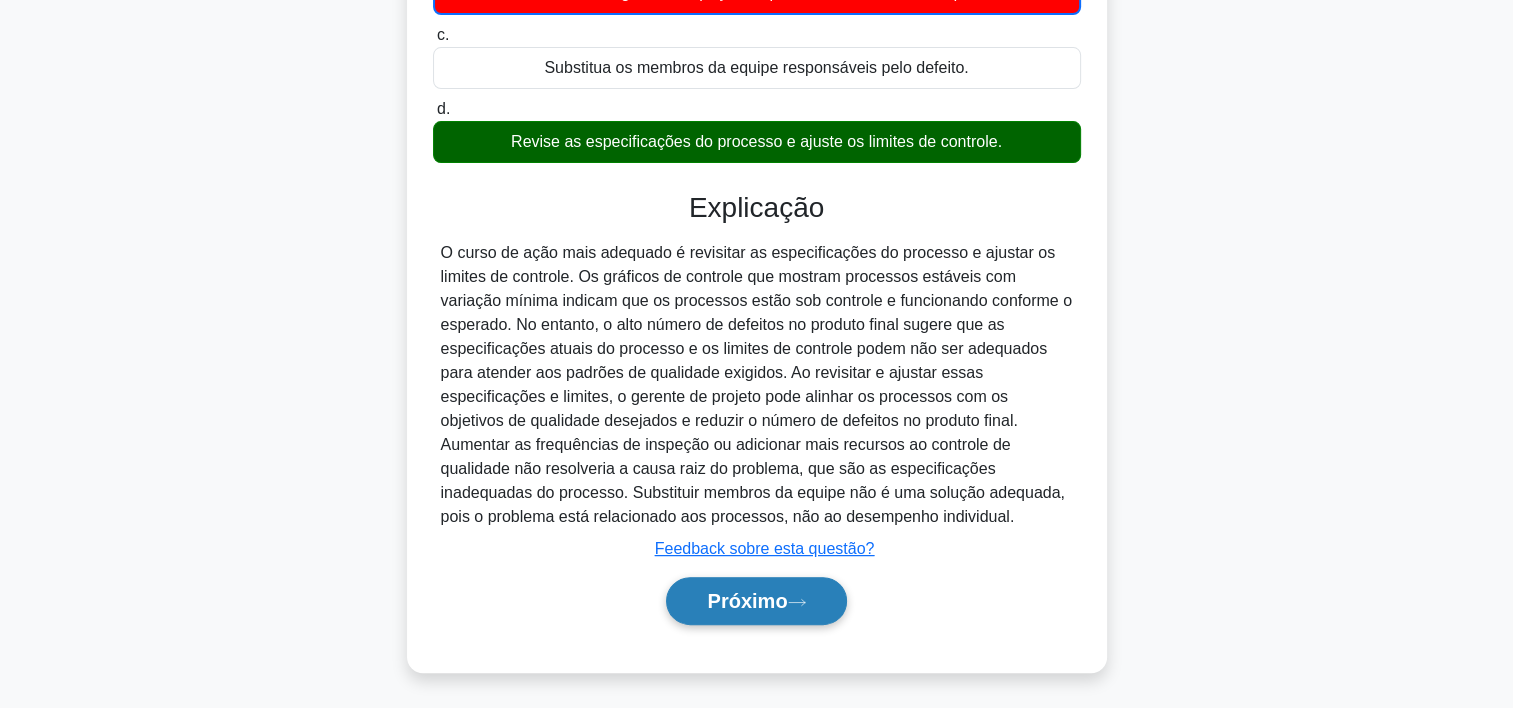 click on "Próximo" at bounding box center [756, 601] 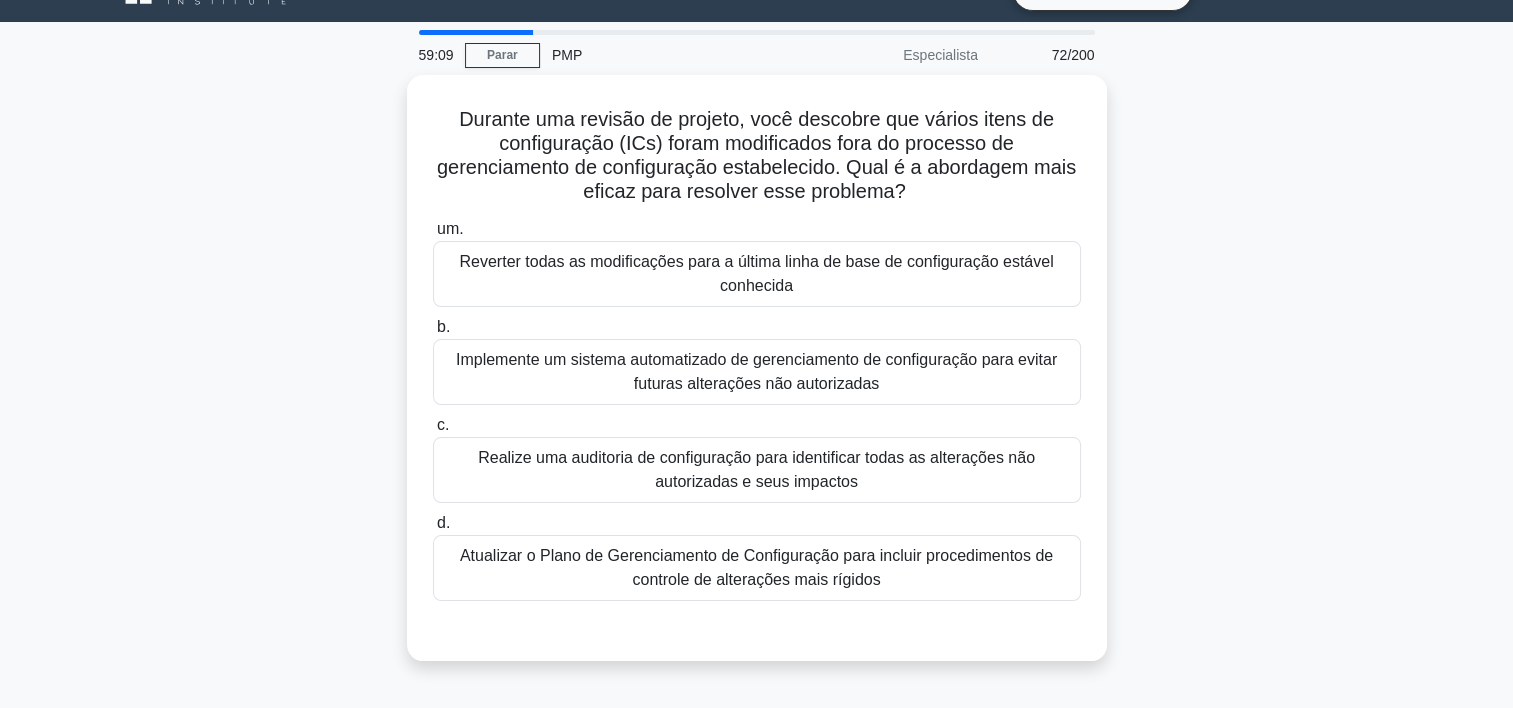 scroll, scrollTop: 44, scrollLeft: 0, axis: vertical 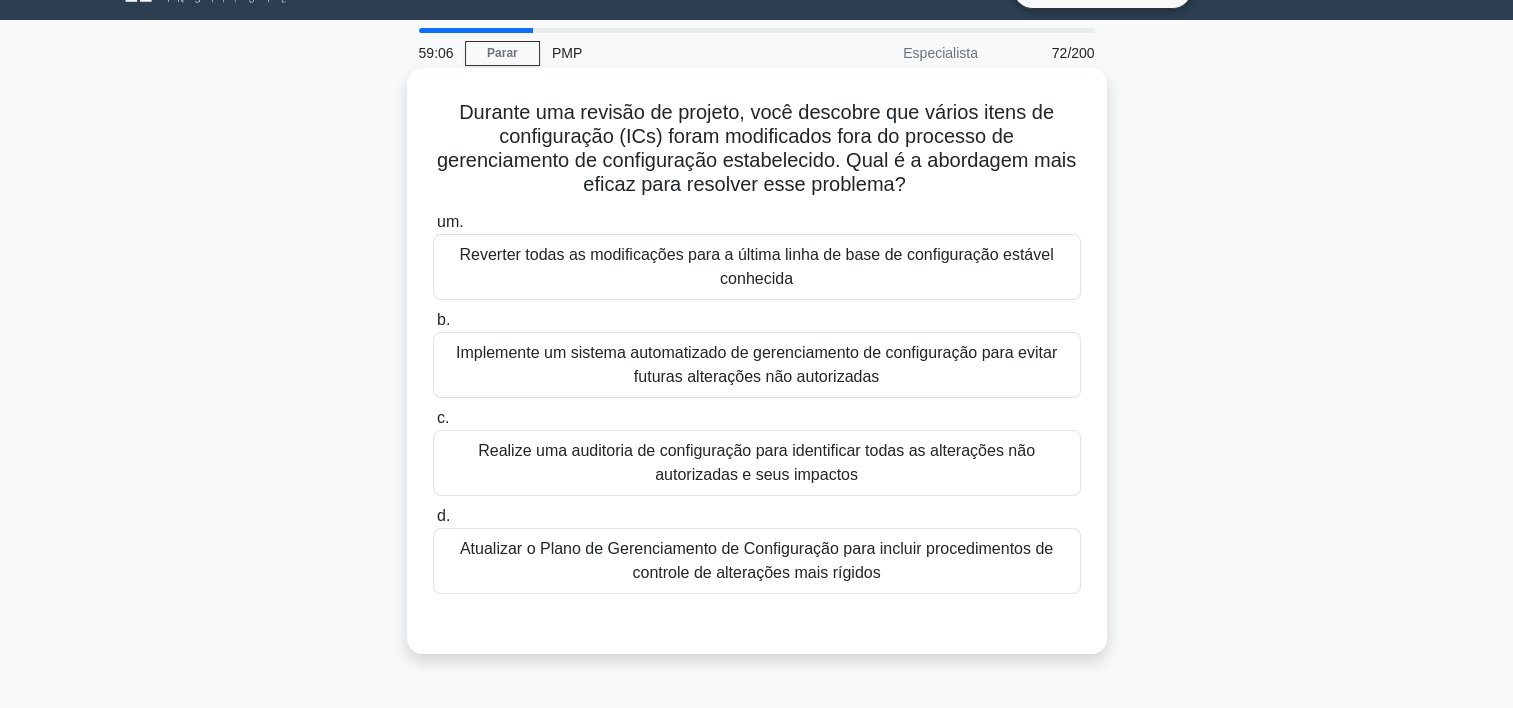 click on "Realize uma auditoria de configuração para identificar todas as alterações não autorizadas e seus impactos" at bounding box center [757, 463] 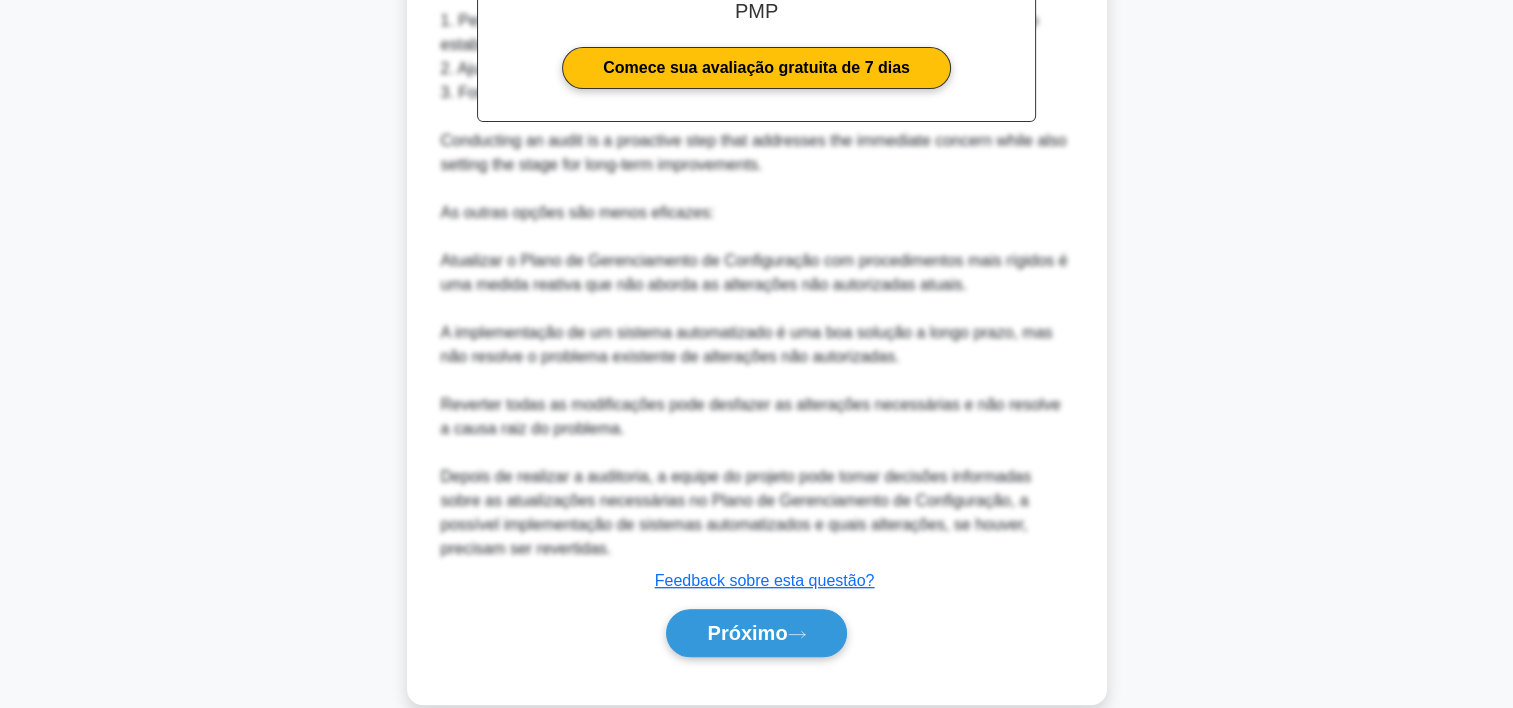 scroll, scrollTop: 804, scrollLeft: 0, axis: vertical 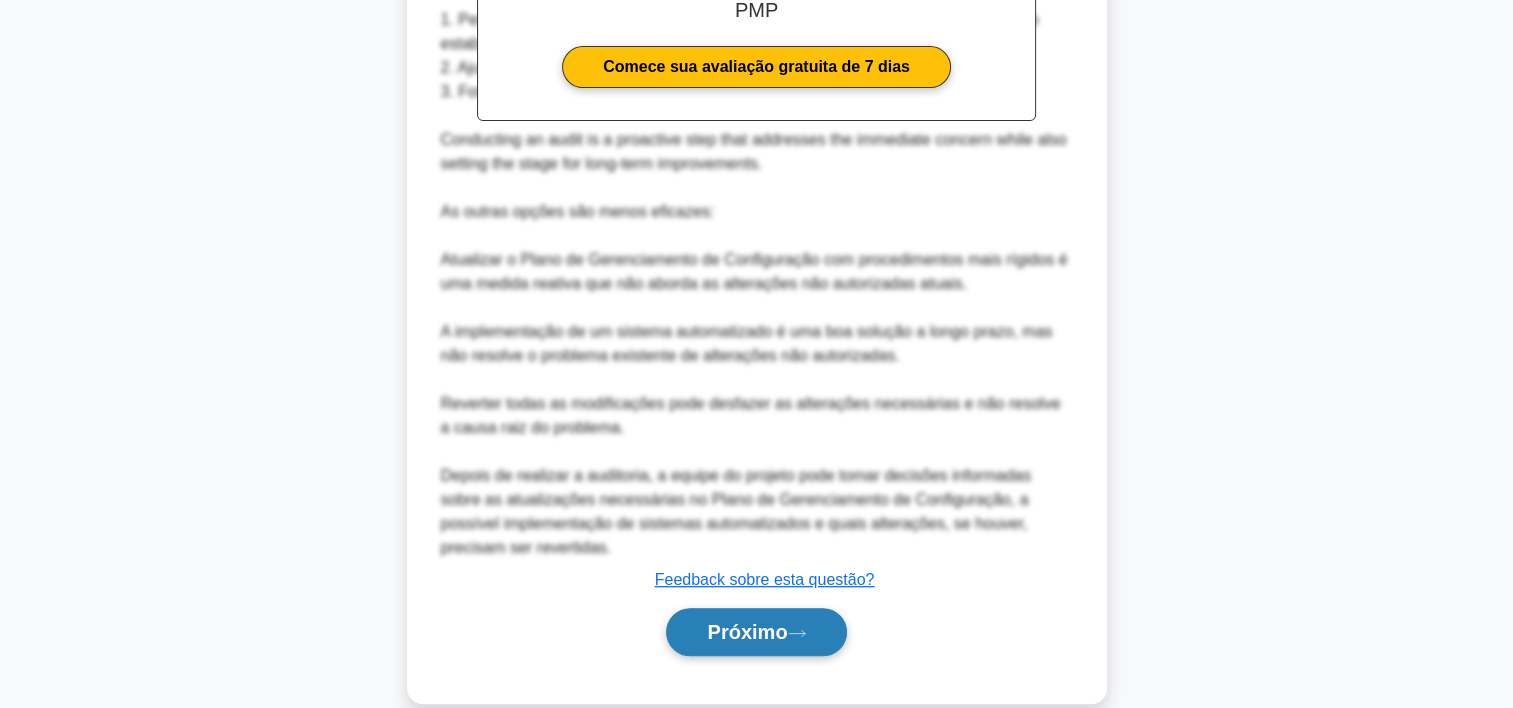 click on "Próximo" at bounding box center (747, 632) 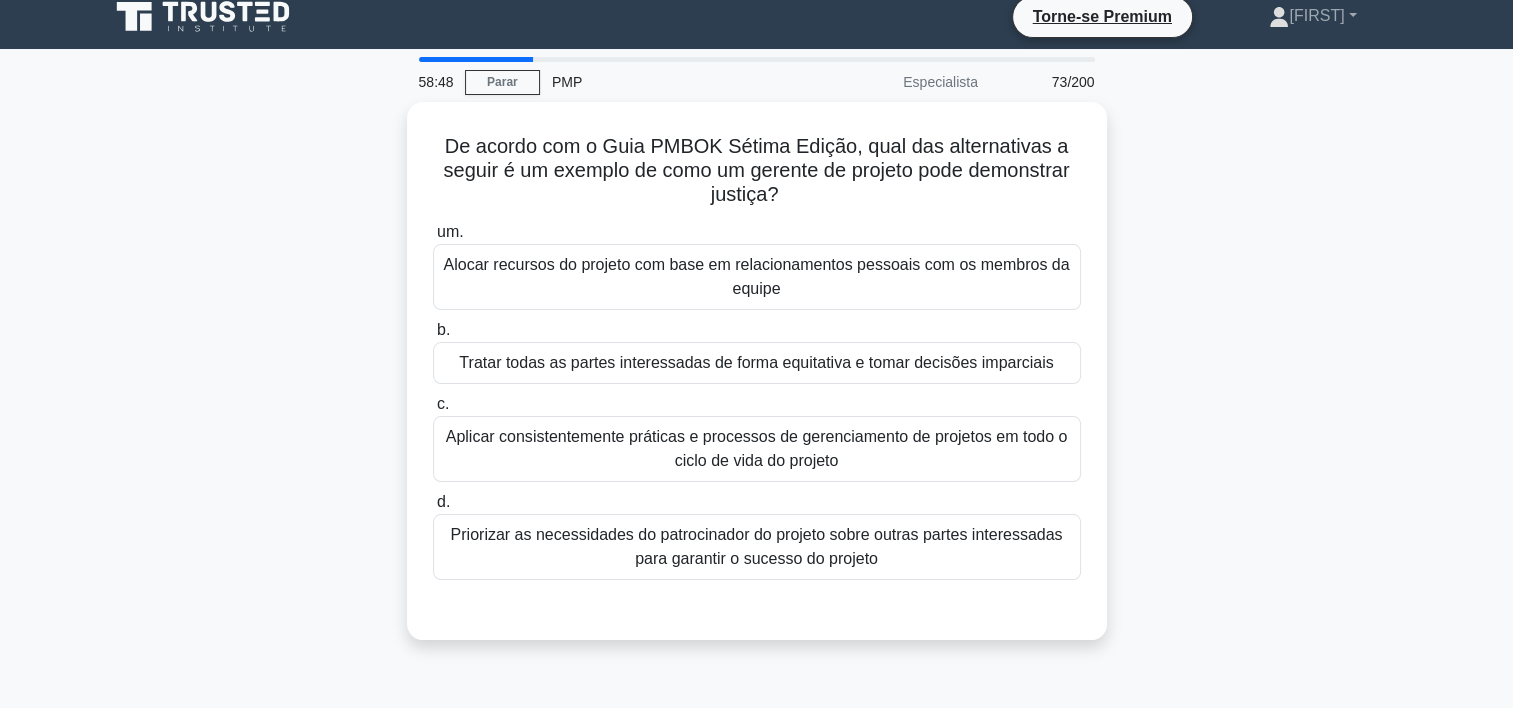 scroll, scrollTop: 16, scrollLeft: 0, axis: vertical 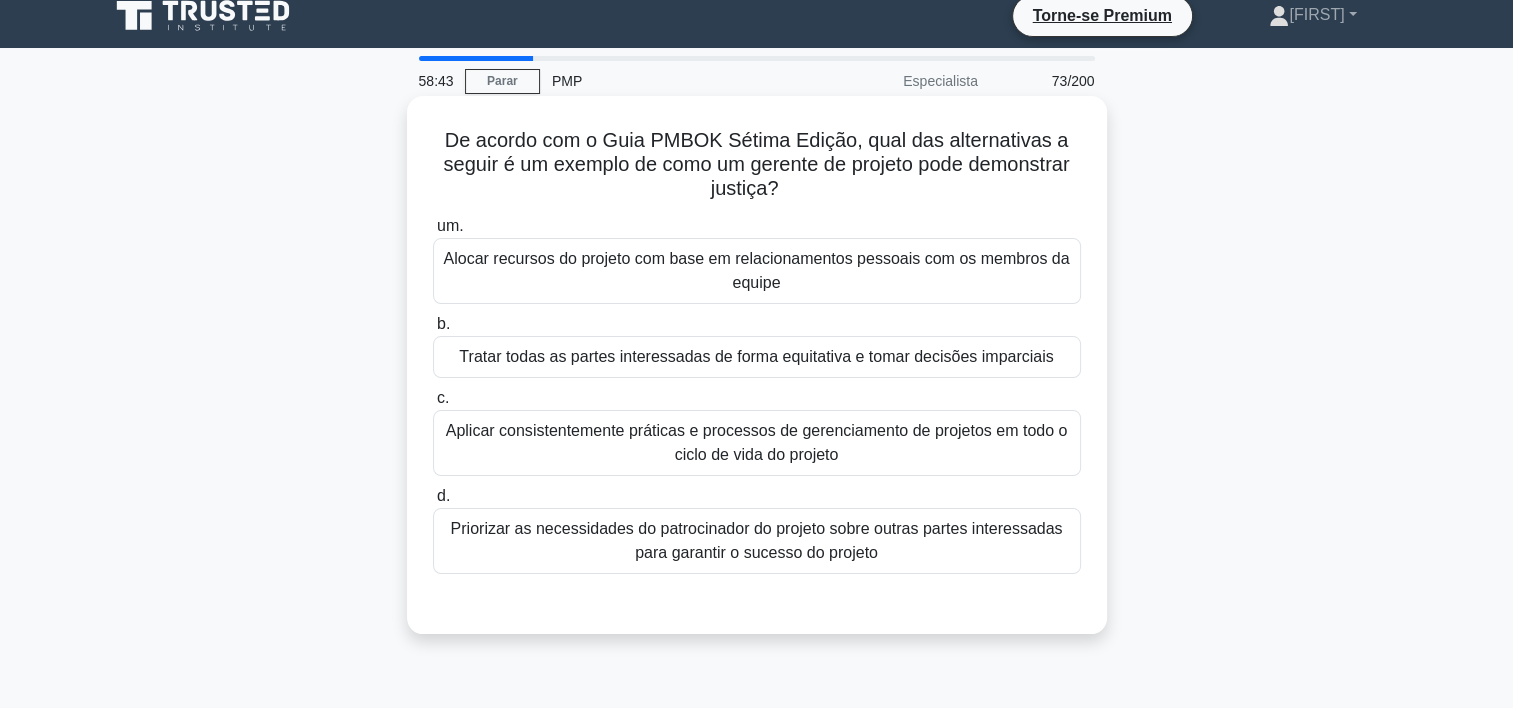 click on "Tratar todas as partes interessadas de forma equitativa e tomar decisões imparciais" at bounding box center [757, 357] 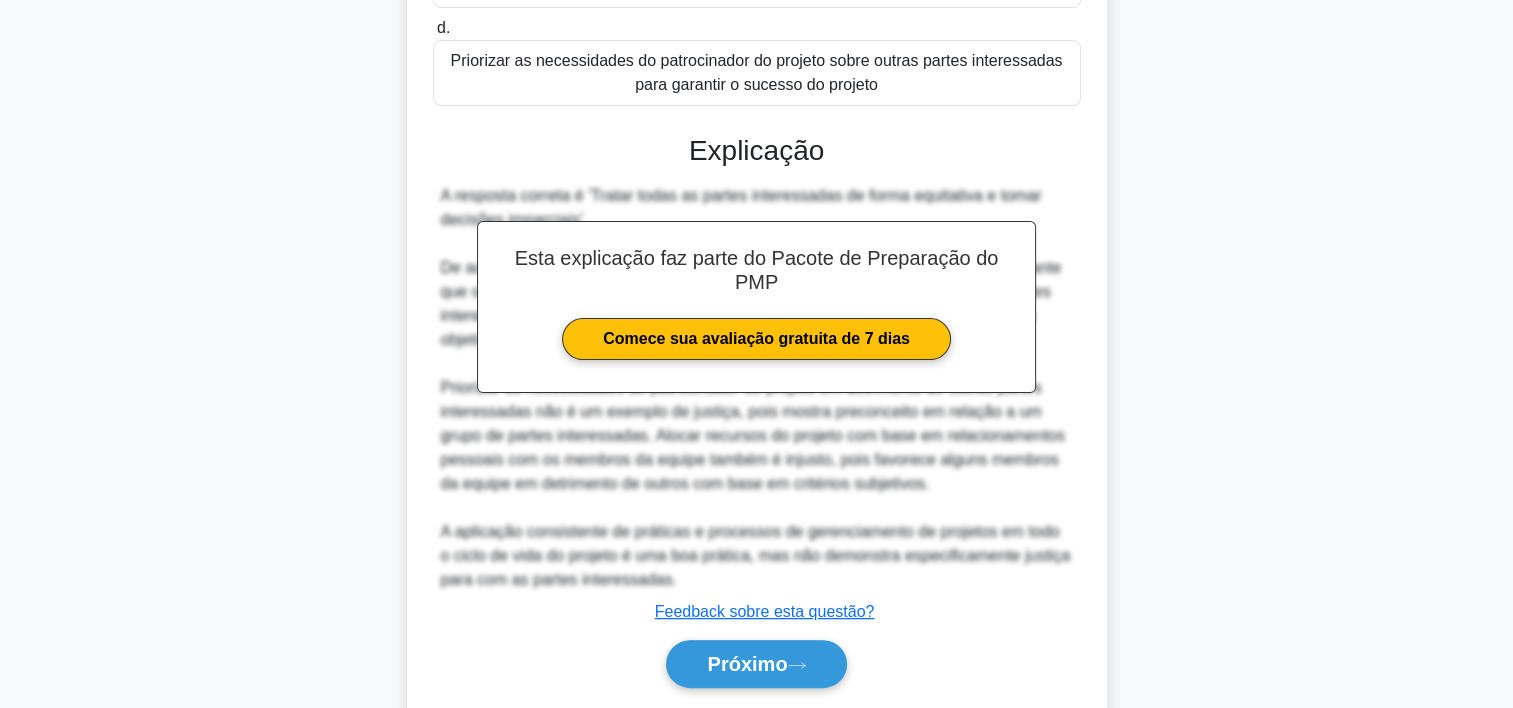 scroll, scrollTop: 548, scrollLeft: 0, axis: vertical 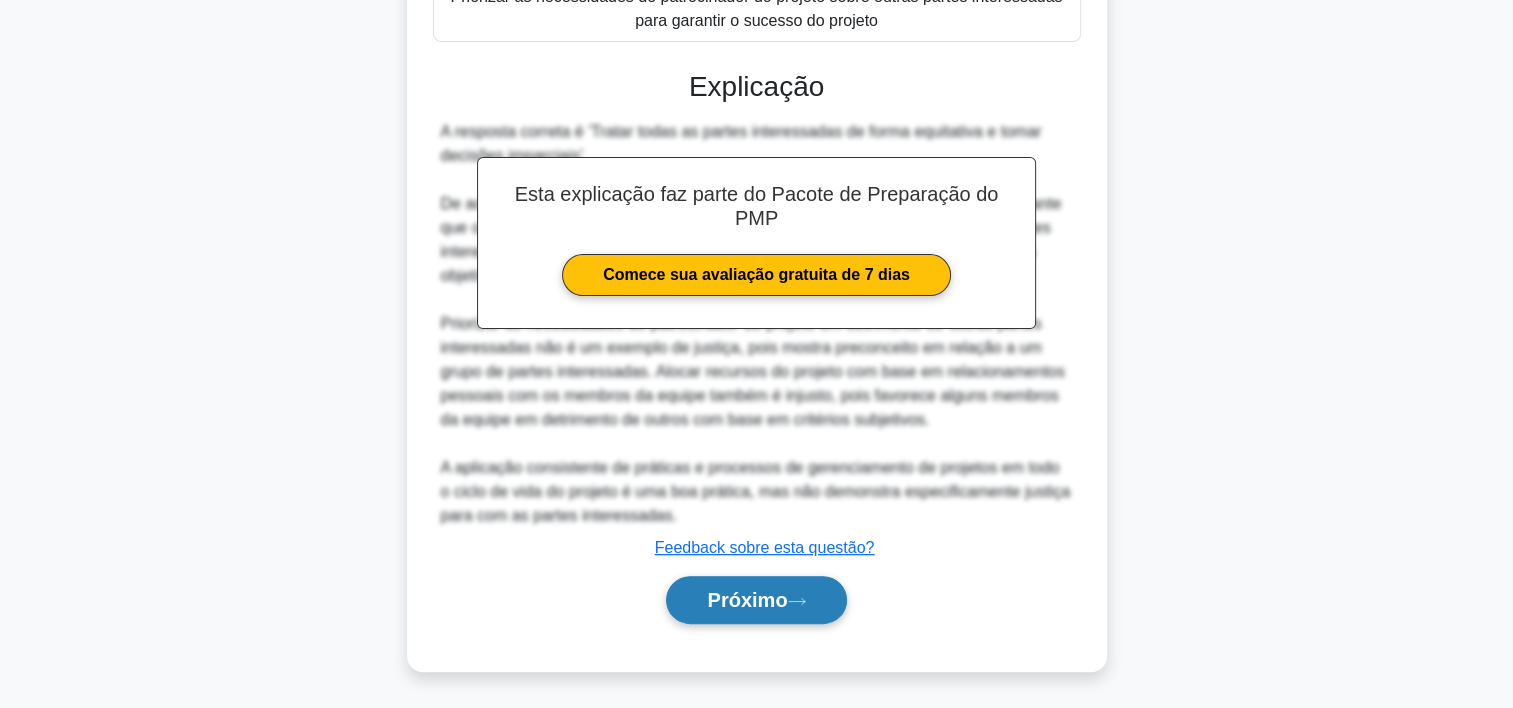 click on "Próximo" at bounding box center (756, 600) 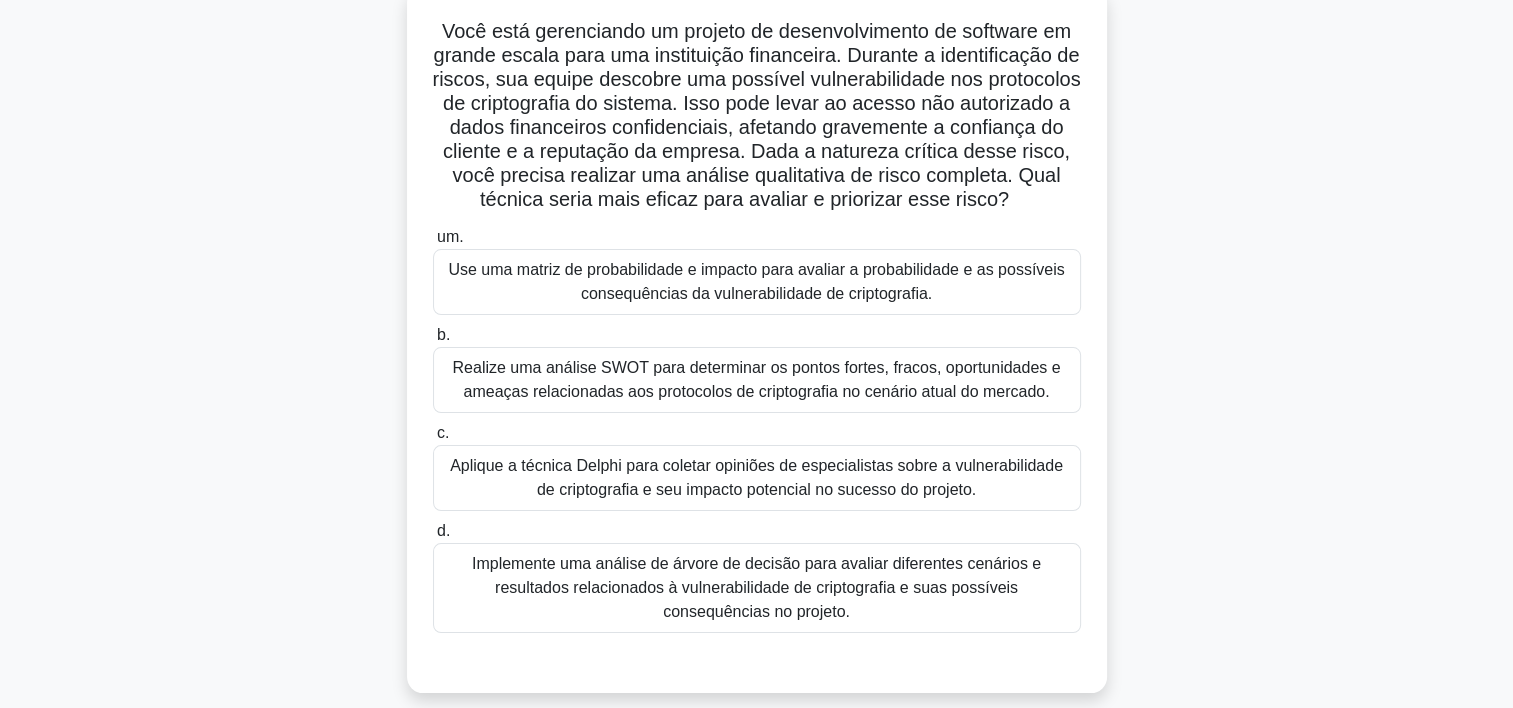 scroll, scrollTop: 128, scrollLeft: 0, axis: vertical 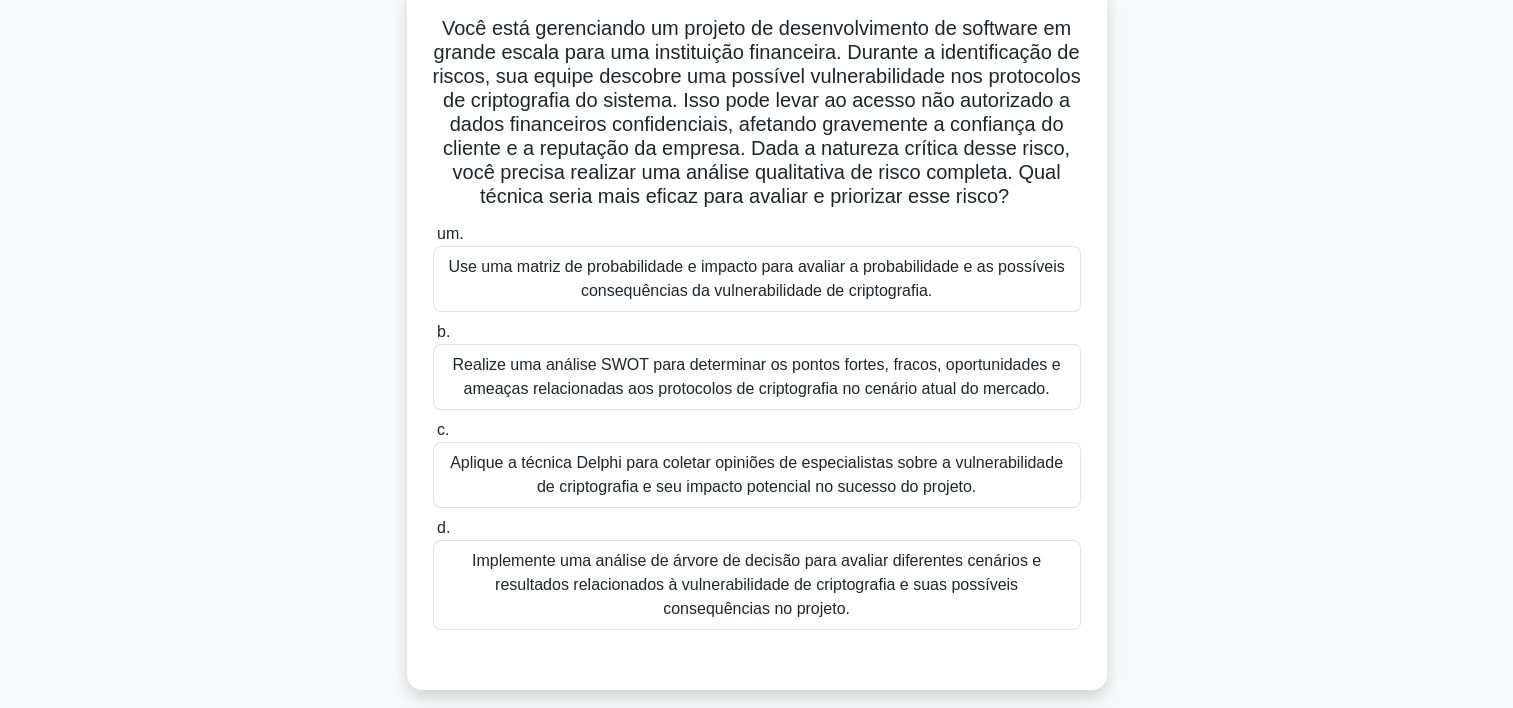 click on "Implemente uma análise de árvore de decisão para avaliar diferentes cenários e resultados relacionados à vulnerabilidade de criptografia e suas possíveis consequências no projeto." at bounding box center [757, 585] 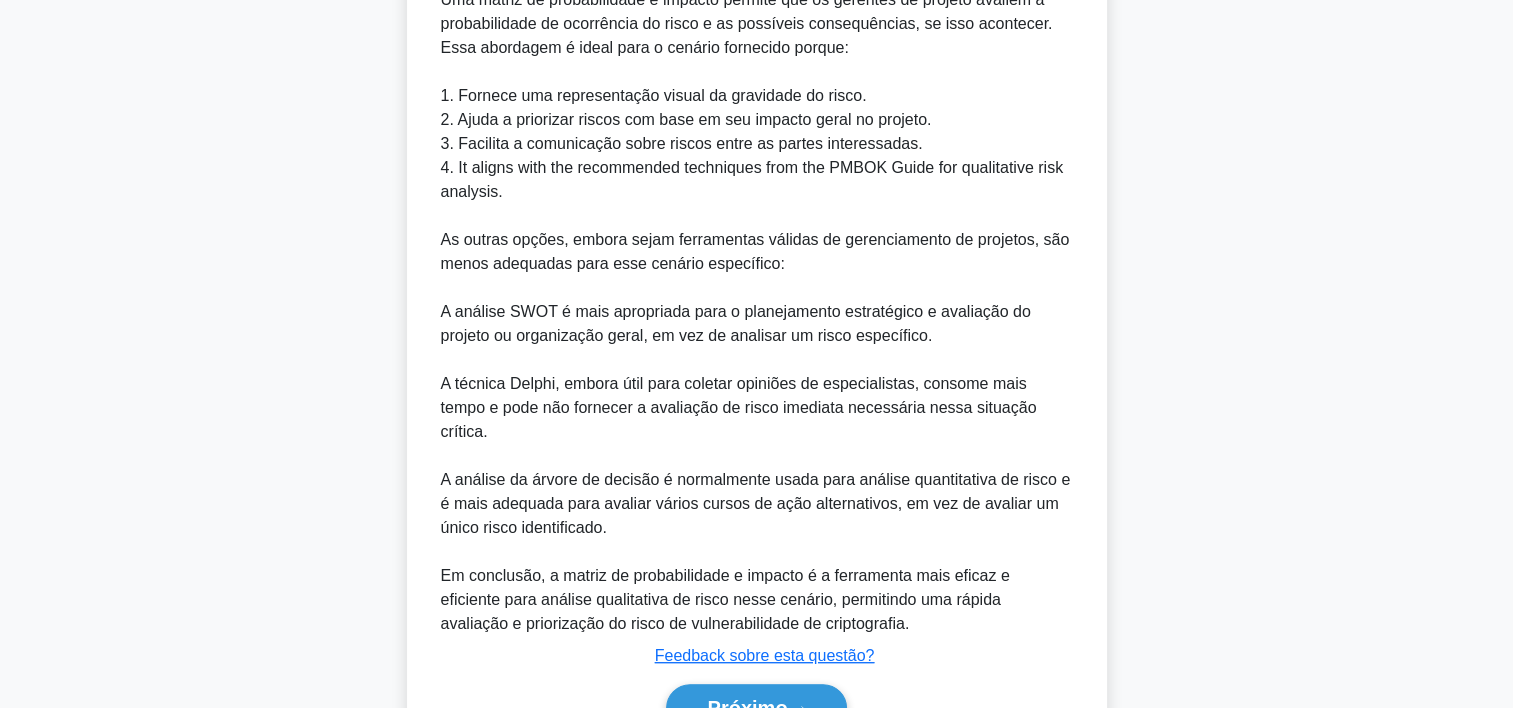 scroll, scrollTop: 1077, scrollLeft: 0, axis: vertical 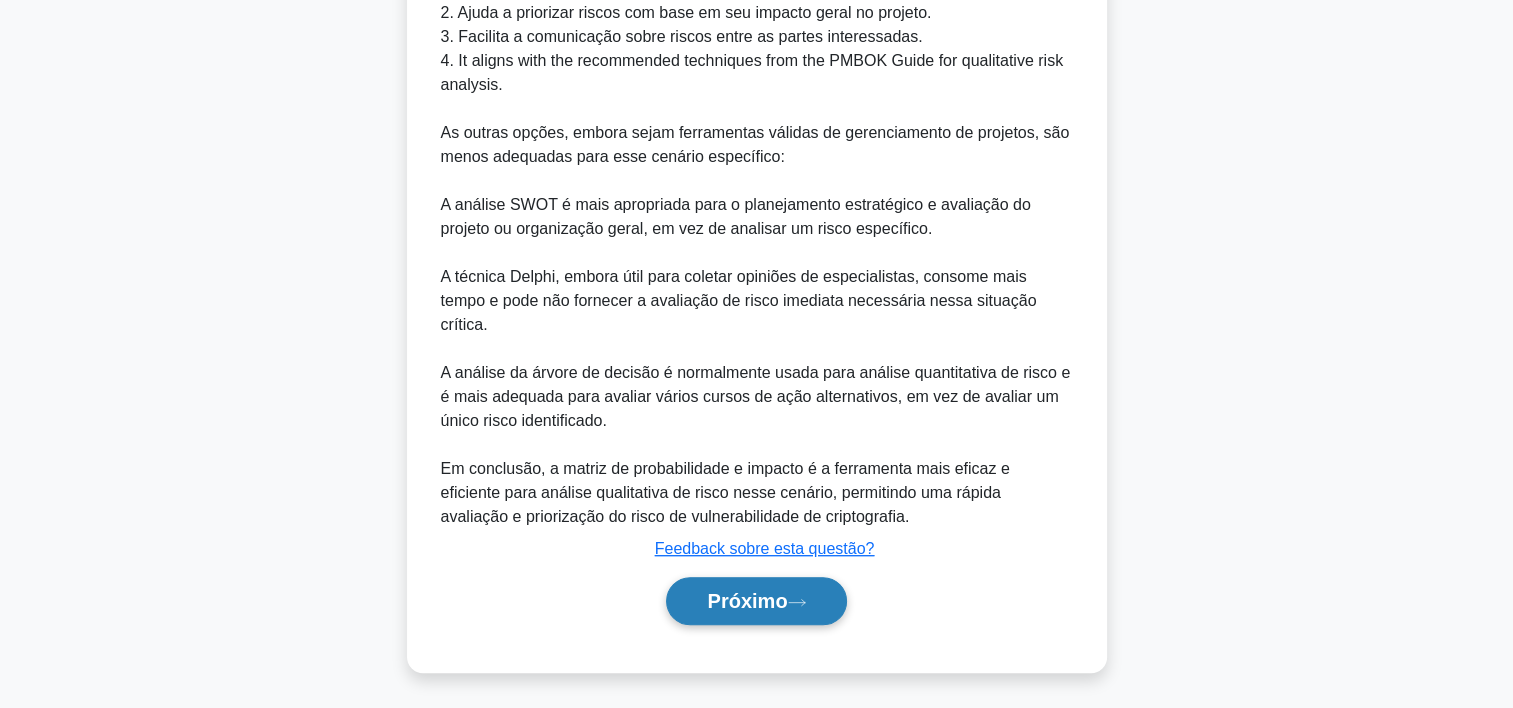 click on "Próximo" at bounding box center [756, 601] 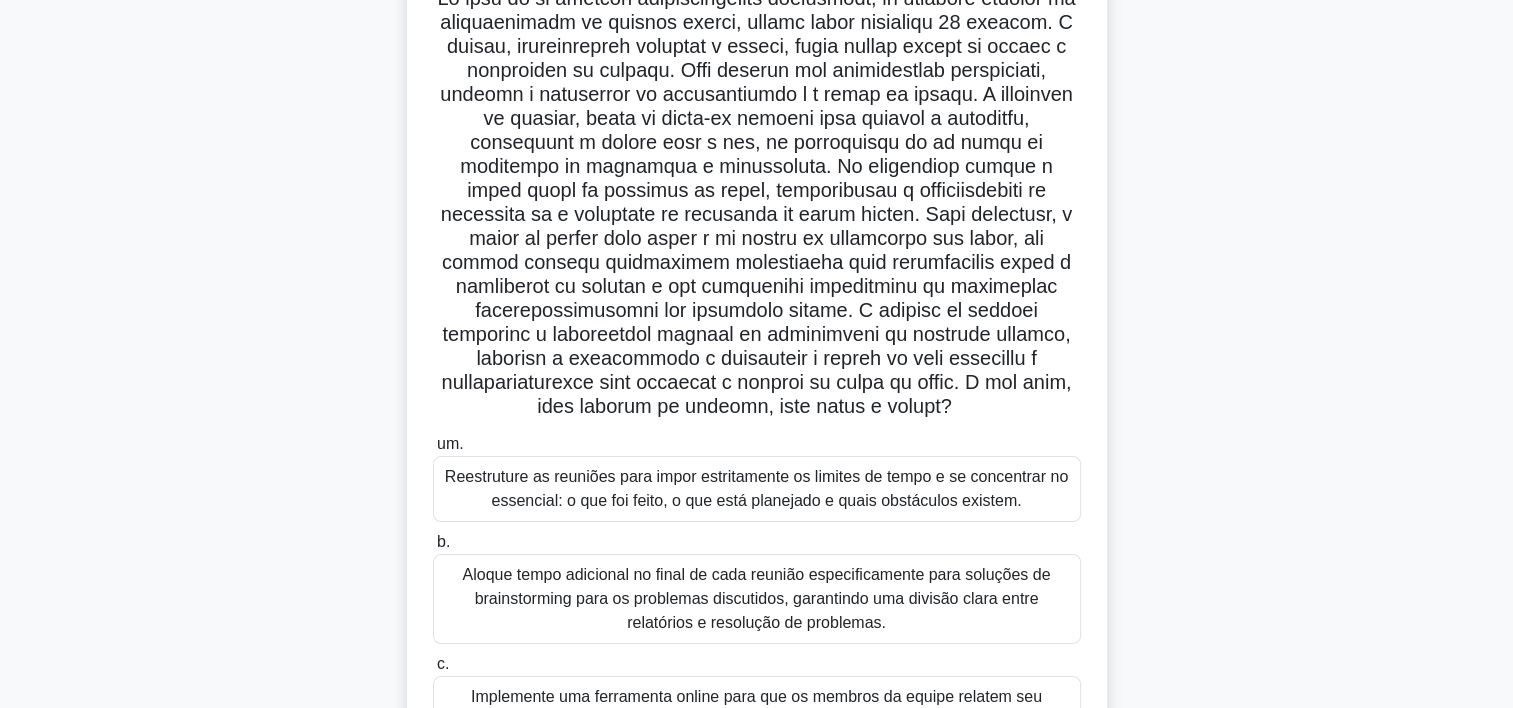 scroll, scrollTop: 0, scrollLeft: 0, axis: both 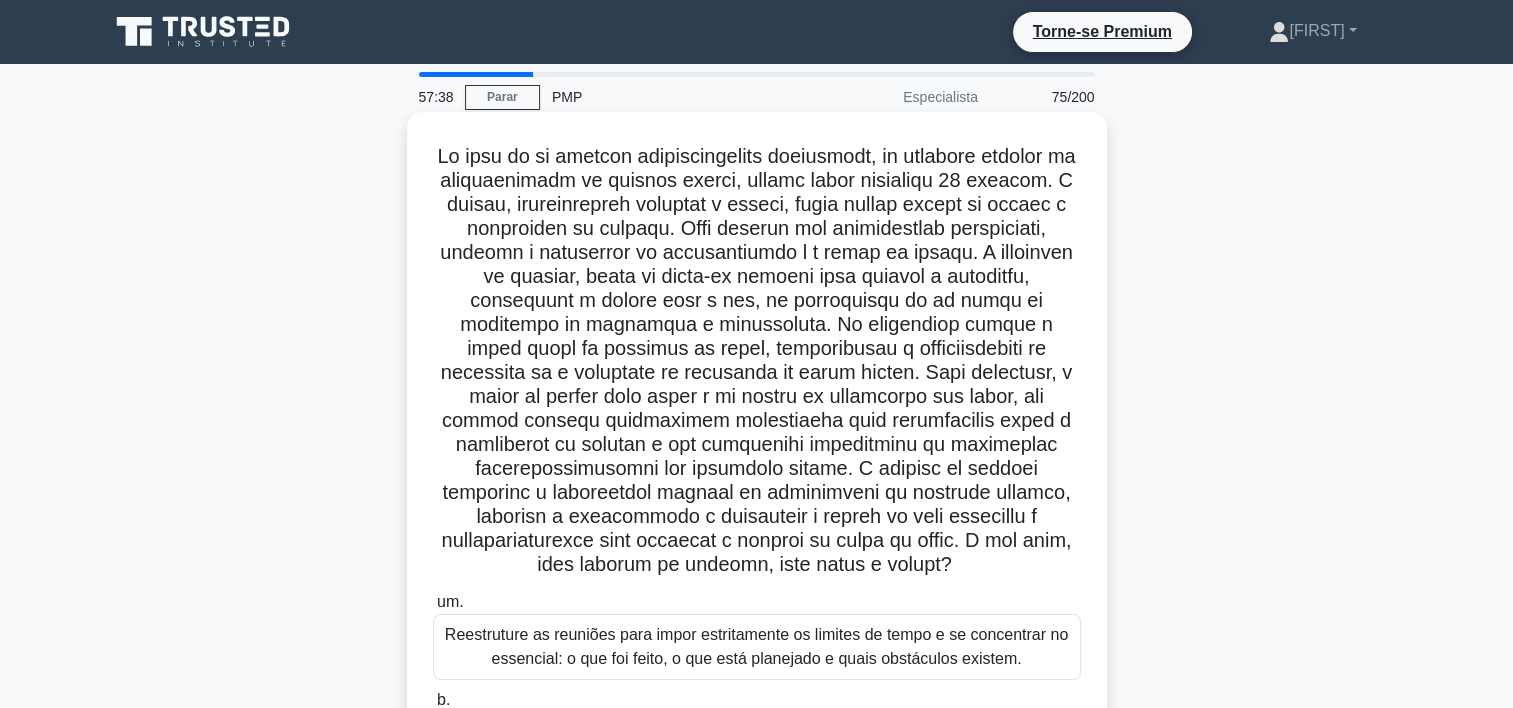 click on ".spinner_0XTQ {origem da transformação: centro; animação:spinner_y6GP .75s linear infinito}@keyframes spinner_y6GP{100%{transformar:girar(360deg)}}" at bounding box center [757, 361] 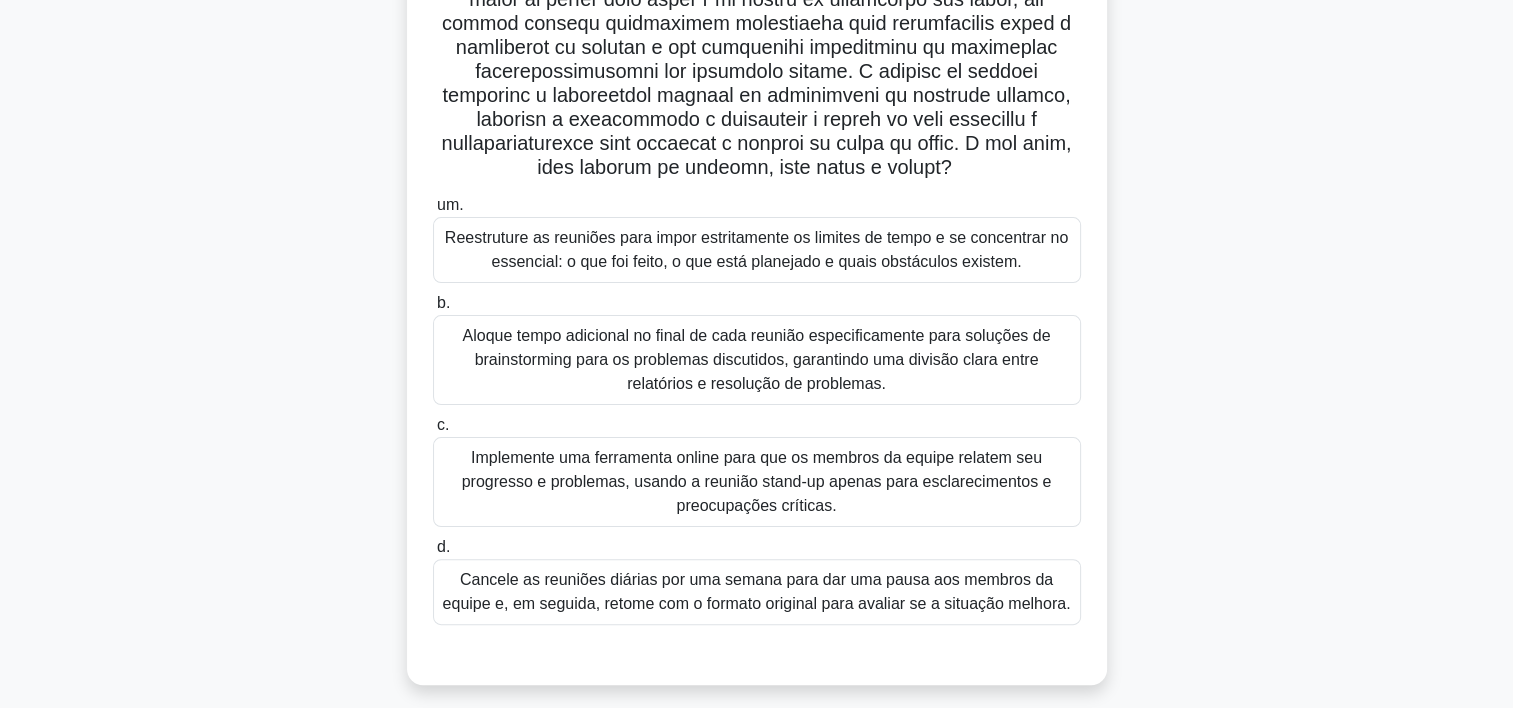 scroll, scrollTop: 411, scrollLeft: 0, axis: vertical 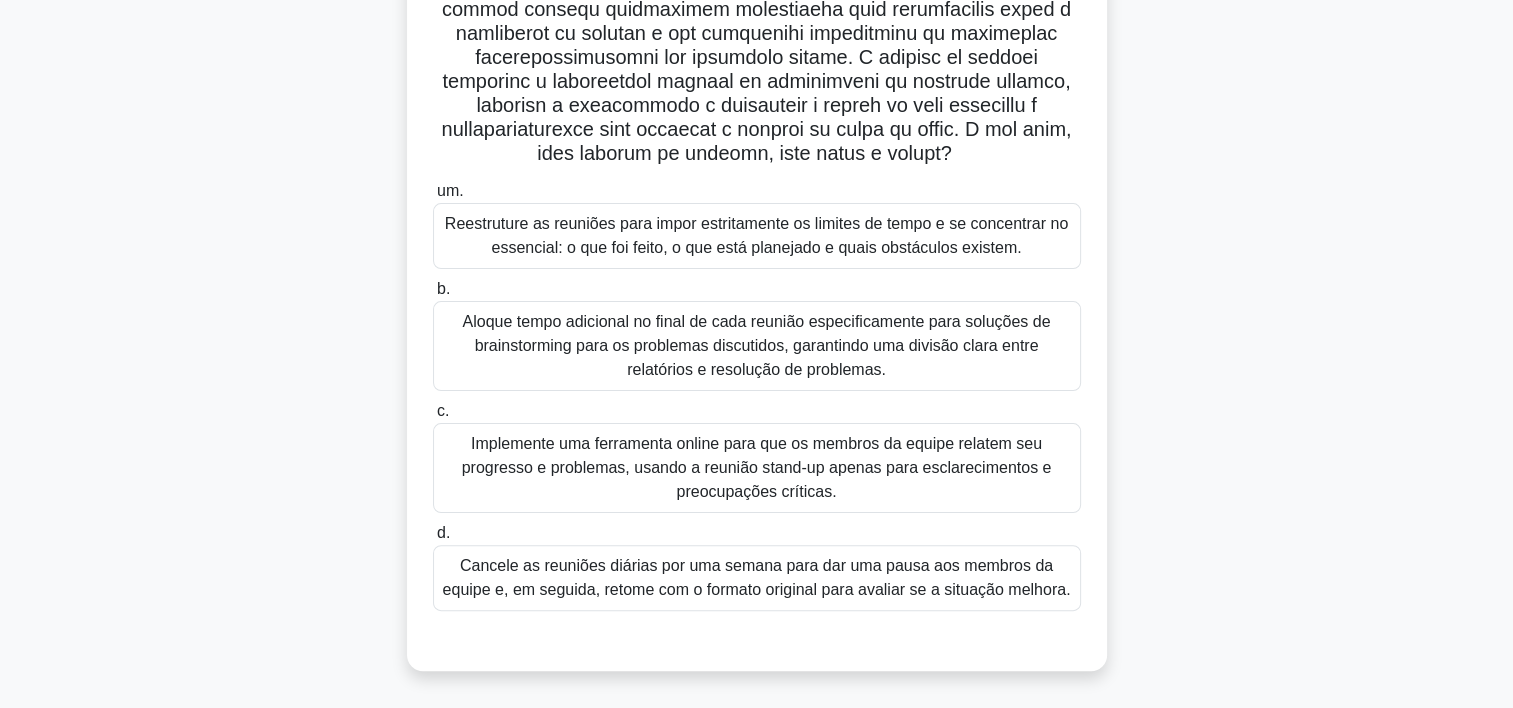 click on "Reestruture as reuniões para impor estritamente os limites de tempo e se concentrar no essencial: o que foi feito, o que está planejado e quais obstáculos existem." at bounding box center (757, 236) 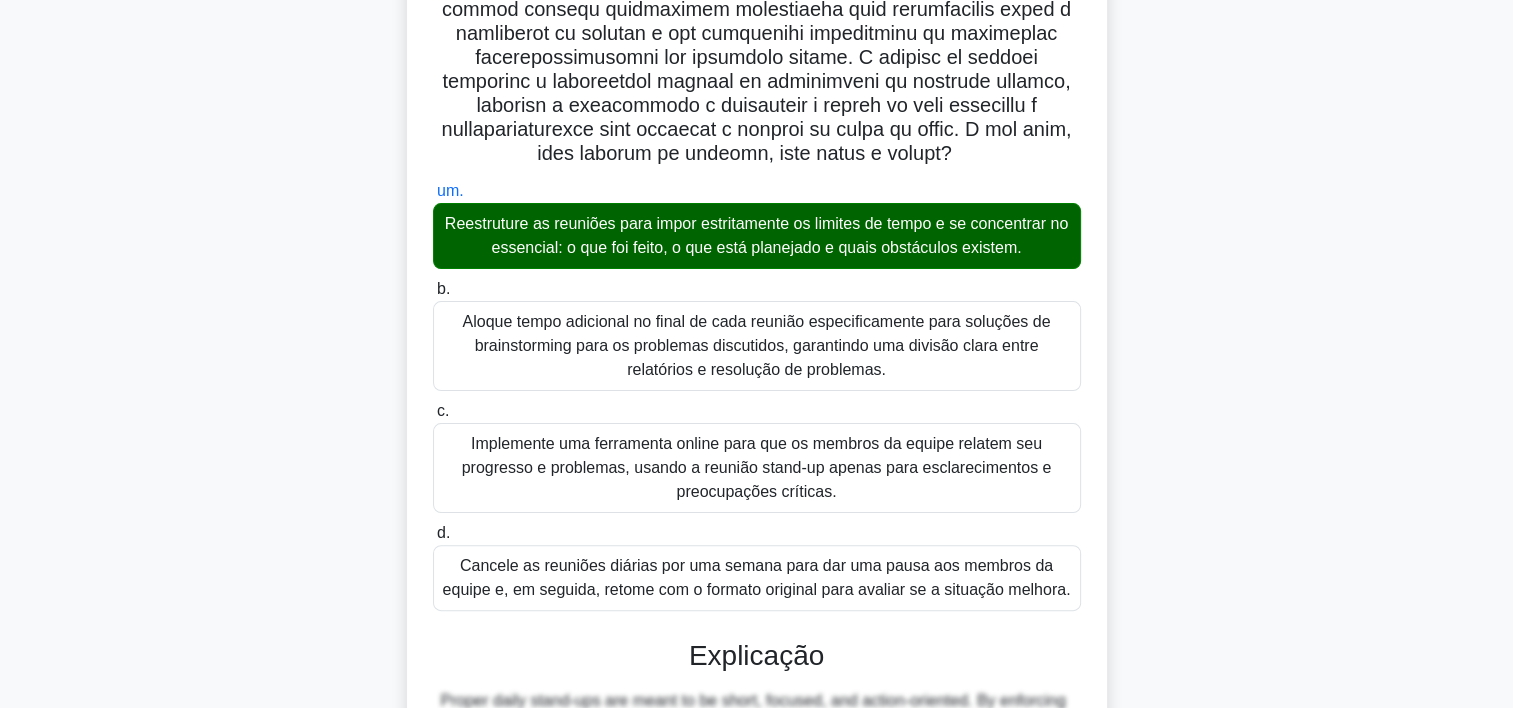 scroll, scrollTop: 812, scrollLeft: 0, axis: vertical 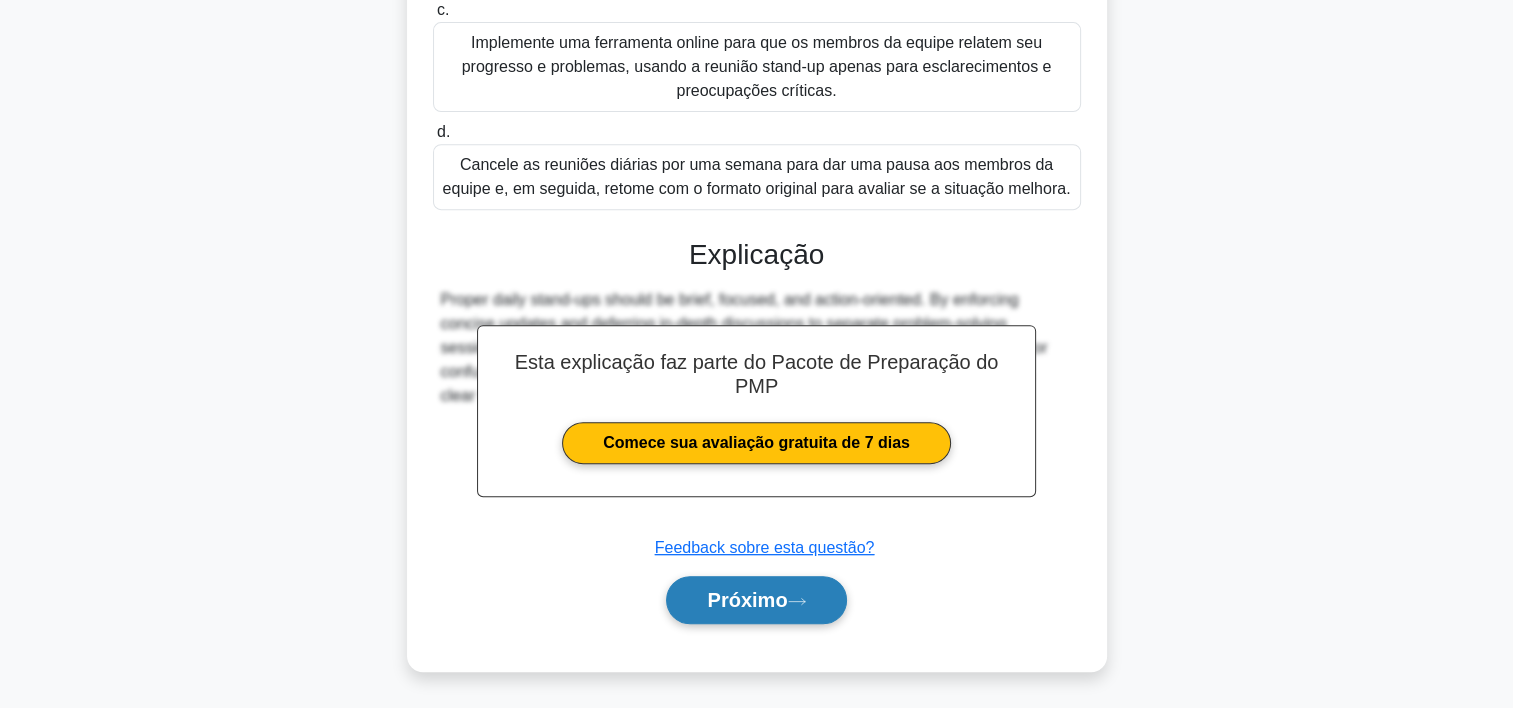 click on "Próximo" at bounding box center [747, 600] 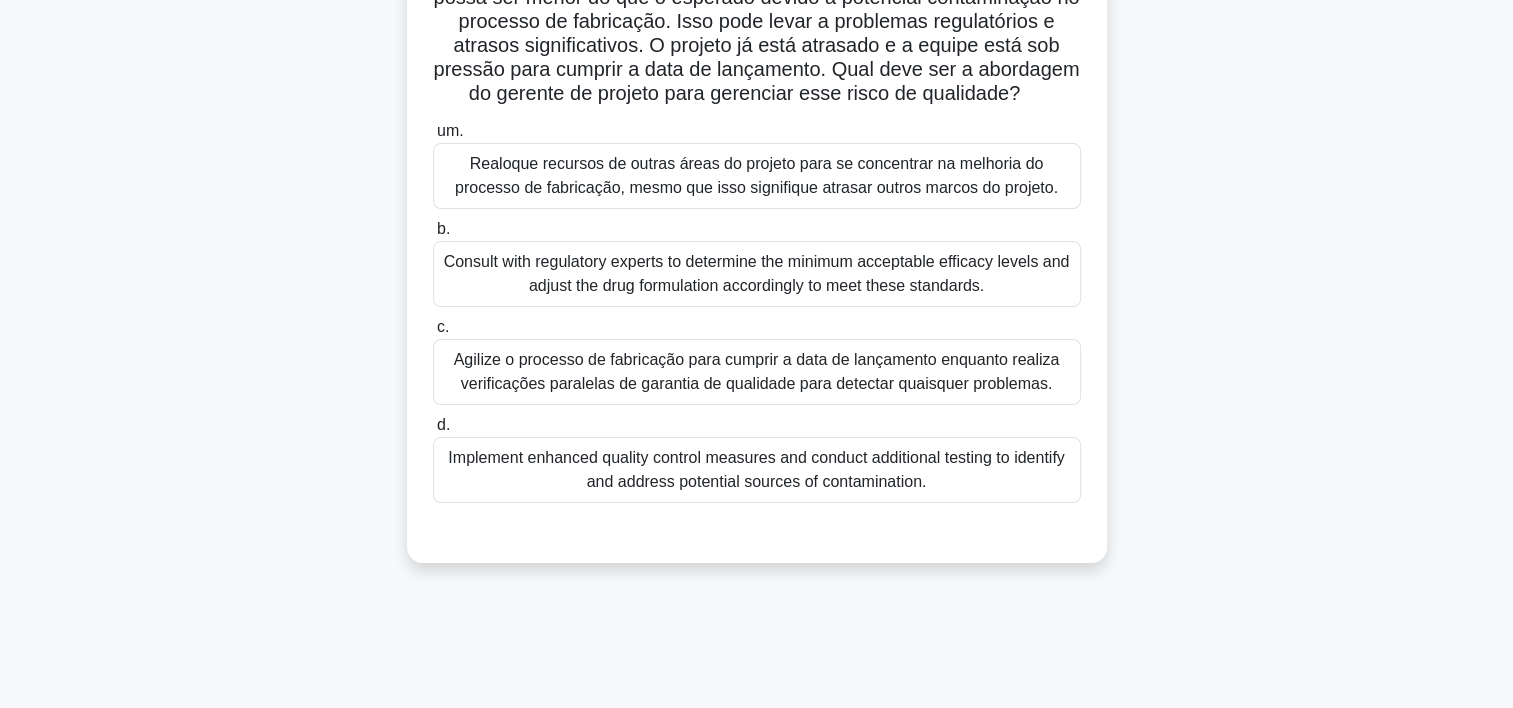 scroll, scrollTop: 236, scrollLeft: 0, axis: vertical 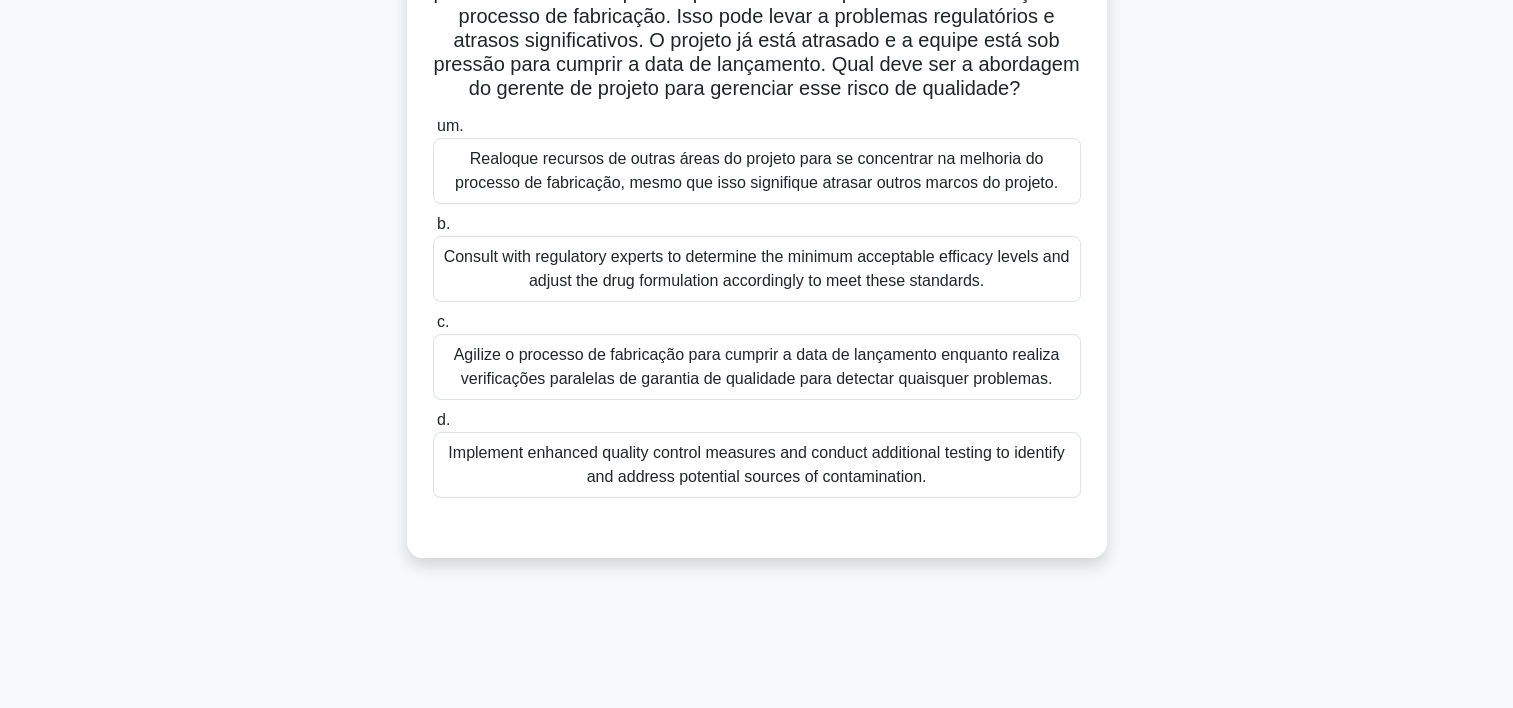 click on "Consulte especialistas em regulamentação para determinar os níveis mínimos aceitáveis de eficácia e ajustar a formulação do medicamento de acordo para atender a esses padrões." at bounding box center [757, 269] 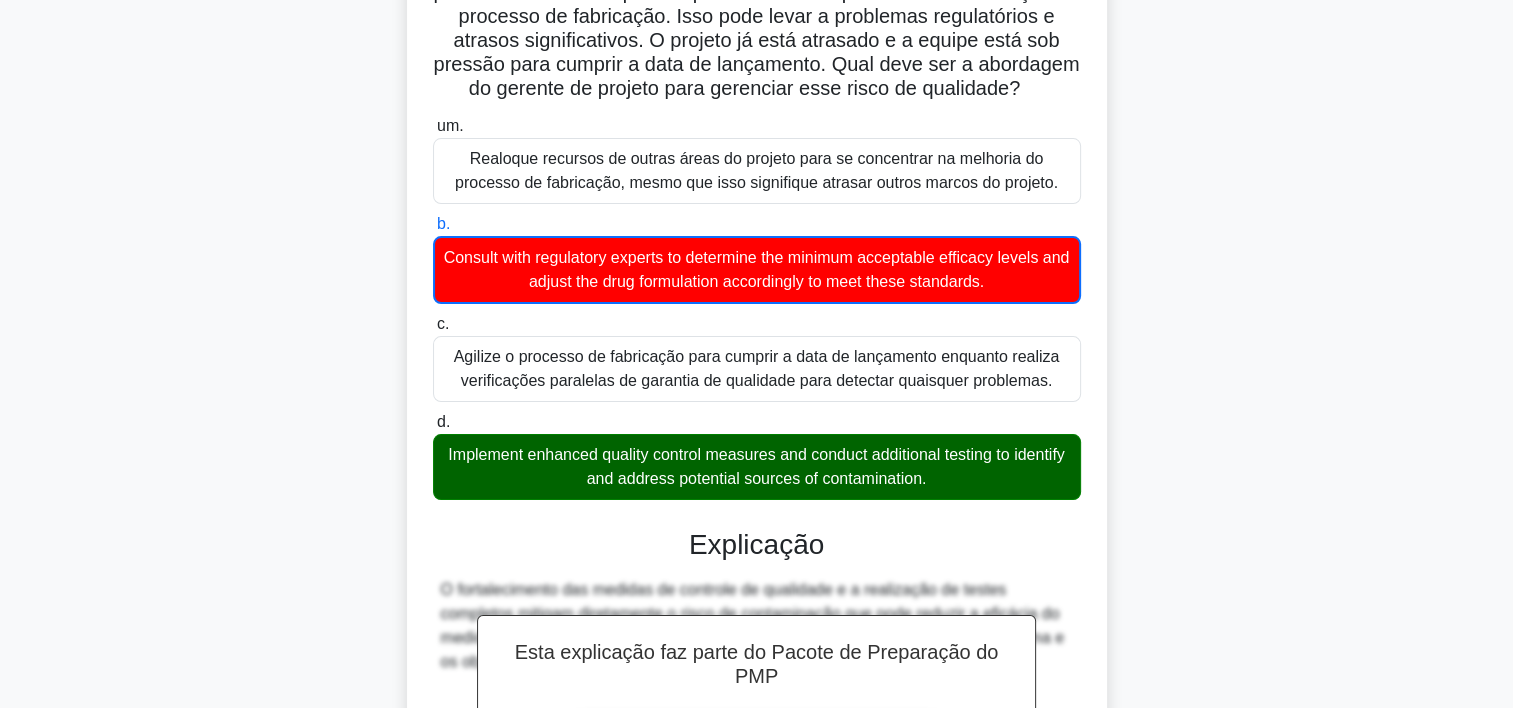 scroll, scrollTop: 573, scrollLeft: 0, axis: vertical 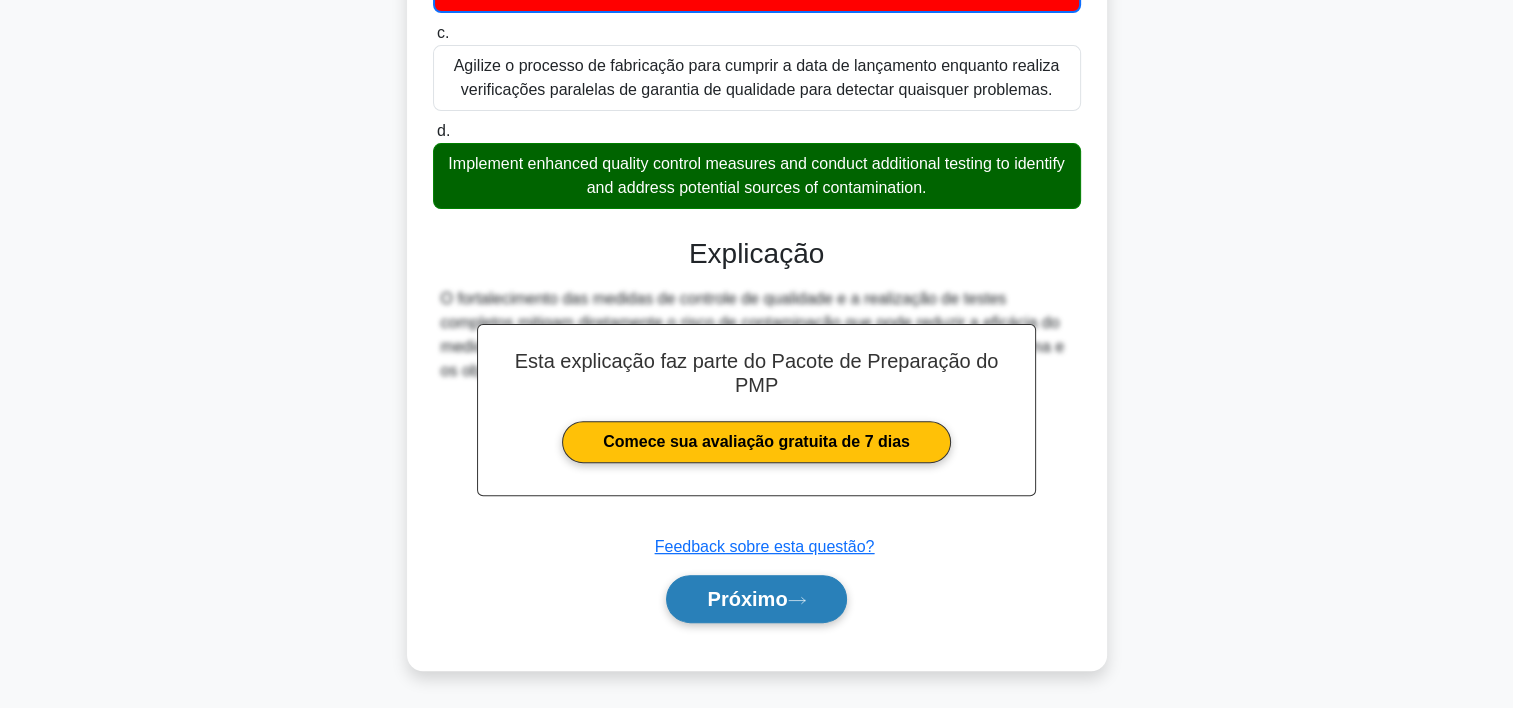 click on "Próximo" at bounding box center (756, 599) 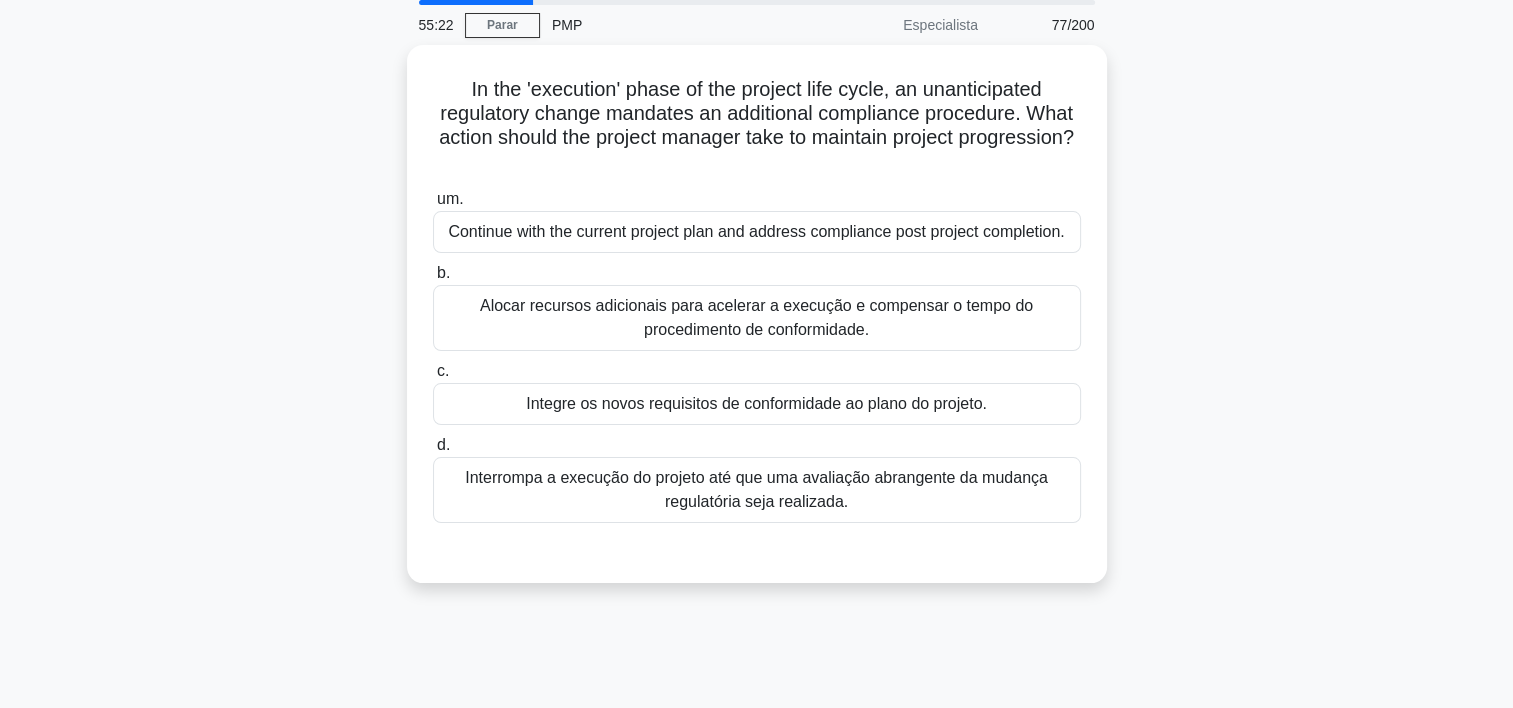 scroll, scrollTop: 72, scrollLeft: 0, axis: vertical 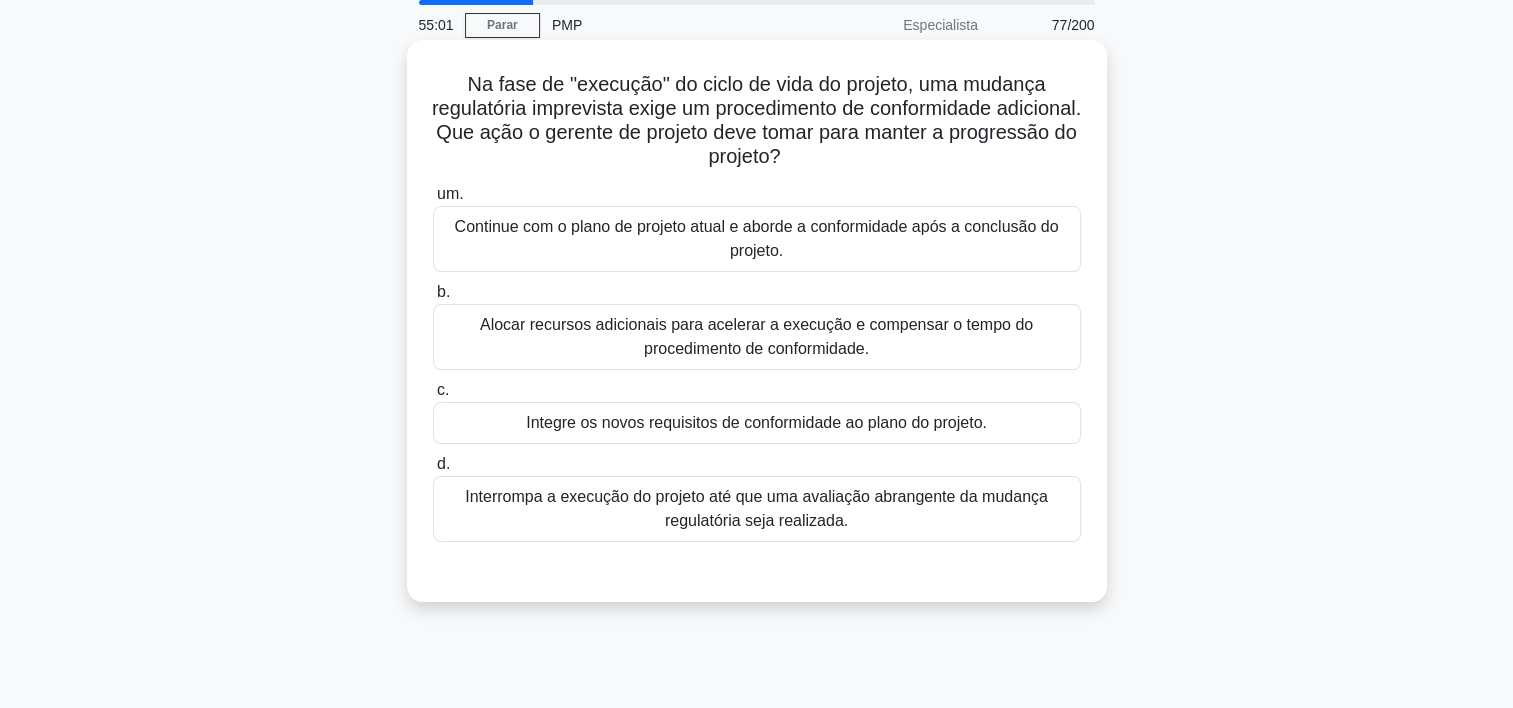 click on "Integre os novos requisitos de conformidade ao plano do projeto." at bounding box center [757, 423] 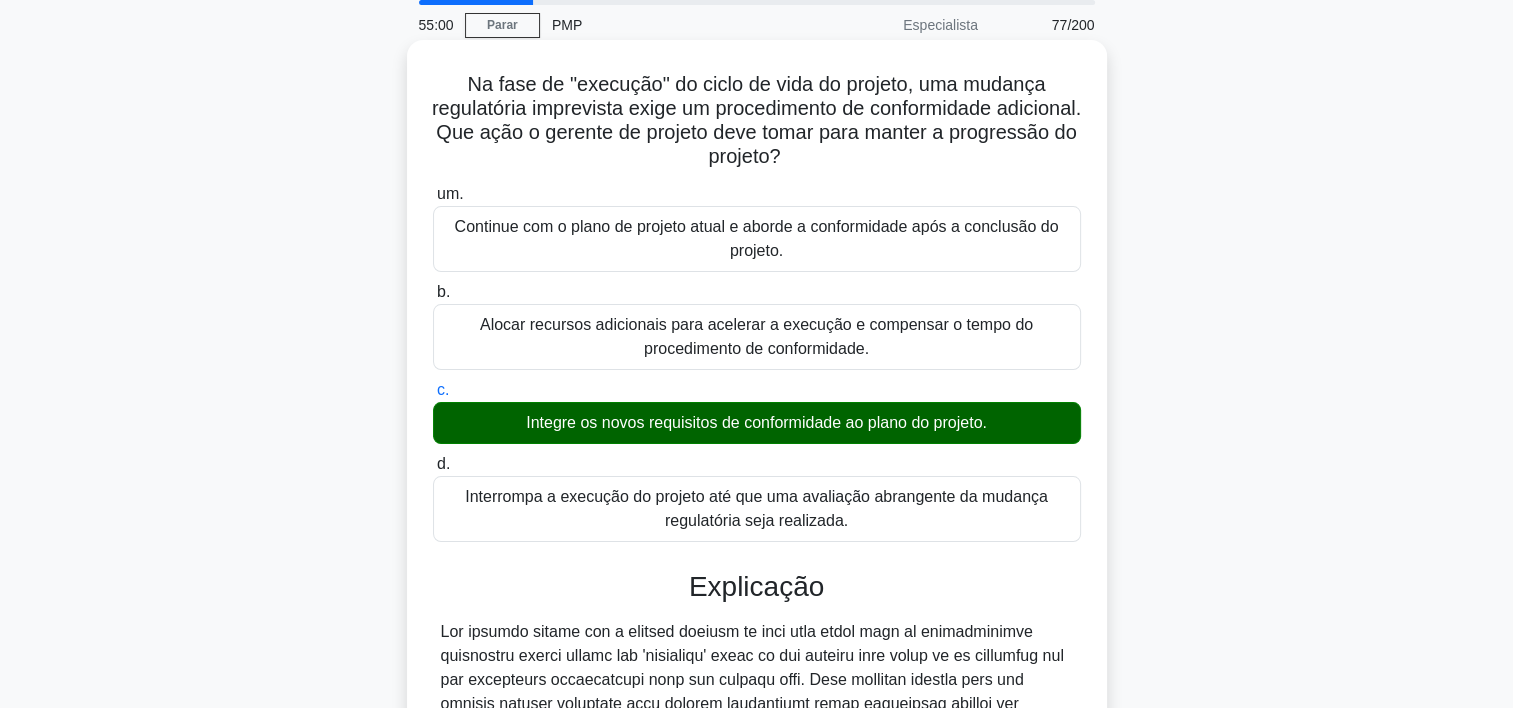 scroll, scrollTop: 500, scrollLeft: 0, axis: vertical 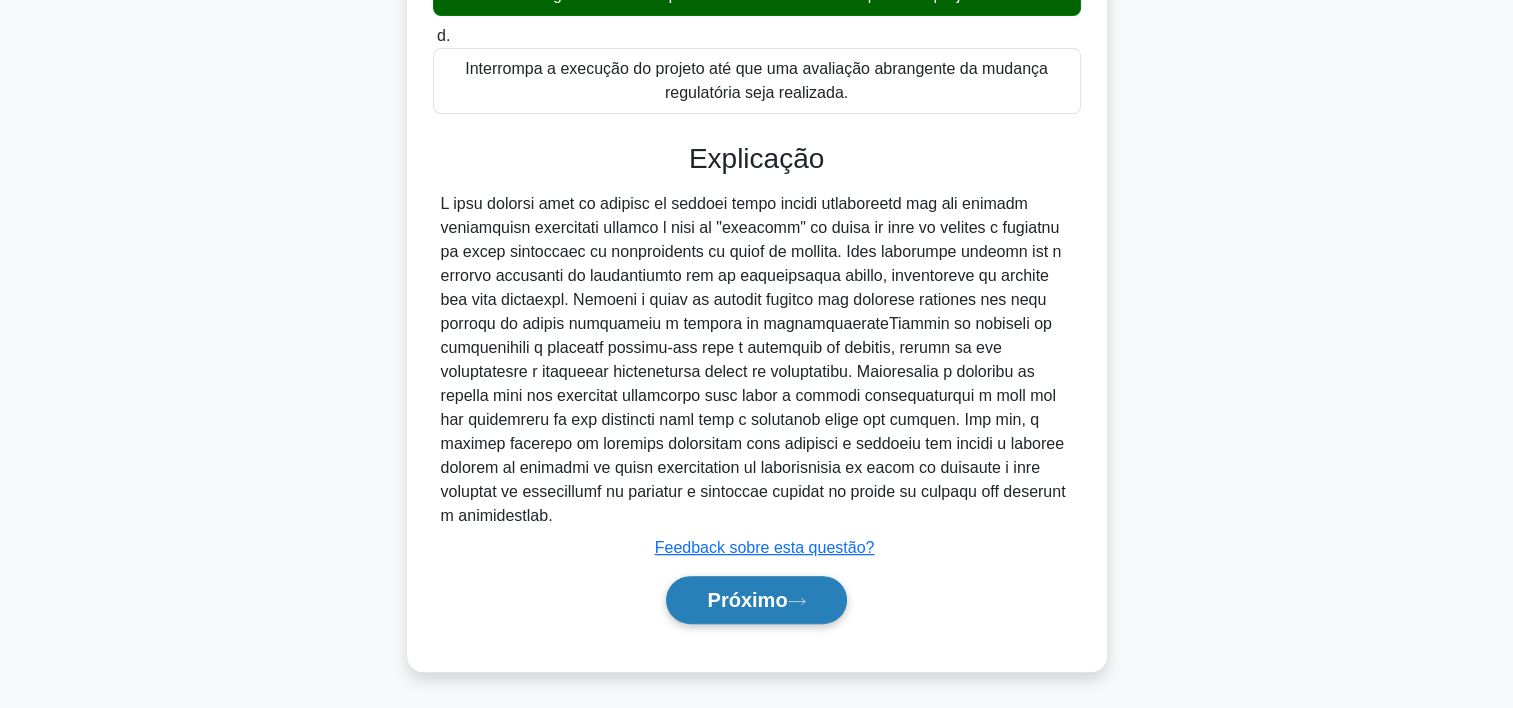 click on "Próximo" at bounding box center [747, 600] 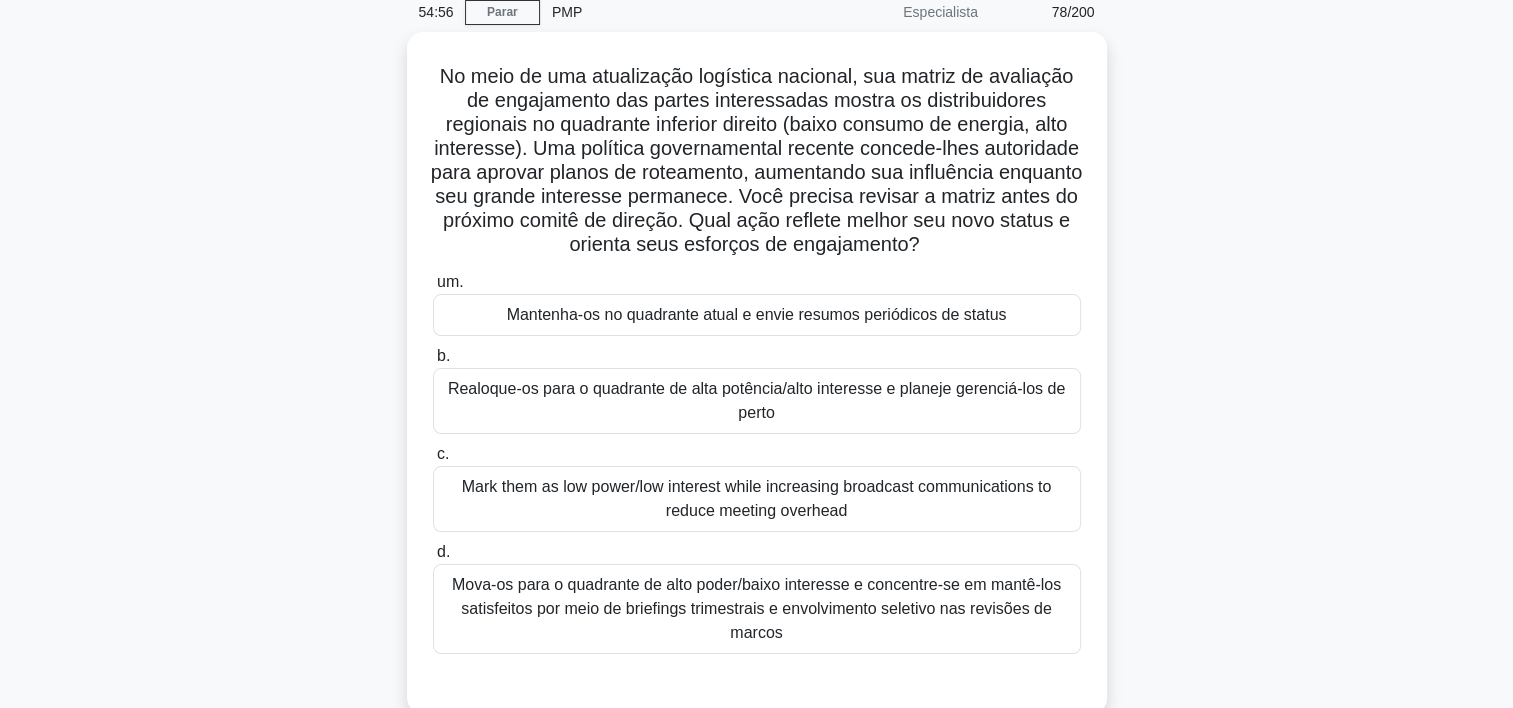 scroll, scrollTop: 84, scrollLeft: 0, axis: vertical 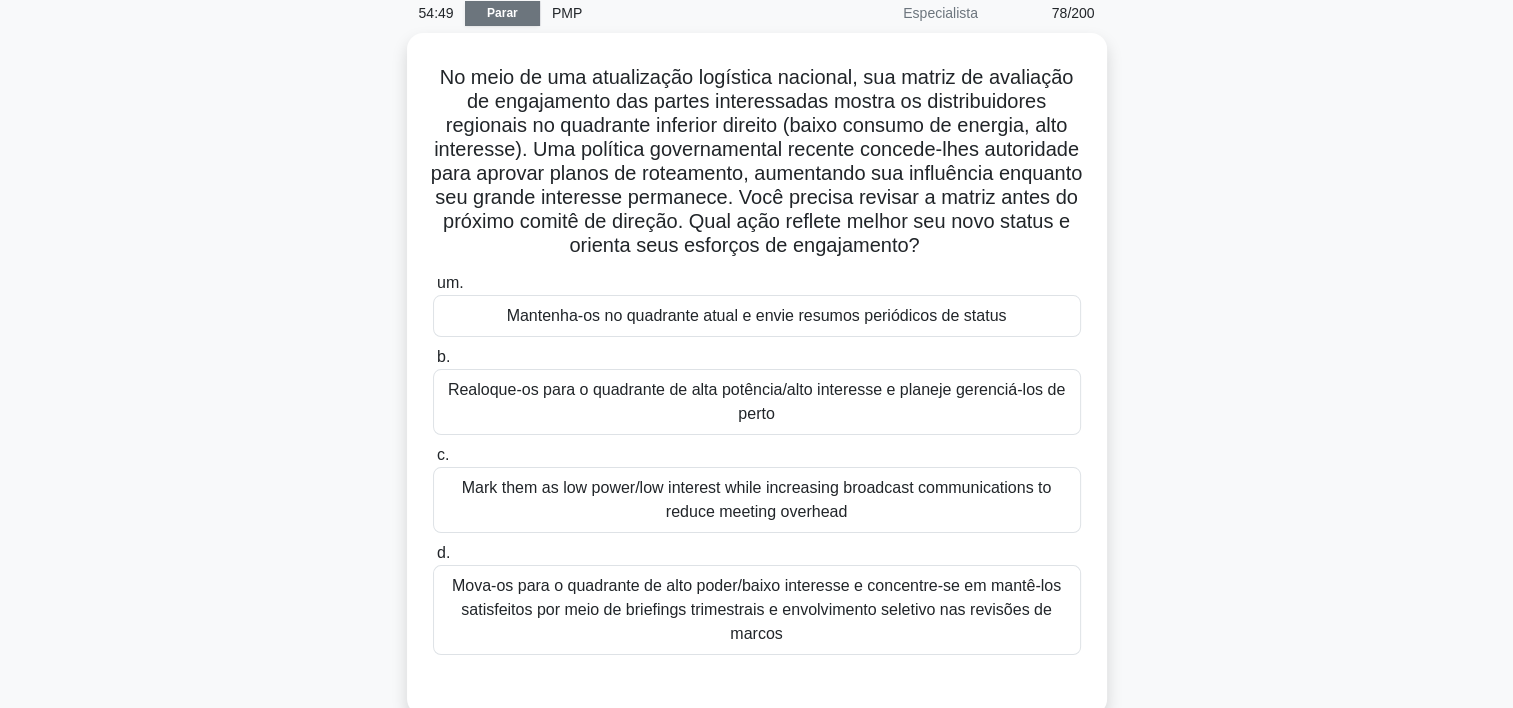 click on "Parar" at bounding box center [502, 13] 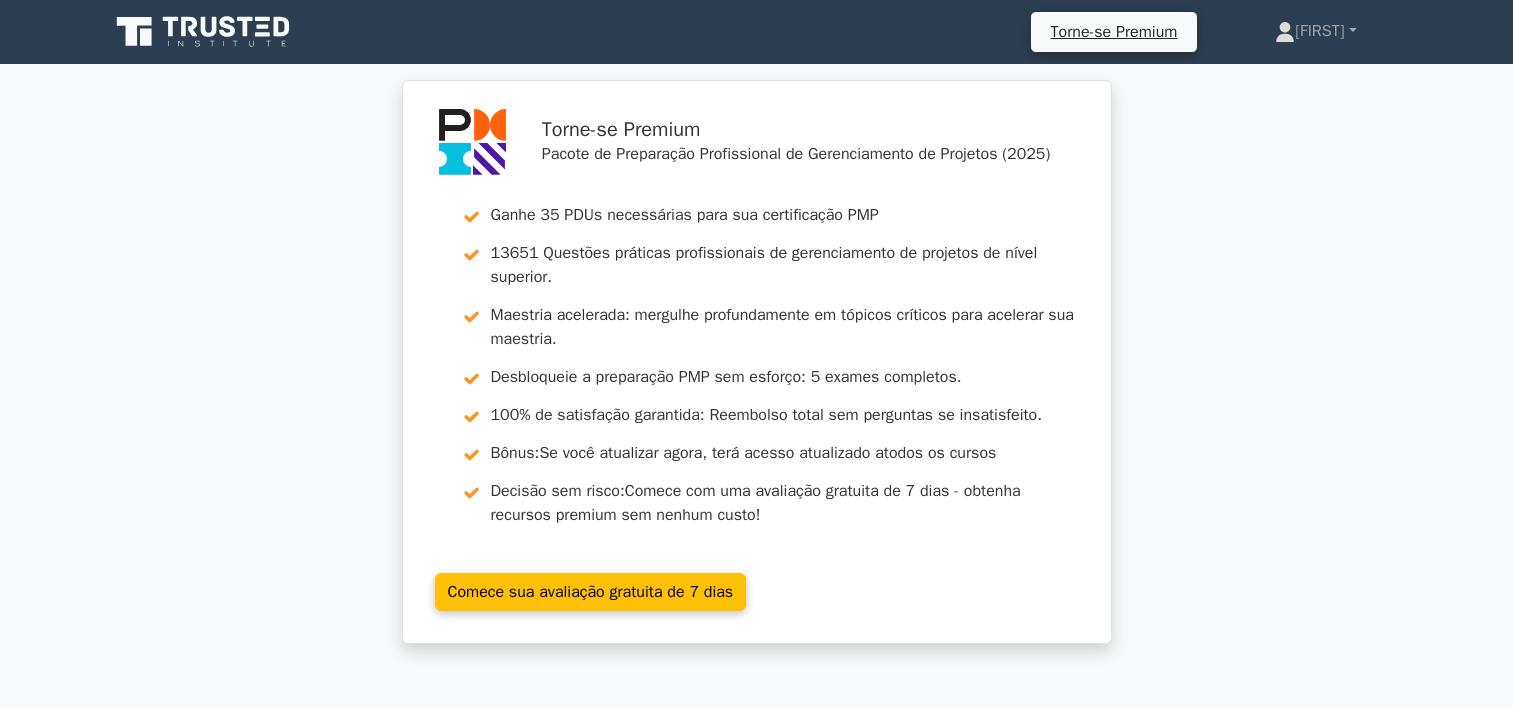 scroll, scrollTop: 0, scrollLeft: 0, axis: both 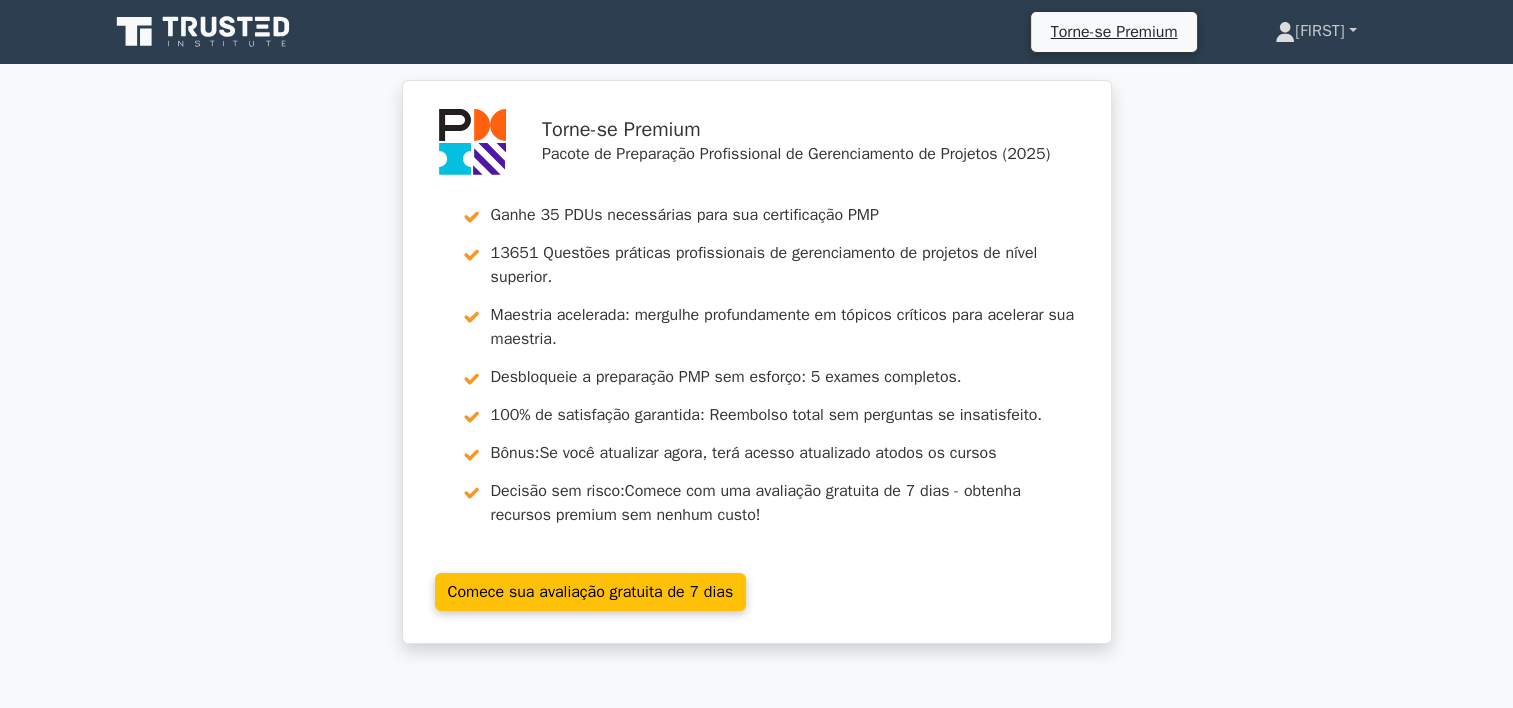 click on "[FIRST]" at bounding box center (1319, 31) 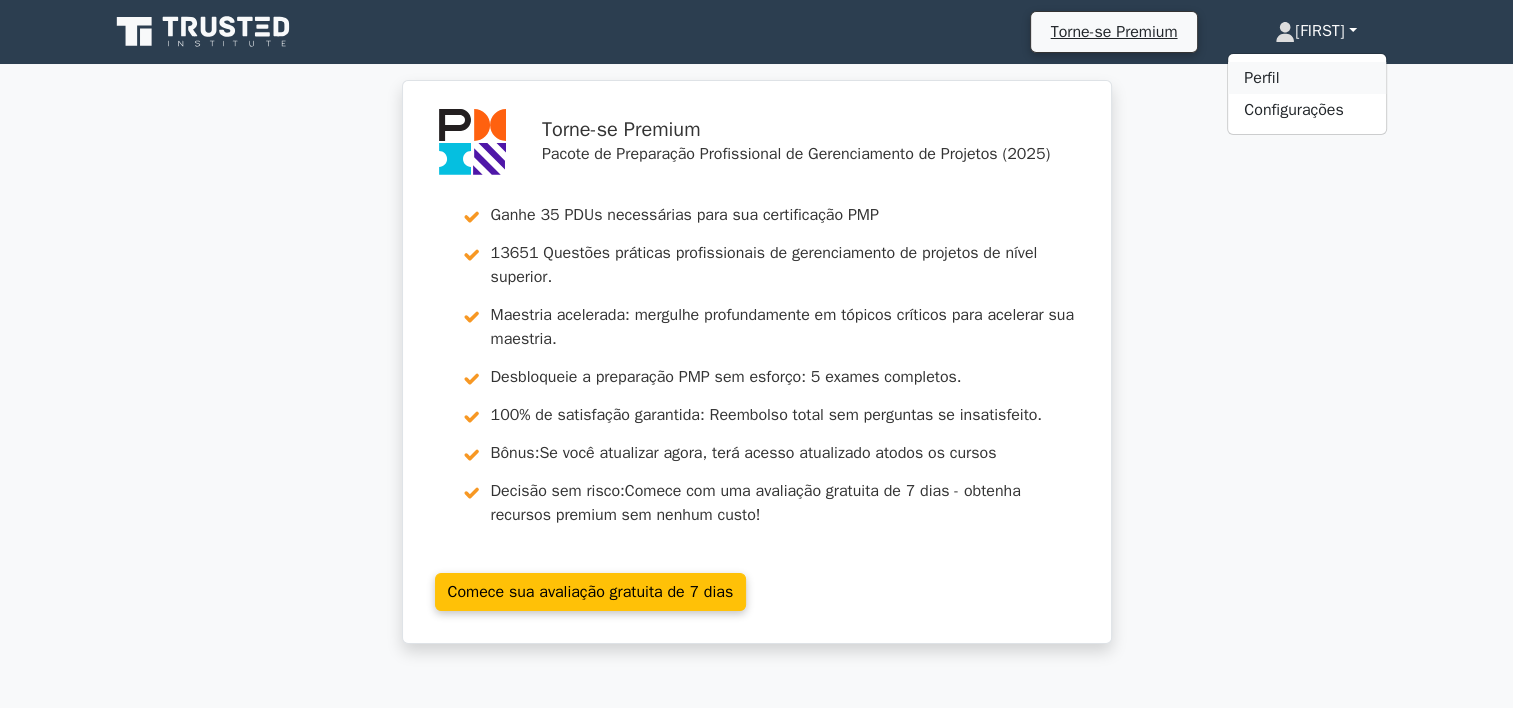 click on "Perfil" at bounding box center (1307, 78) 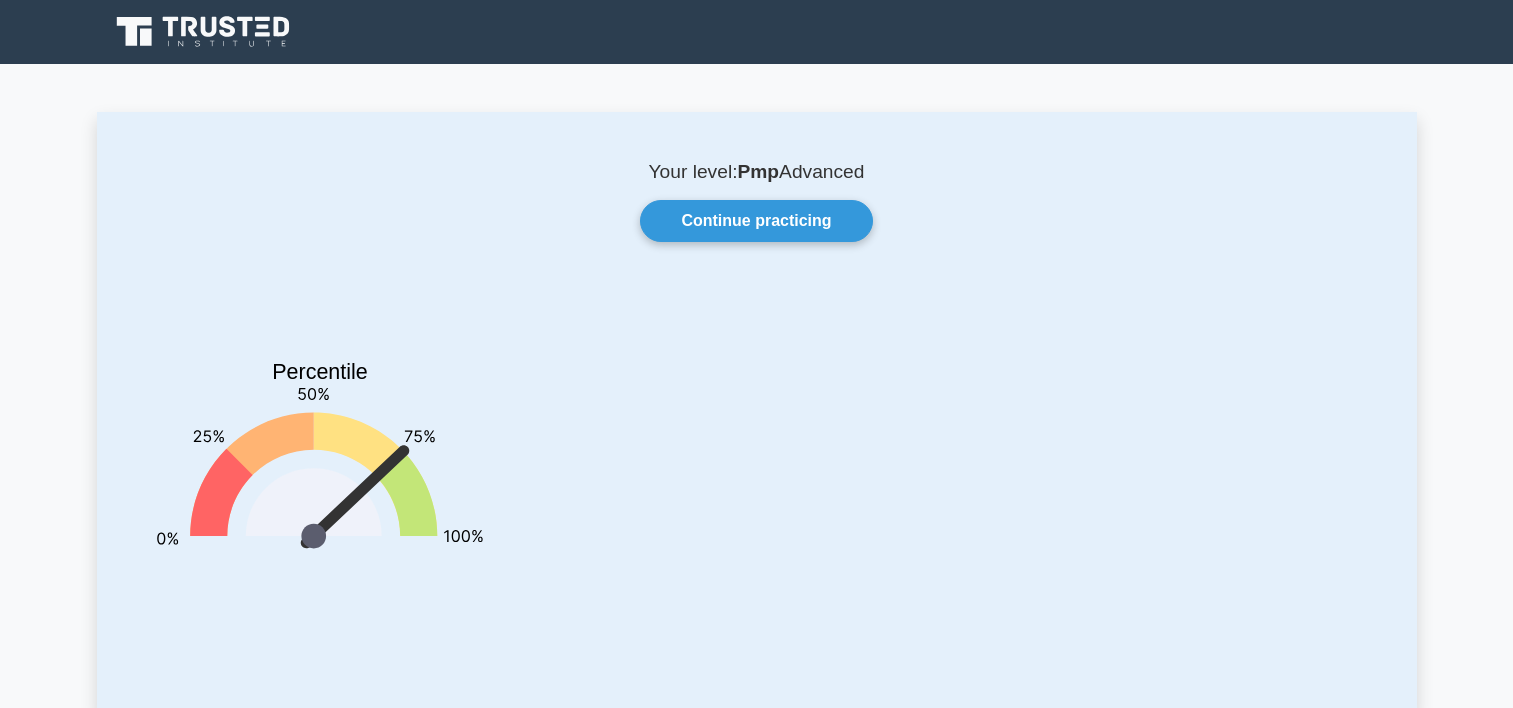 scroll, scrollTop: 0, scrollLeft: 0, axis: both 